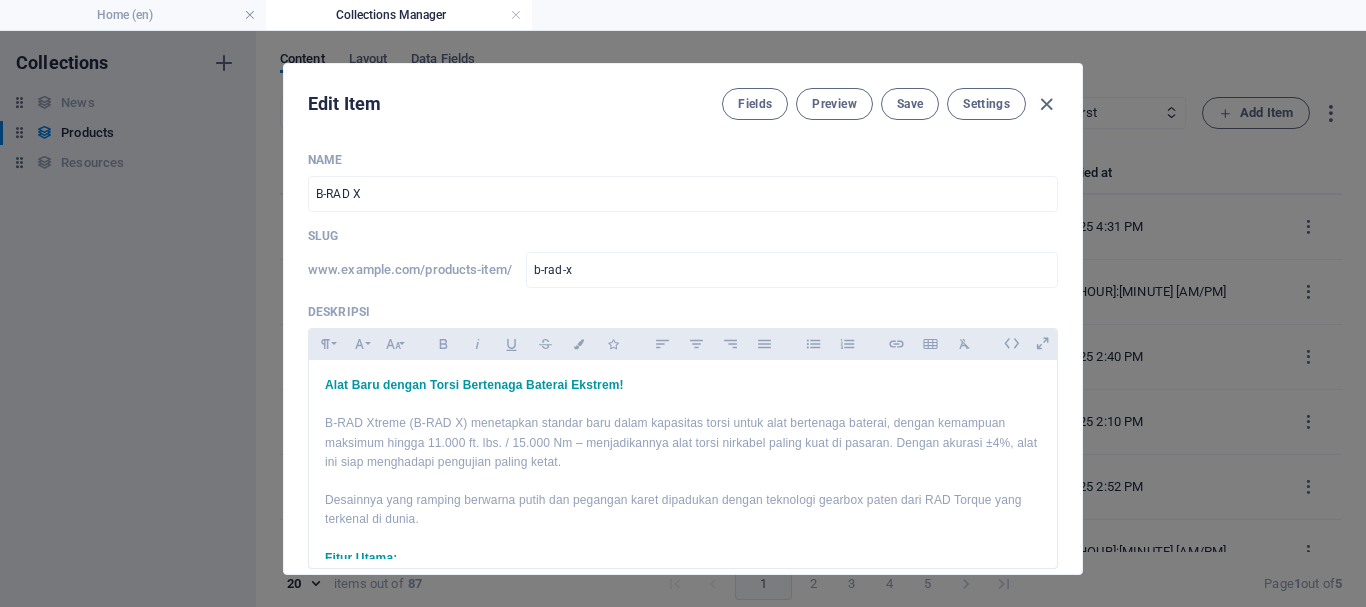 select on "RAD" 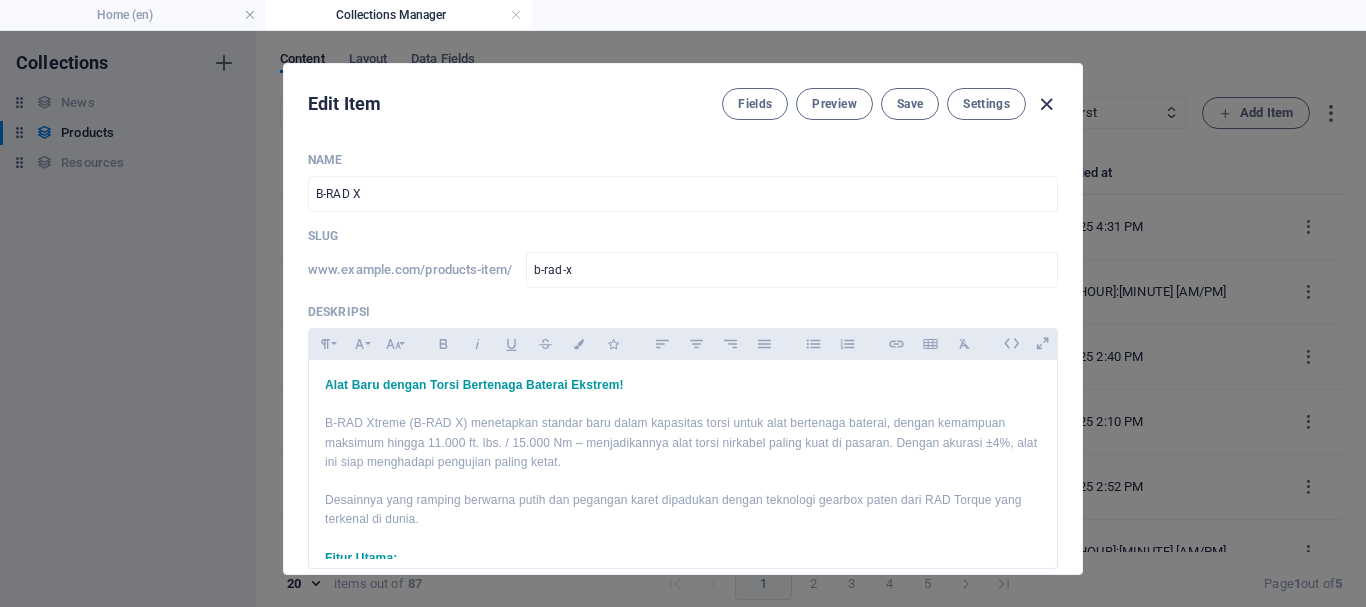 scroll, scrollTop: 0, scrollLeft: 0, axis: both 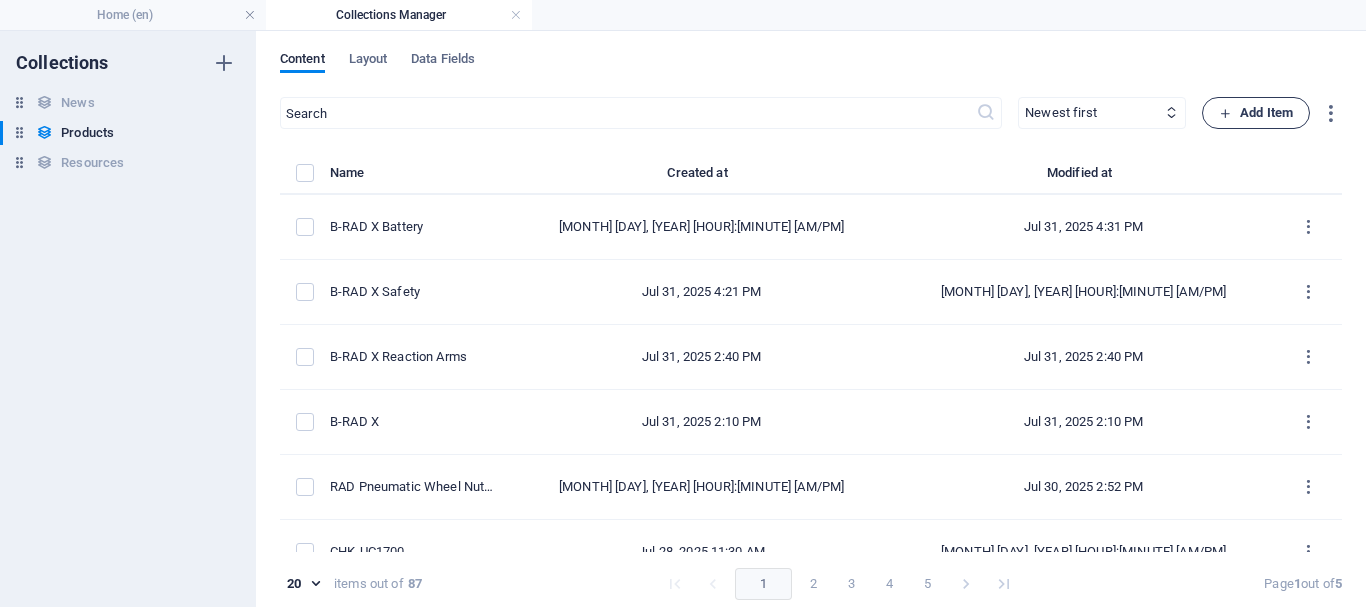 click on "Add Item" at bounding box center [1256, 113] 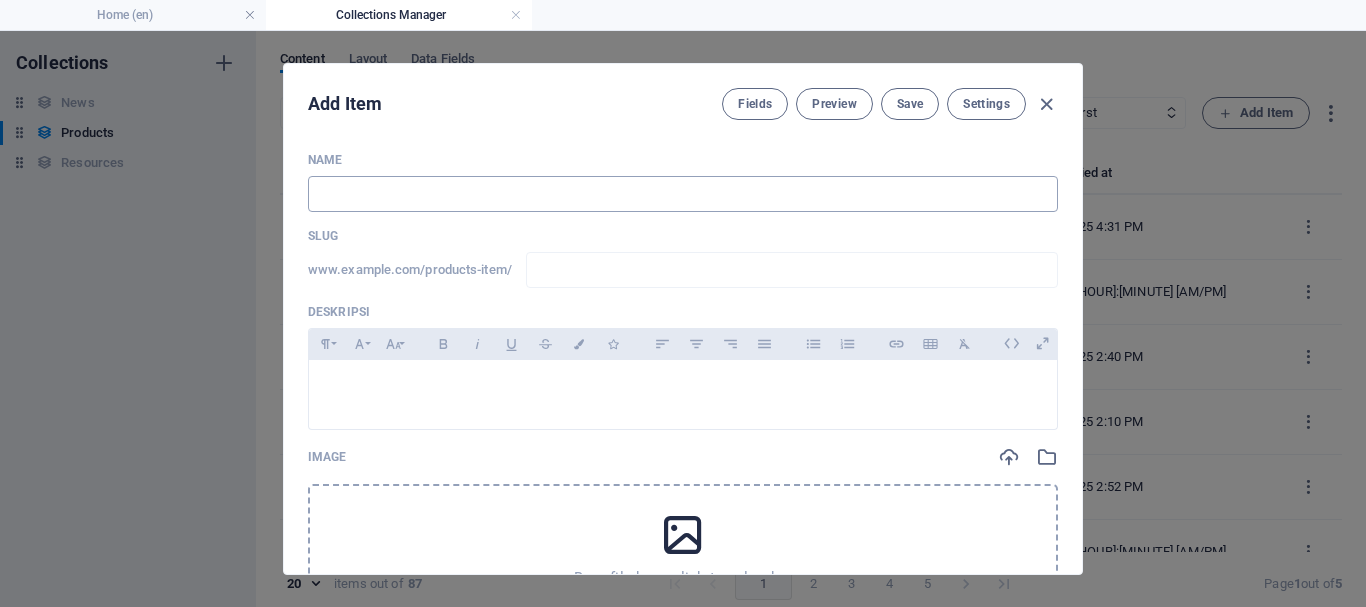 click at bounding box center [683, 194] 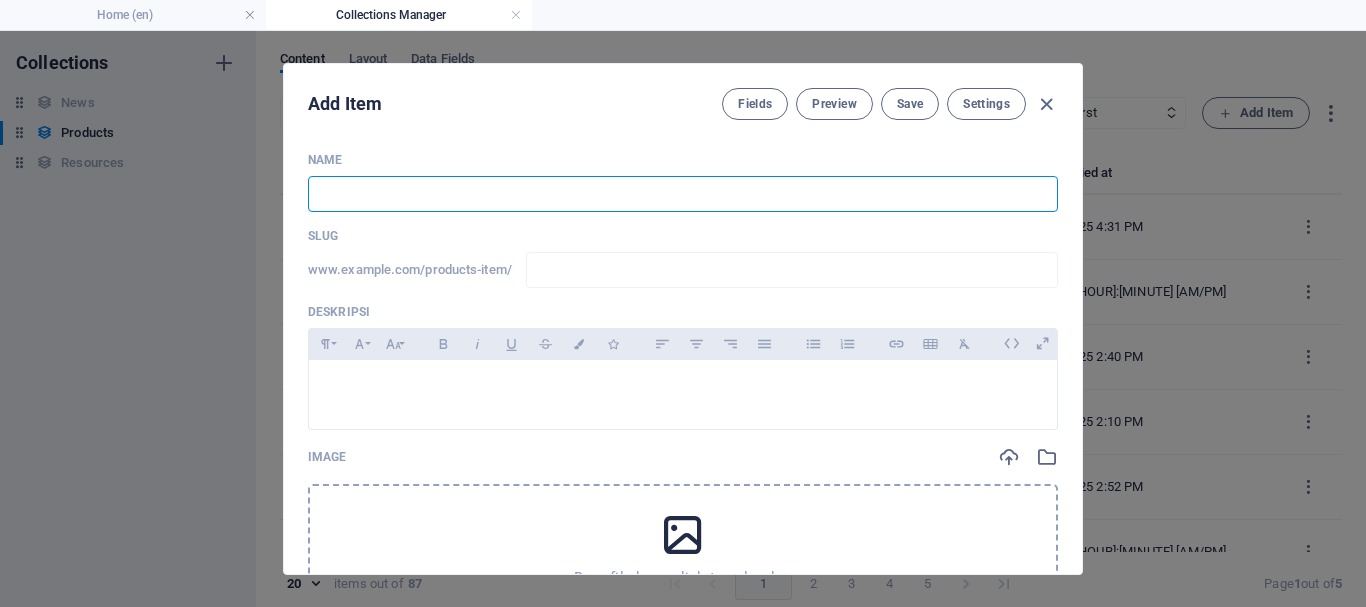 type on "b" 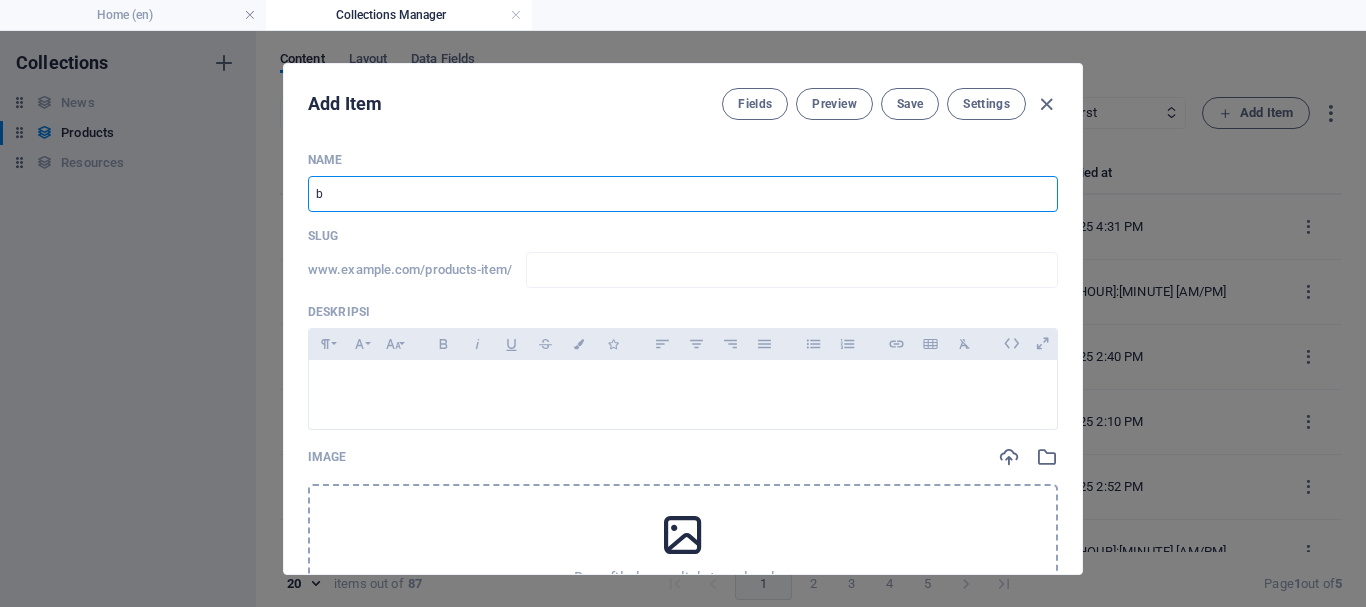type on "b" 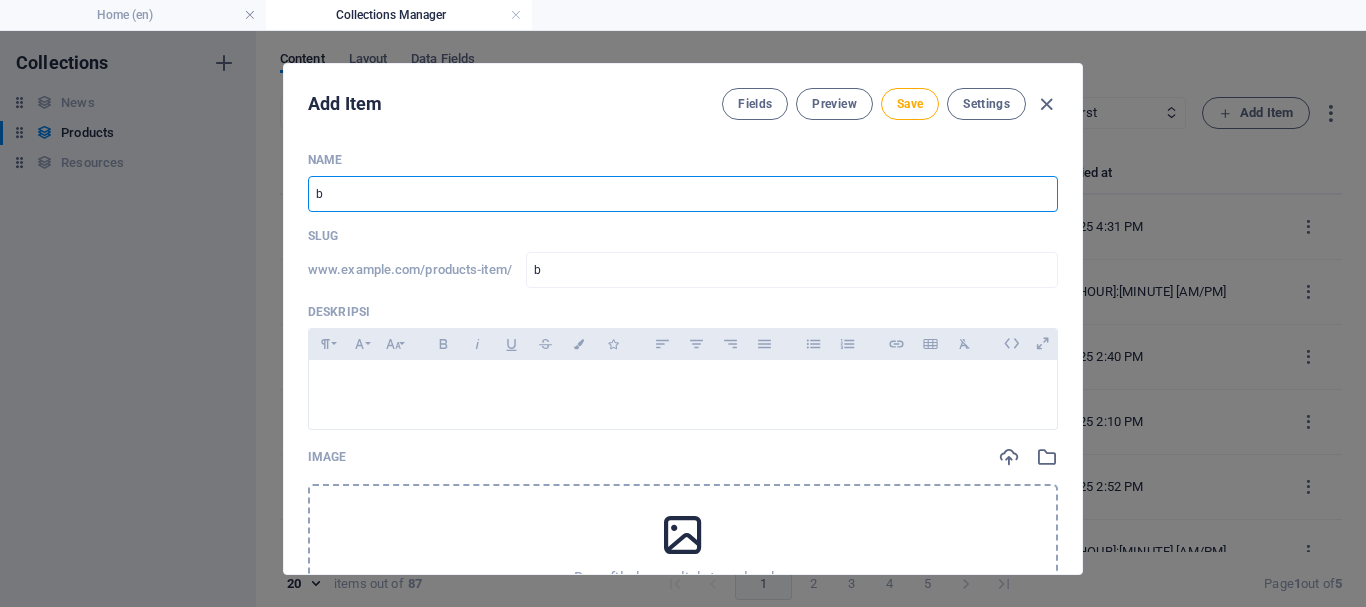 type 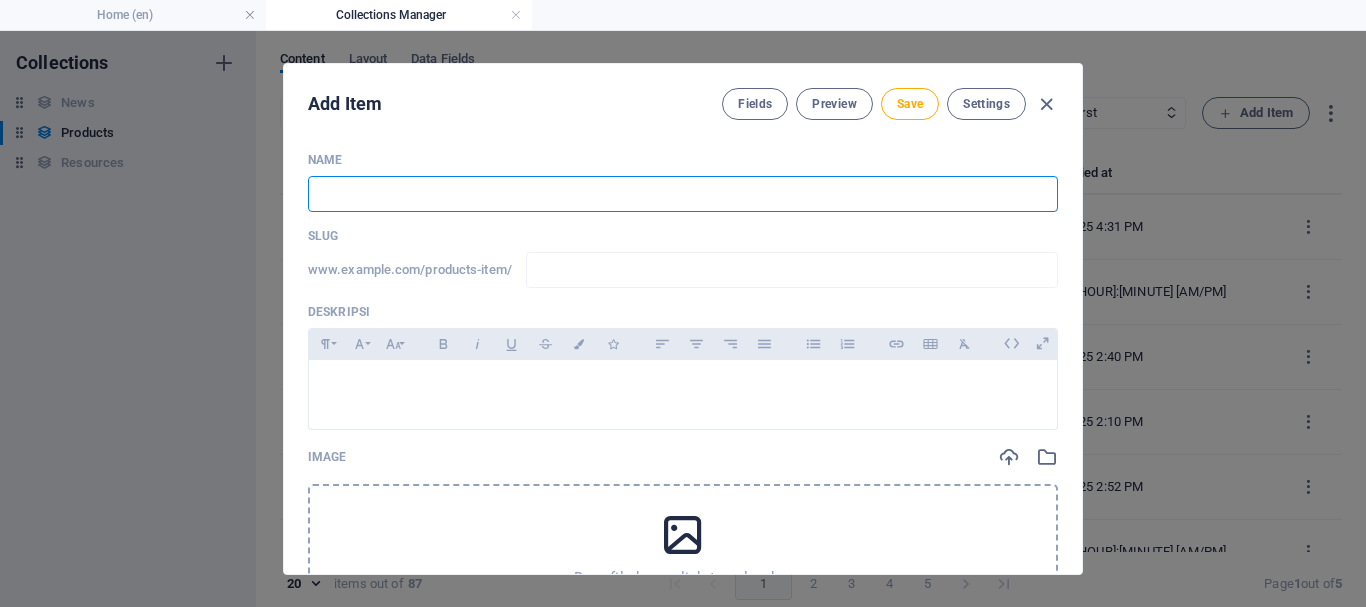 type on "B" 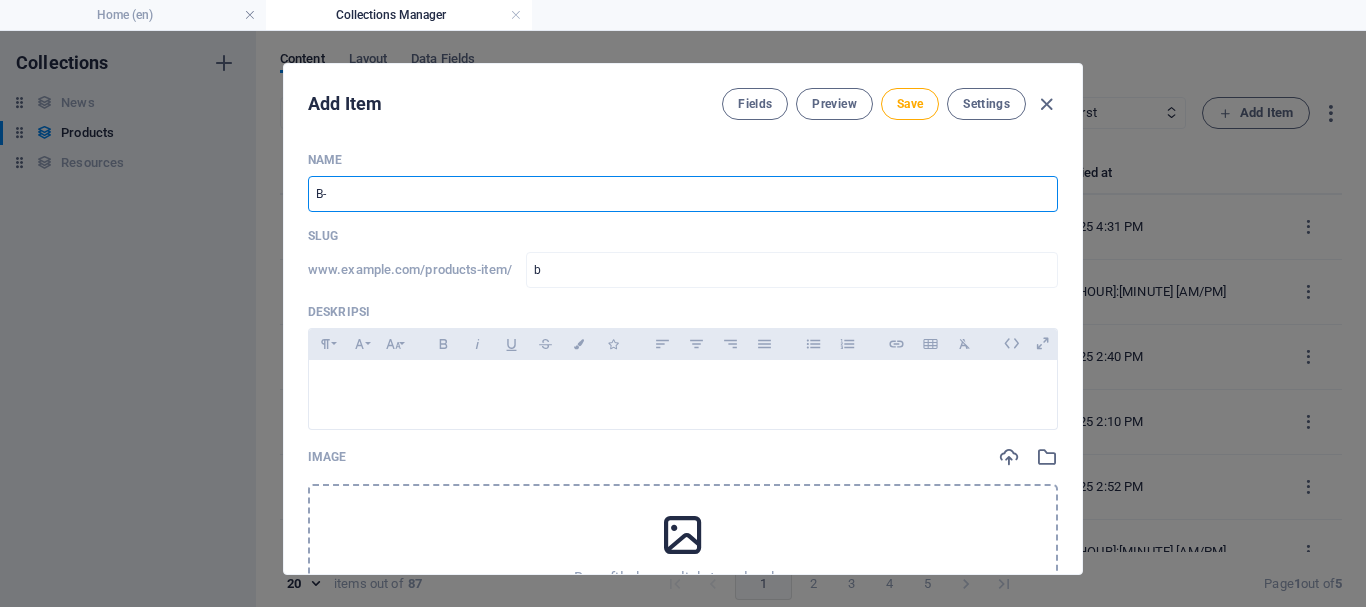type on "B-R" 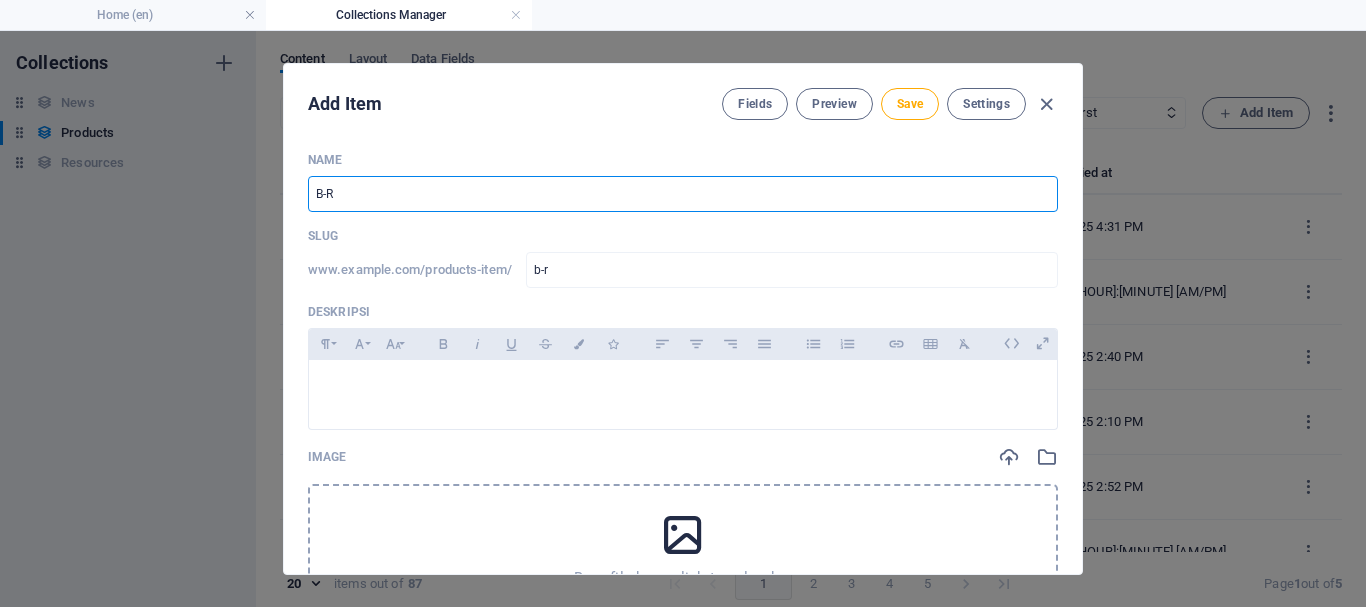 type on "B-RA" 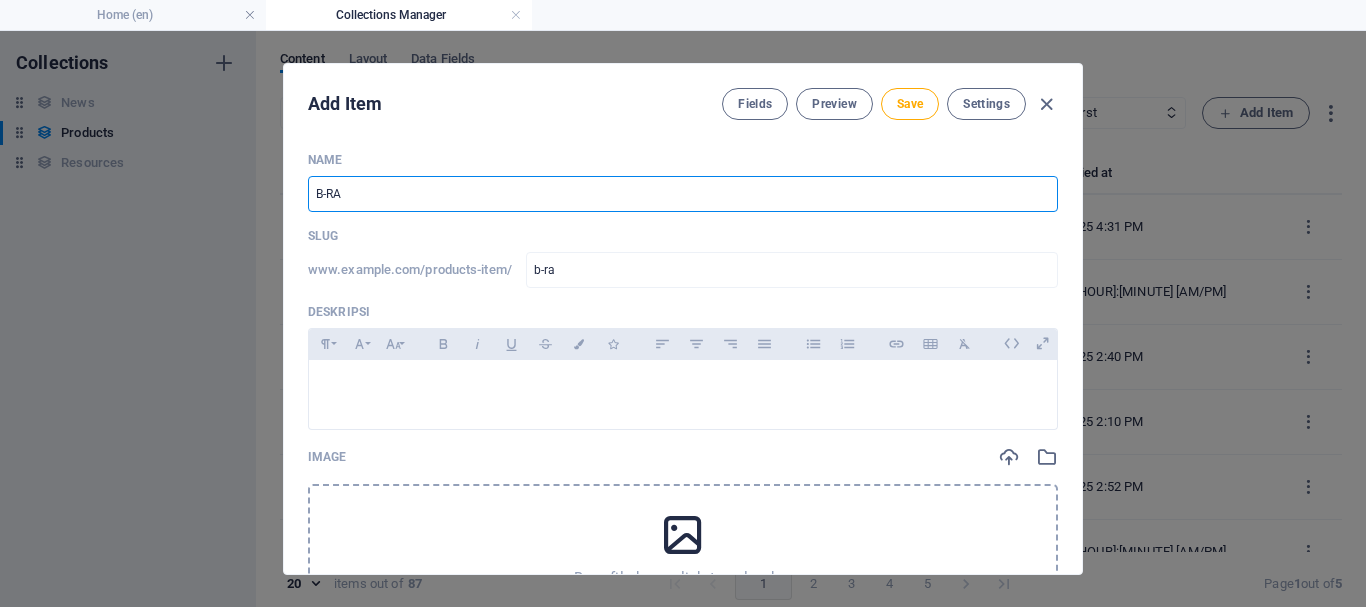 type on "B-RAD" 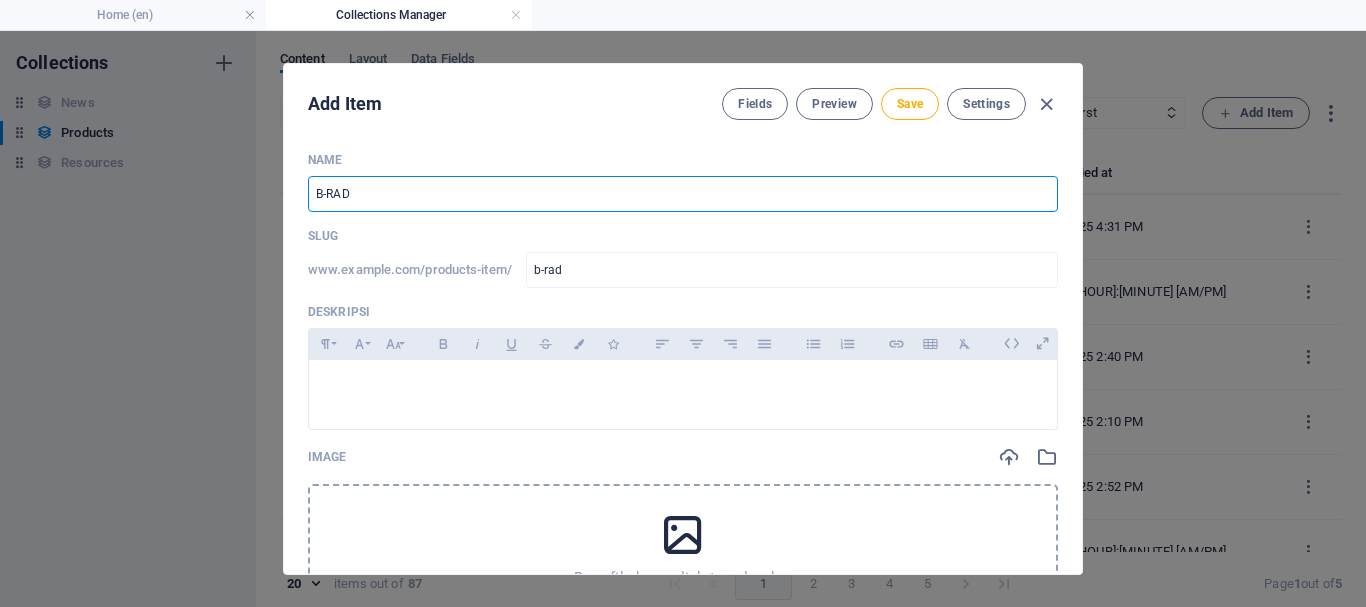 type on "b-rad" 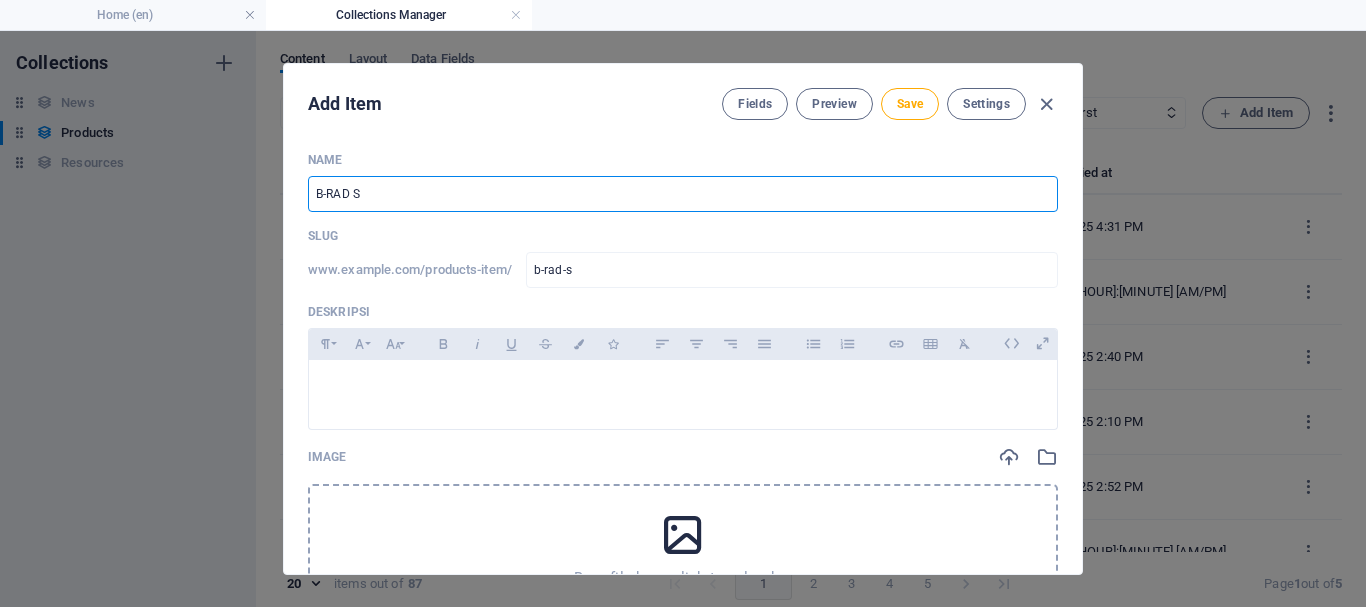 type on "B-RAD SE" 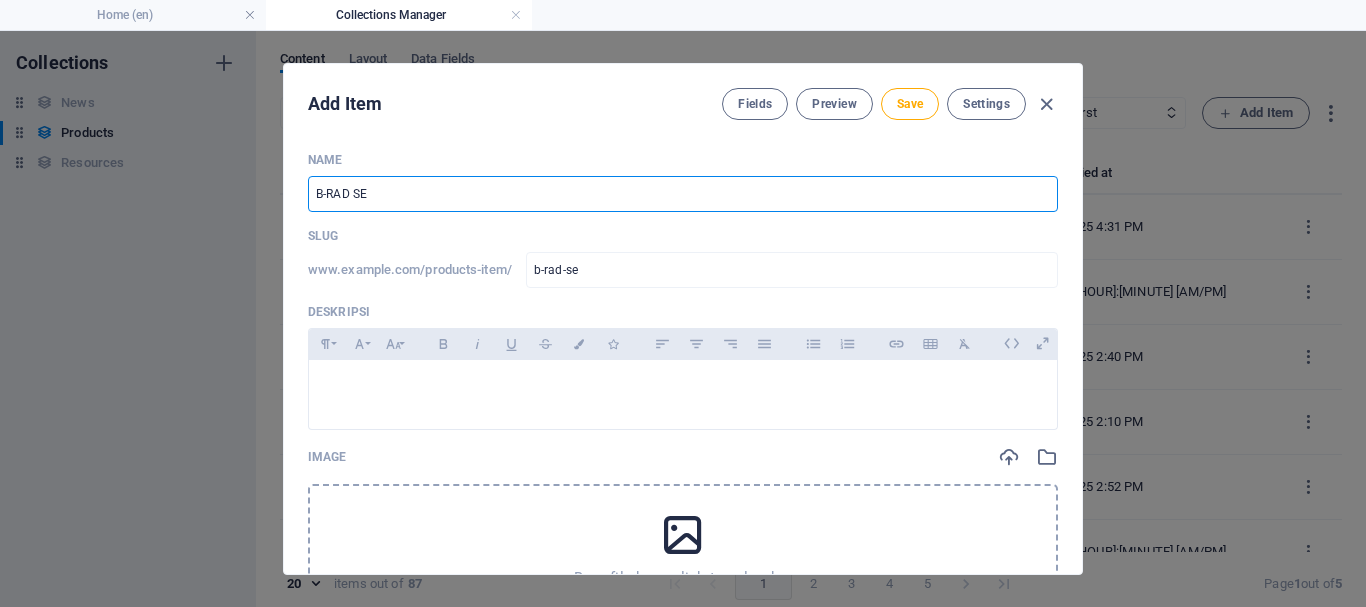 type on "B-RAD S" 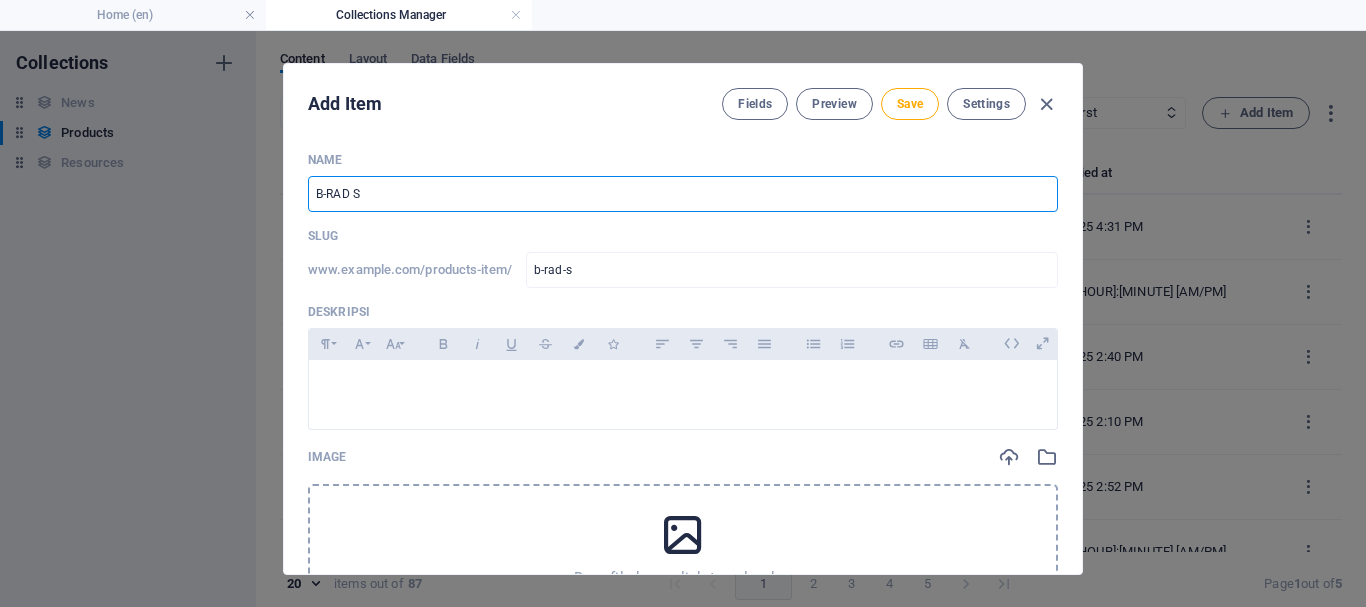 type on "B-RAD Se" 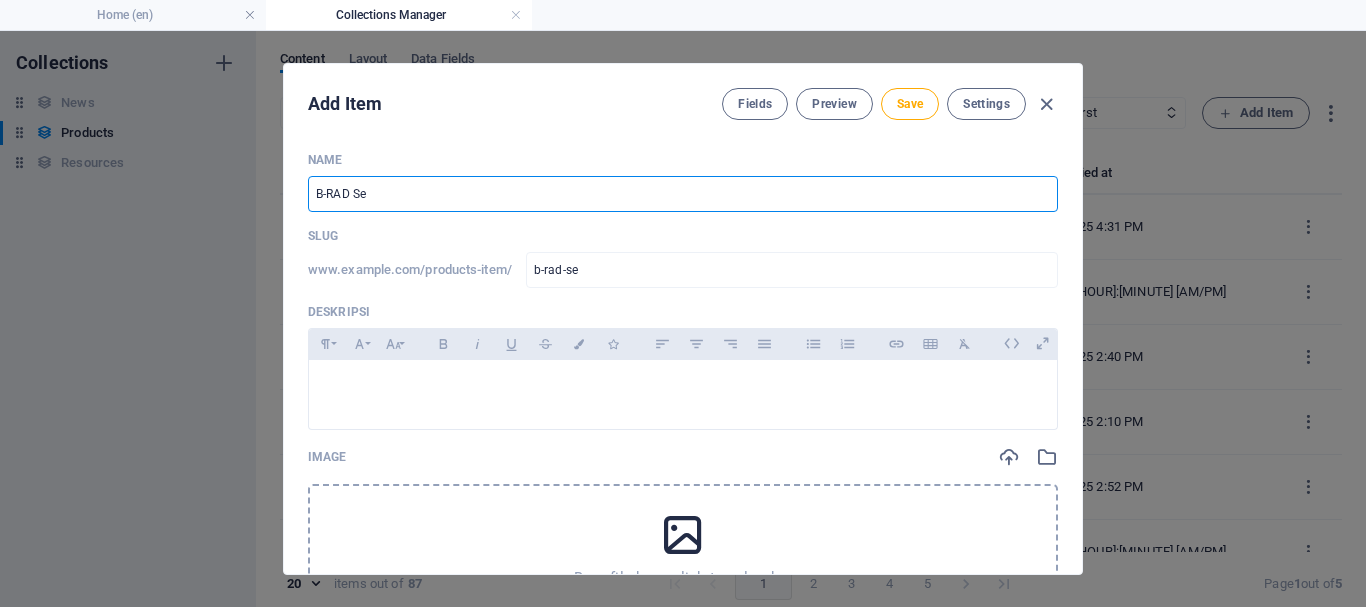 type on "B-RAD Sel" 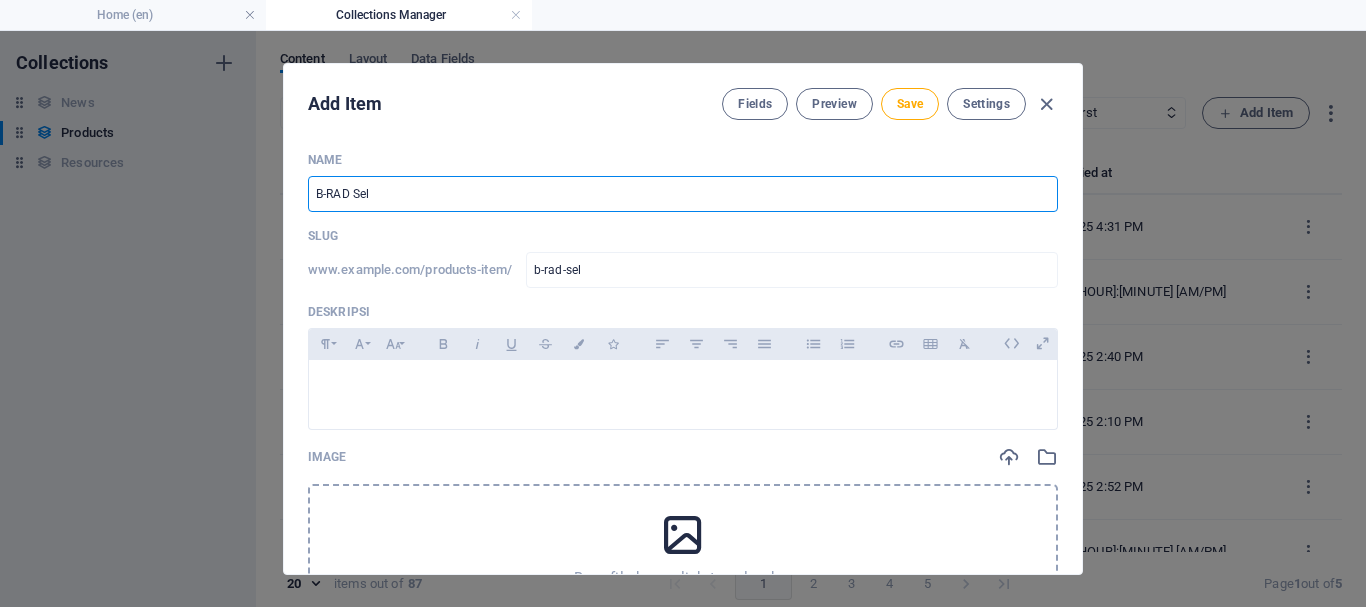 type on "B-RAD Sele" 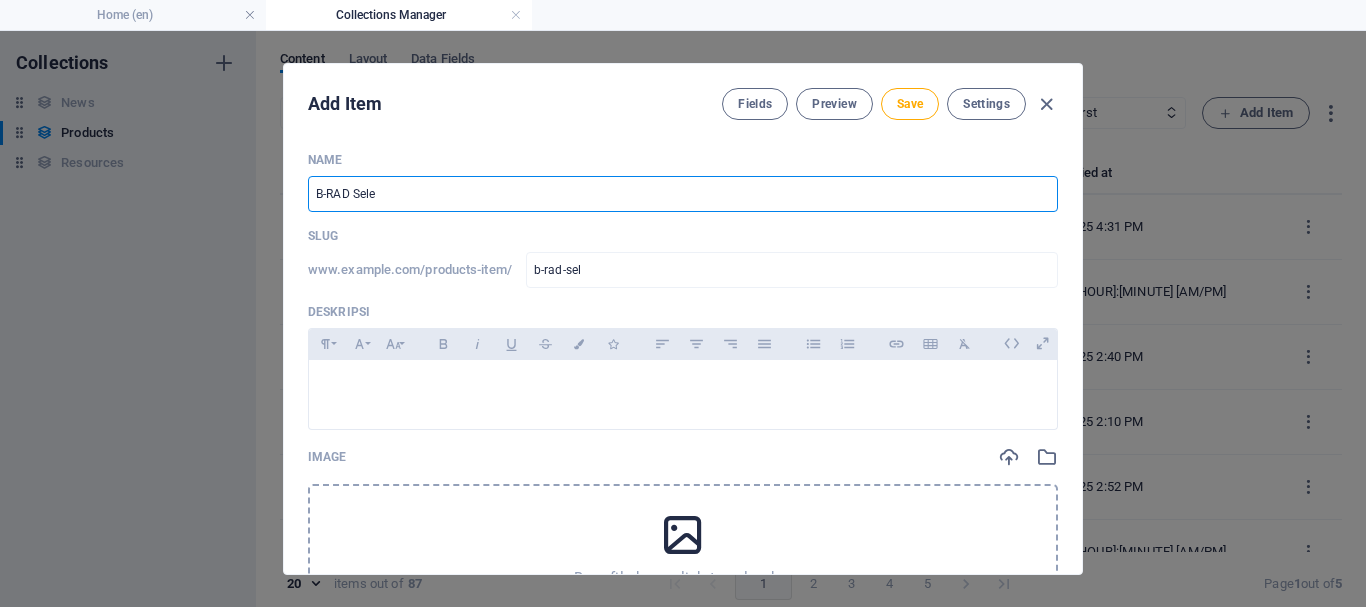 type on "b-rad-sele" 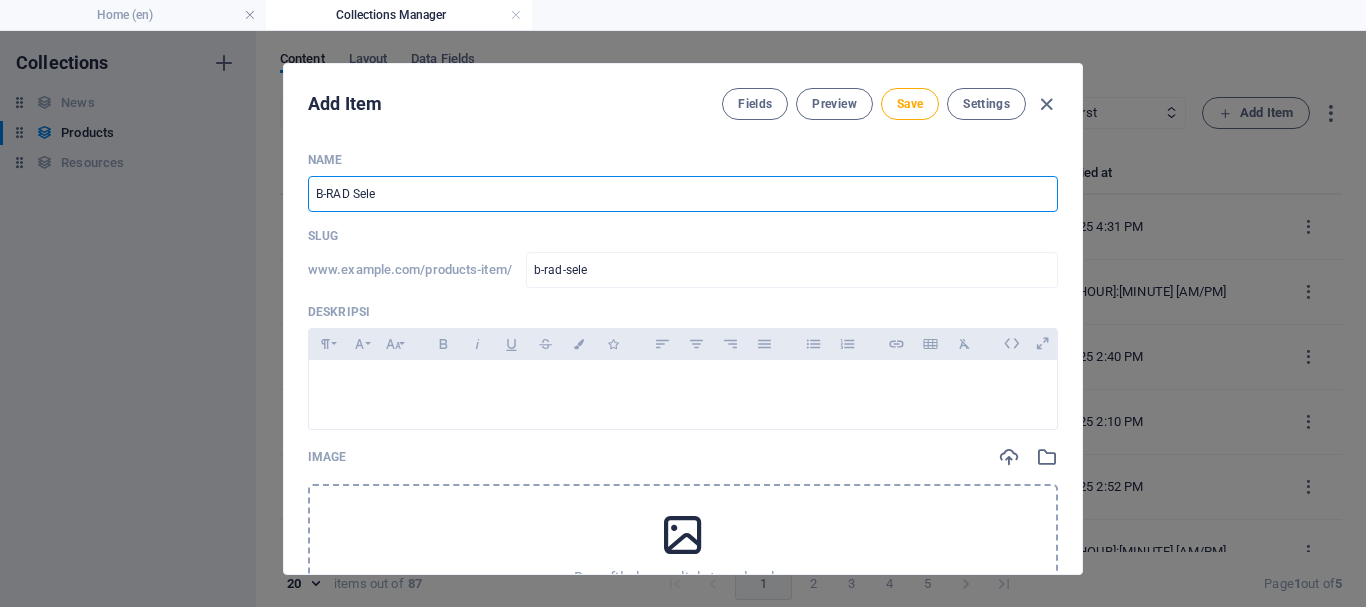 type on "B-RAD Selec" 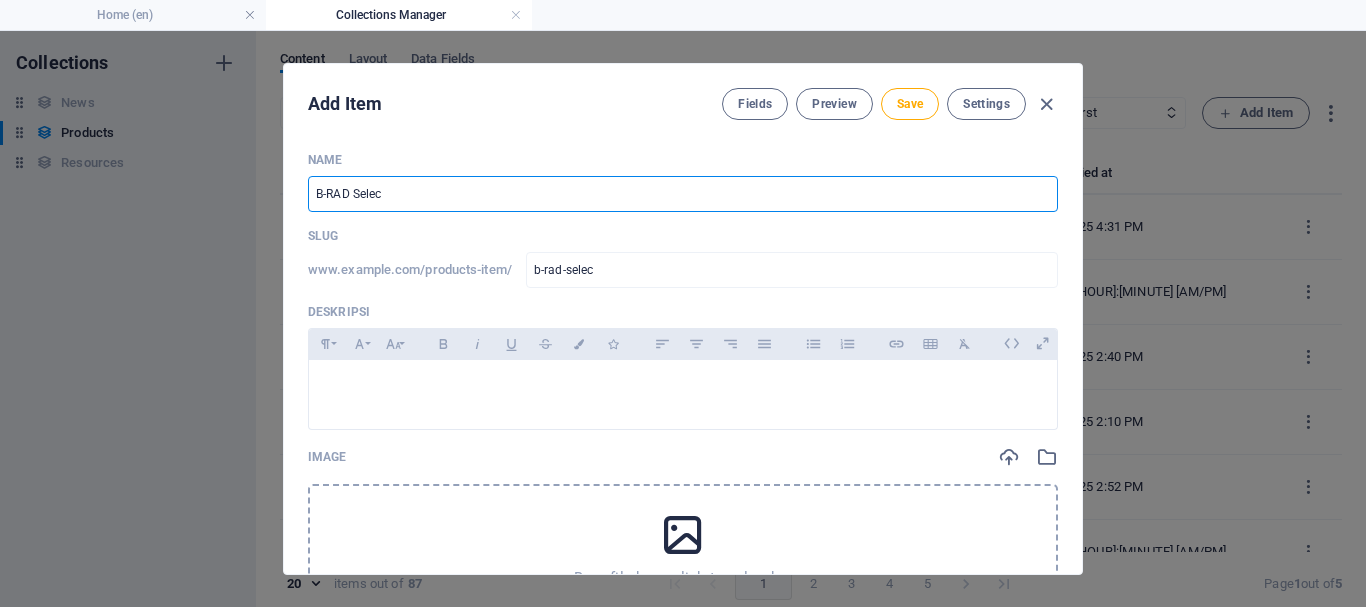 type on "B-RAD Select" 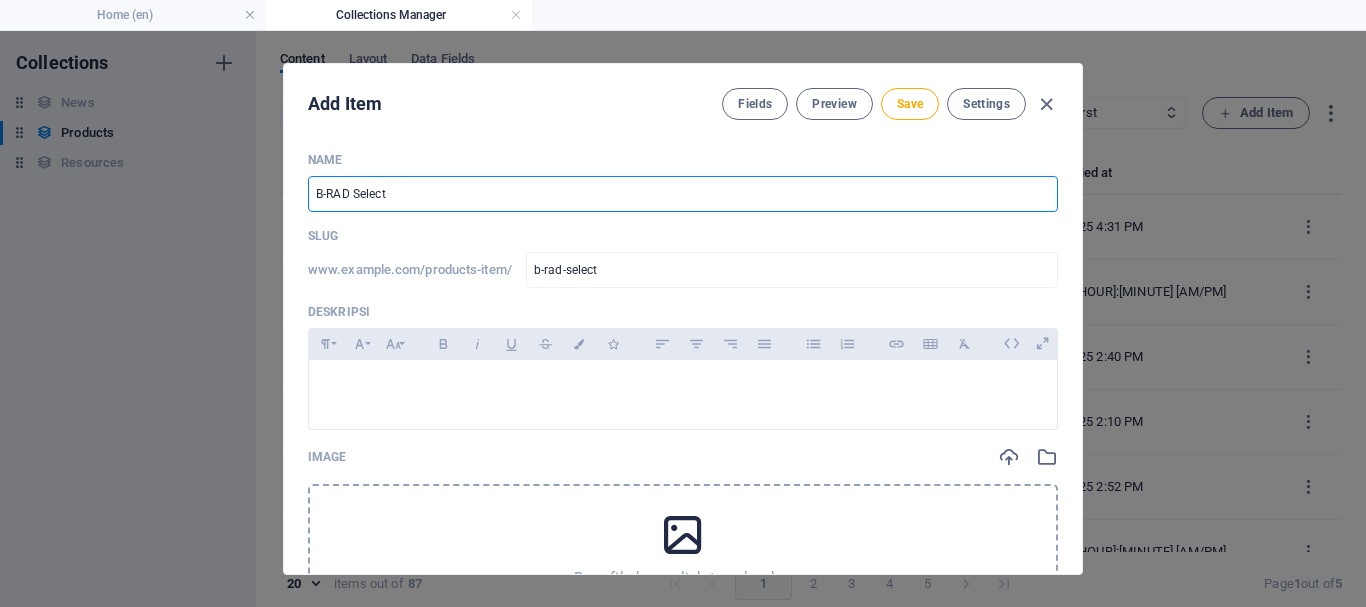 type on "B-RAD Selec" 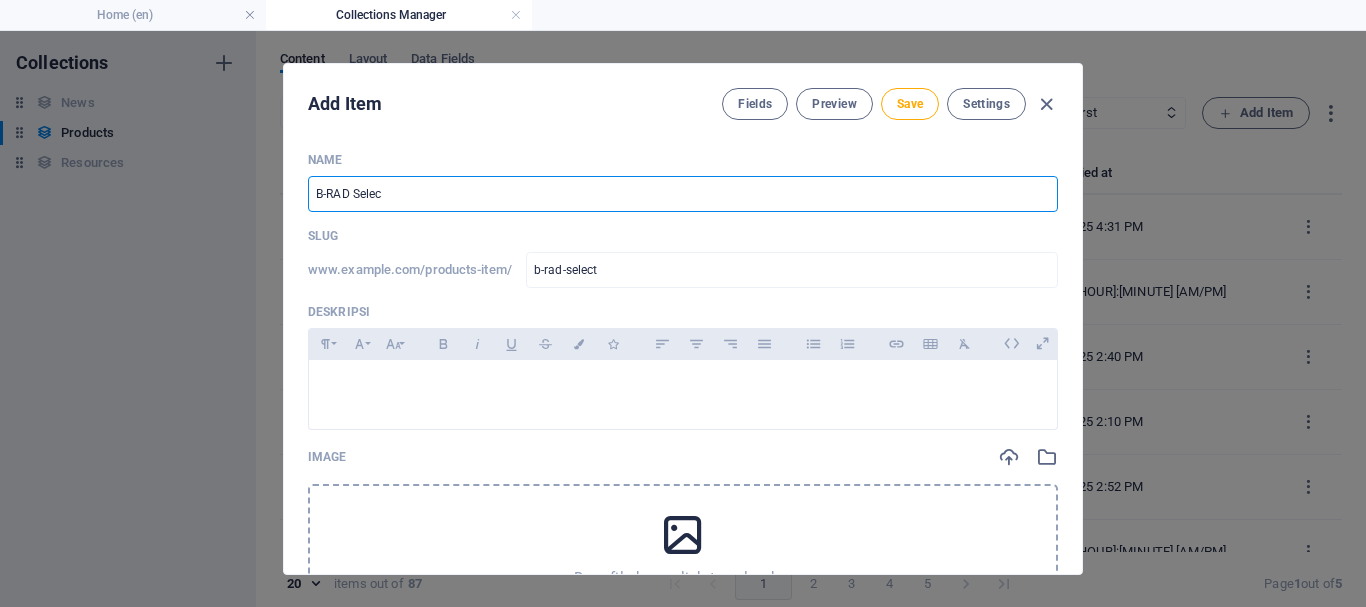 type on "b-rad-selec" 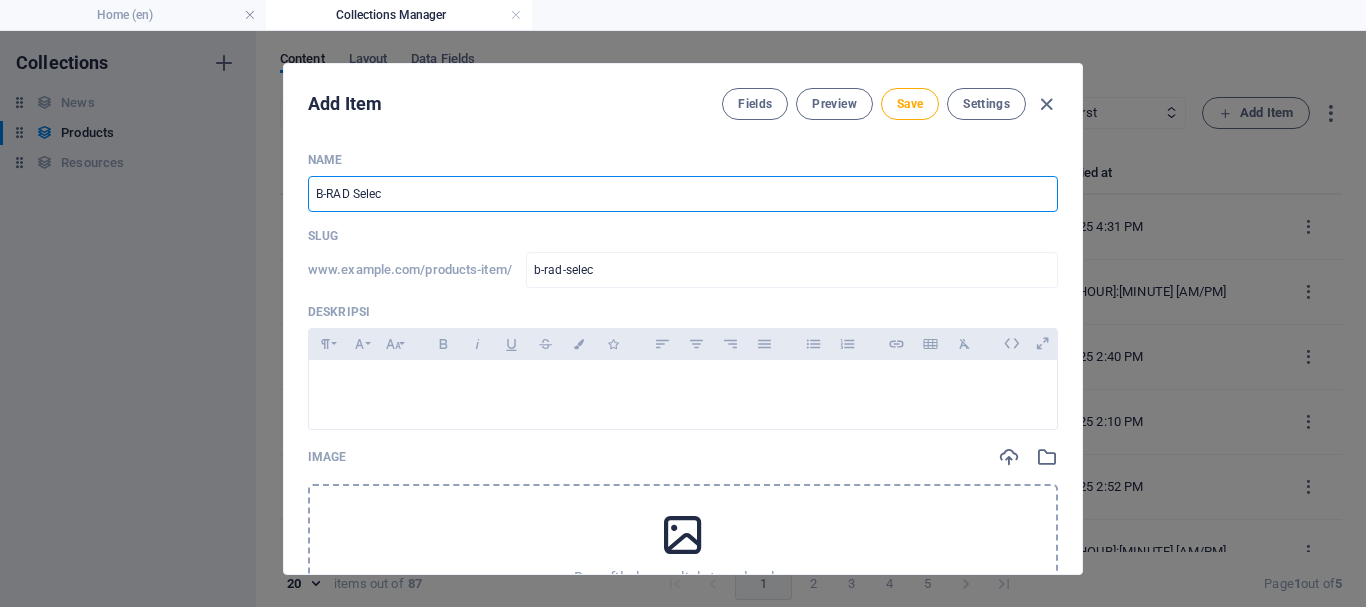 type on "B-RAD Sele" 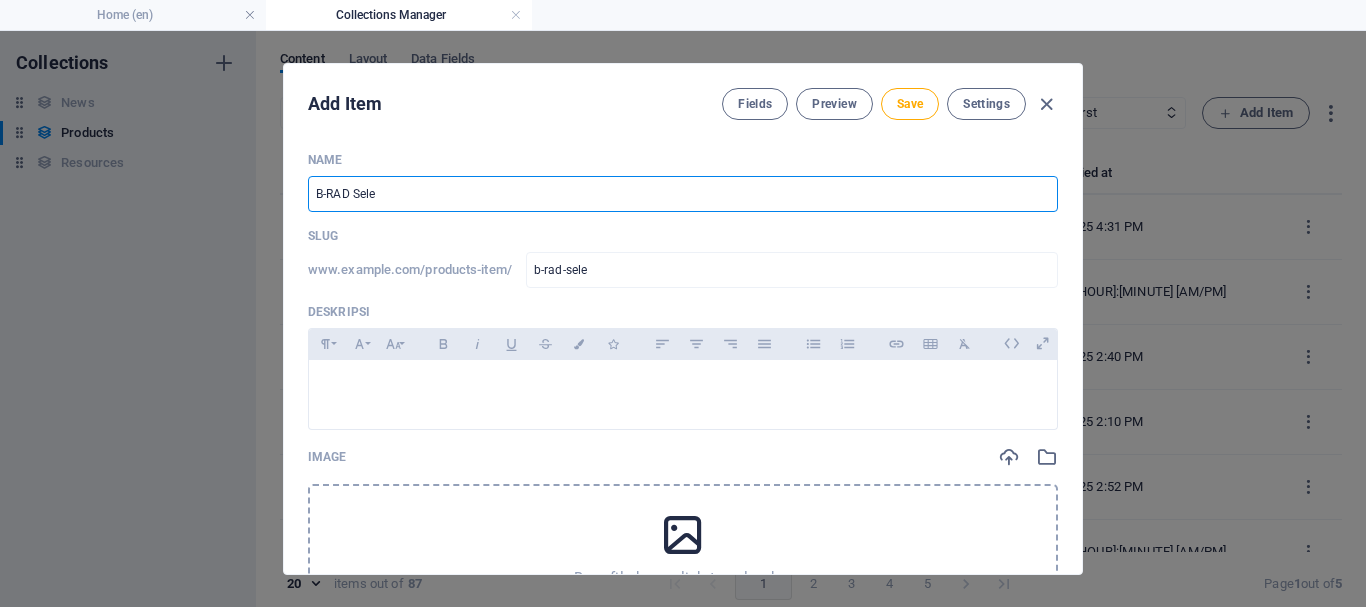 type on "B-RAD Sel" 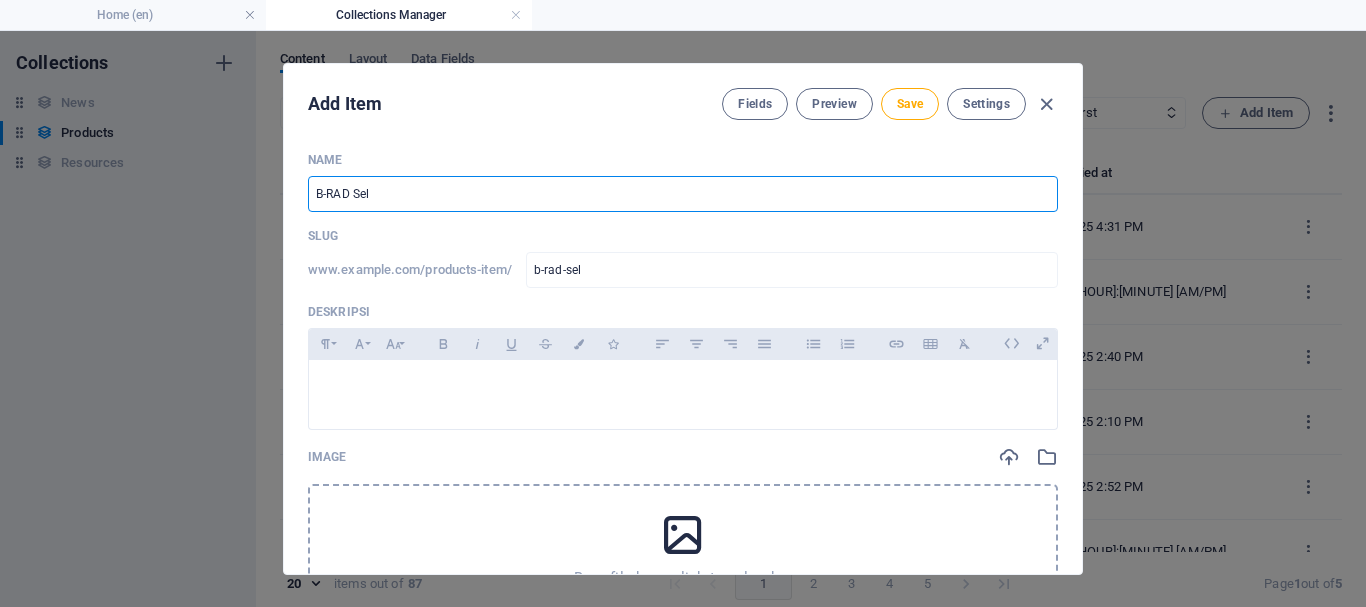 type on "B-RAD Se" 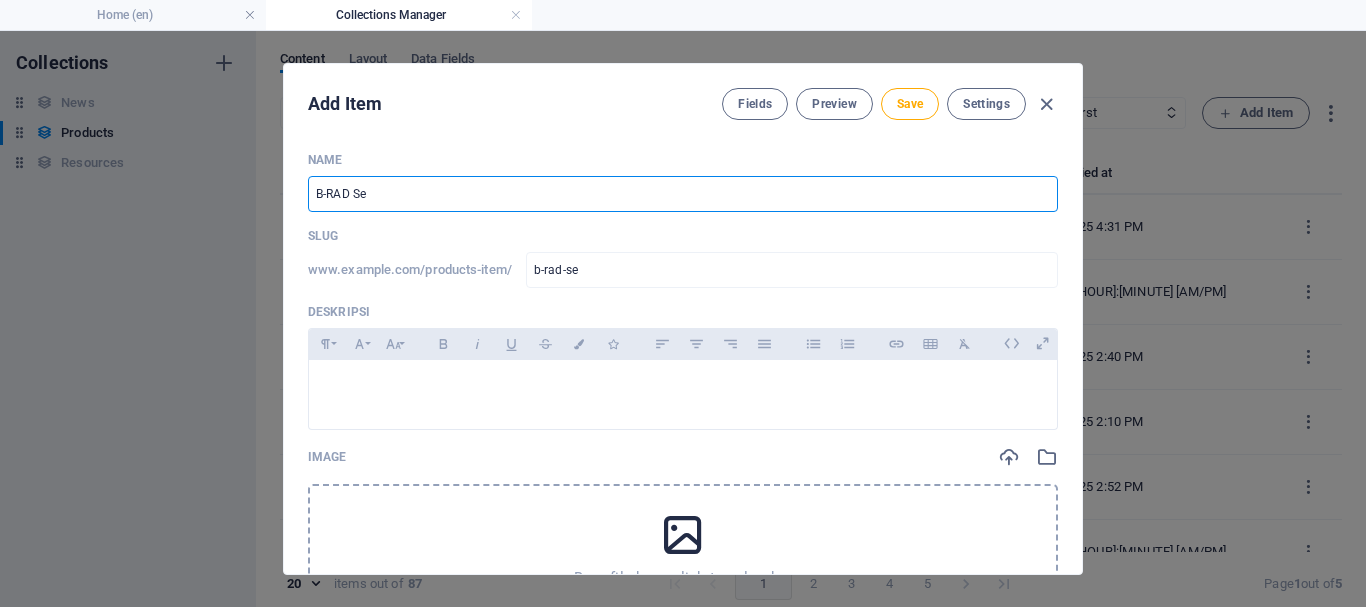 type on "B-RAD S" 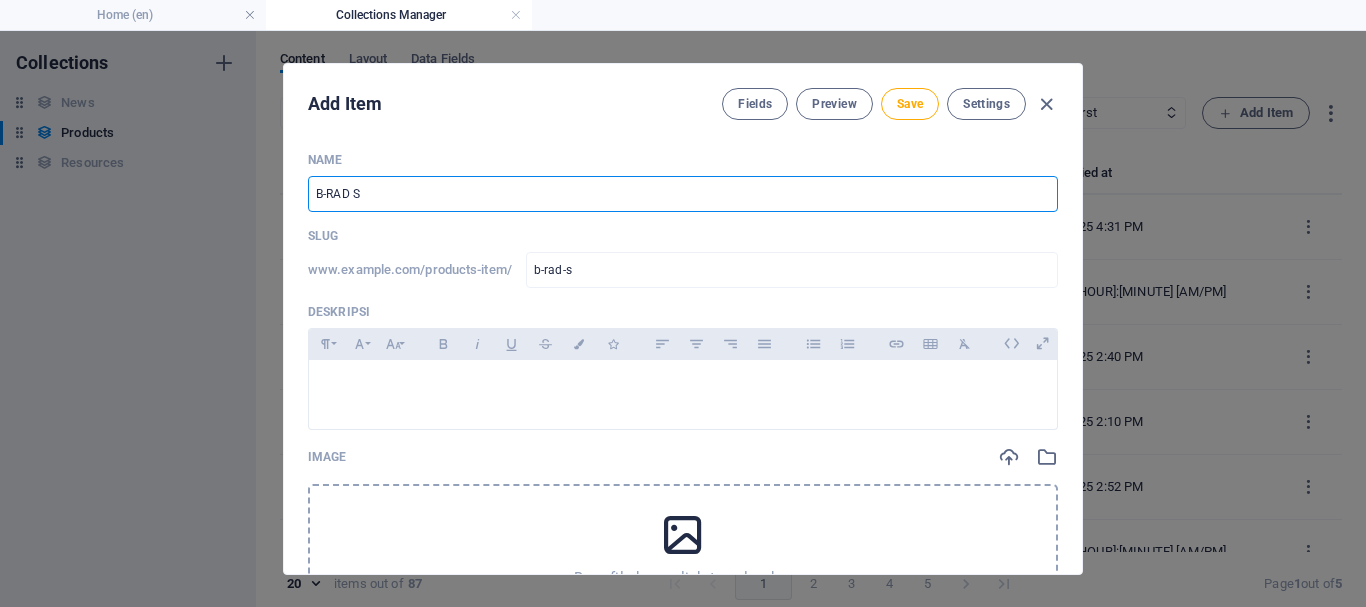type on "B-RAD Se" 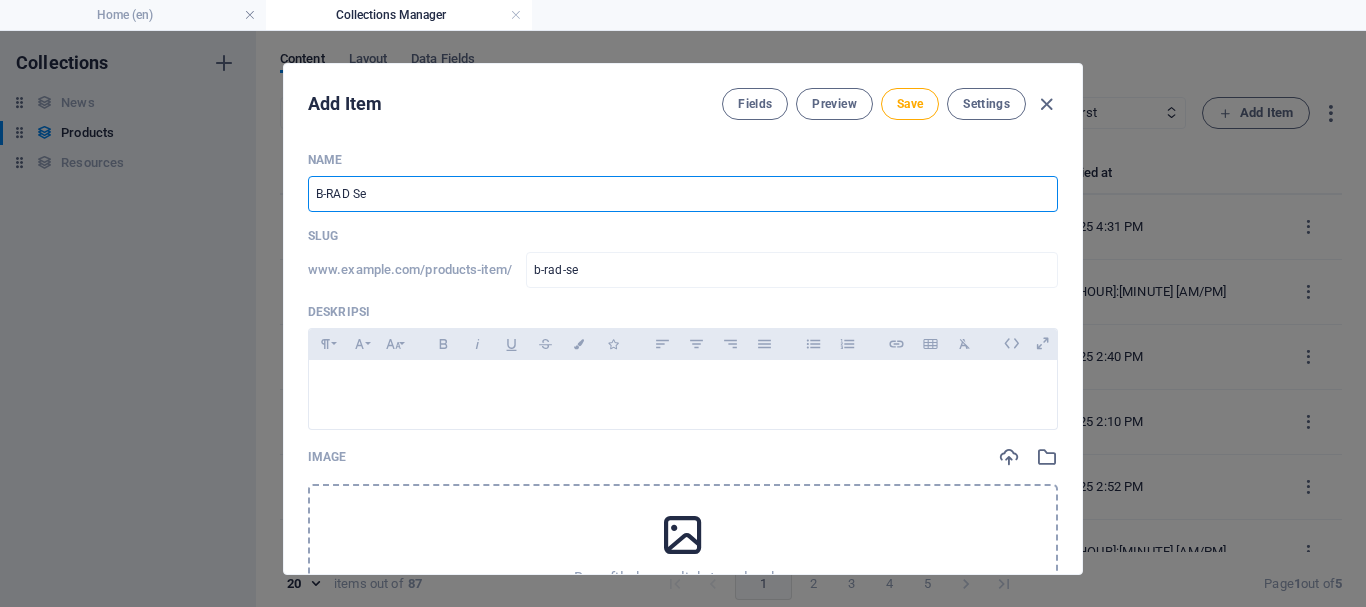 type on "B-RAD S" 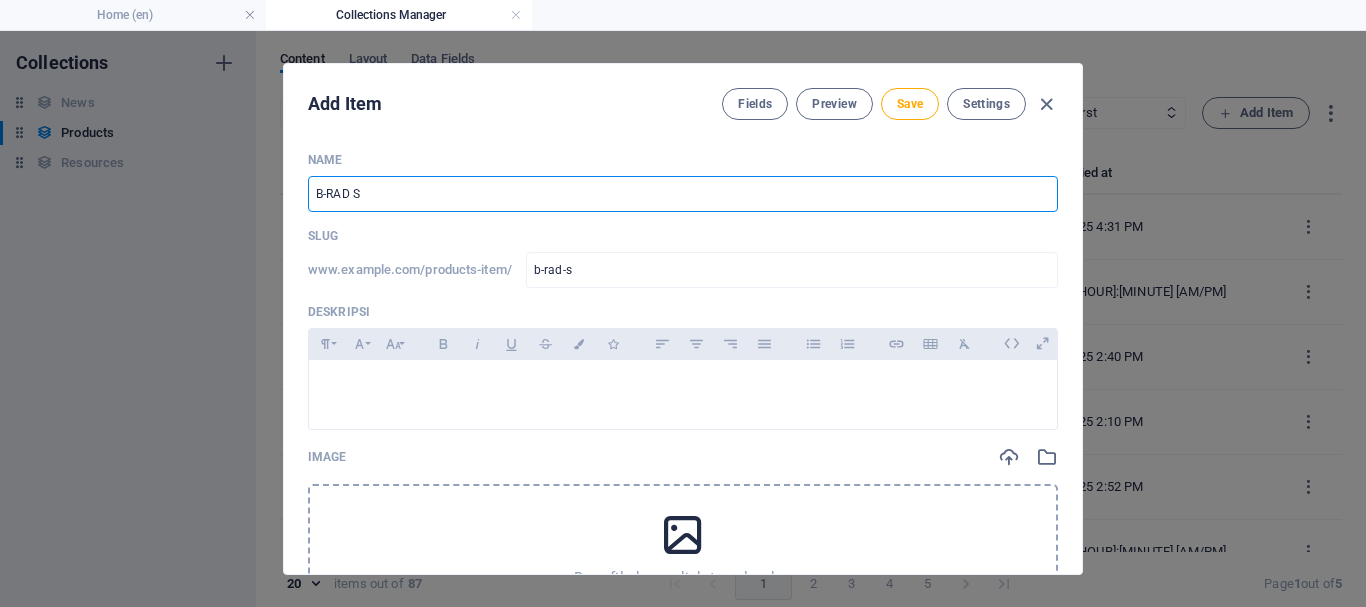 type on "B-RAD SE" 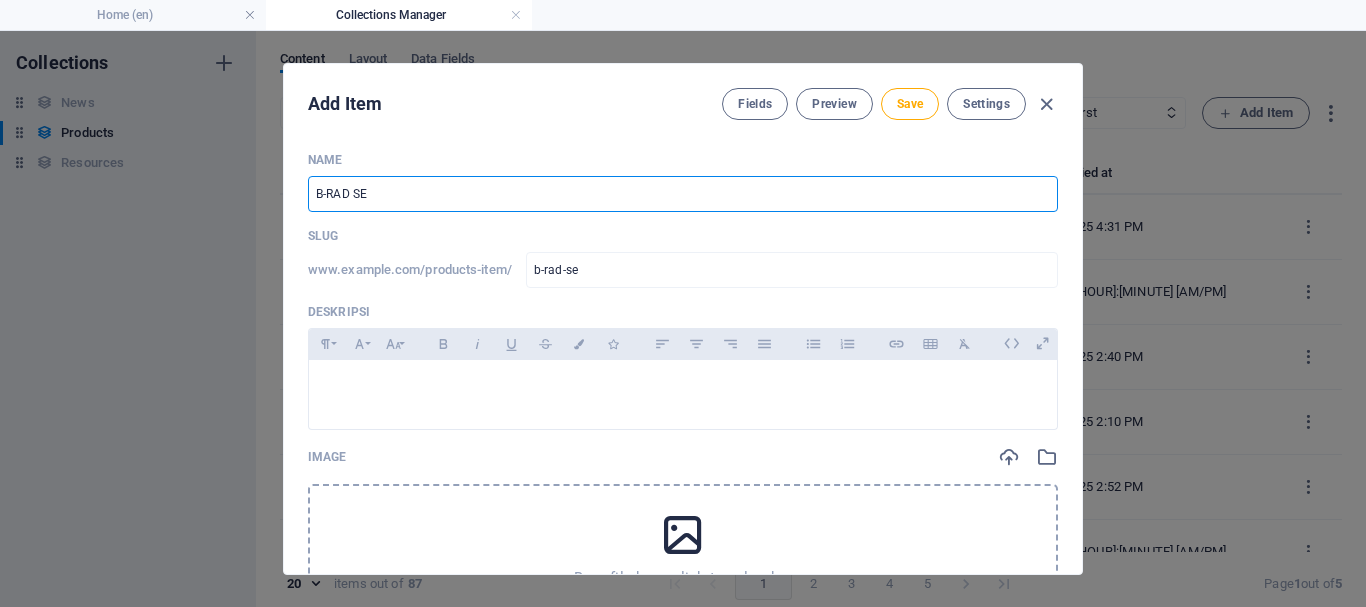 type on "B-RAD SEL" 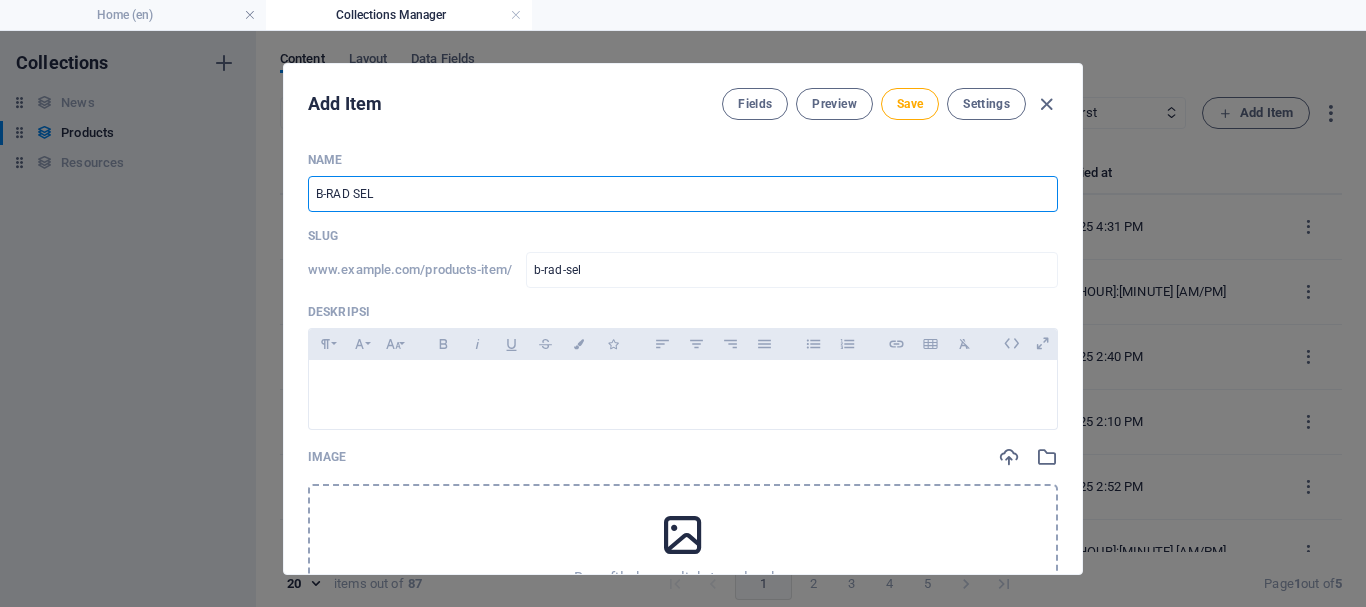 type on "B-RAD SELE" 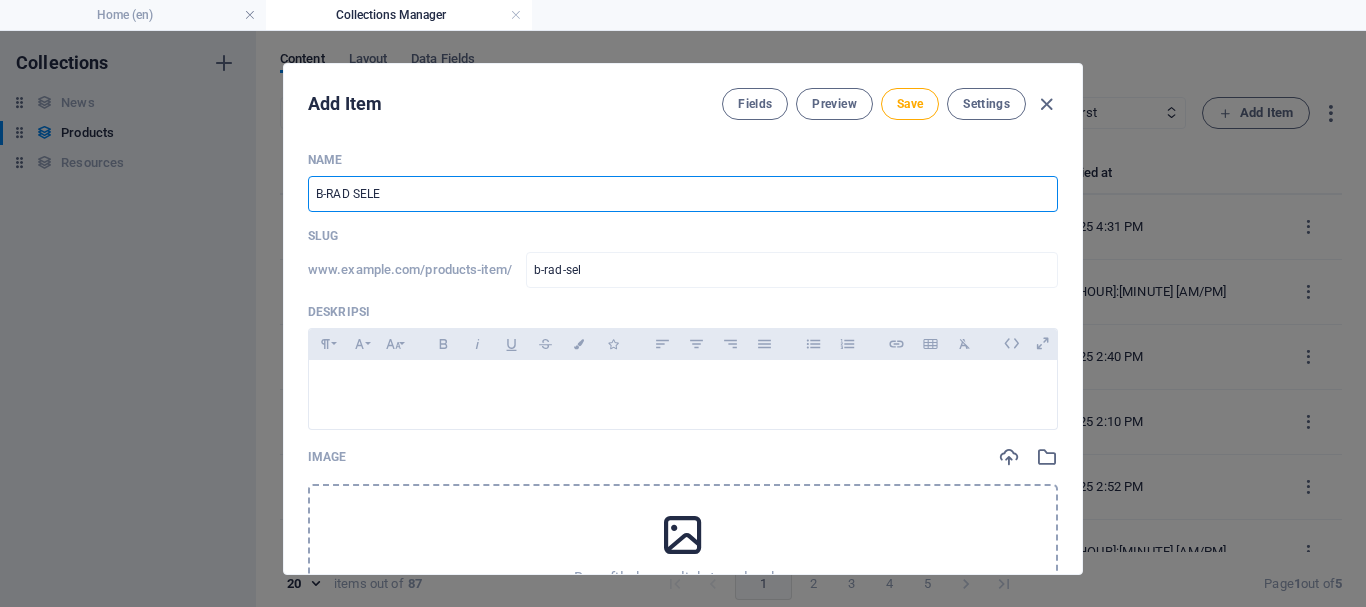 type on "b-rad-sele" 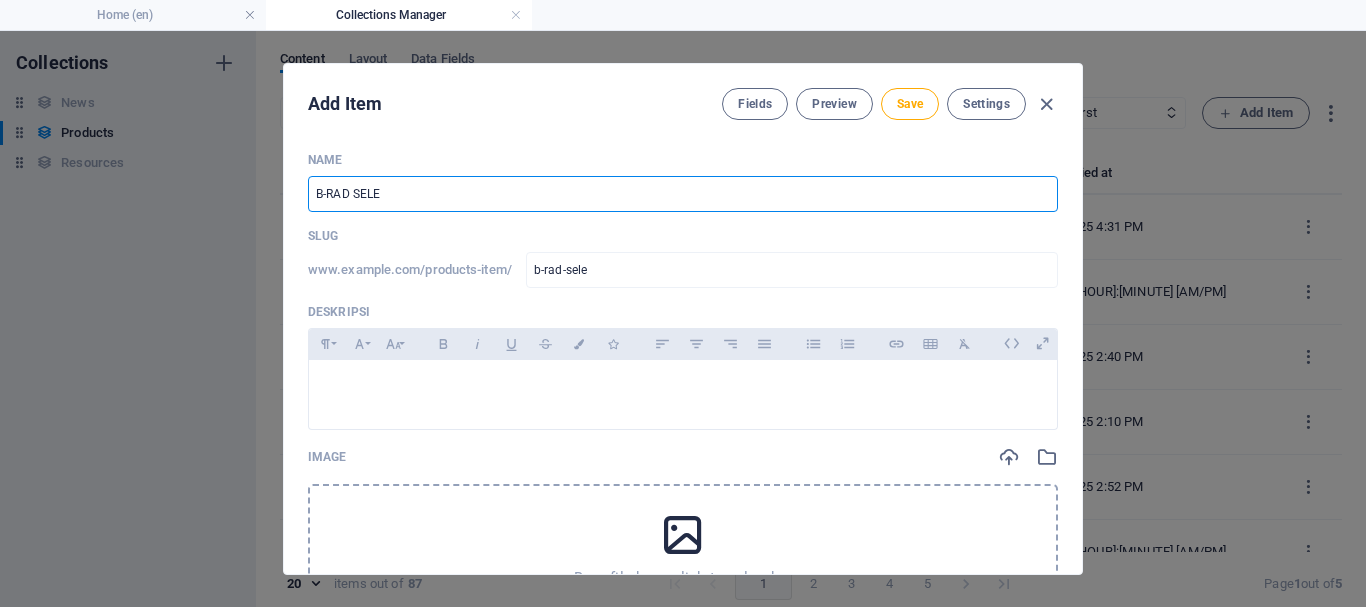 type on "B-RAD SELEC" 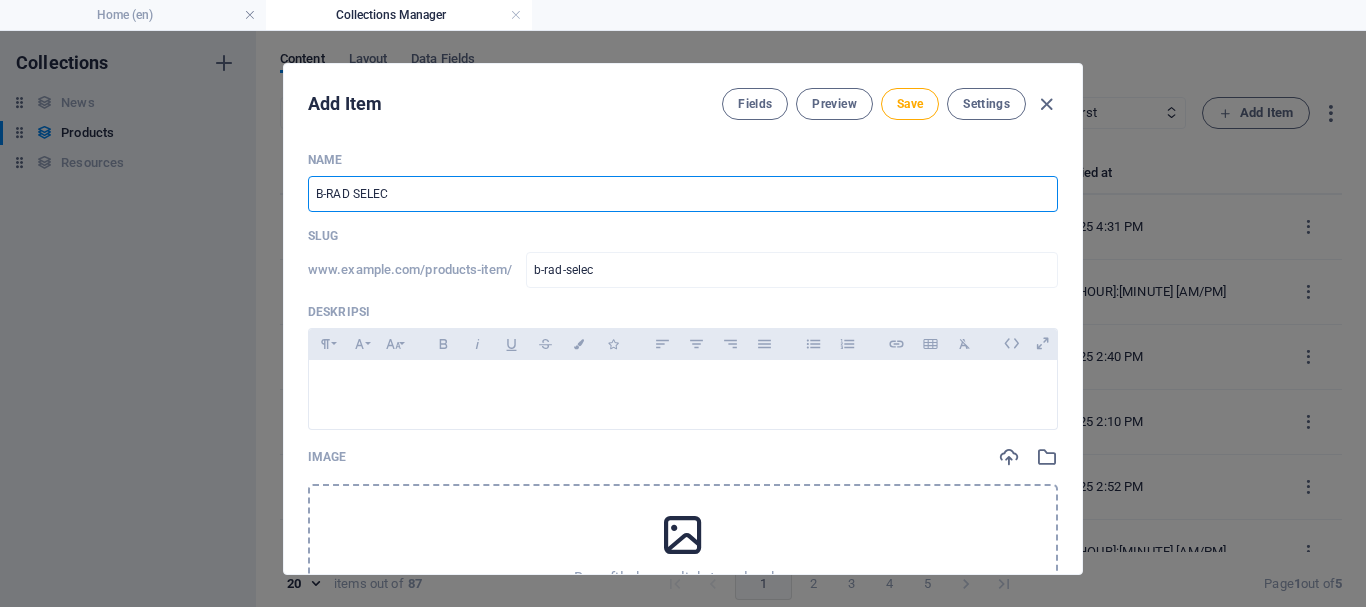 type on "B-RAD SELECT" 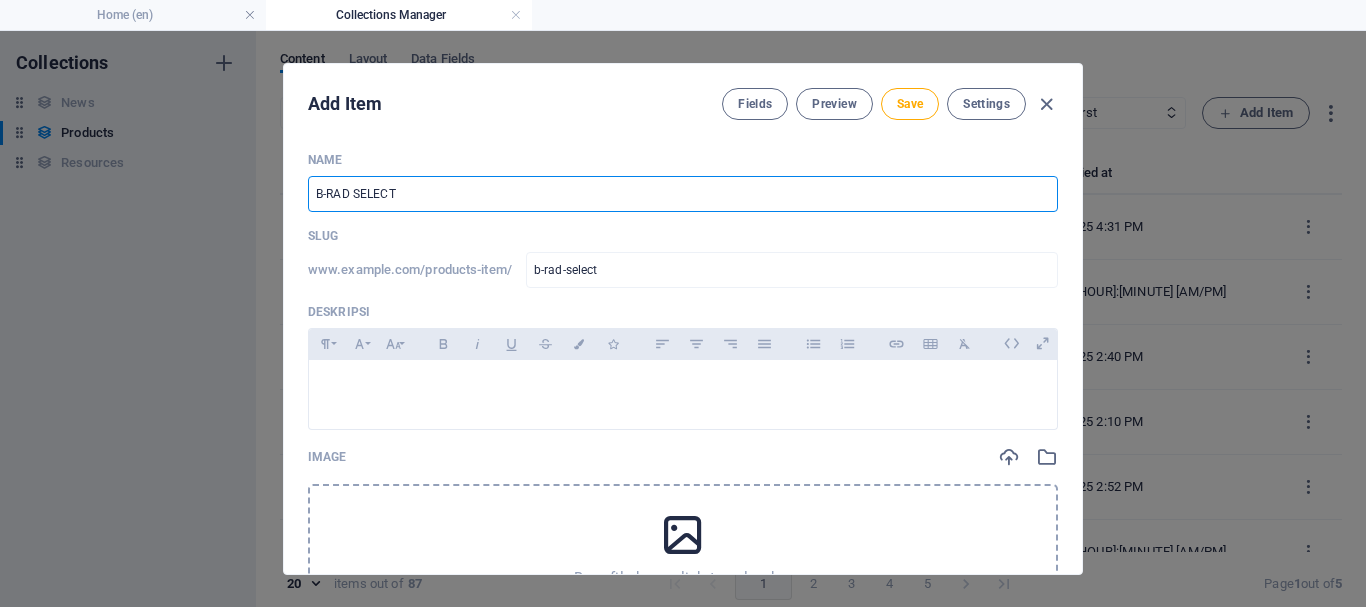 type on "b-rad-select" 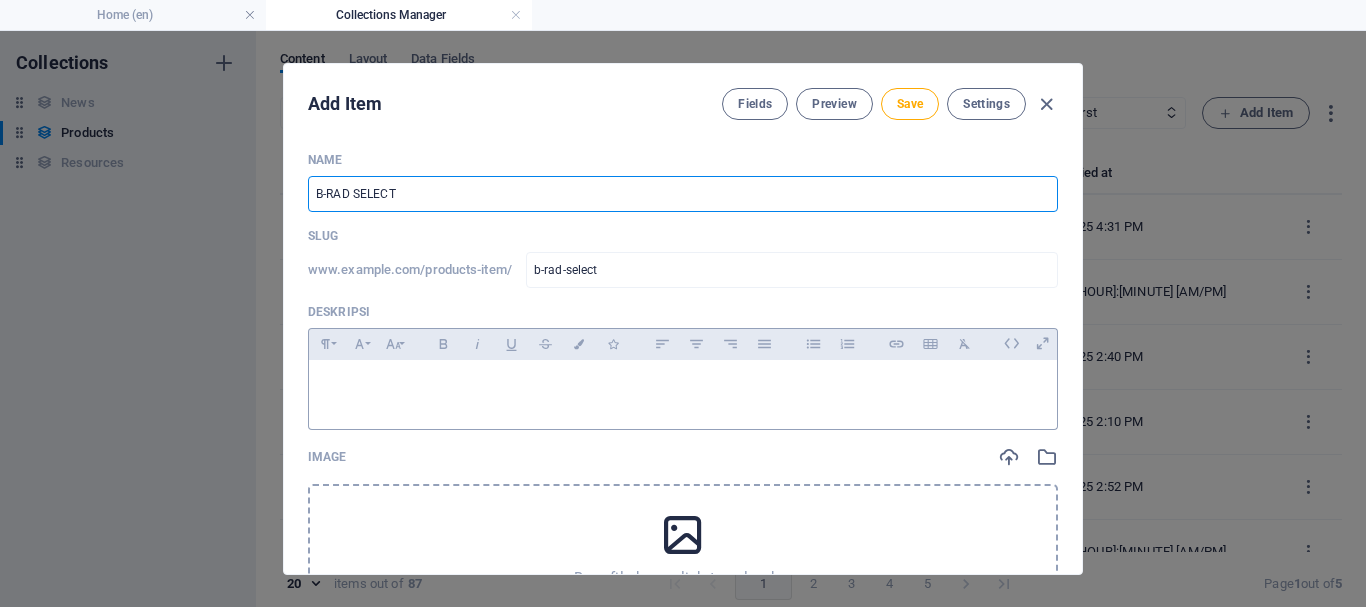 type on "B-RAD SELECT" 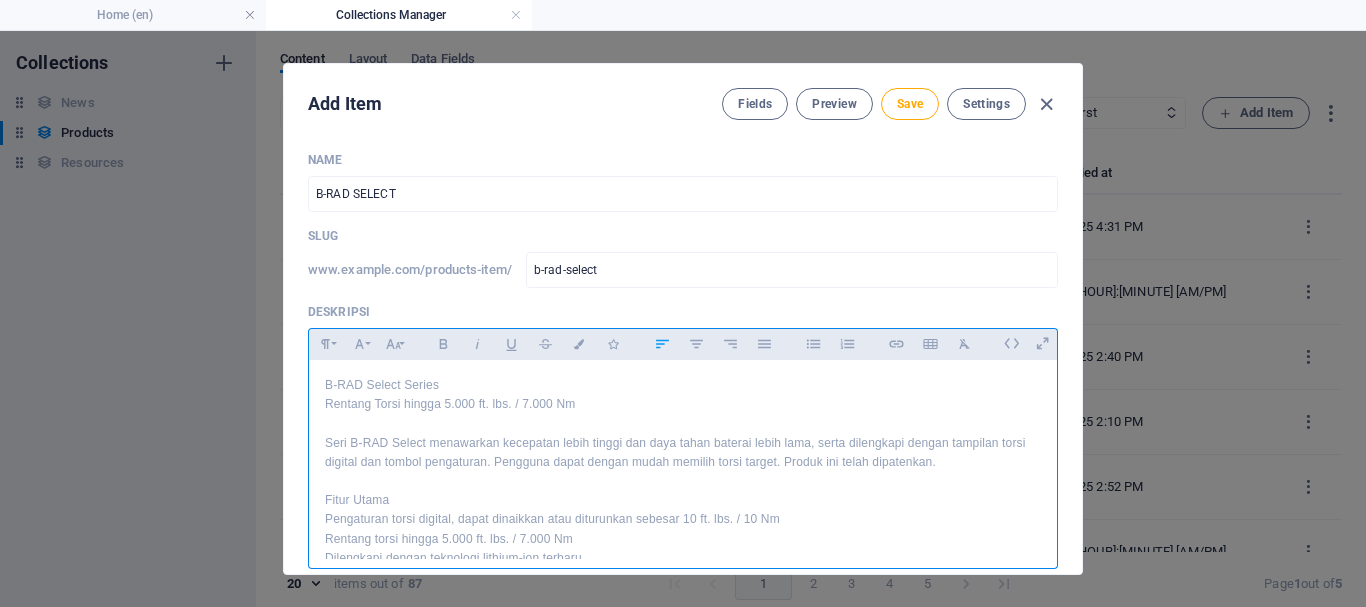 scroll, scrollTop: 241, scrollLeft: 0, axis: vertical 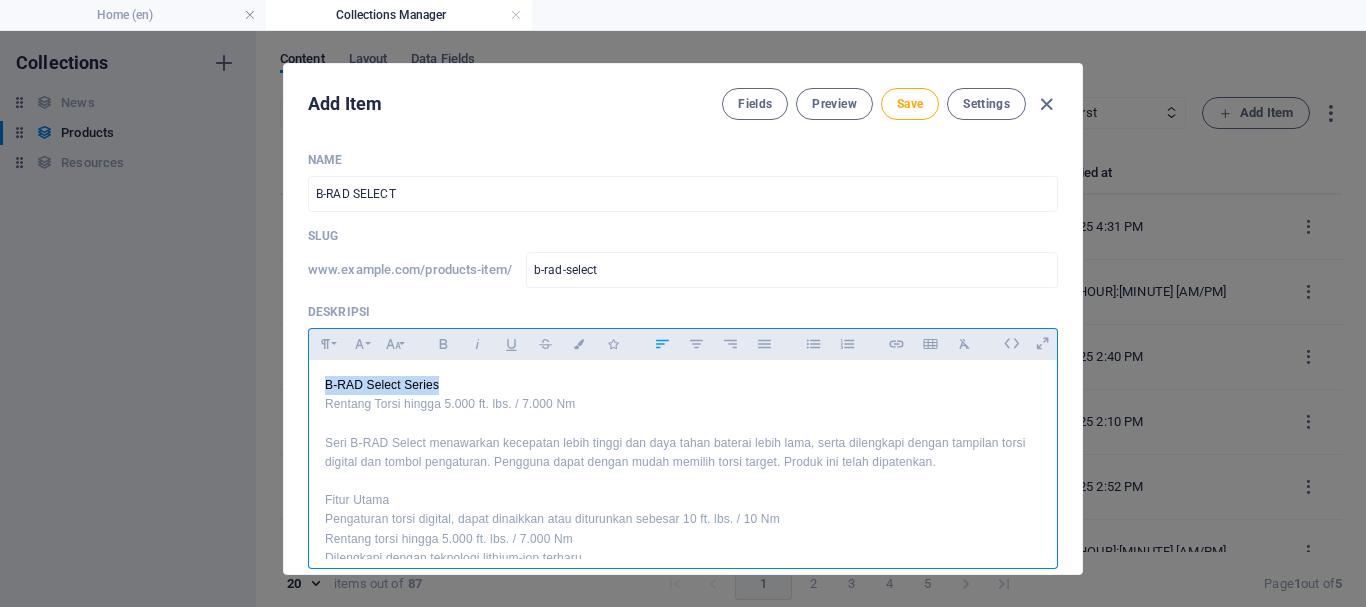 drag, startPoint x: 319, startPoint y: 378, endPoint x: 436, endPoint y: 378, distance: 117 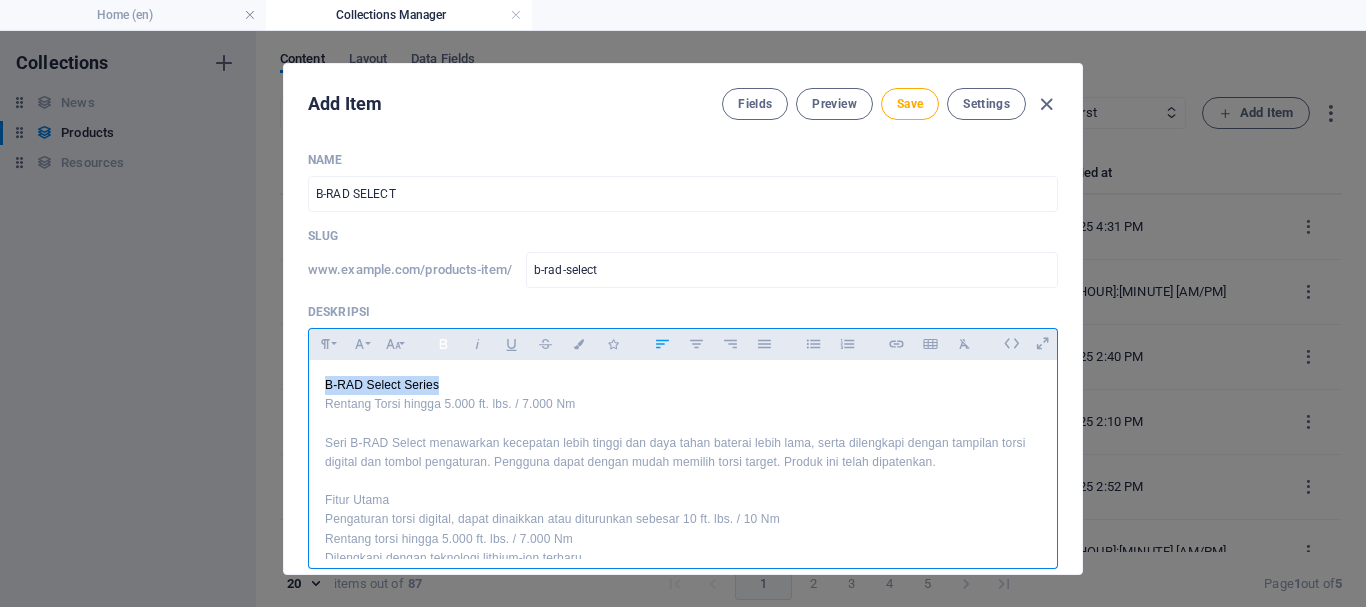 click 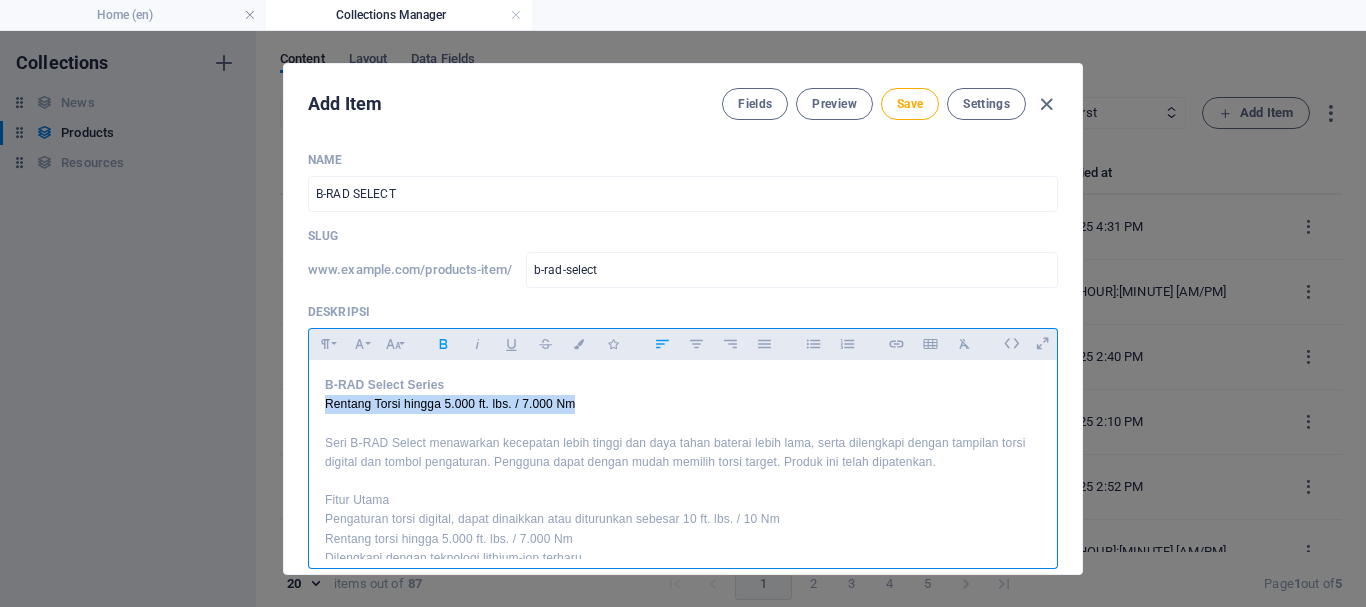 drag, startPoint x: 326, startPoint y: 408, endPoint x: 572, endPoint y: 403, distance: 246.05081 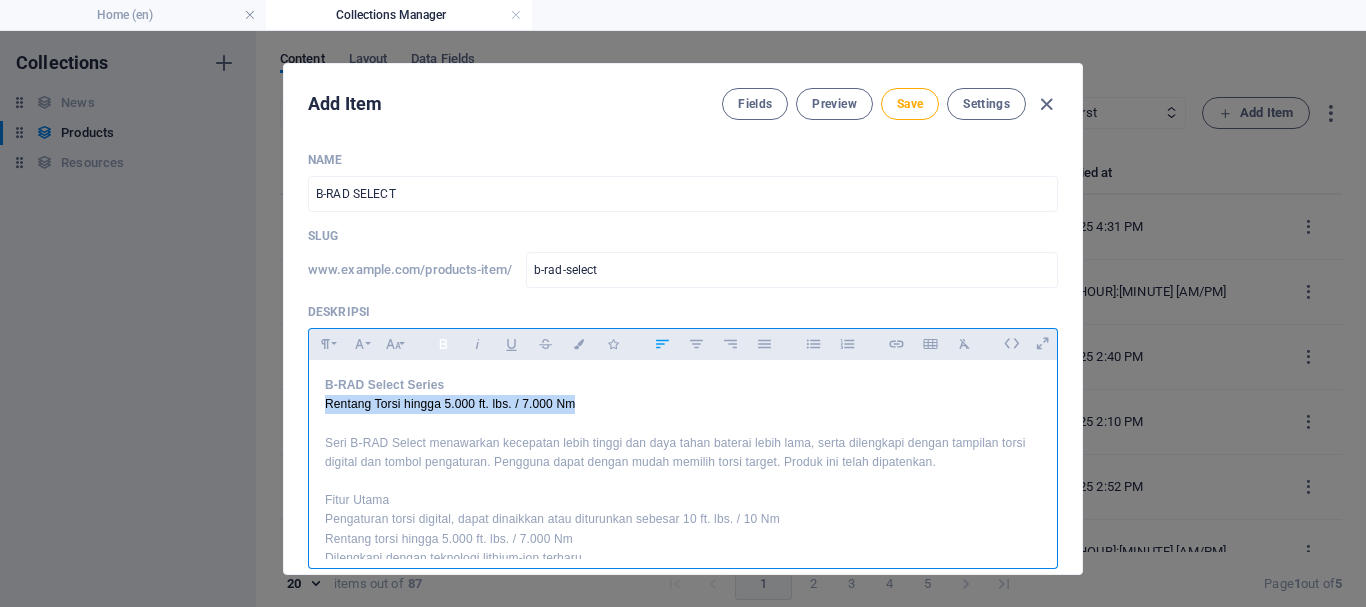 click 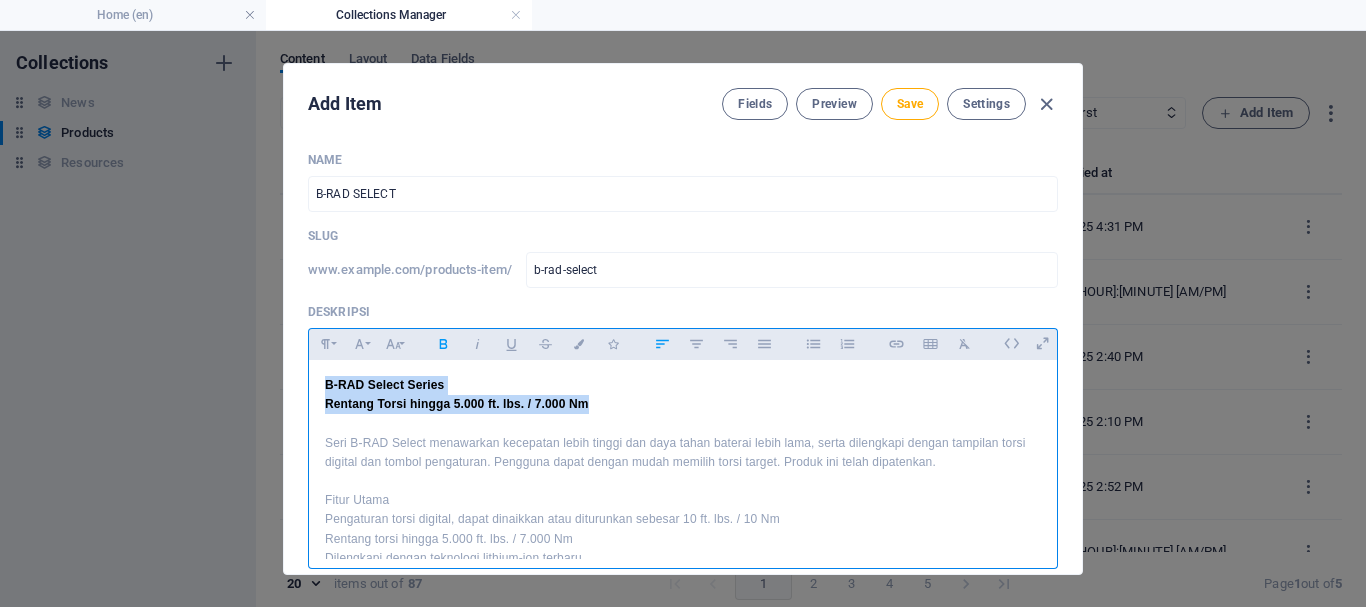 drag, startPoint x: 324, startPoint y: 384, endPoint x: 591, endPoint y: 403, distance: 267.67517 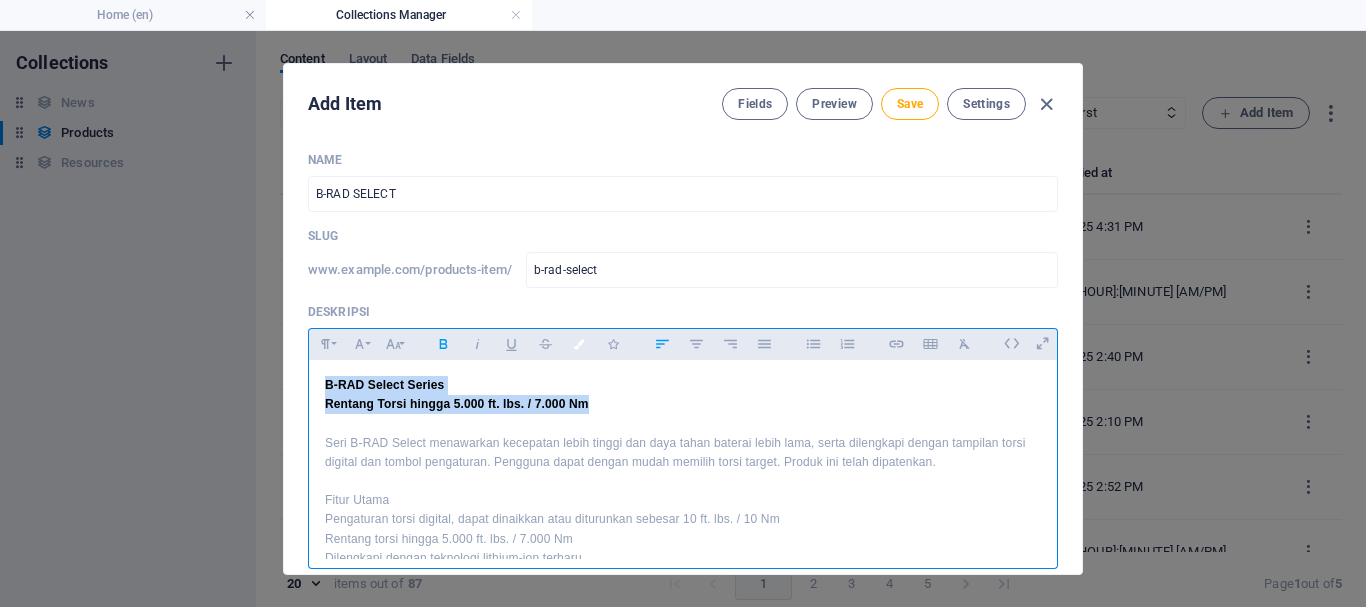 click at bounding box center (579, 344) 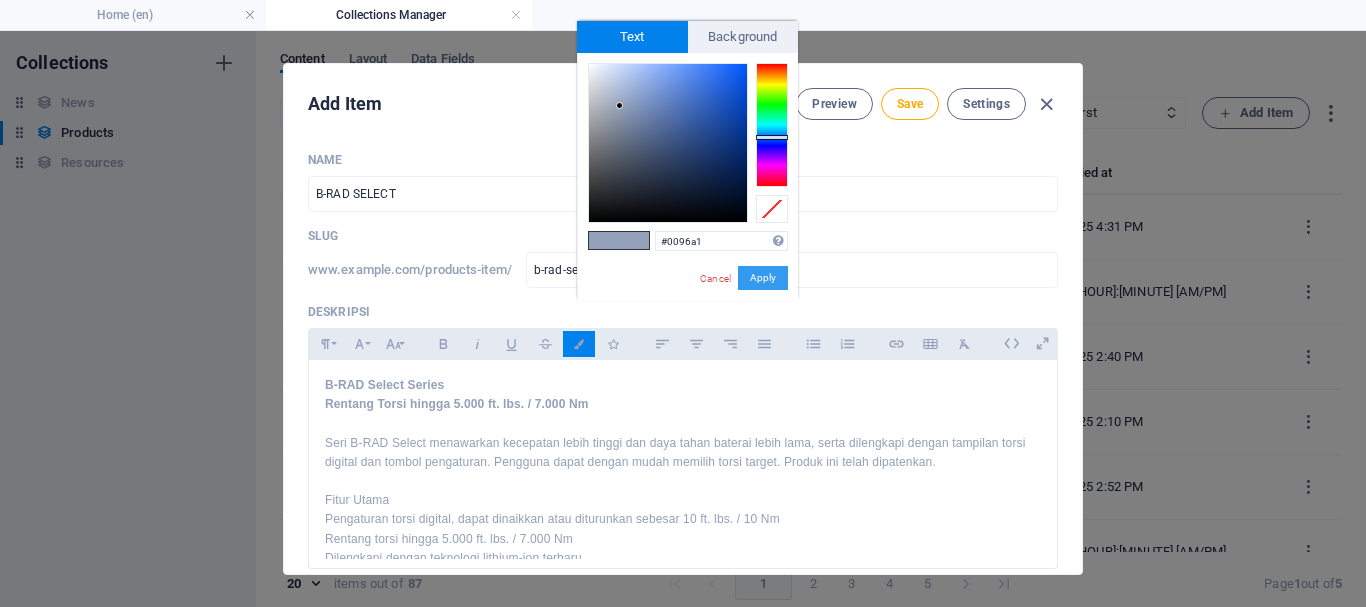 click on "Apply" at bounding box center [763, 278] 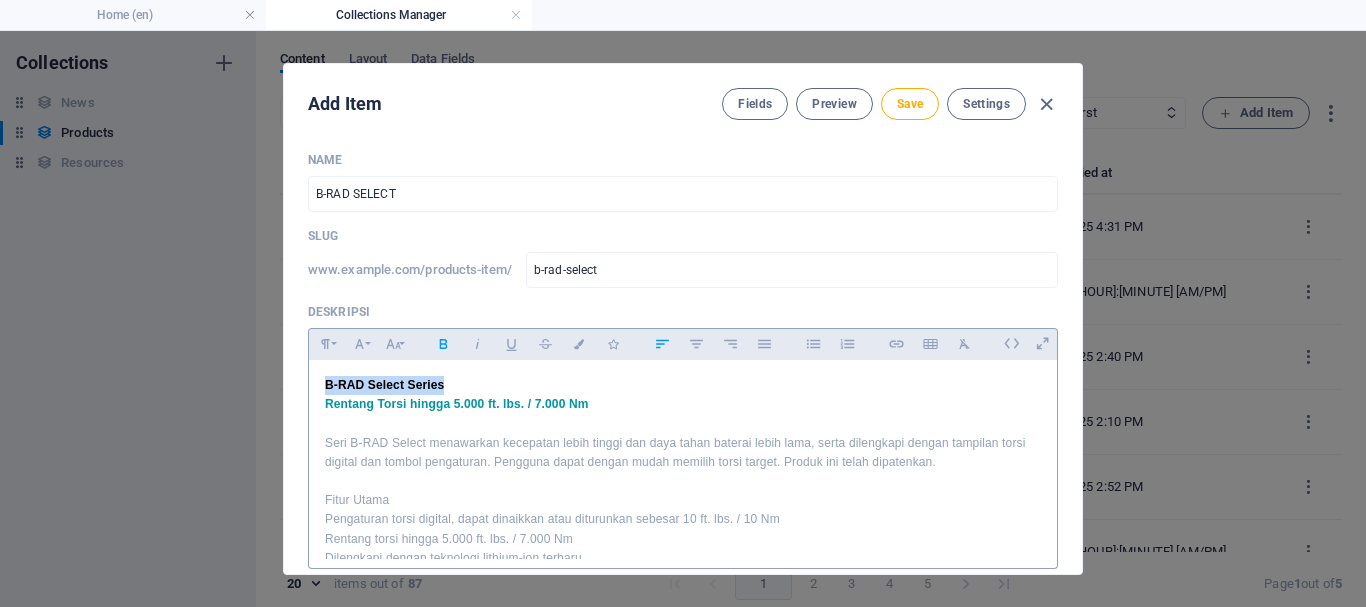 click on "Rentang Torsi hingga 5.000 ft. lbs. / 7.000 Nm" at bounding box center [683, 404] 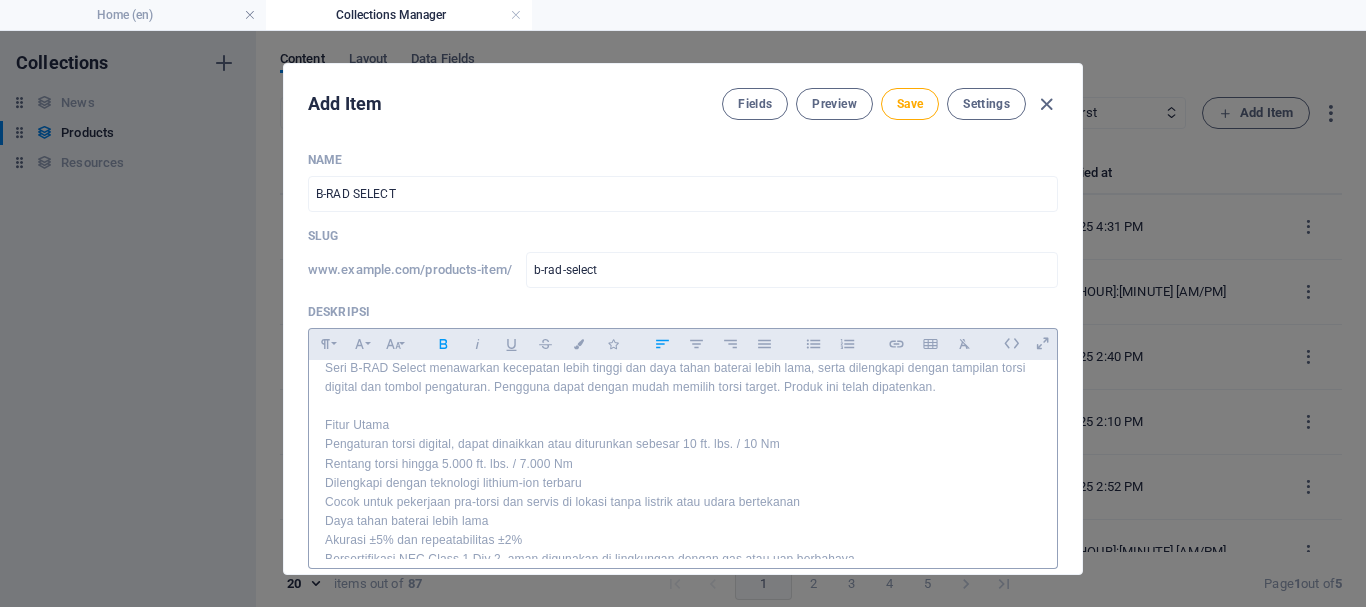 scroll, scrollTop: 100, scrollLeft: 0, axis: vertical 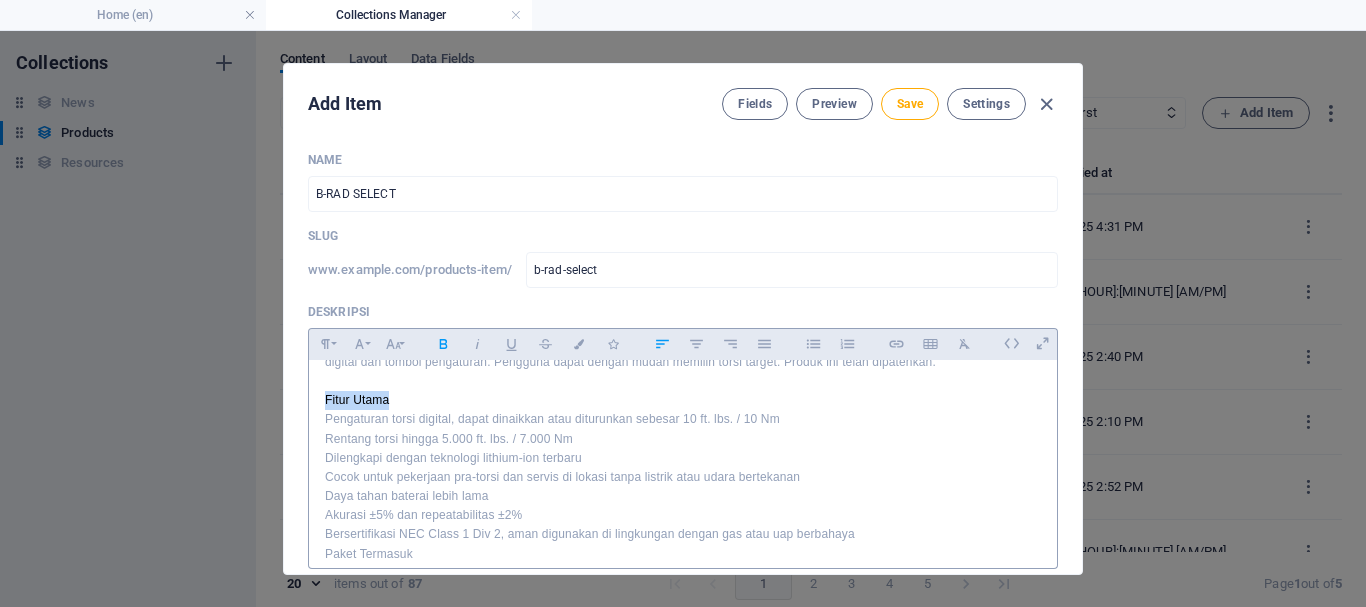drag, startPoint x: 323, startPoint y: 402, endPoint x: 392, endPoint y: 395, distance: 69.354164 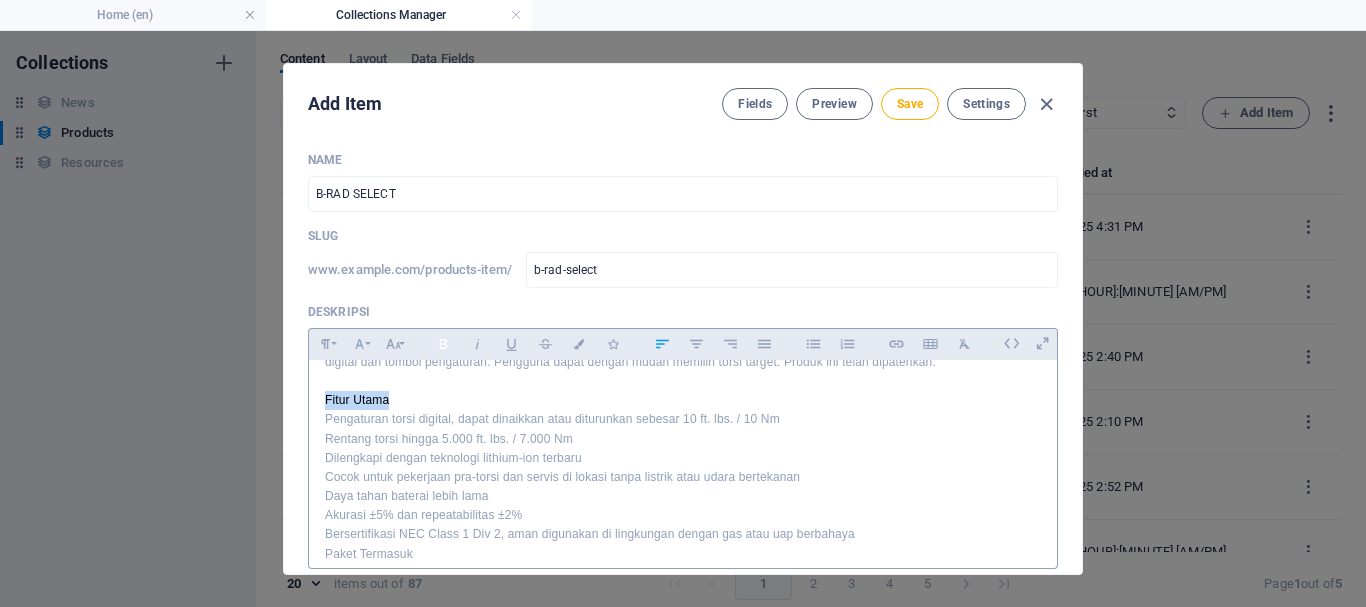 click 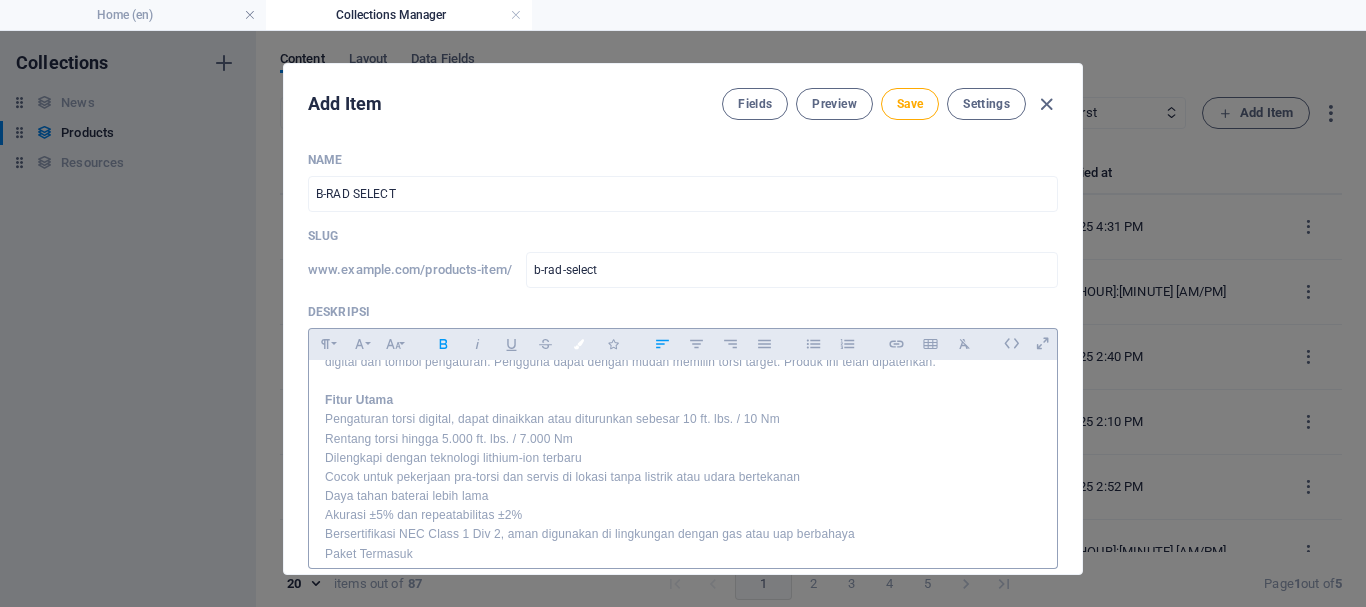 click at bounding box center [579, 344] 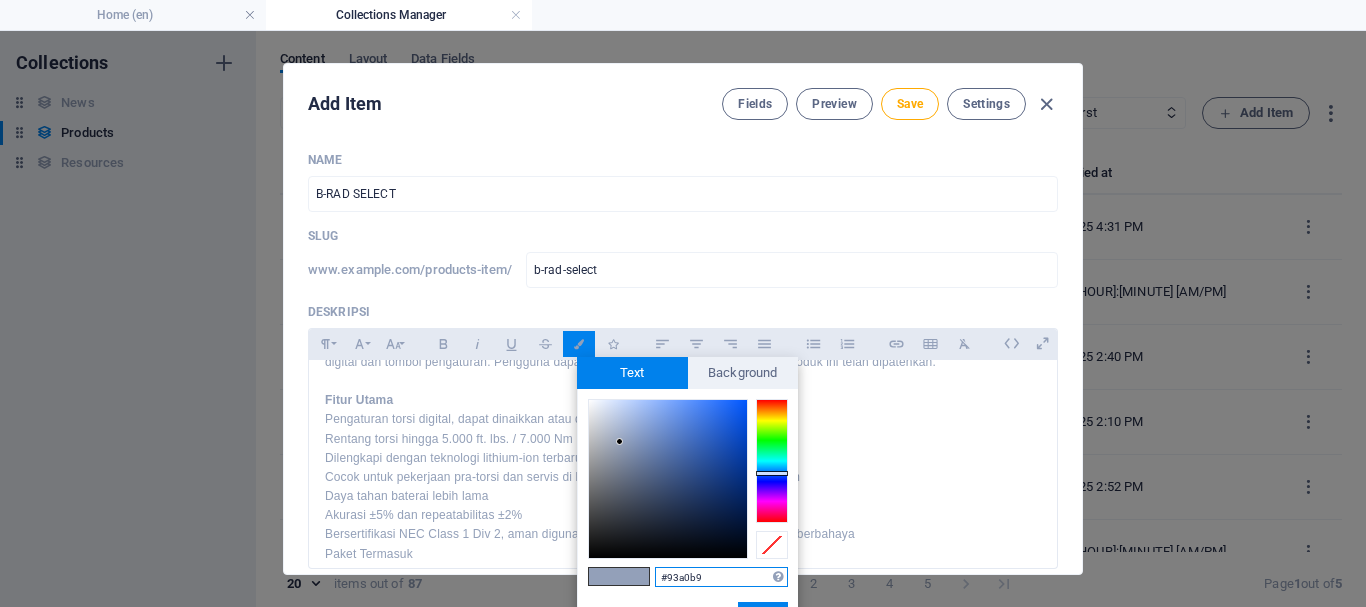 click on "#93a0b9" at bounding box center [721, 577] 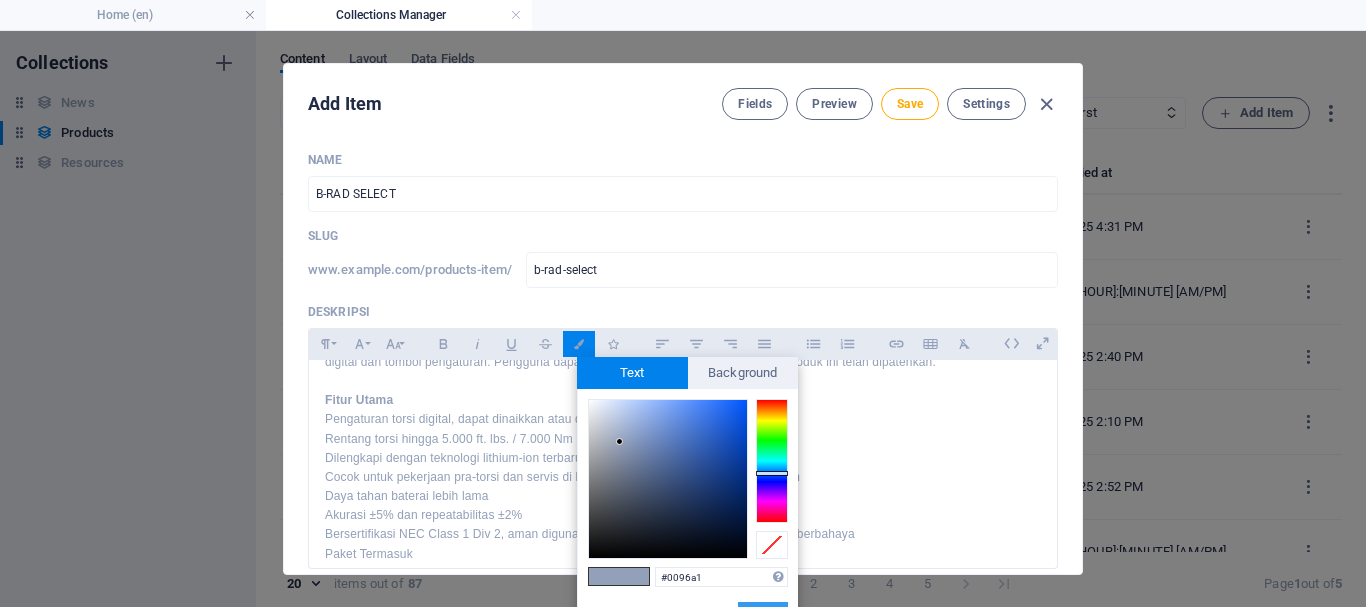 click on "Apply" at bounding box center [763, 614] 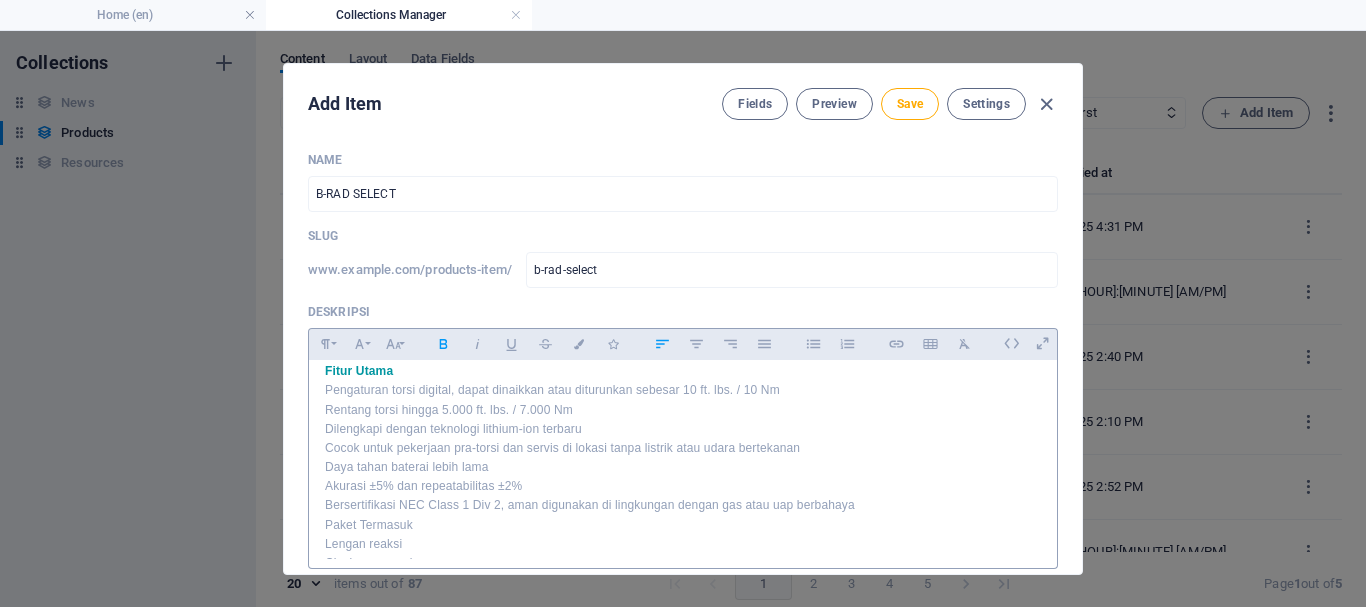 scroll, scrollTop: 100, scrollLeft: 0, axis: vertical 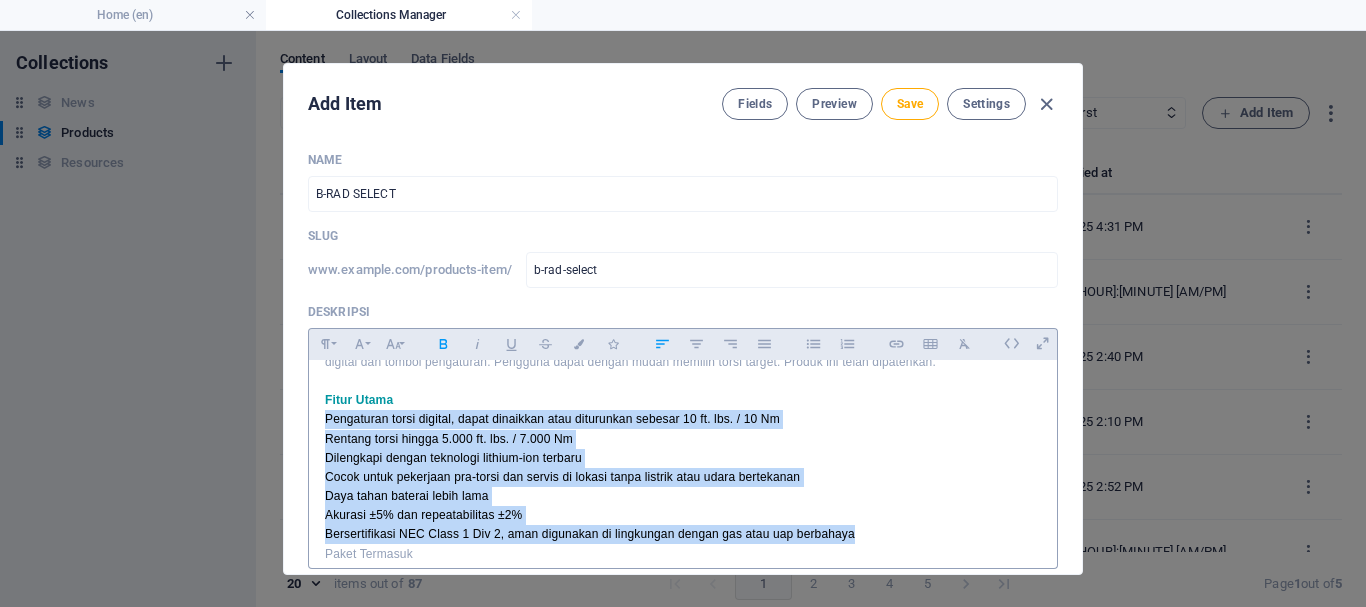 drag, startPoint x: 322, startPoint y: 420, endPoint x: 851, endPoint y: 539, distance: 542.2195 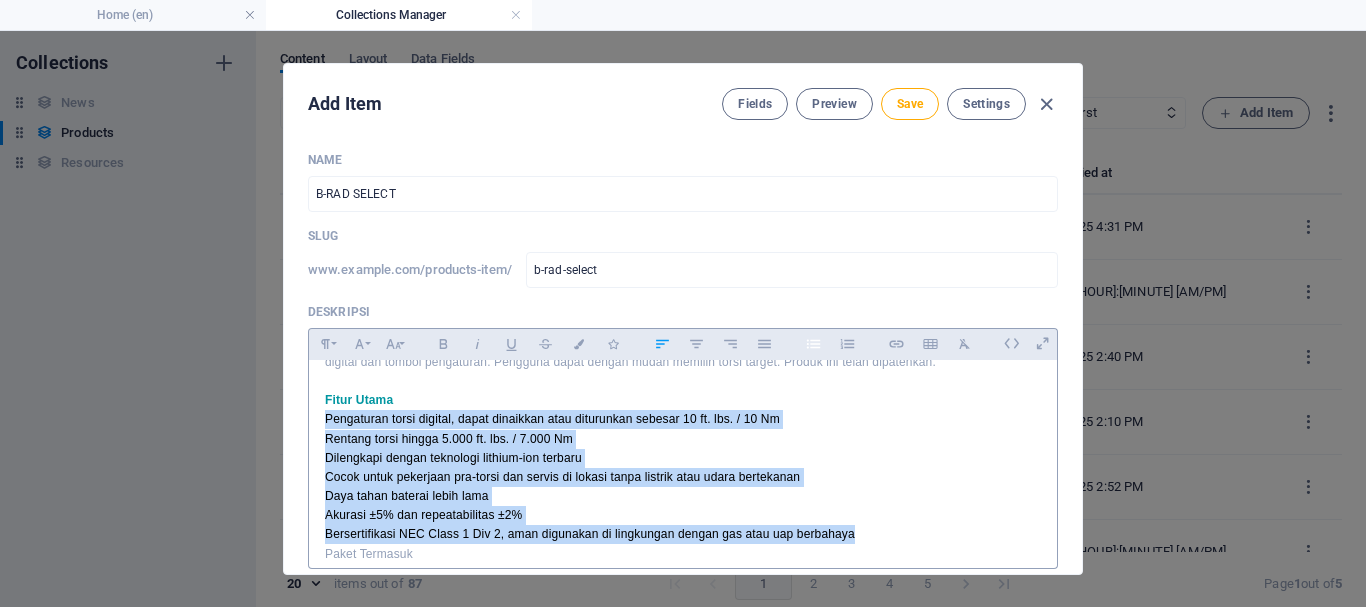 click 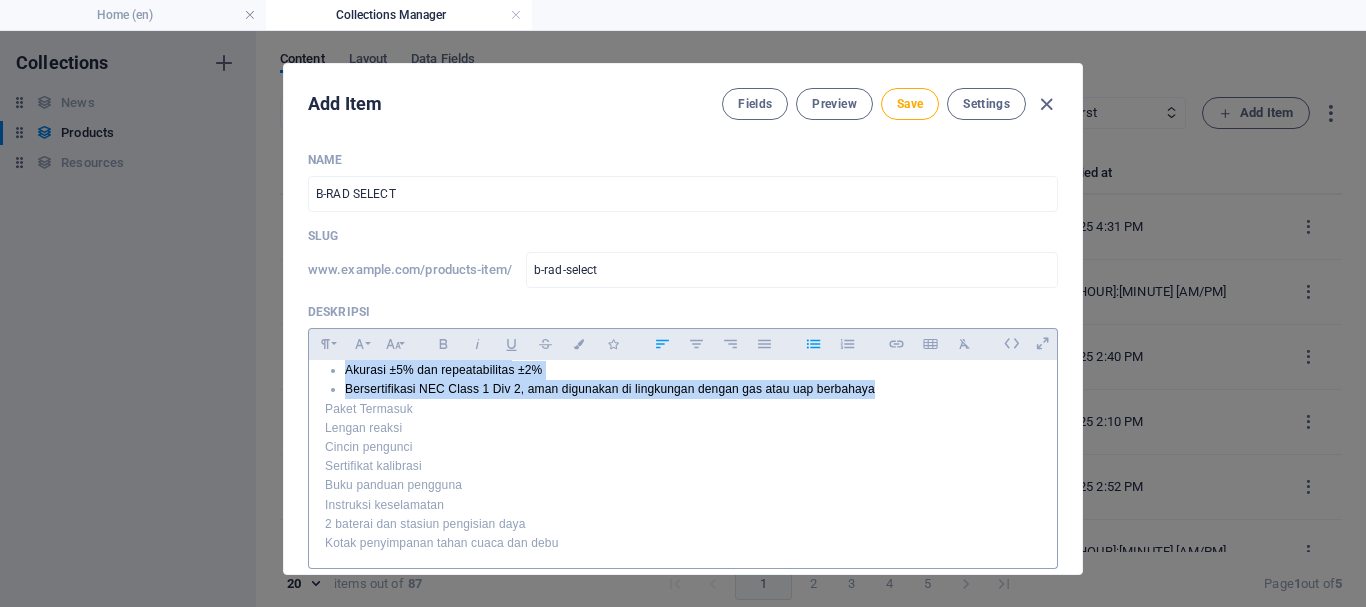 scroll, scrollTop: 255, scrollLeft: 0, axis: vertical 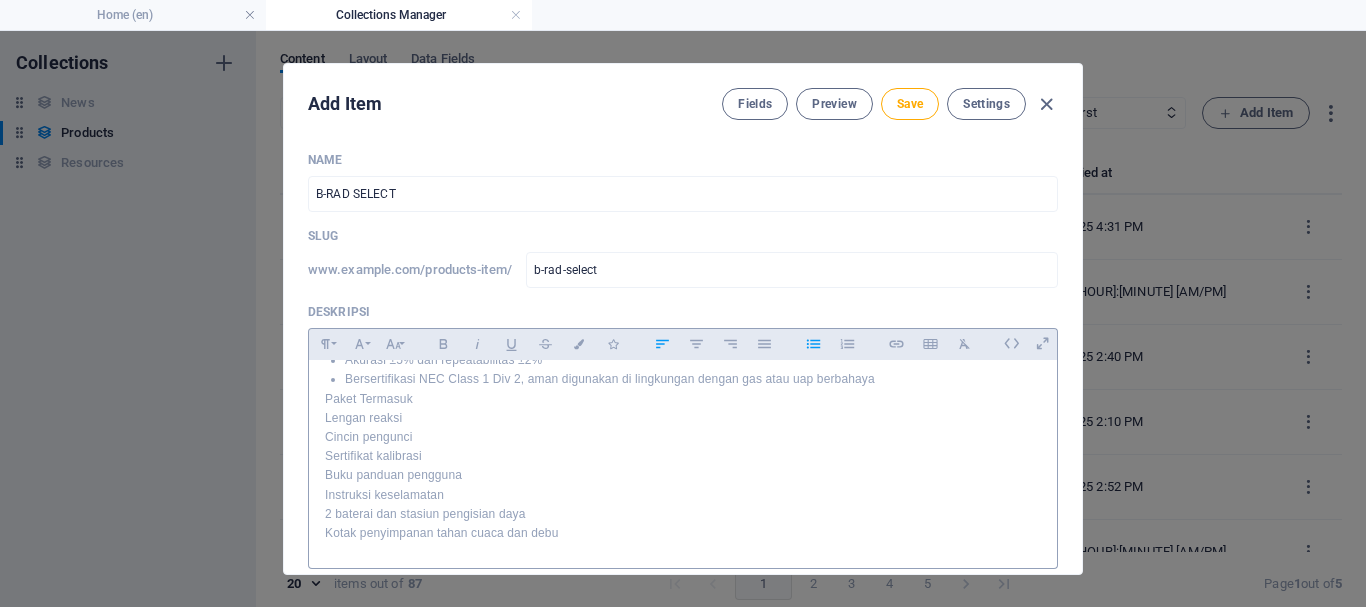 click on "Paket Termasuk" at bounding box center [683, 399] 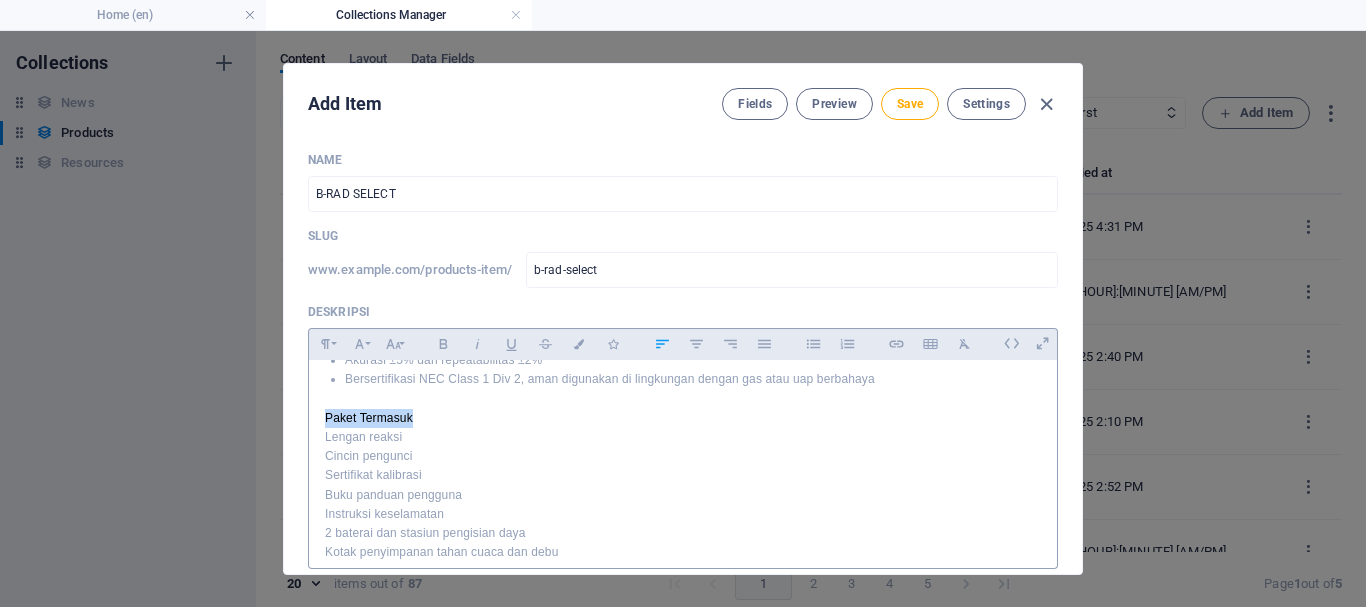 drag, startPoint x: 322, startPoint y: 416, endPoint x: 413, endPoint y: 415, distance: 91.00549 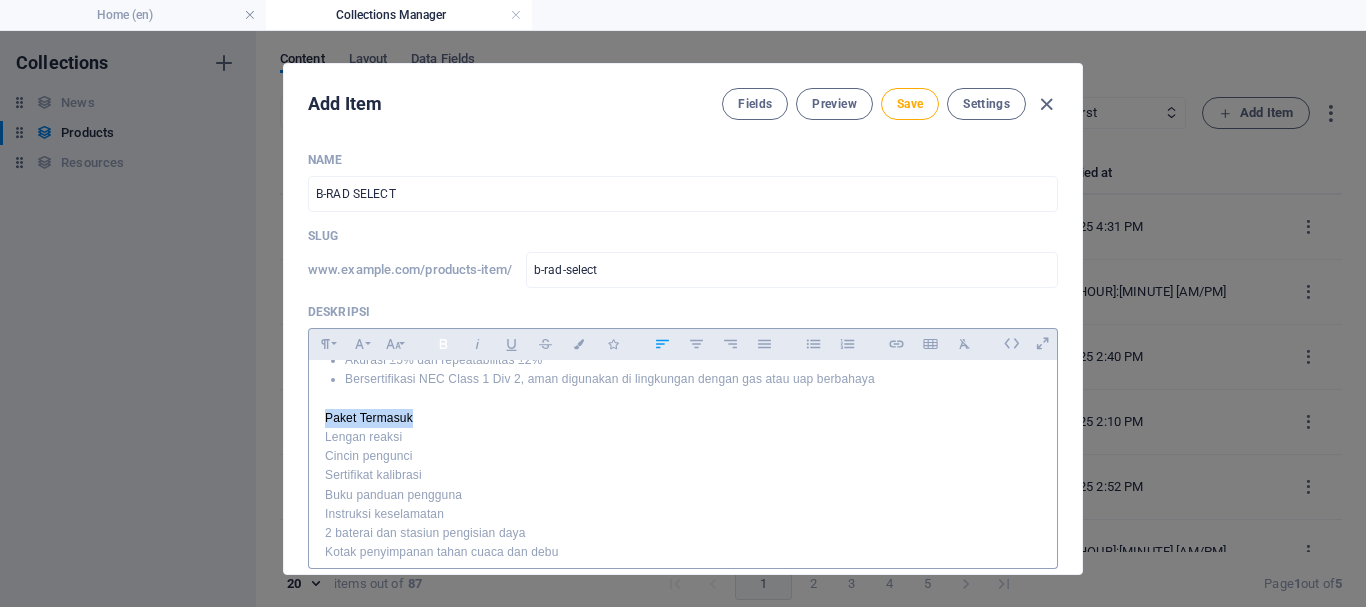 click 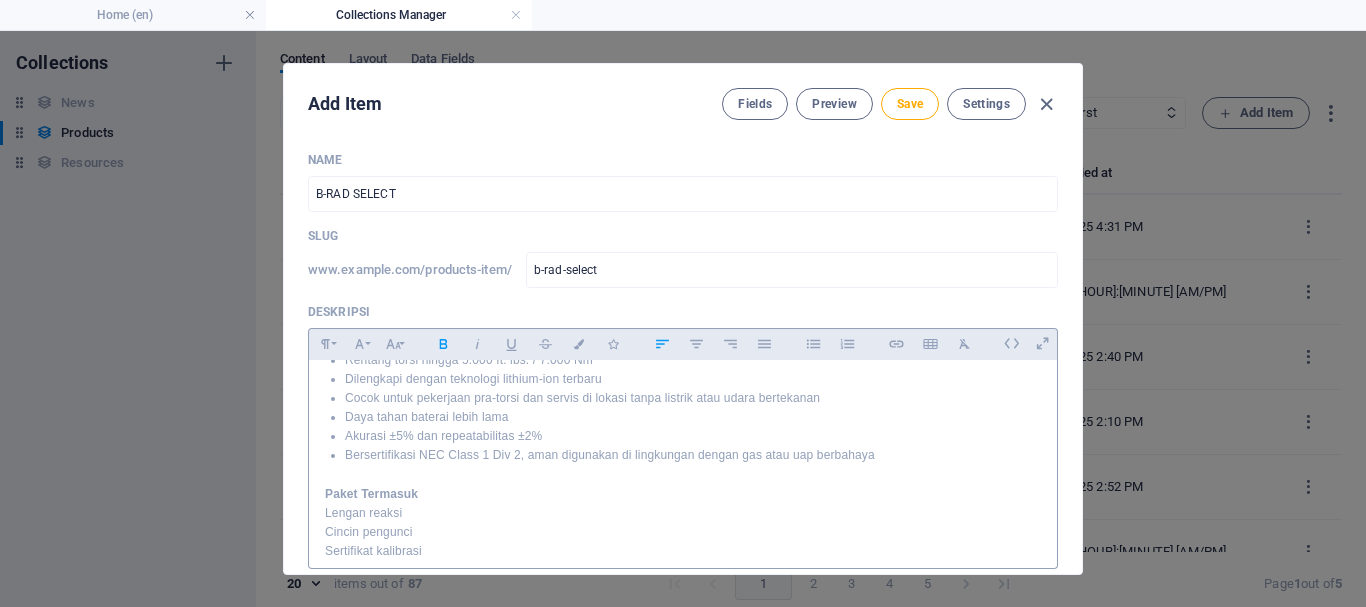 scroll, scrollTop: 200, scrollLeft: 0, axis: vertical 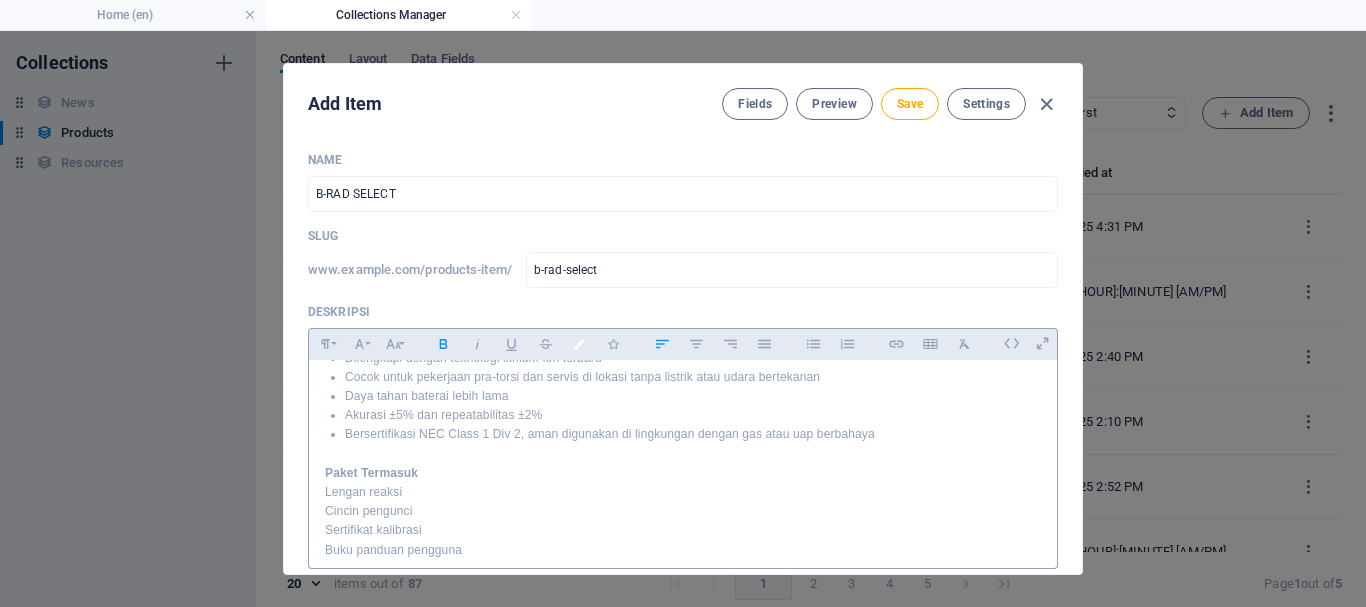 click at bounding box center (579, 344) 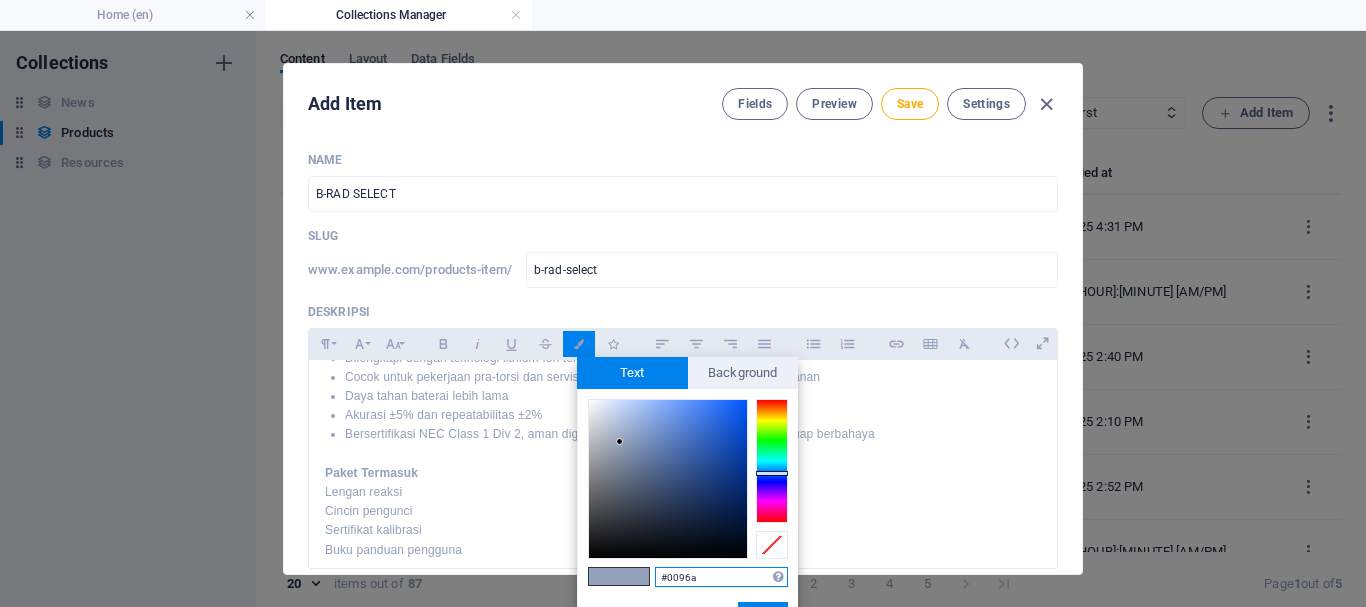 type on "#0096a1" 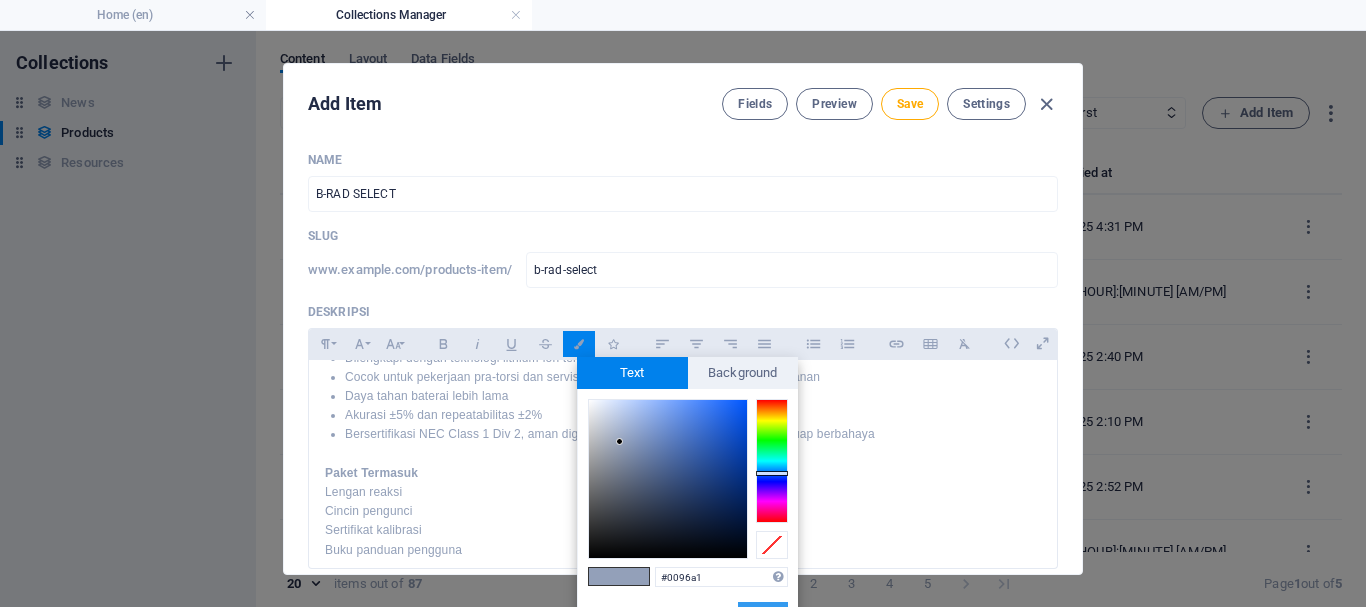 click on "Apply" at bounding box center [763, 614] 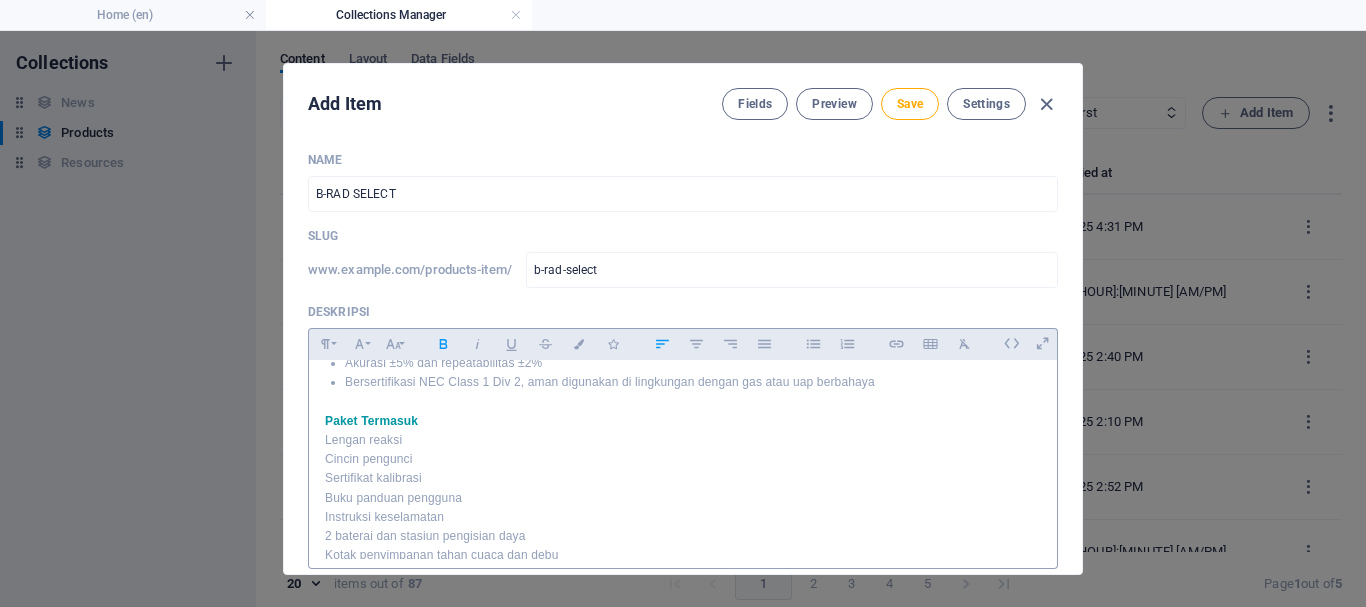 scroll, scrollTop: 274, scrollLeft: 0, axis: vertical 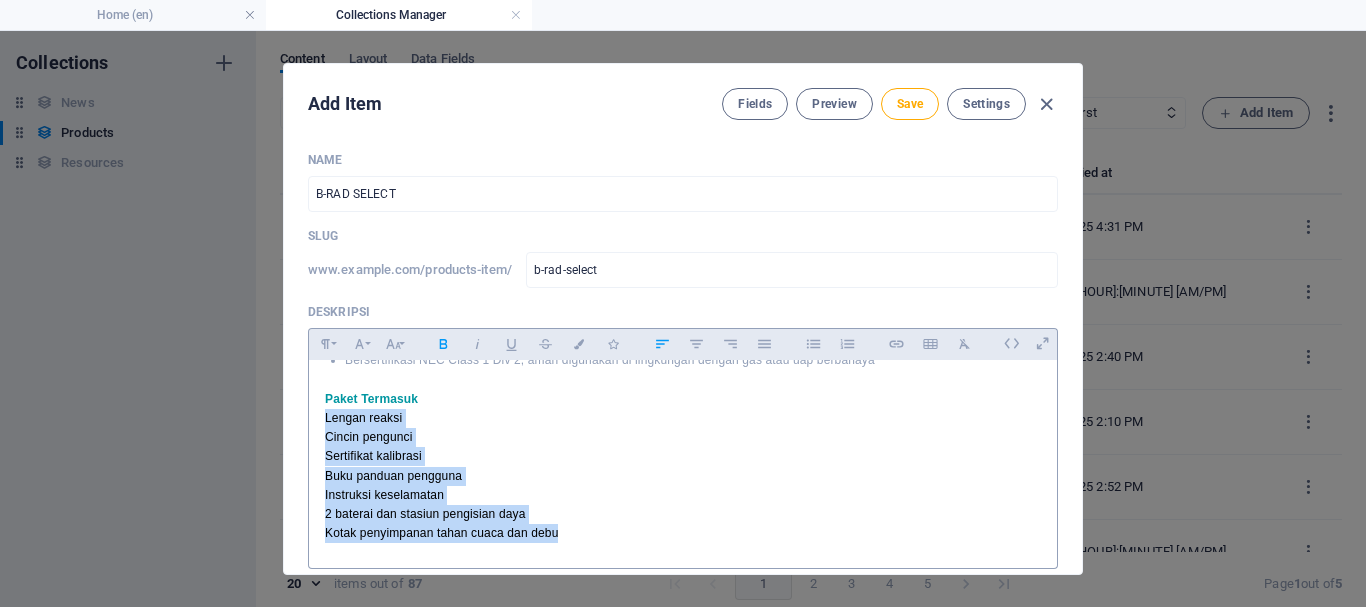 drag, startPoint x: 322, startPoint y: 421, endPoint x: 583, endPoint y: 532, distance: 283.623 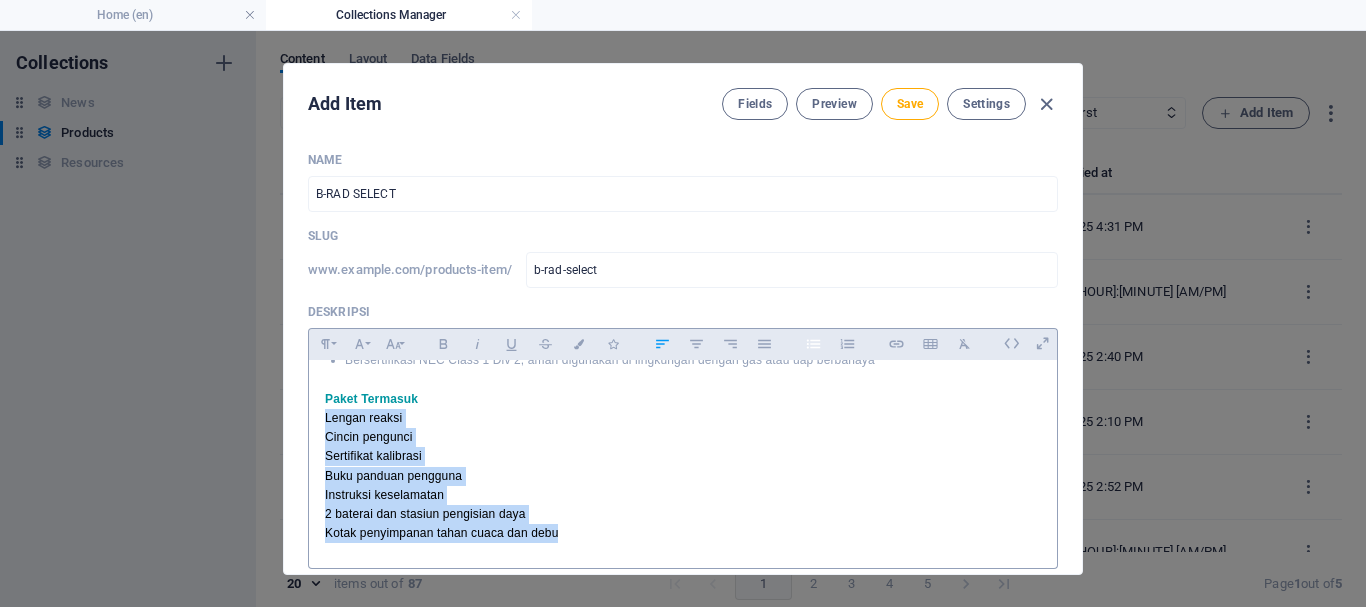 click 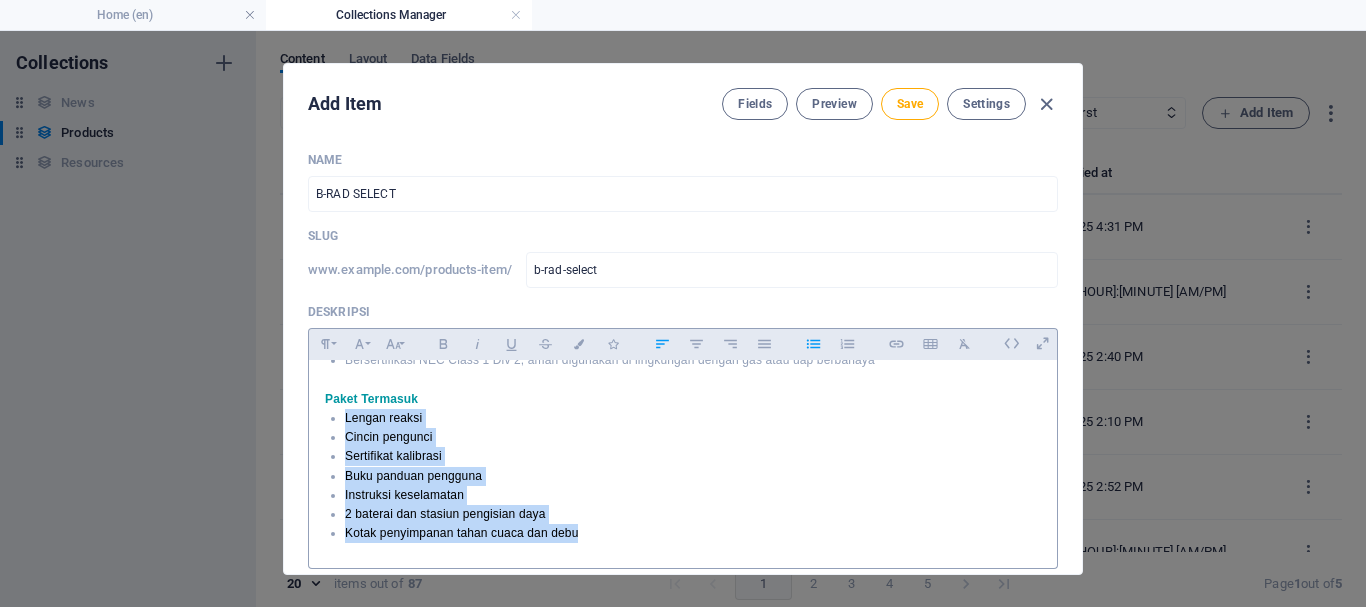 click on "Instruksi keselamatan" at bounding box center [693, 495] 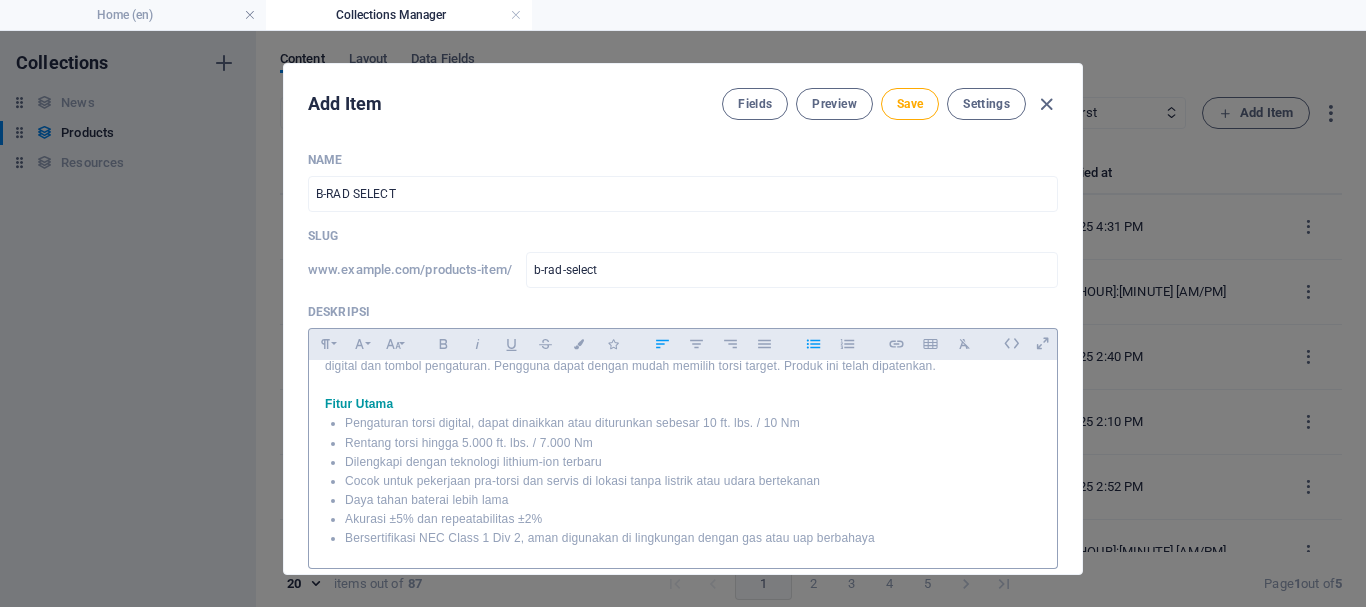 scroll, scrollTop: 274, scrollLeft: 0, axis: vertical 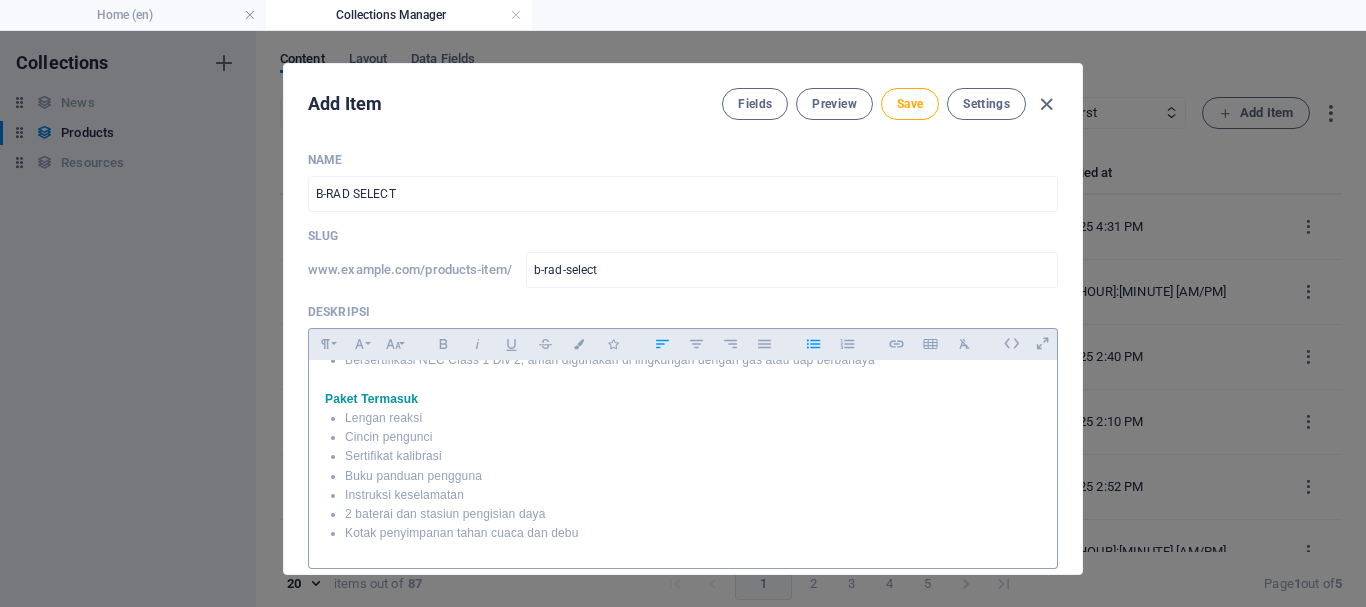 click on "Kotak penyimpanan tahan cuaca dan debu" at bounding box center [693, 533] 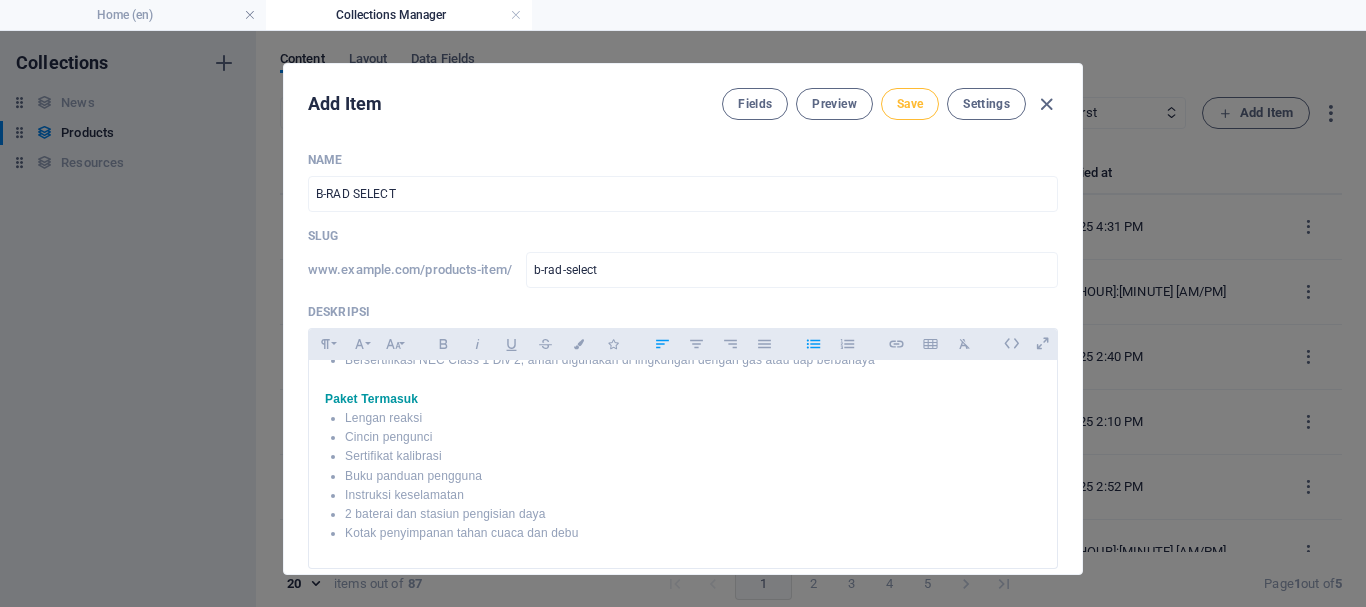 click on "Save" at bounding box center [910, 104] 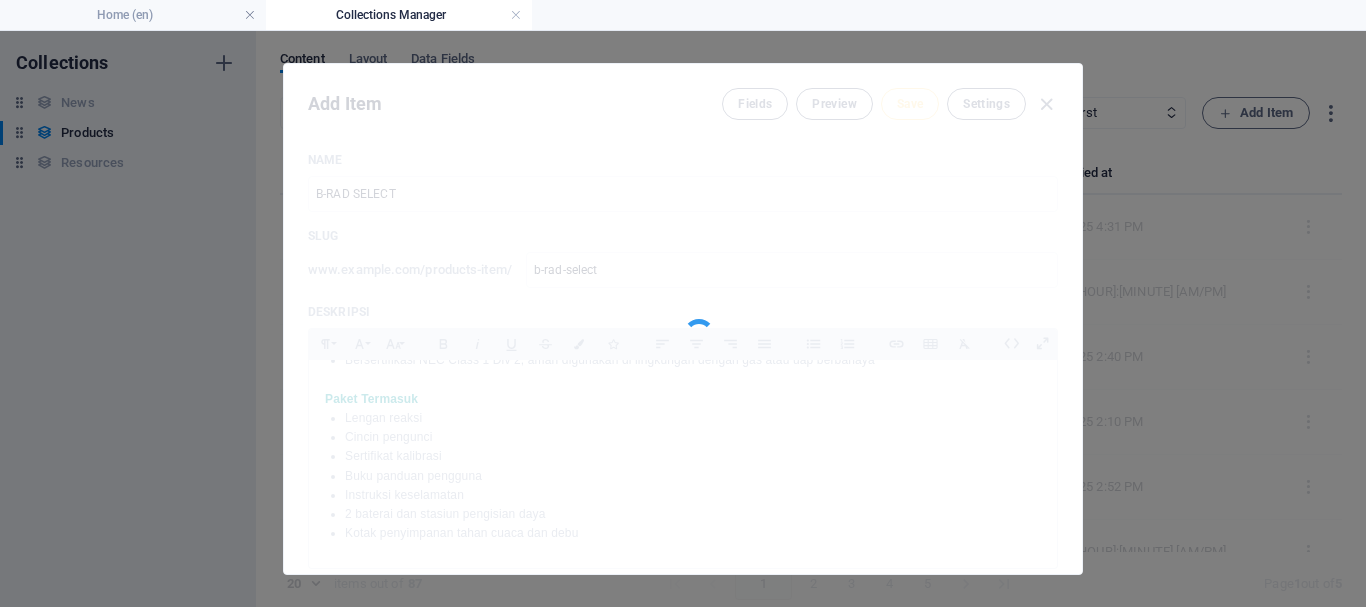 type on "b-rad-select" 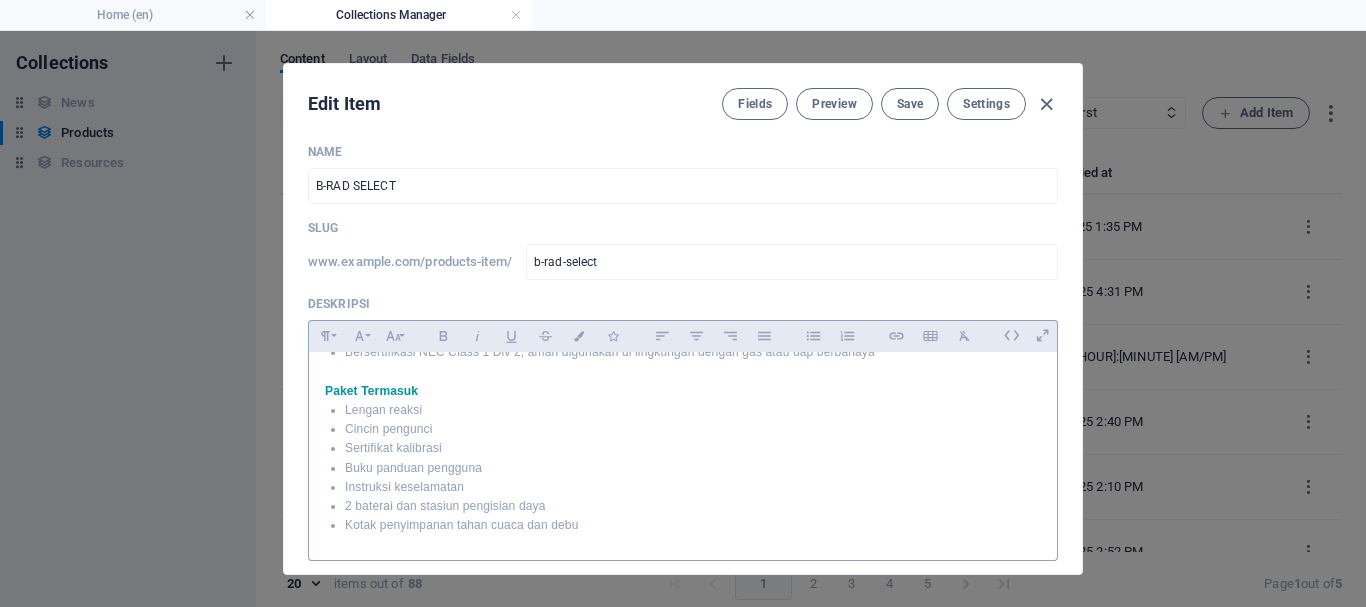 scroll, scrollTop: 0, scrollLeft: 0, axis: both 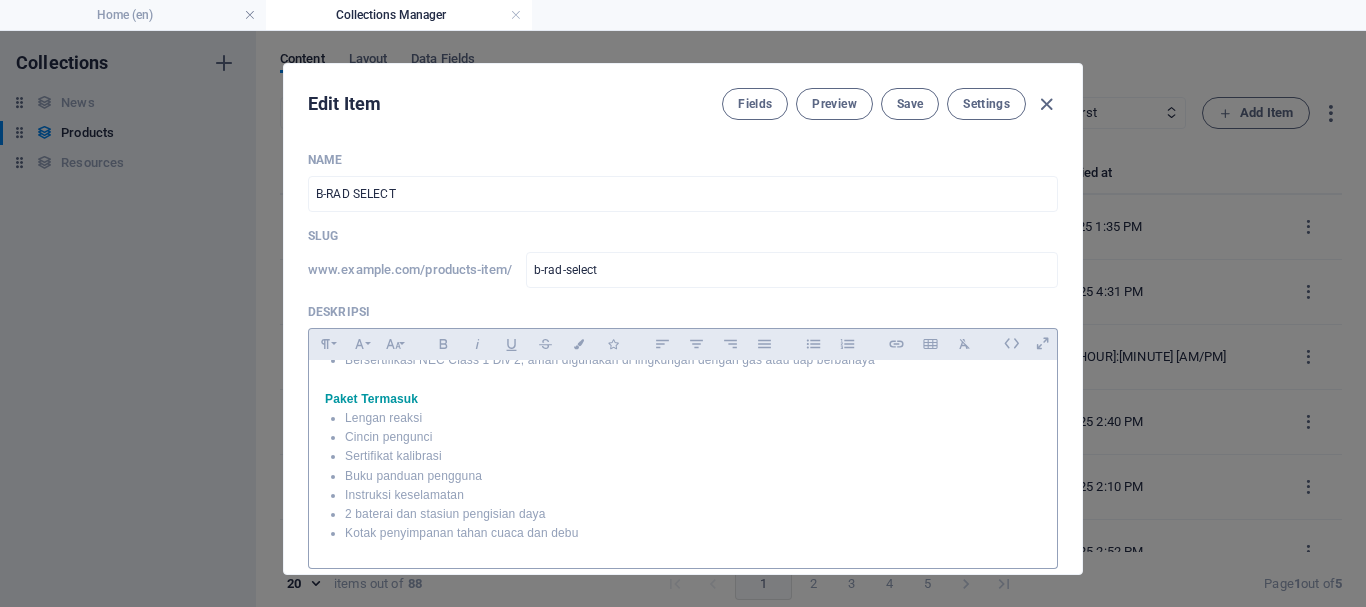 click on "Kotak penyimpanan tahan cuaca dan debu" at bounding box center [693, 533] 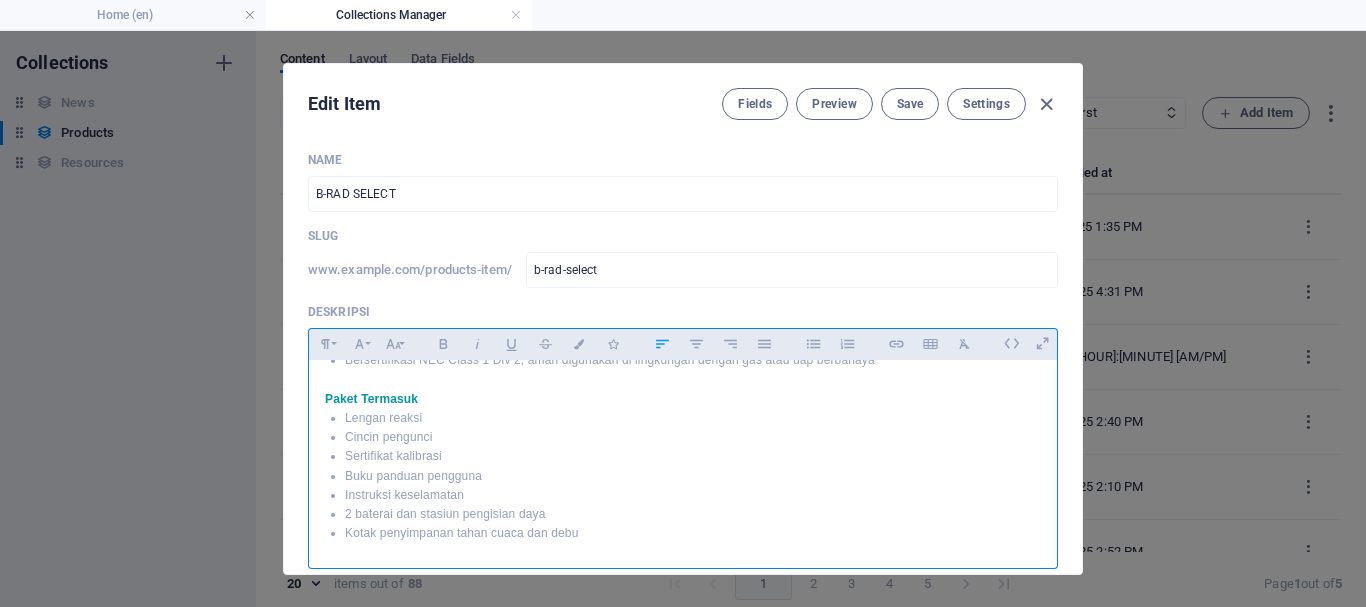 scroll, scrollTop: 280, scrollLeft: 0, axis: vertical 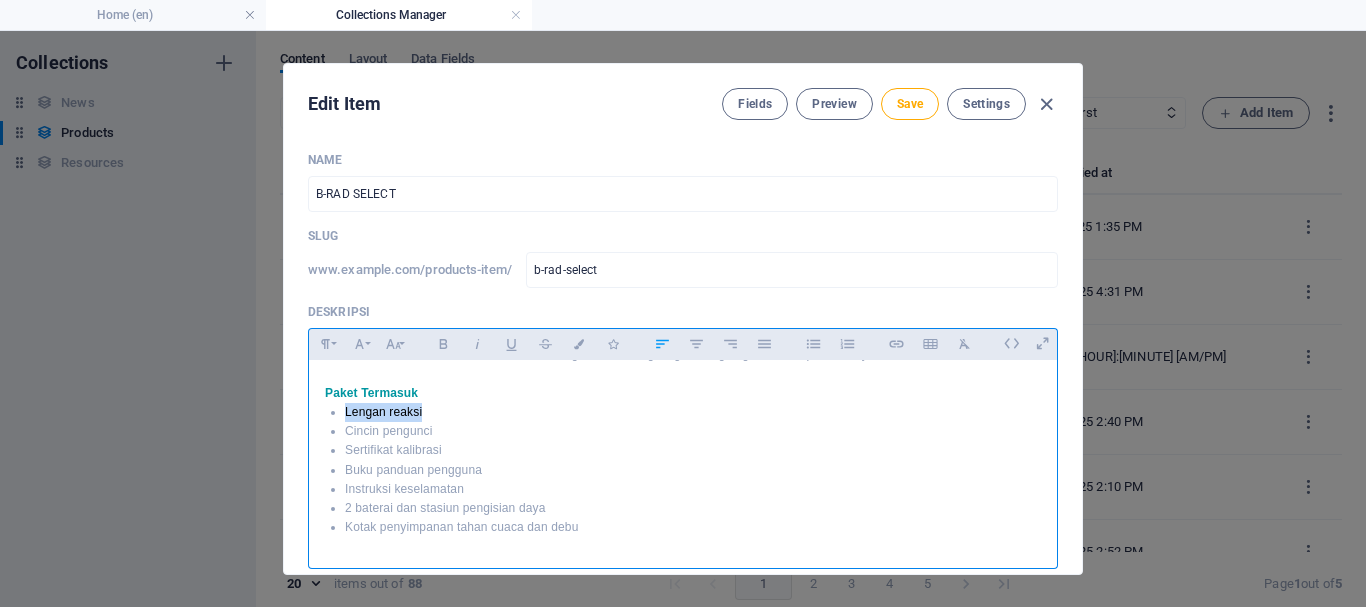 drag, startPoint x: 423, startPoint y: 412, endPoint x: 337, endPoint y: 416, distance: 86.09297 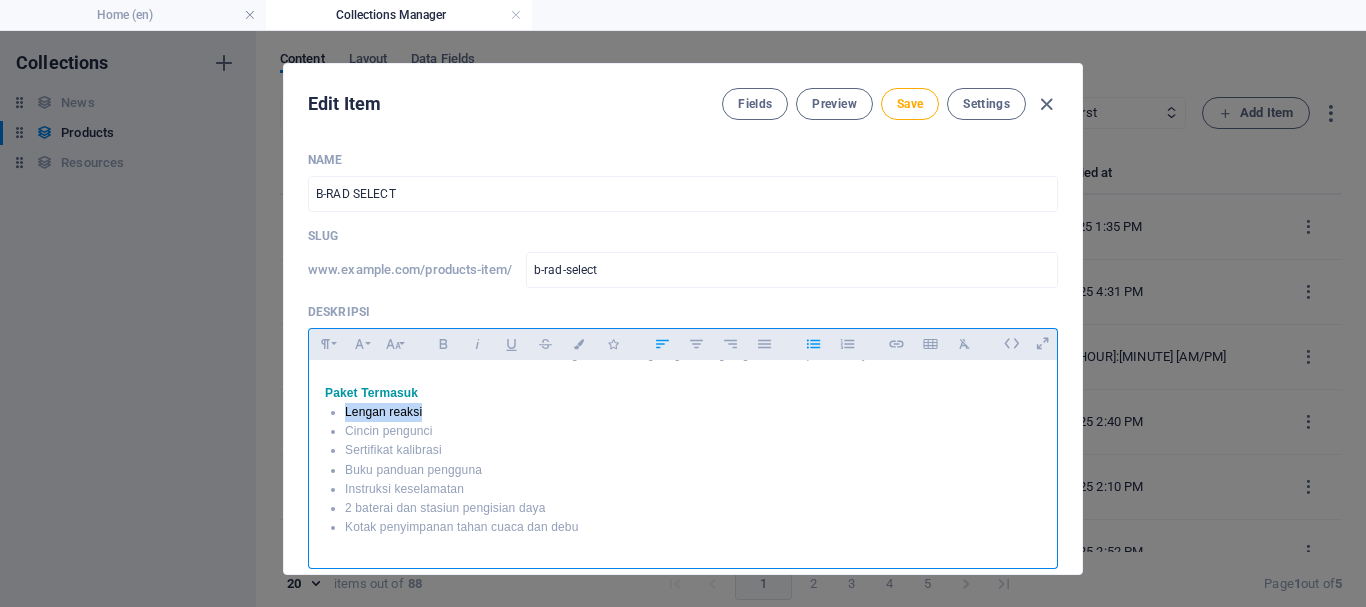 type 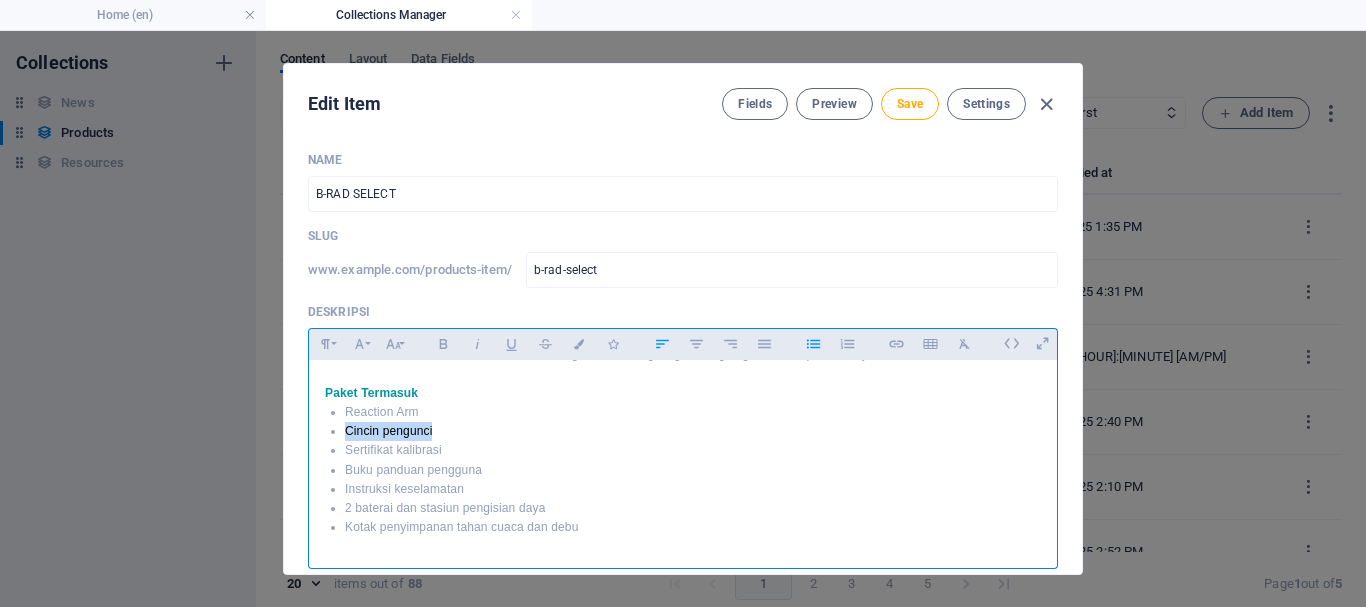 drag, startPoint x: 346, startPoint y: 428, endPoint x: 432, endPoint y: 435, distance: 86.28442 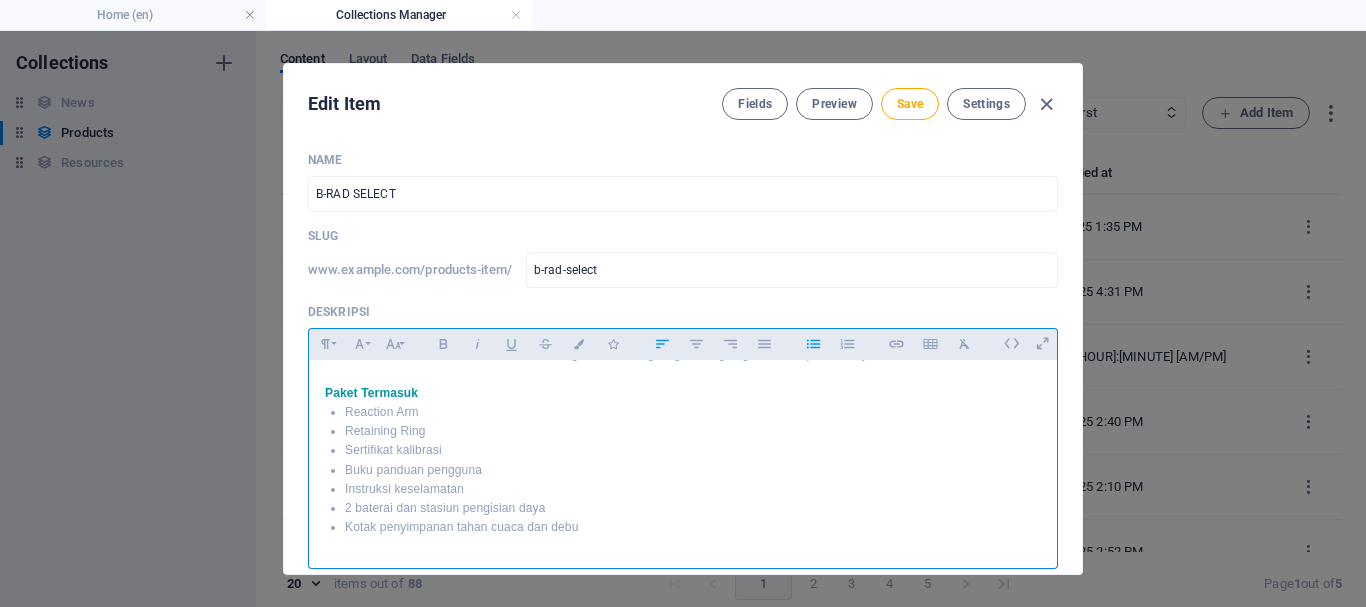 click on "Retaining Ring" at bounding box center (693, 431) 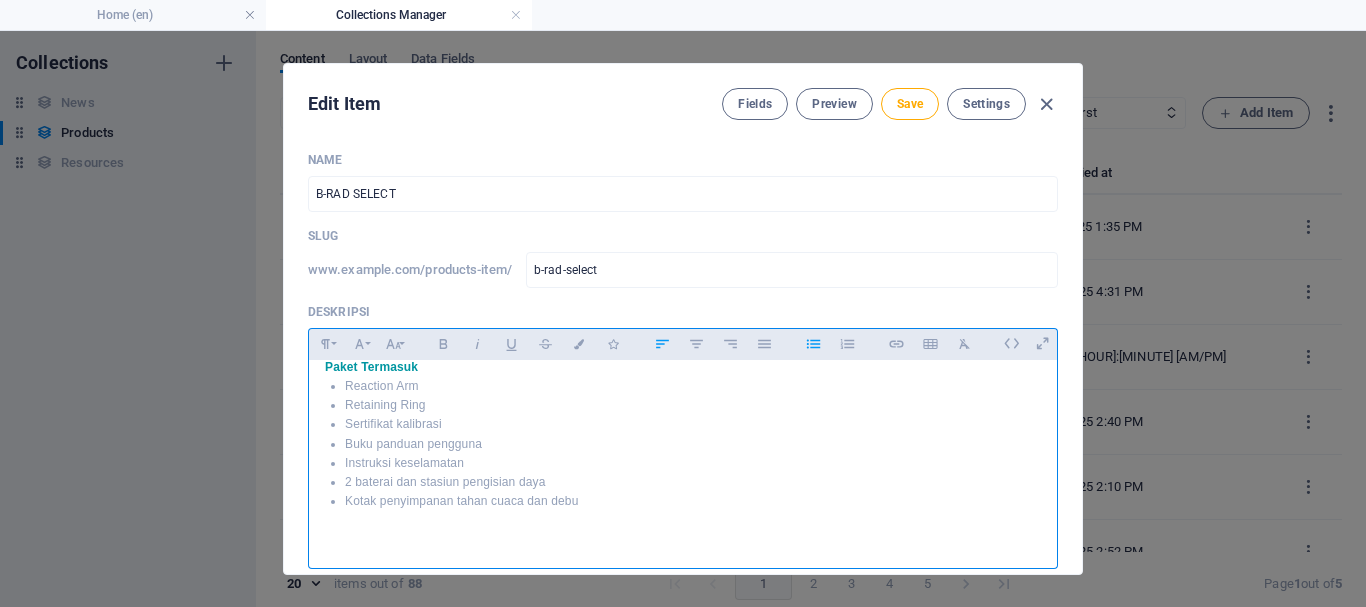 scroll, scrollTop: 313, scrollLeft: 0, axis: vertical 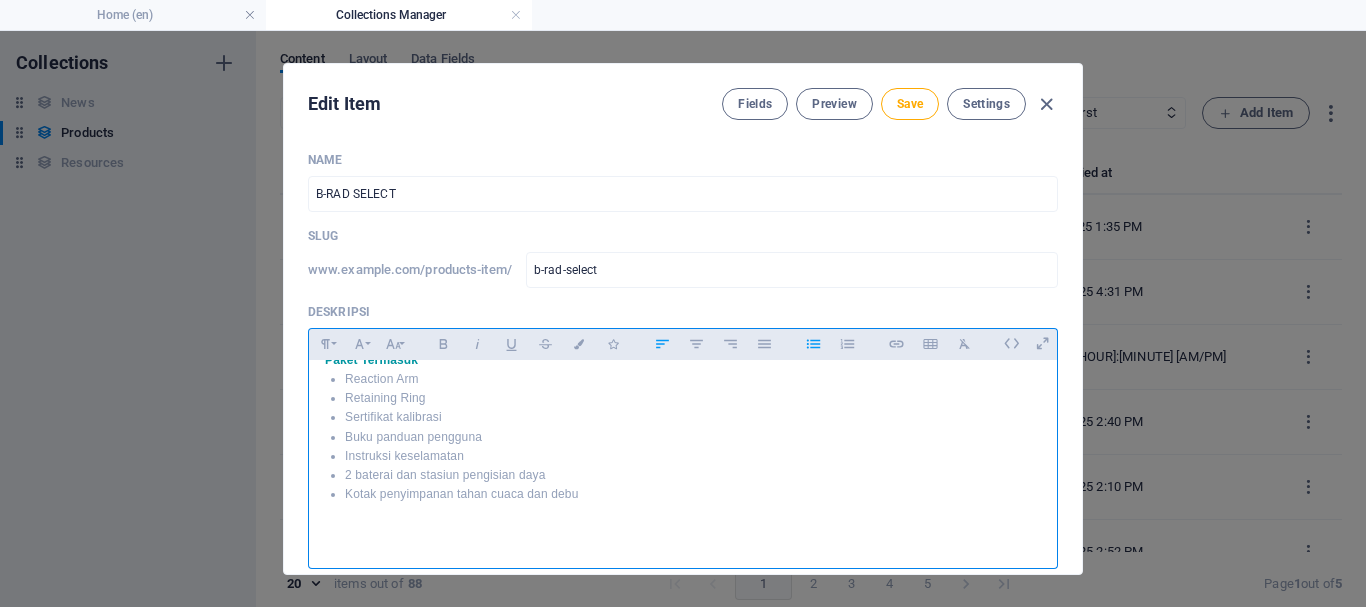 click on "B-RAD Select Series Rentang Torsi hingga 5.000 ft. lbs. / 7.000 Nm Seri B-RAD Select menawarkan kecepatan lebih tinggi dan daya tahan baterai lebih lama, serta dilengkapi dengan tampilan torsi digital dan tombol pengaturan. Pengguna dapat dengan mudah memilih torsi target. Produk ini telah dipatenkan. Fitur Utama Pengaturan torsi digital, dapat dinaikkan atau diturunkan sebesar 10 ft. lbs. / 10 Nm Rentang torsi hingga 5.000 ft. lbs. / 7.000 Nm Dilengkapi dengan teknologi lithium-ion terbaru Cocok untuk pekerjaan pra-torsi dan servis di lokasi tanpa listrik atau udara bertekanan Daya tahan baterai lebih lama Akurasi ±5% dan repeatabilitas ±2% Bersertifikasi NEC Class 1 Div 2, aman digunakan di lingkungan dengan gas atau uap berbahaya Paket Termasuk Reaction Arm Retaining Ring Sertifikat kalibrasi Buku panduan pengguna Instruksi keselamatan 2 baterai dan stasiun pengisian daya Kotak penyimpanan tahan cuaca dan debu" at bounding box center (683, 303) 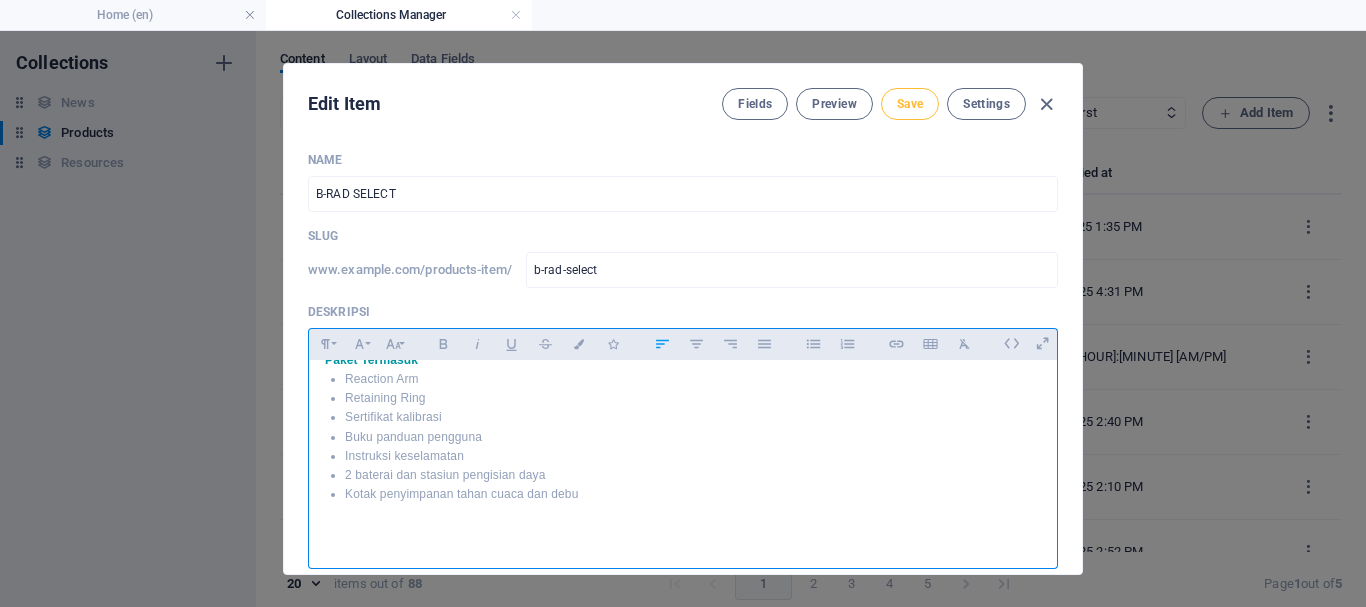 click on "Save" at bounding box center [910, 104] 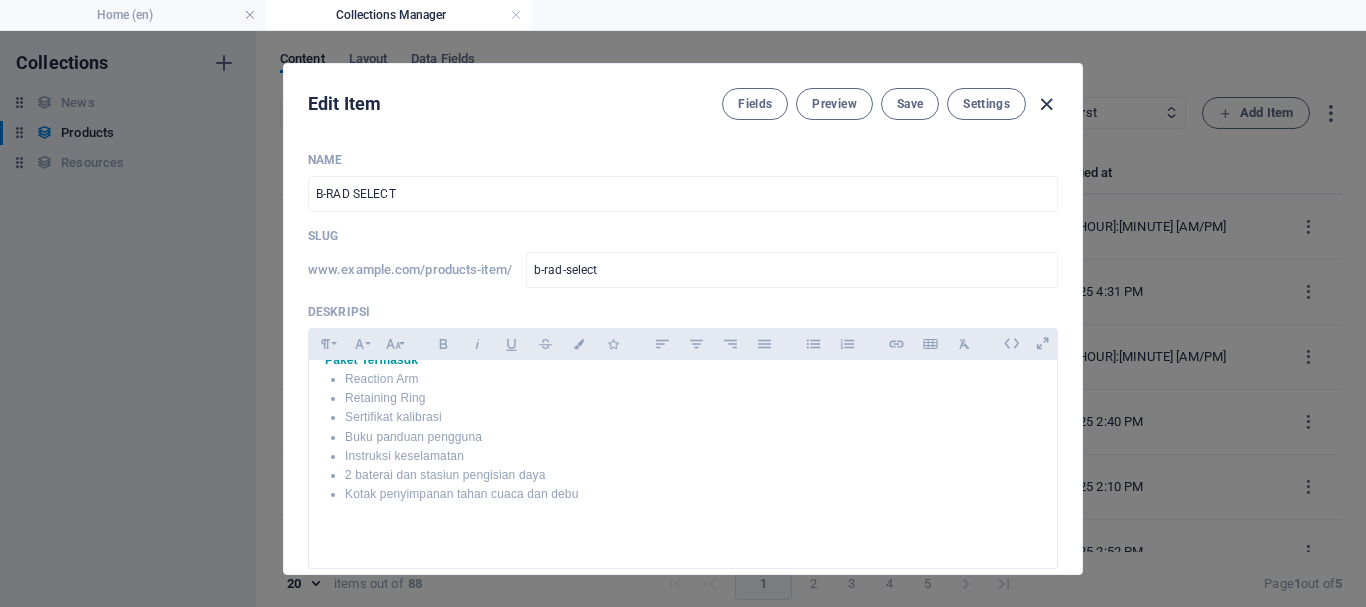 click at bounding box center [1046, 104] 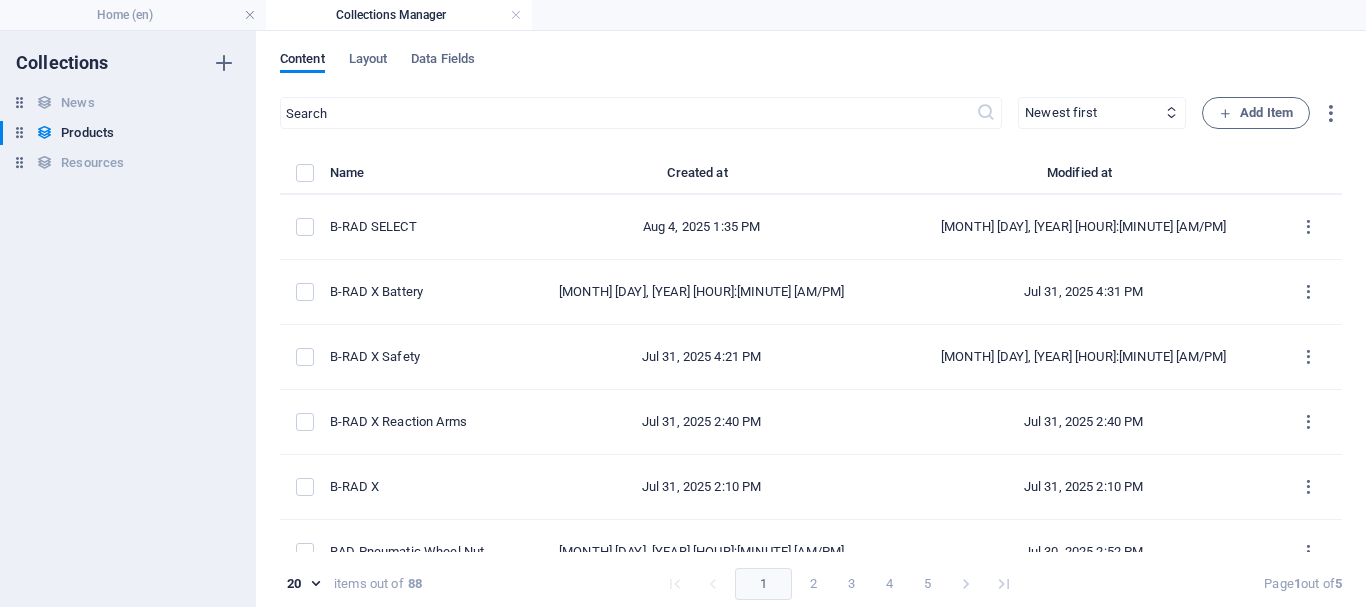 type on "b-rad-select" 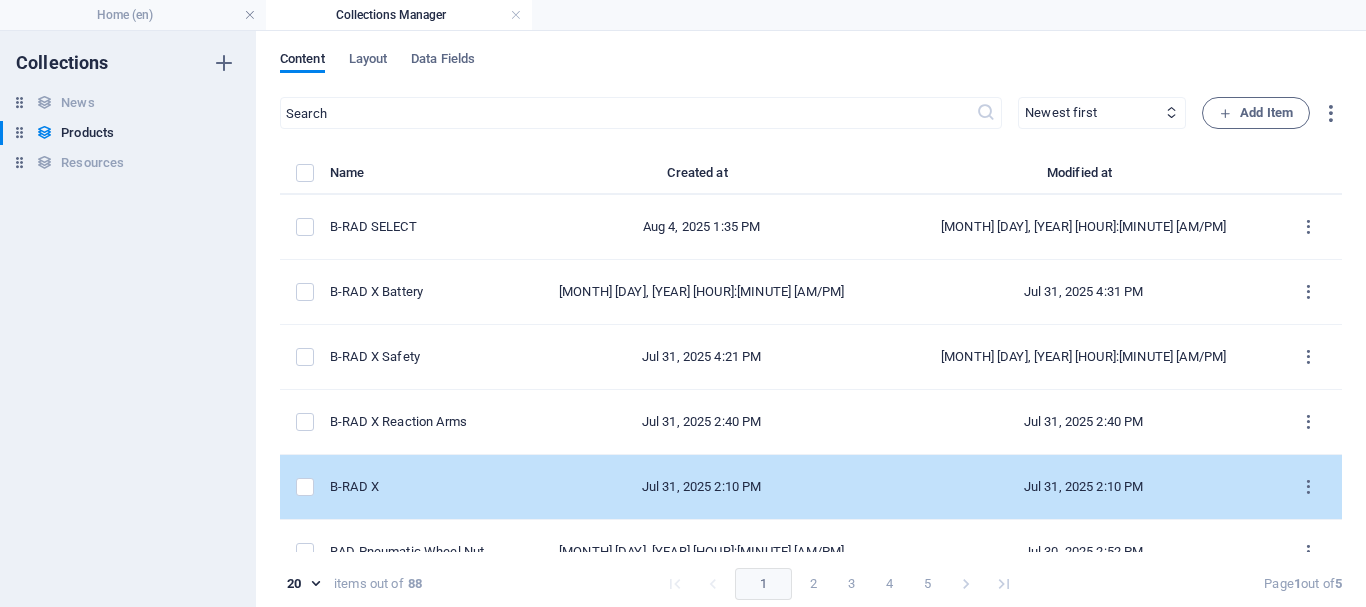 click on "B-RAD X" at bounding box center (412, 487) 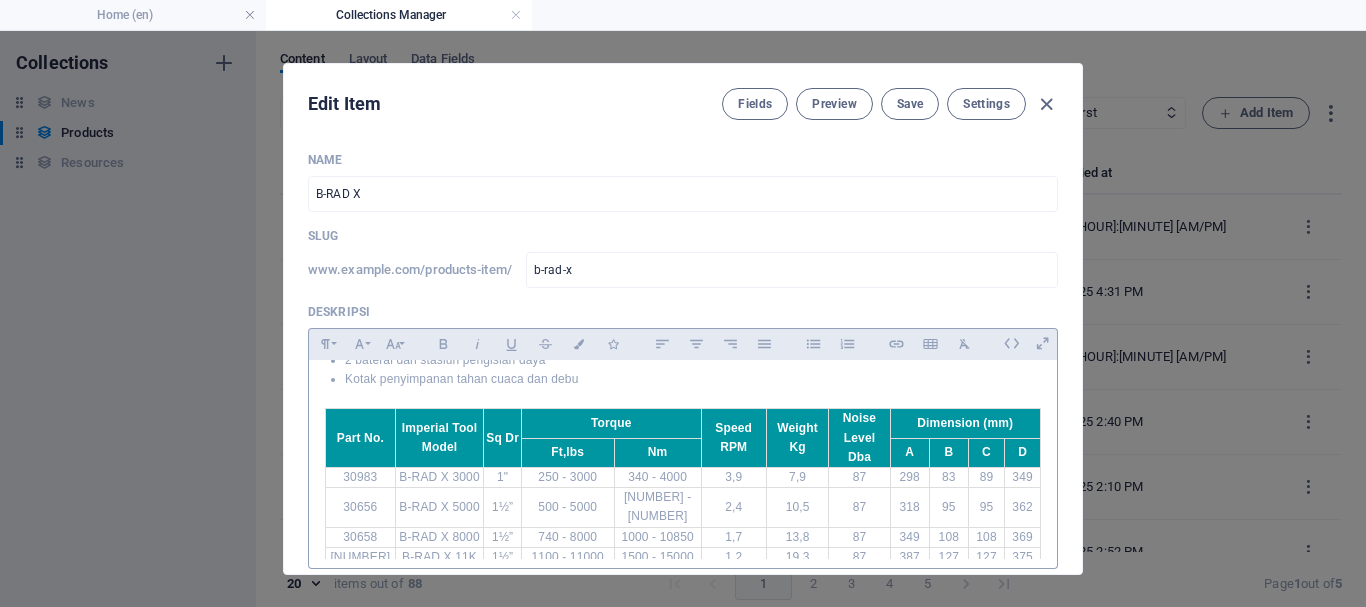 scroll, scrollTop: 530, scrollLeft: 0, axis: vertical 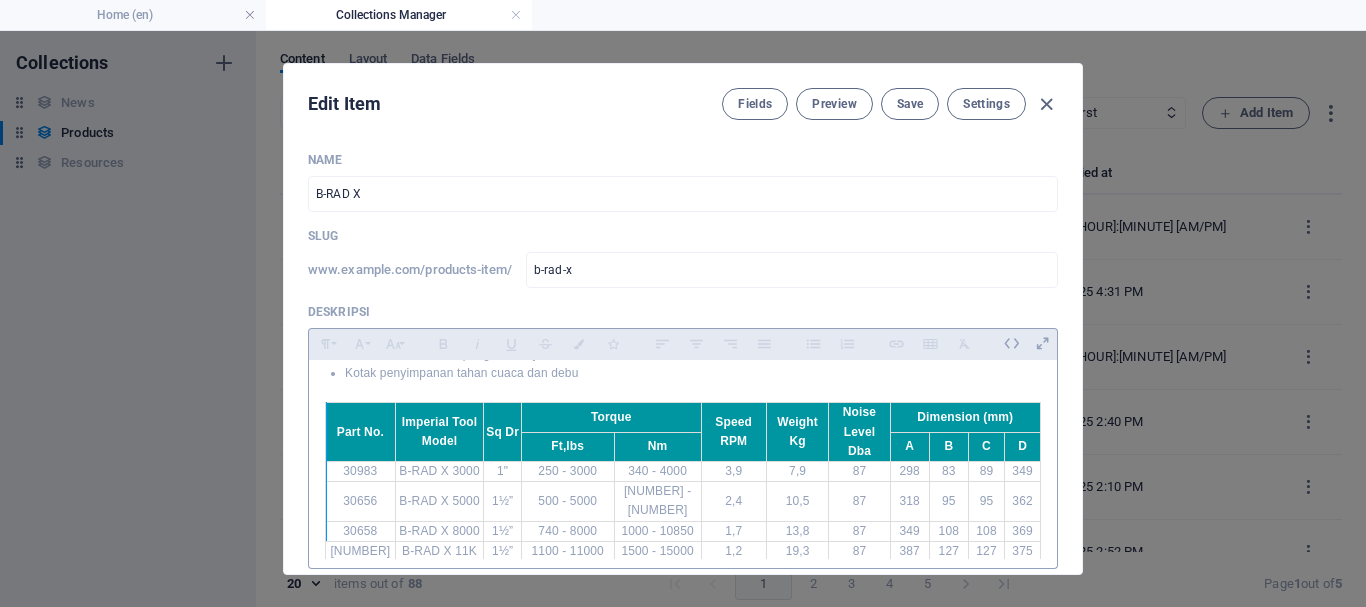 click at bounding box center (326, 471) 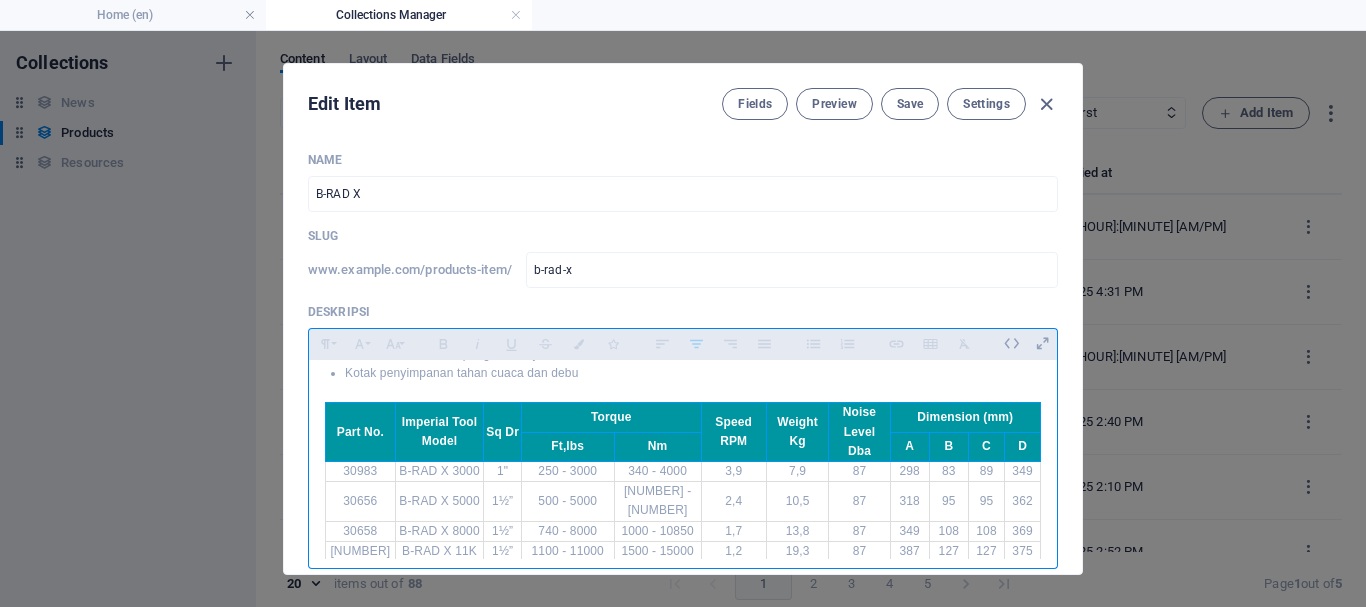 drag, startPoint x: 326, startPoint y: 423, endPoint x: 1009, endPoint y: 525, distance: 690.5744 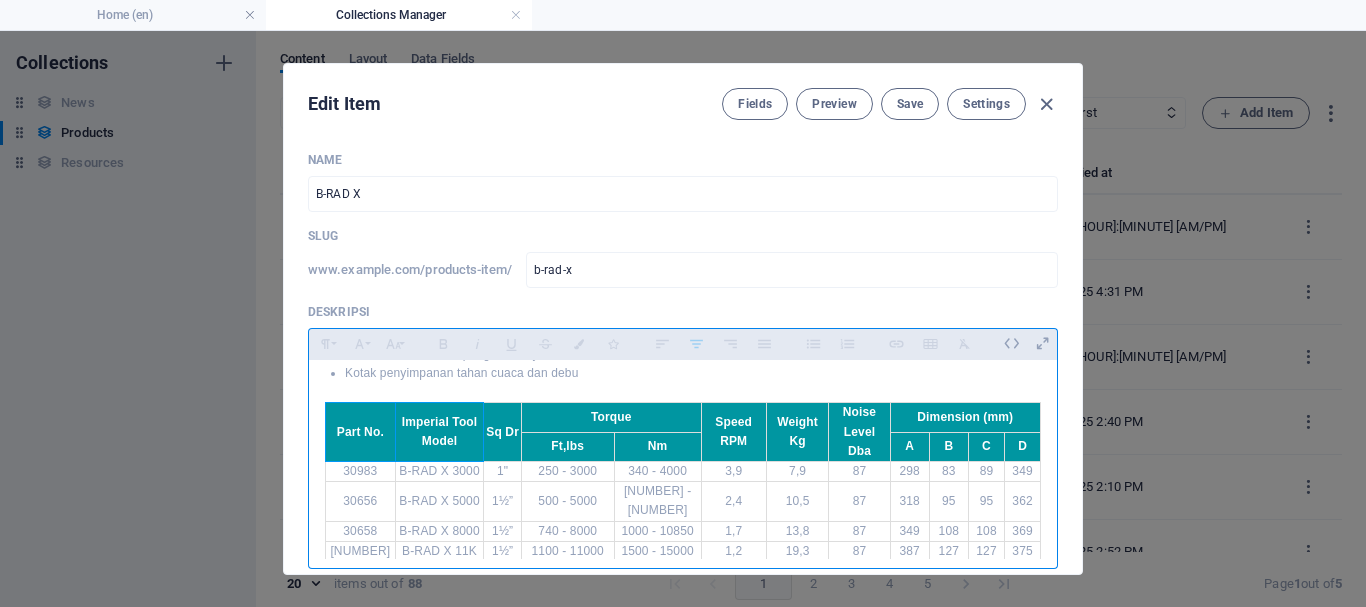 drag, startPoint x: 334, startPoint y: 432, endPoint x: 850, endPoint y: 495, distance: 519.8317 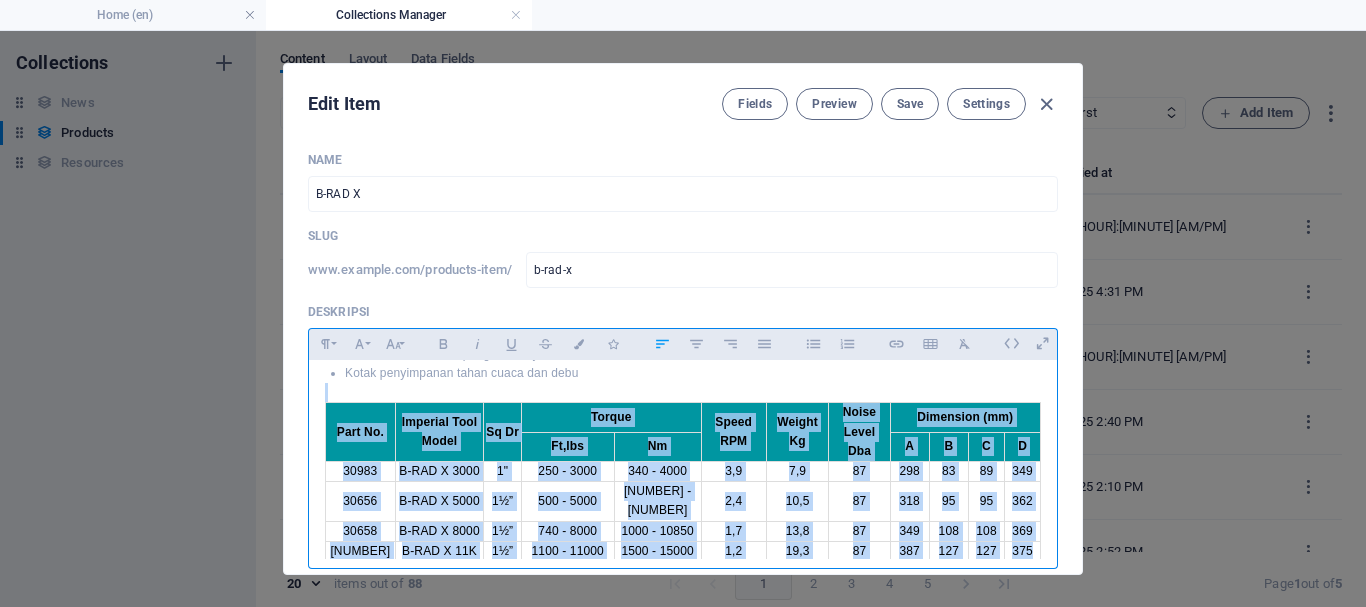 drag, startPoint x: 315, startPoint y: 411, endPoint x: 1027, endPoint y: 531, distance: 722.04156 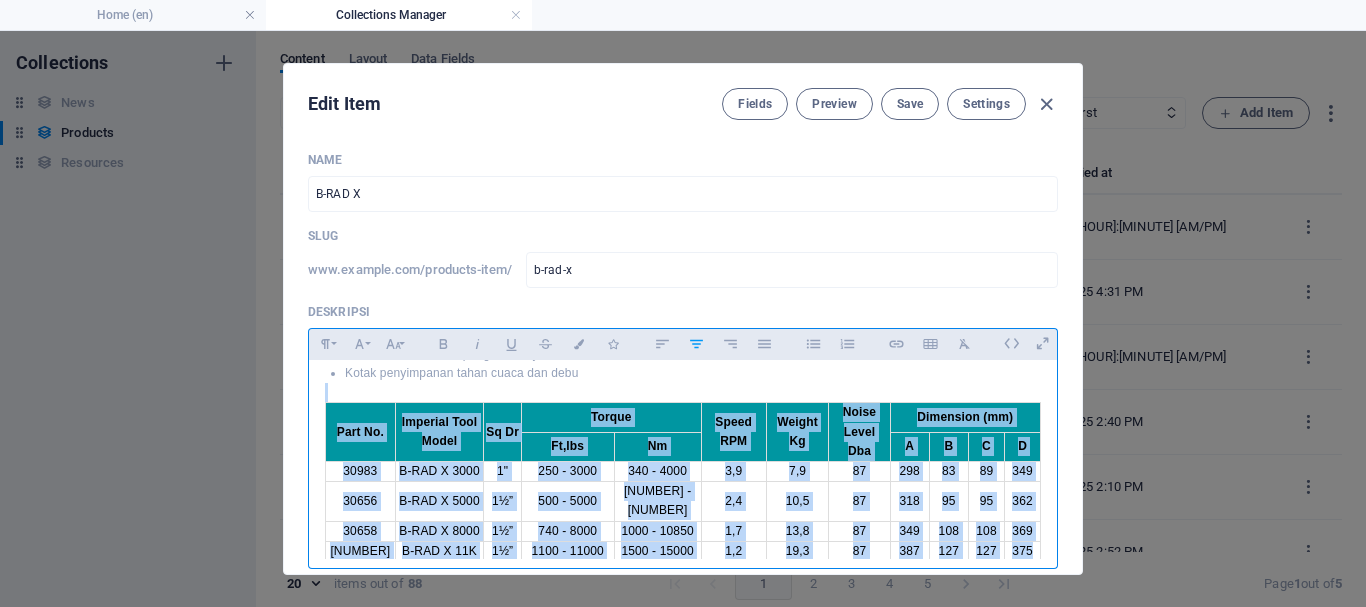 scroll, scrollTop: 100, scrollLeft: 0, axis: vertical 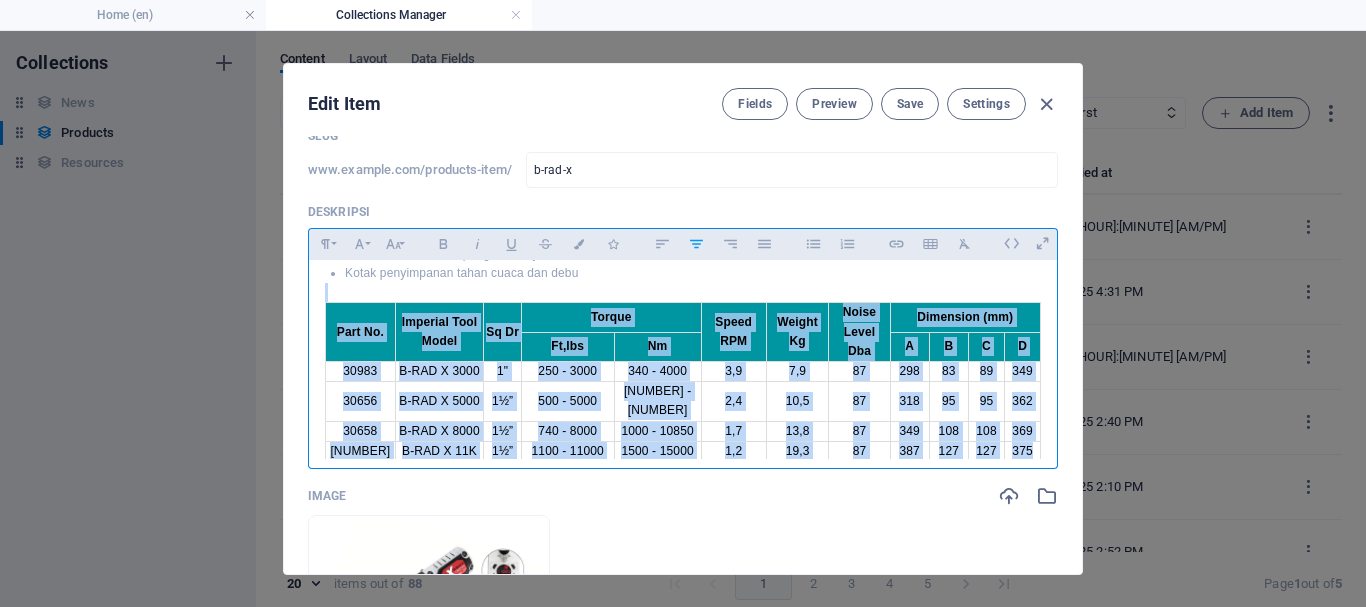 copy on "Part No. Imperial Tool Model Sq Dr Torque Speed RPM Weight Kg Noise Level Dba Dimension (mm) Ft,lbs Nm A B C D [NUMBER] B-RAD X 3000 1" [NUMBER] - [NUMBER] [NUMBER] - [NUMBER] [NUMBER] [NUMBER] [NUMBER] [NUMBER] [NUMBER] [NUMBER] [NUMBER] [NUMBER] B-RAD X 5000 1½” [NUMBER] - [NUMBER] [NUMBER] - [NUMBER] [NUMBER] [NUMBER] [NUMBER] [NUMBER] [NUMBER] [NUMBER] [NUMBER] [NUMBER] B-RAD X 8000 1½” [NUMBER] - [NUMBER] [NUMBER] - [NUMBER] [NUMBER] [NUMBER] [NUMBER] [NUMBER] [NUMBER] [NUMBER] [NUMBER] [NUMBER] B-RAD X 11K 1½” [NUMBER] - [NUMBER] [NUMBER] - [NUMBER] [NUMBER] [NUMBER] [NUMBER] [NUMBER] [NUMBER] [NUMBER] [NUMBER] [NUMBER]" 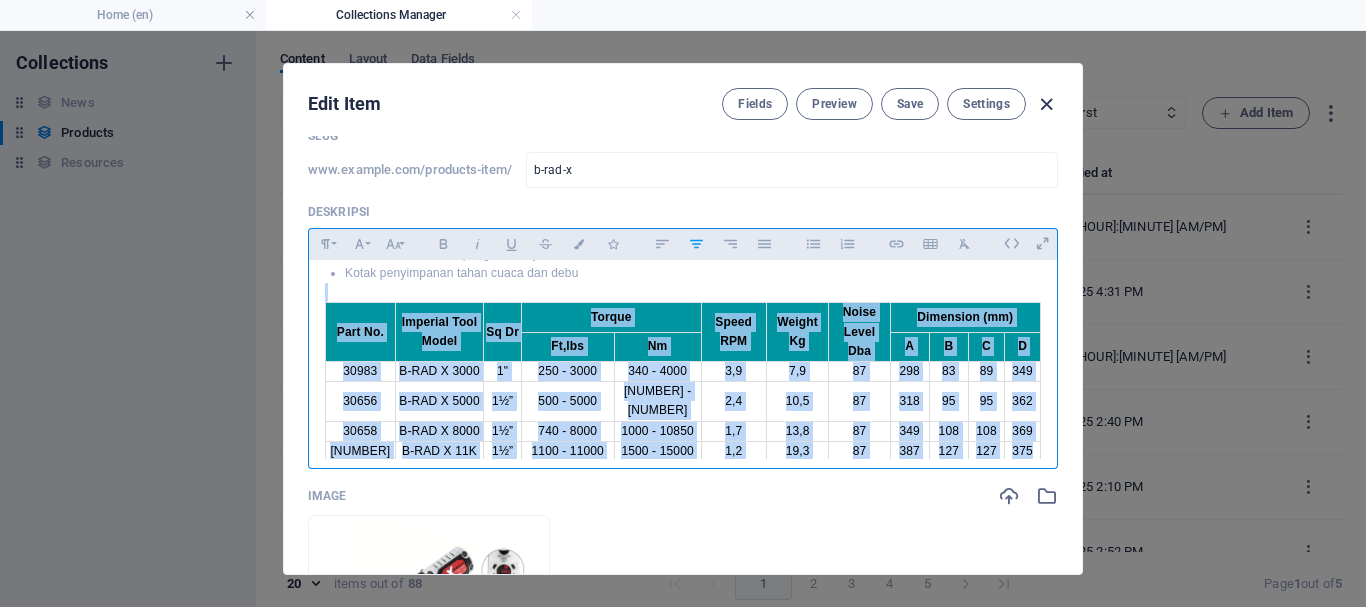 click at bounding box center [1046, 104] 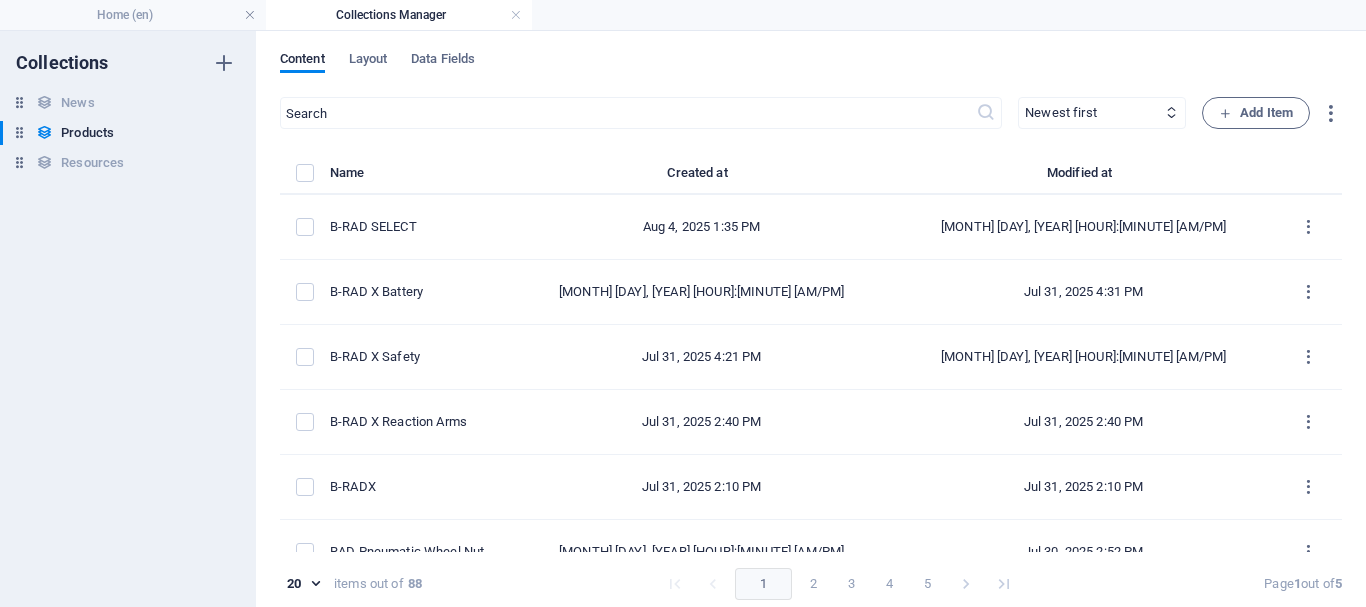 type on "b-rad-x" 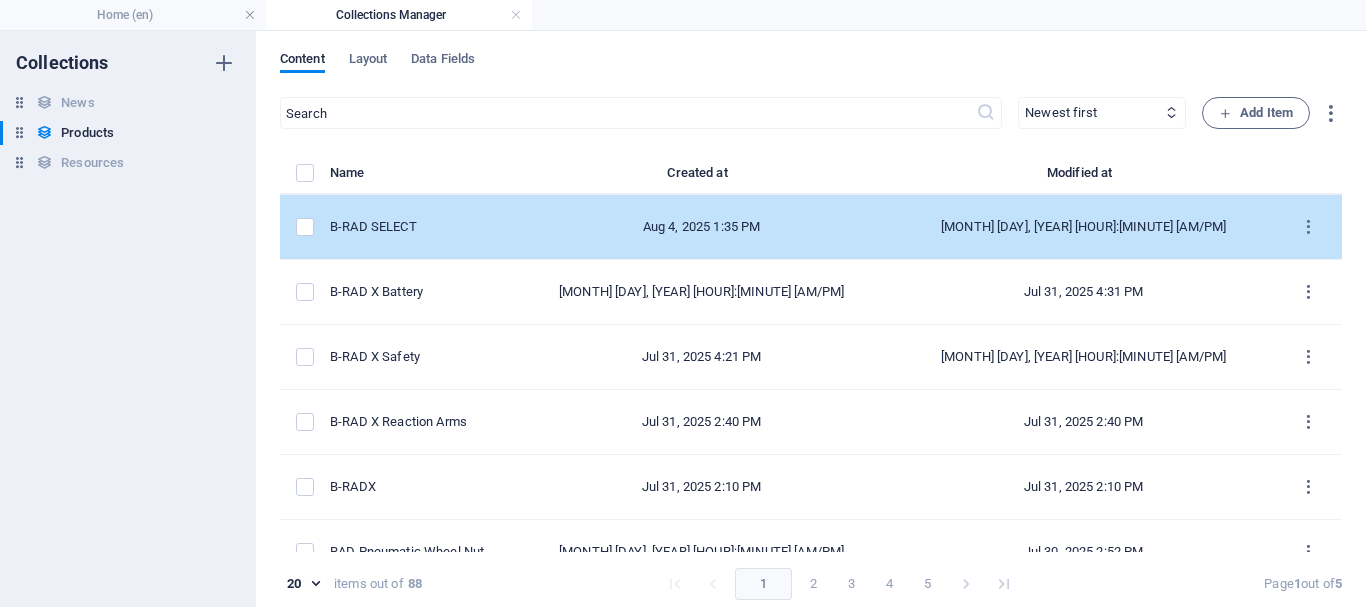 click on "B-RAD SELECT" at bounding box center (412, 227) 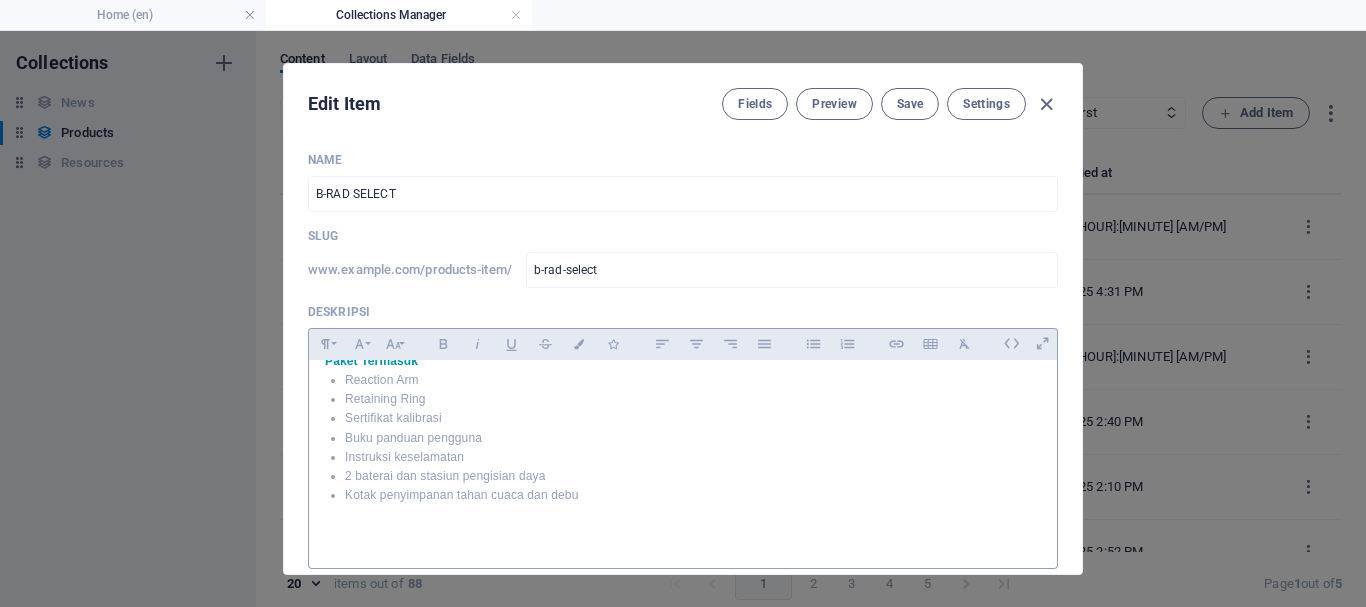 scroll, scrollTop: 313, scrollLeft: 0, axis: vertical 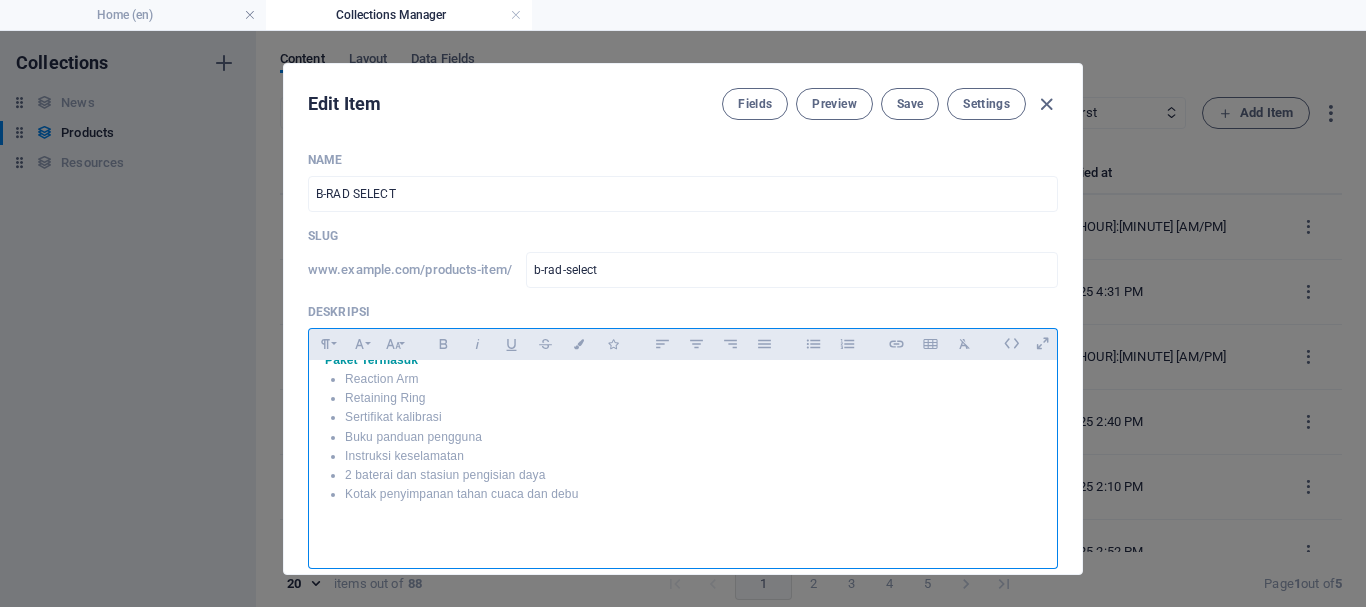 click at bounding box center (683, 533) 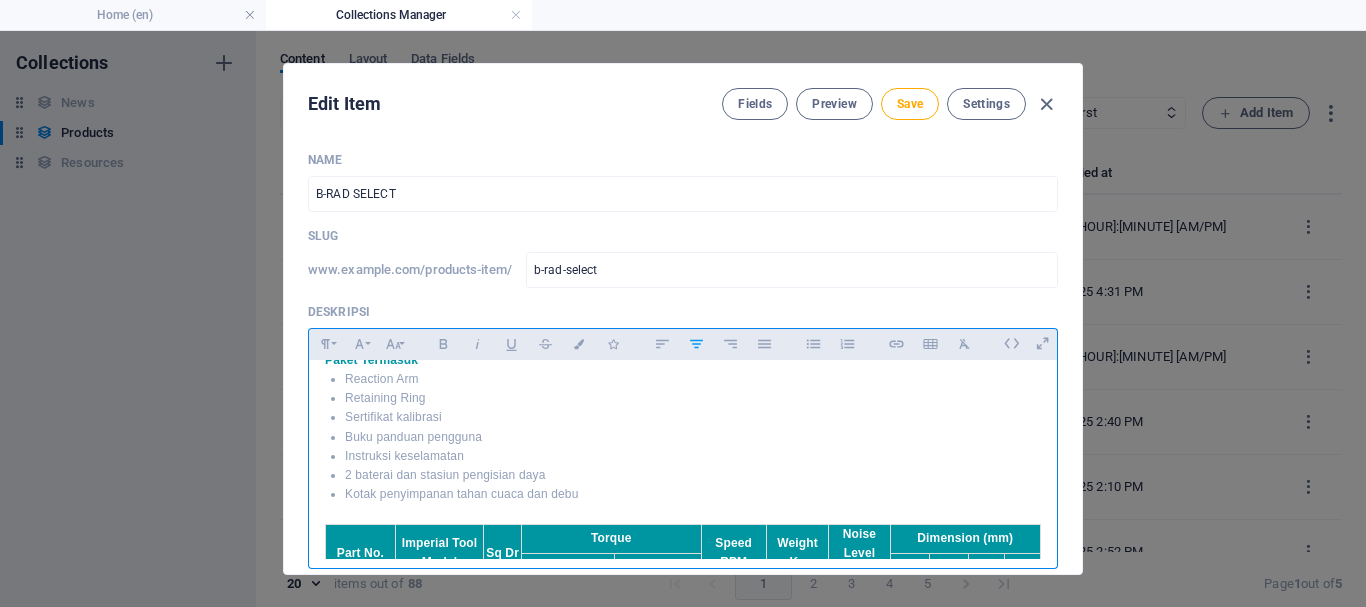 scroll, scrollTop: 419, scrollLeft: 0, axis: vertical 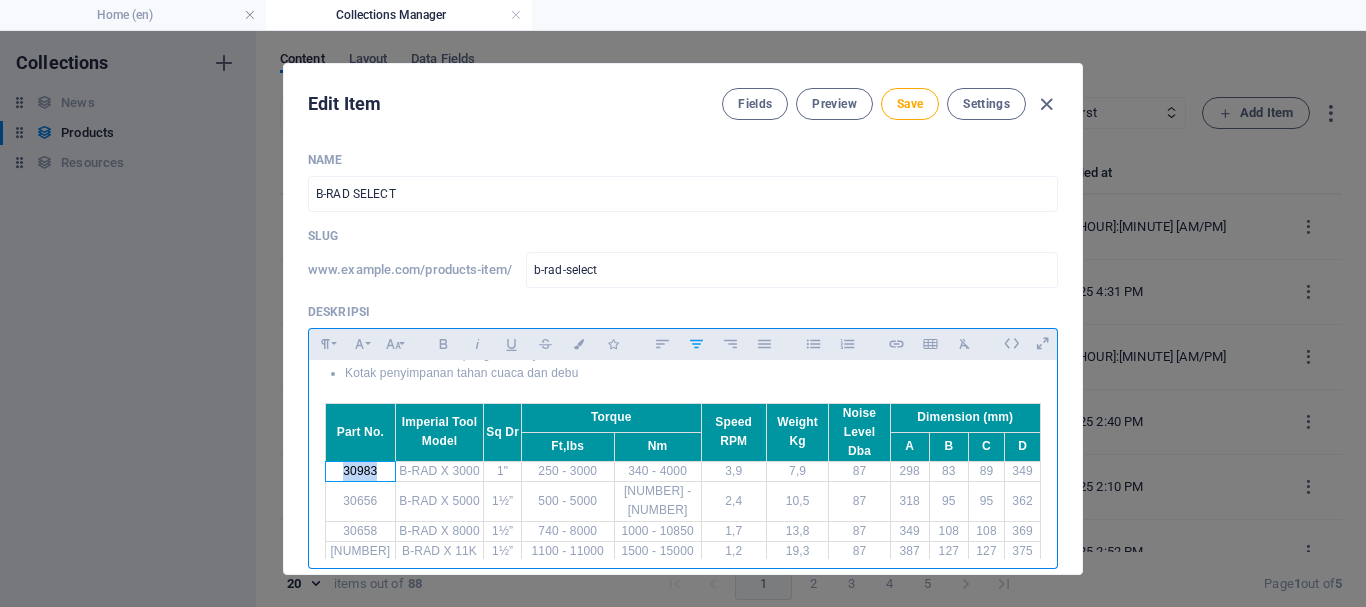 drag, startPoint x: 340, startPoint y: 475, endPoint x: 374, endPoint y: 459, distance: 37.576588 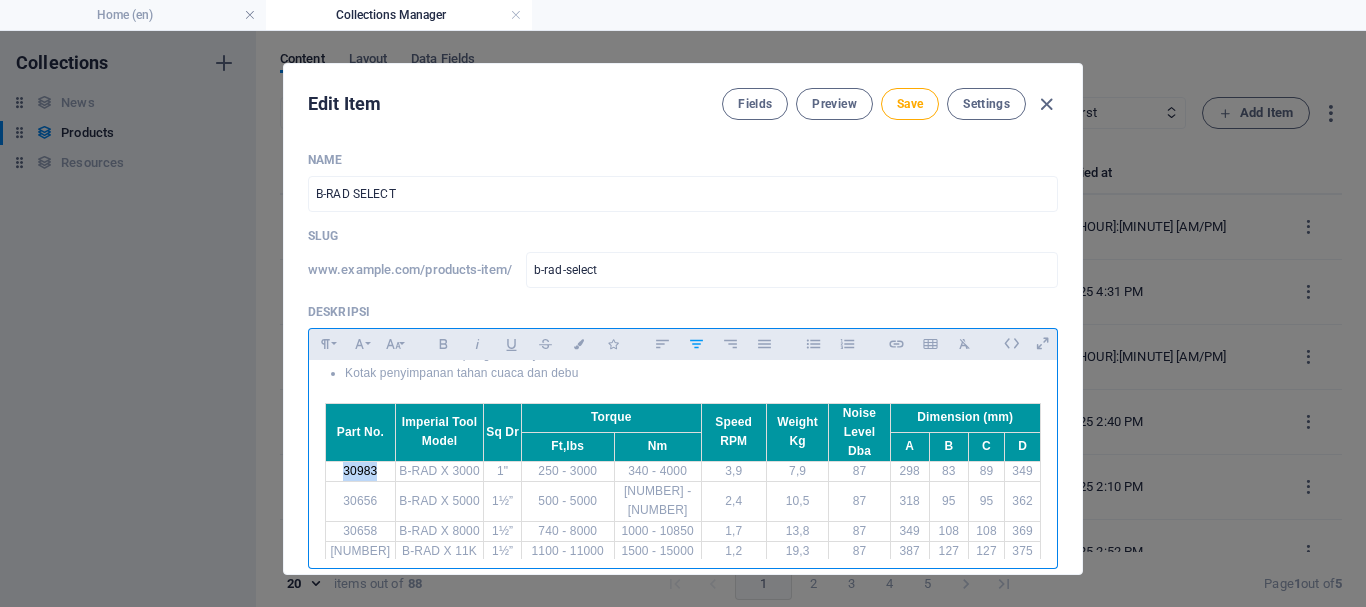 type 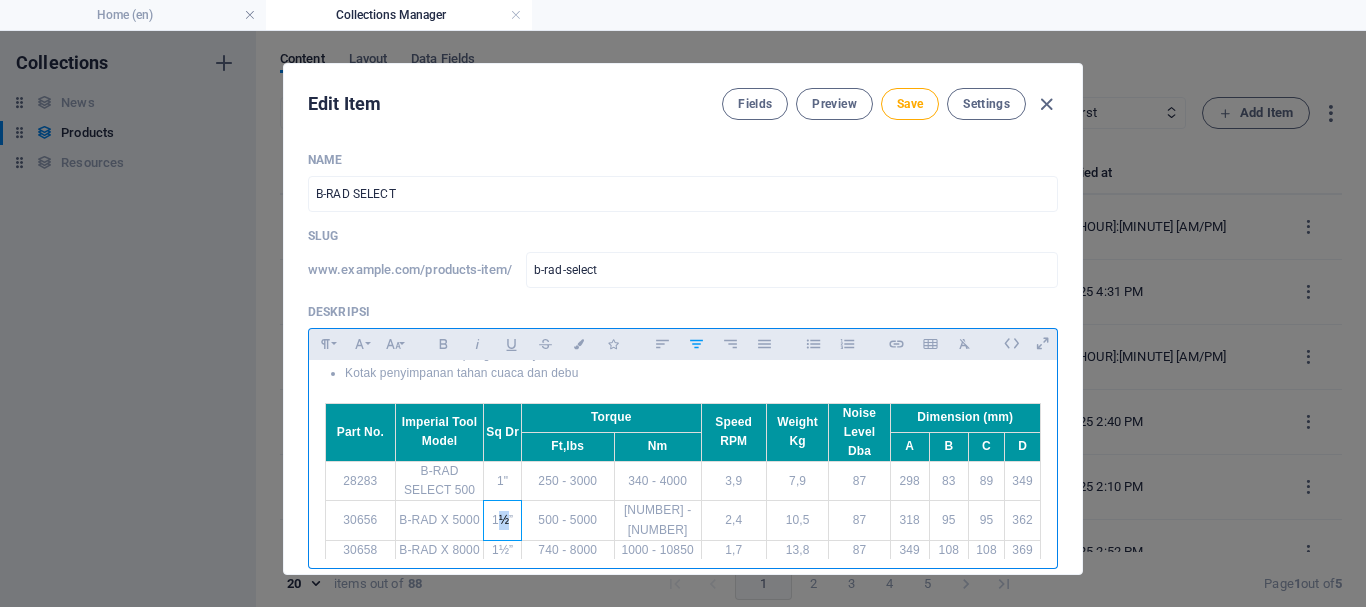 click on "1½”" at bounding box center (502, 520) 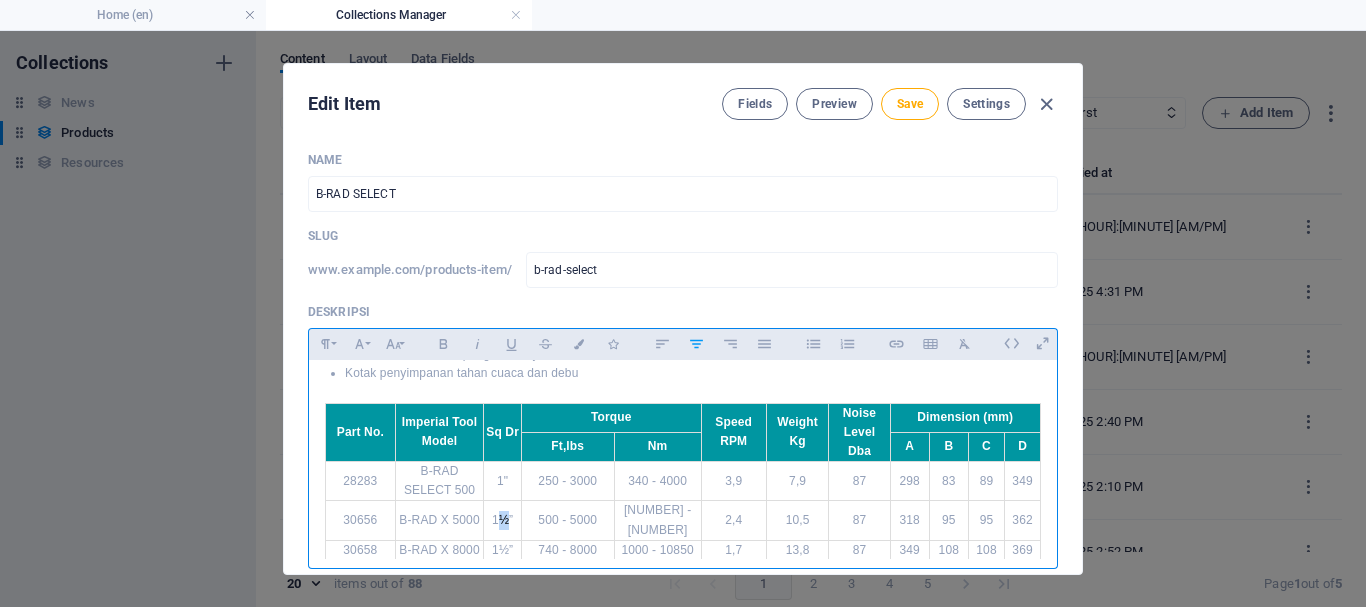 copy on "½" 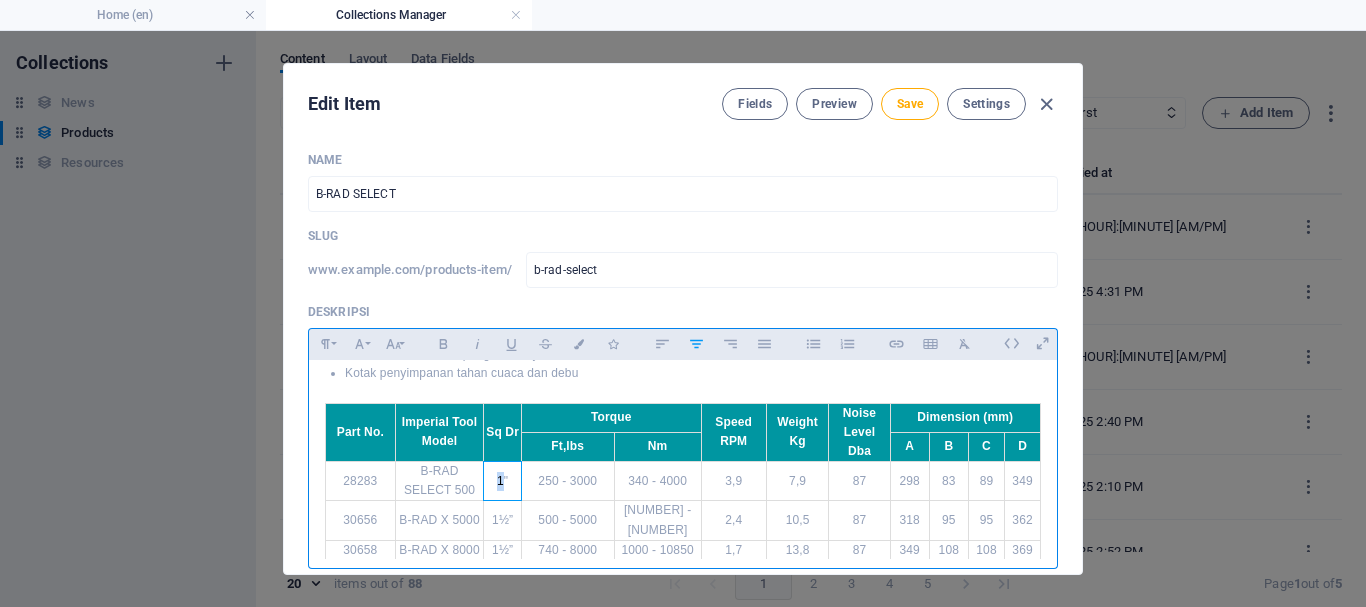 click on "1"" at bounding box center [502, 481] 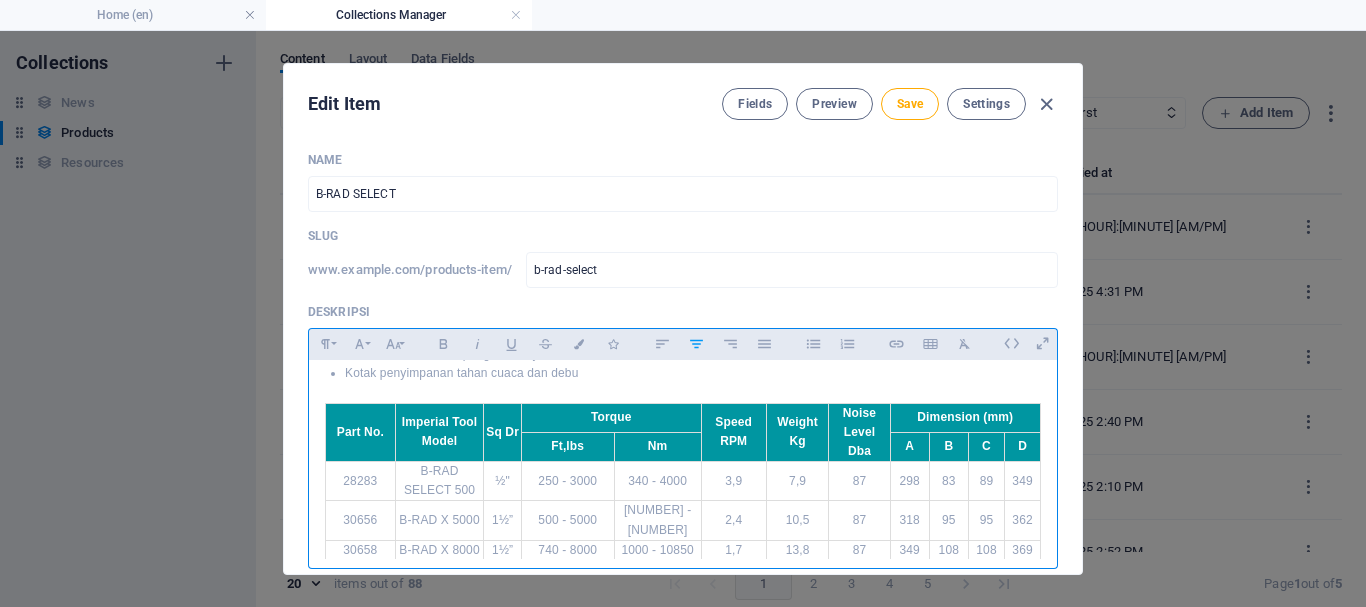 scroll, scrollTop: 0, scrollLeft: 9, axis: horizontal 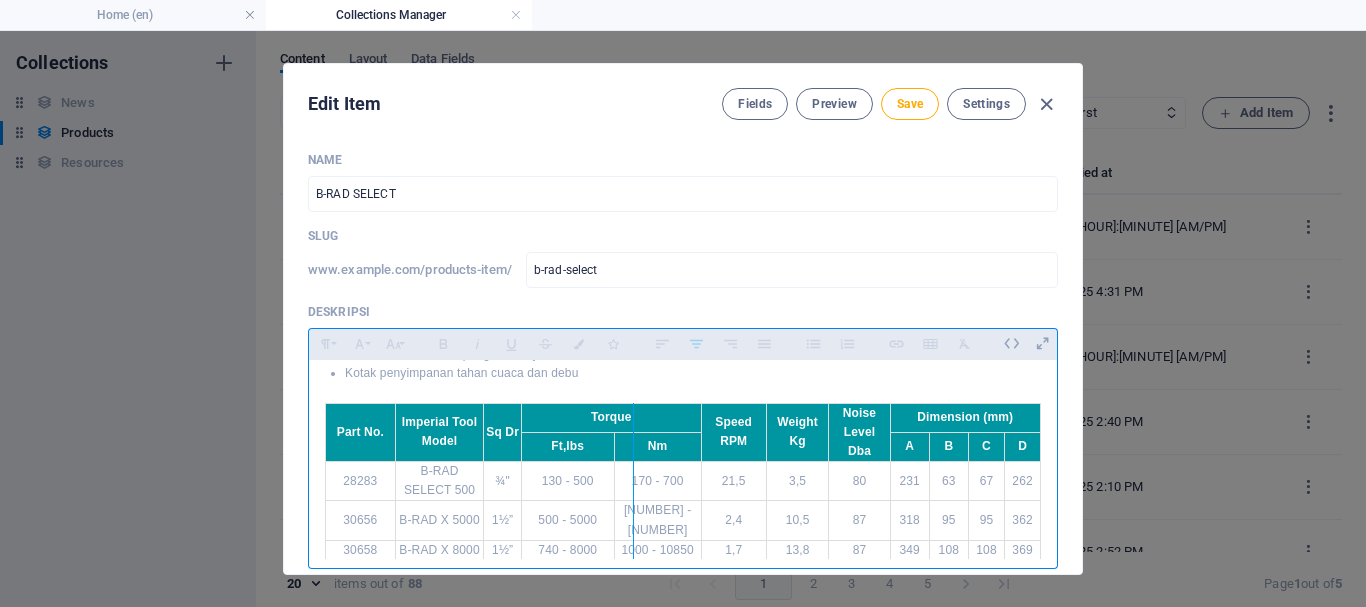 drag, startPoint x: 609, startPoint y: 445, endPoint x: 630, endPoint y: 449, distance: 21.377558 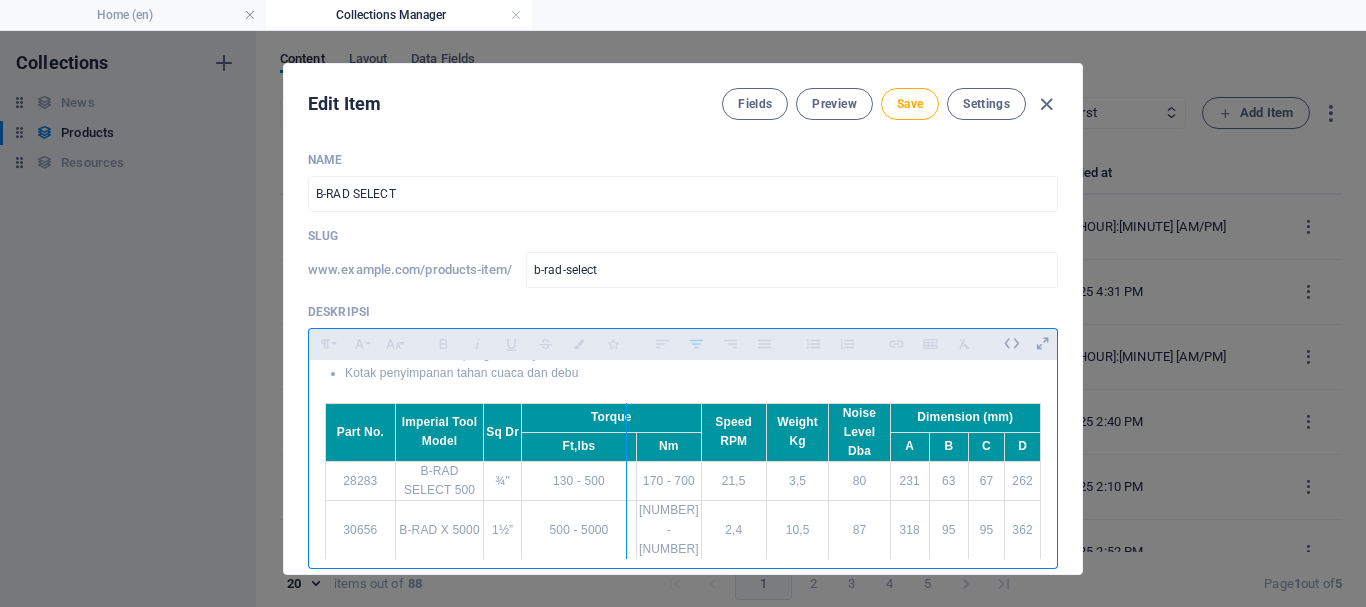 click at bounding box center (626, 501) 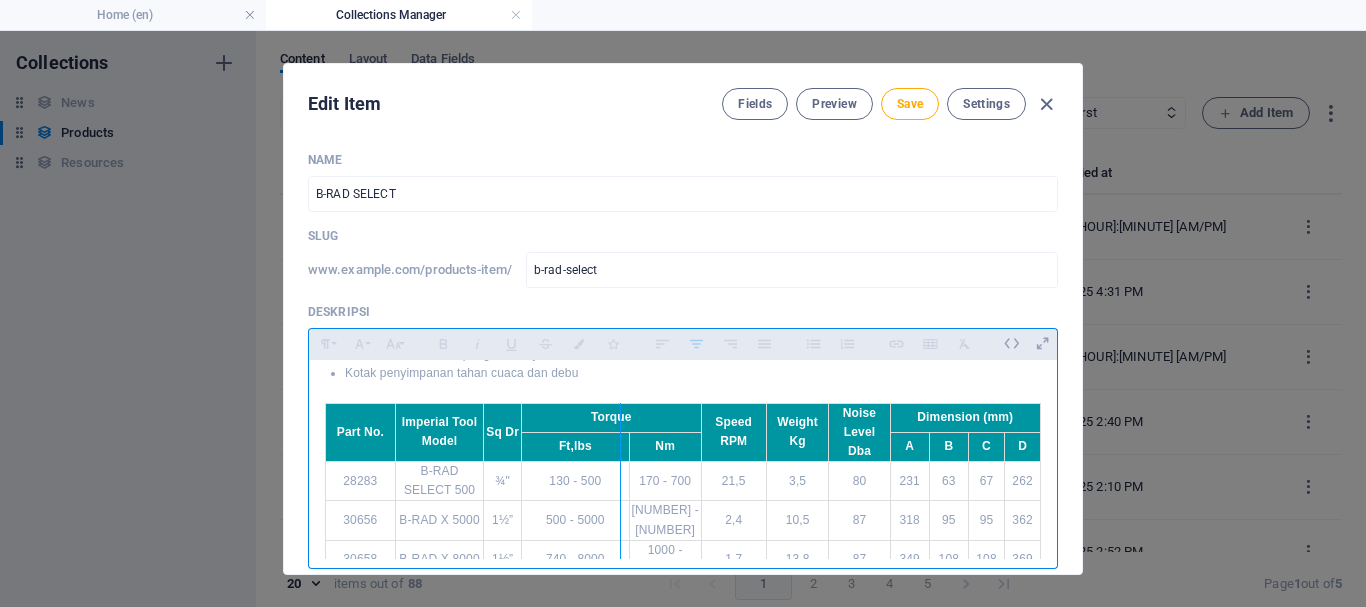 click at bounding box center (620, 501) 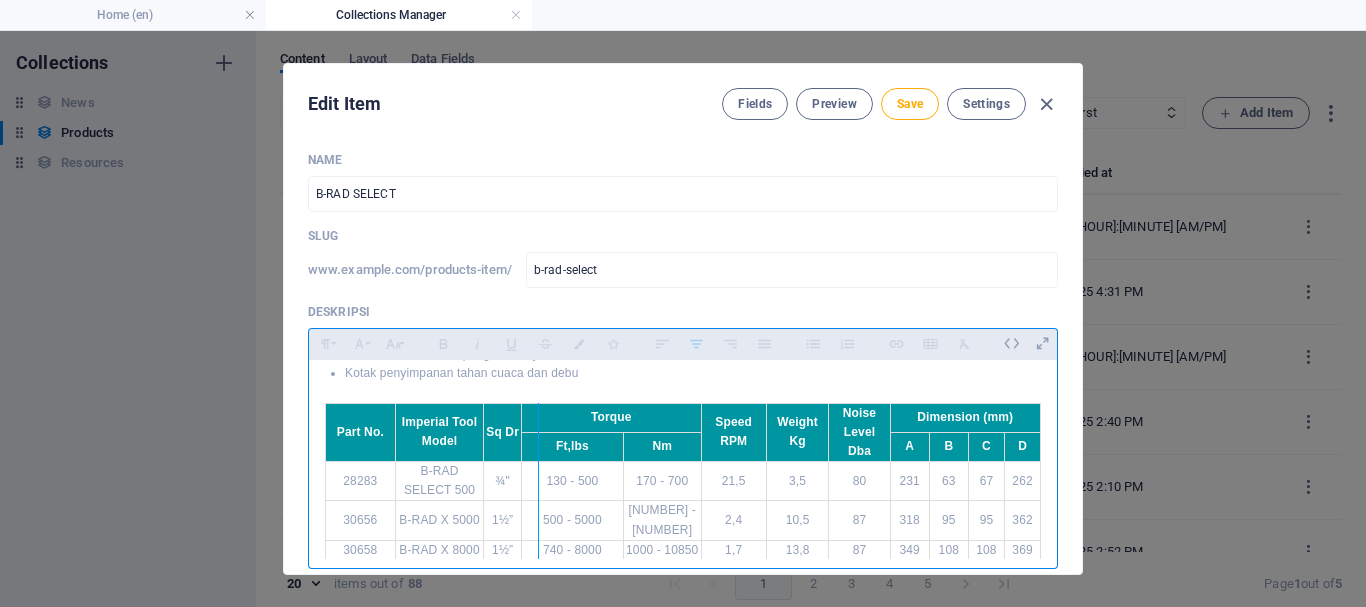 drag, startPoint x: 520, startPoint y: 444, endPoint x: 535, endPoint y: 452, distance: 17 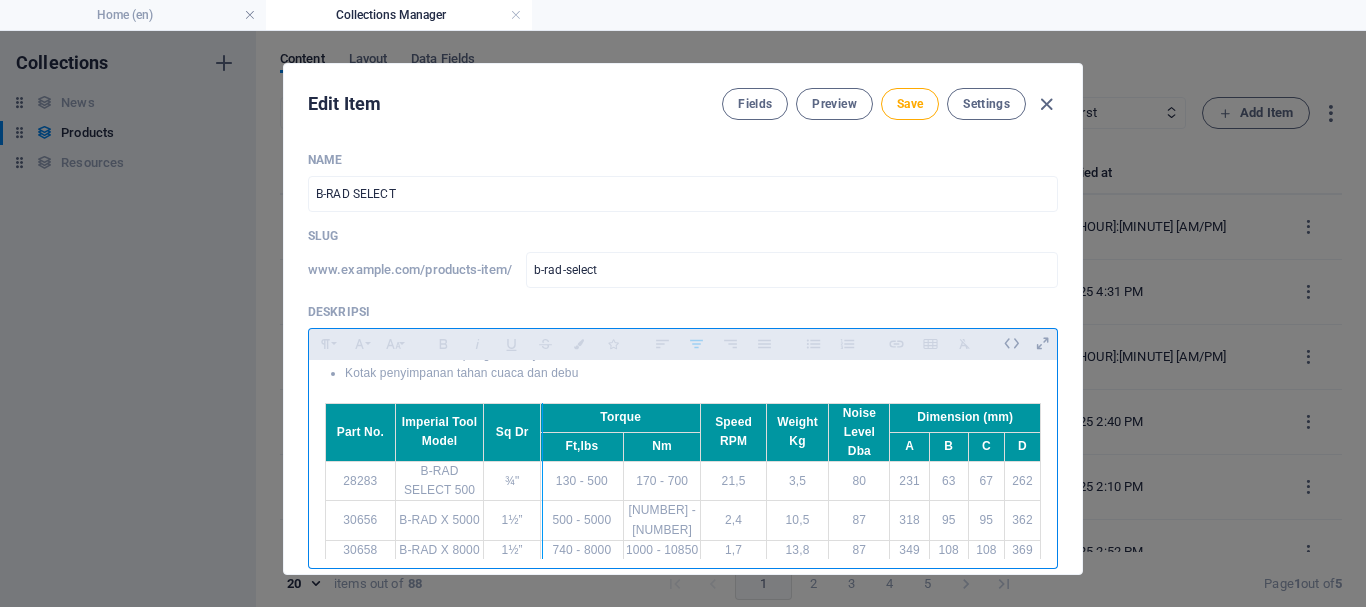click at bounding box center [542, 482] 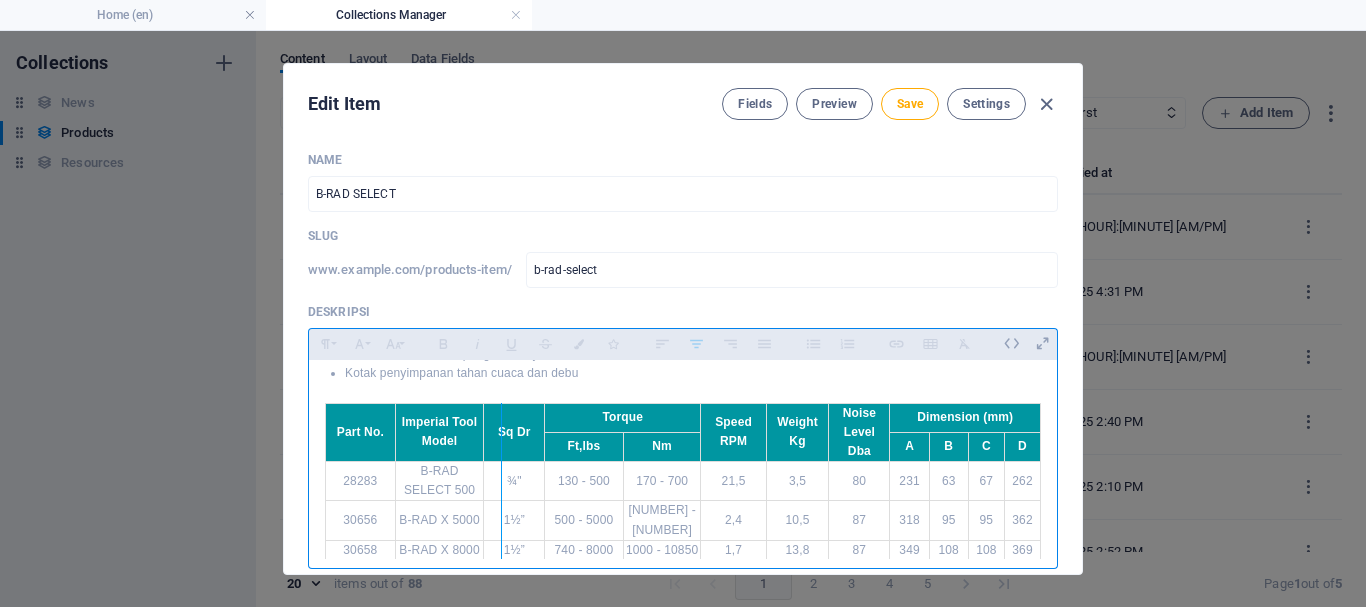 drag, startPoint x: 475, startPoint y: 449, endPoint x: 498, endPoint y: 449, distance: 23 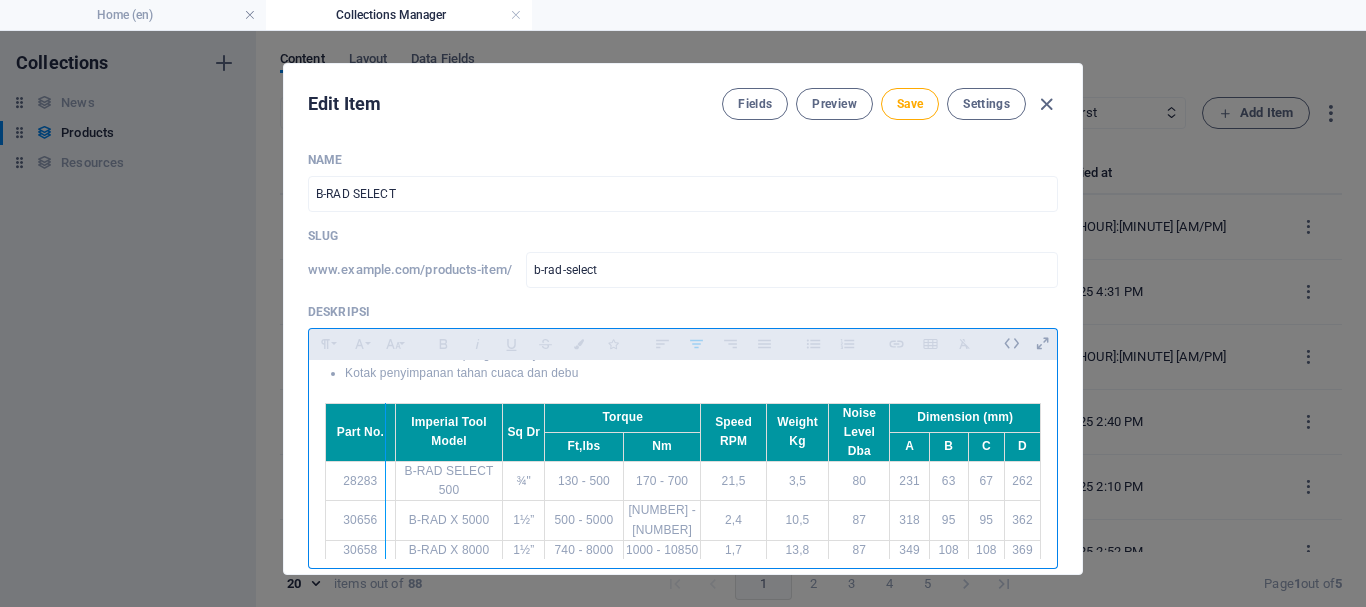 click at bounding box center (385, 482) 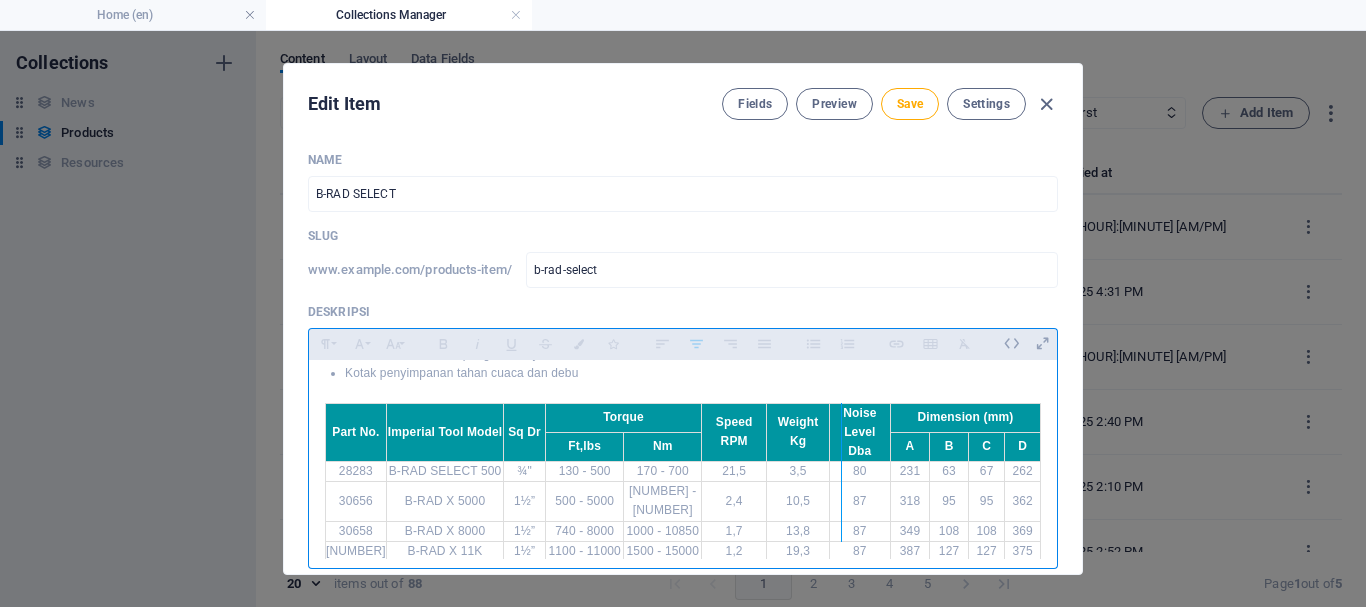 drag, startPoint x: 824, startPoint y: 447, endPoint x: 838, endPoint y: 445, distance: 14.142136 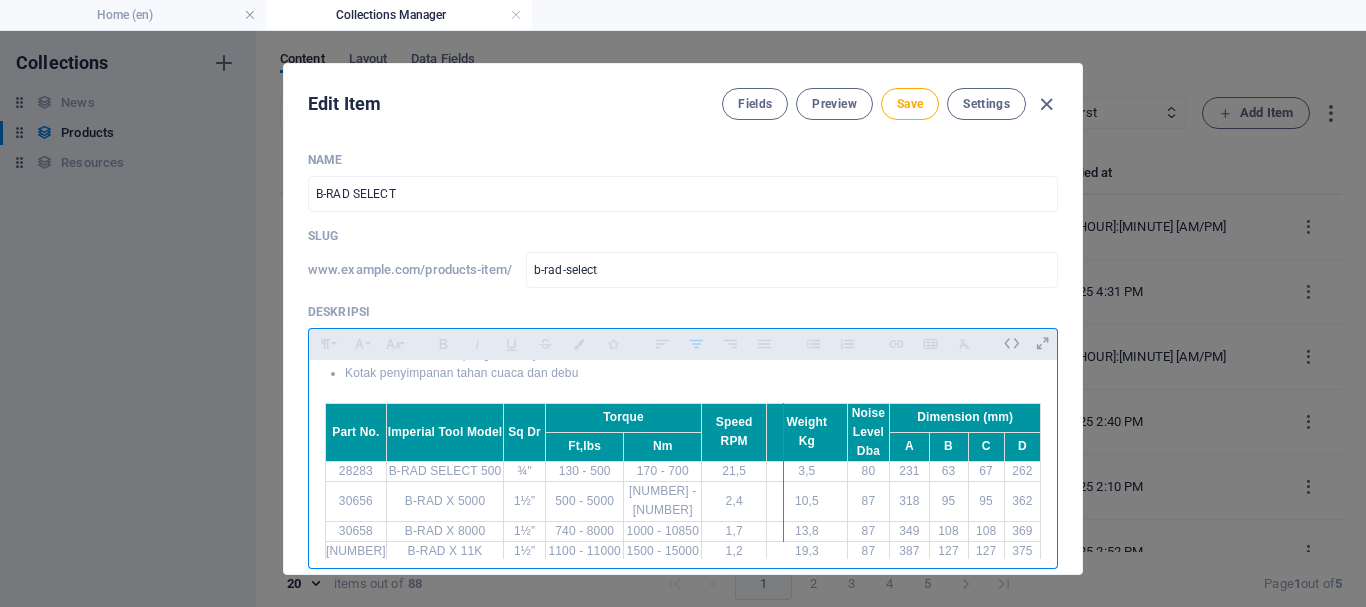 drag, startPoint x: 762, startPoint y: 457, endPoint x: 780, endPoint y: 459, distance: 18.110771 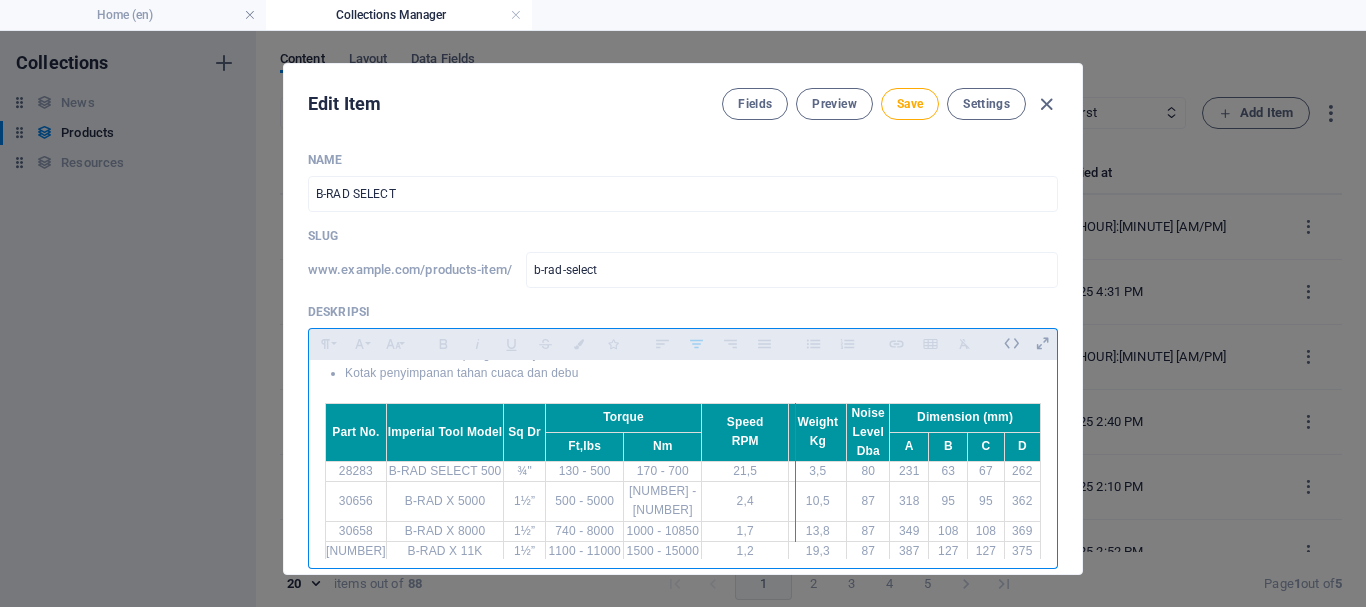 drag, startPoint x: 782, startPoint y: 444, endPoint x: 792, endPoint y: 446, distance: 10.198039 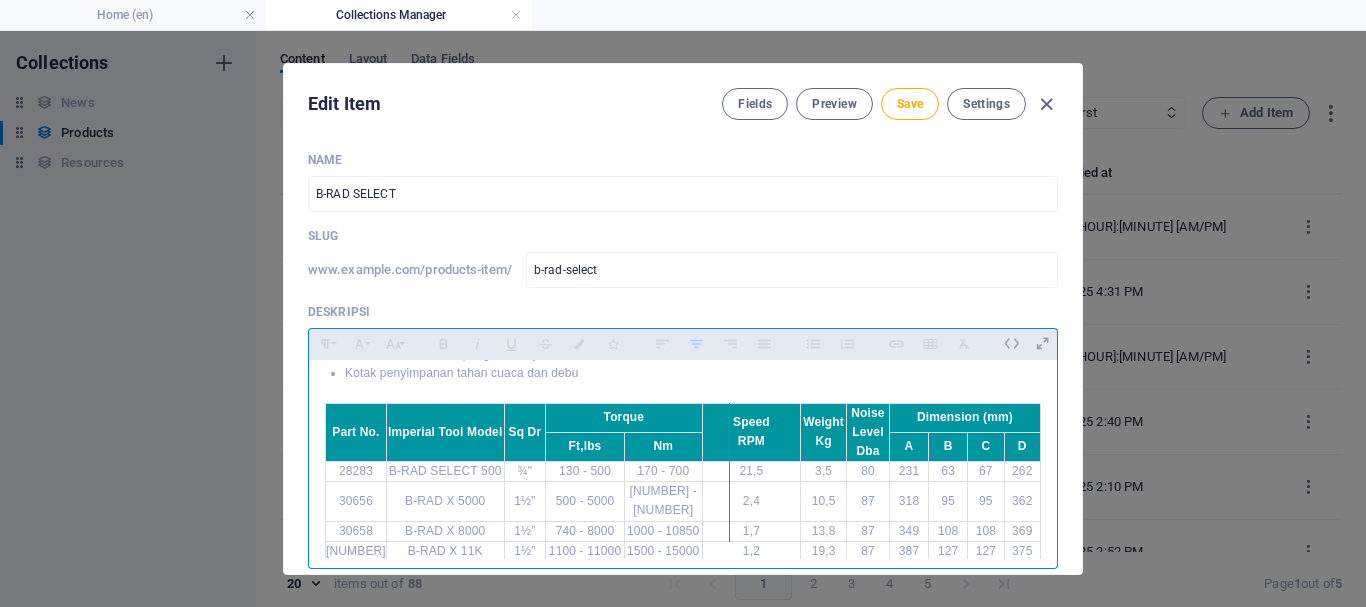 drag, startPoint x: 695, startPoint y: 449, endPoint x: 726, endPoint y: 452, distance: 31.144823 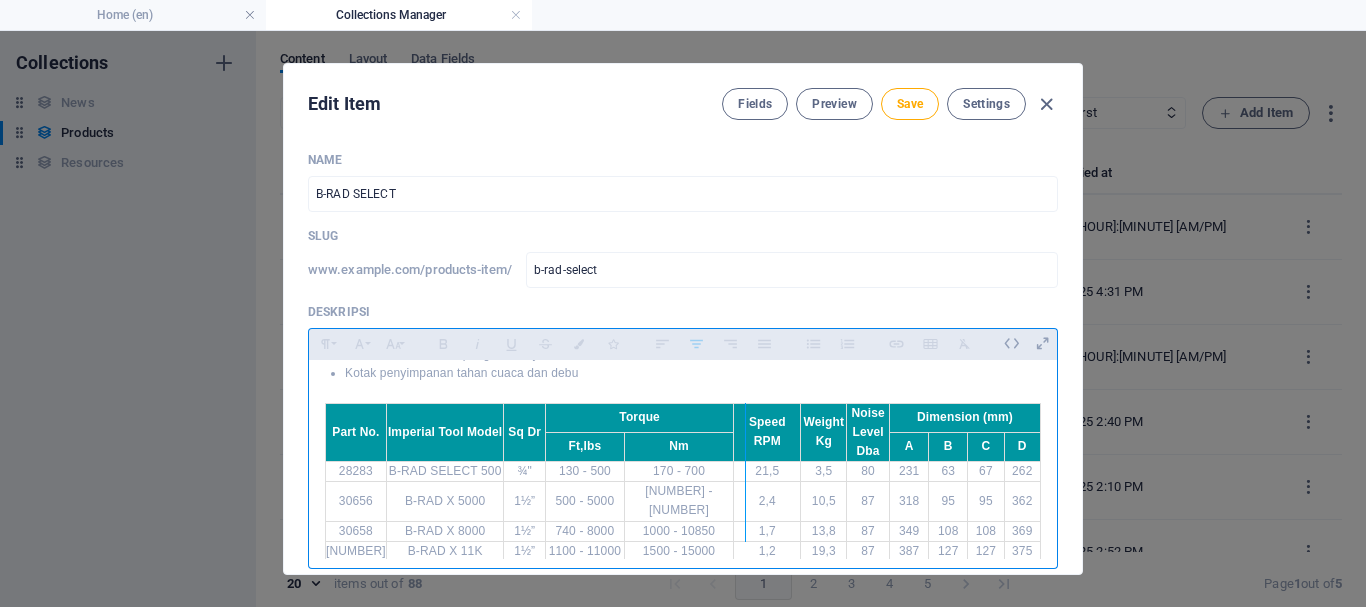drag, startPoint x: 727, startPoint y: 453, endPoint x: 742, endPoint y: 453, distance: 15 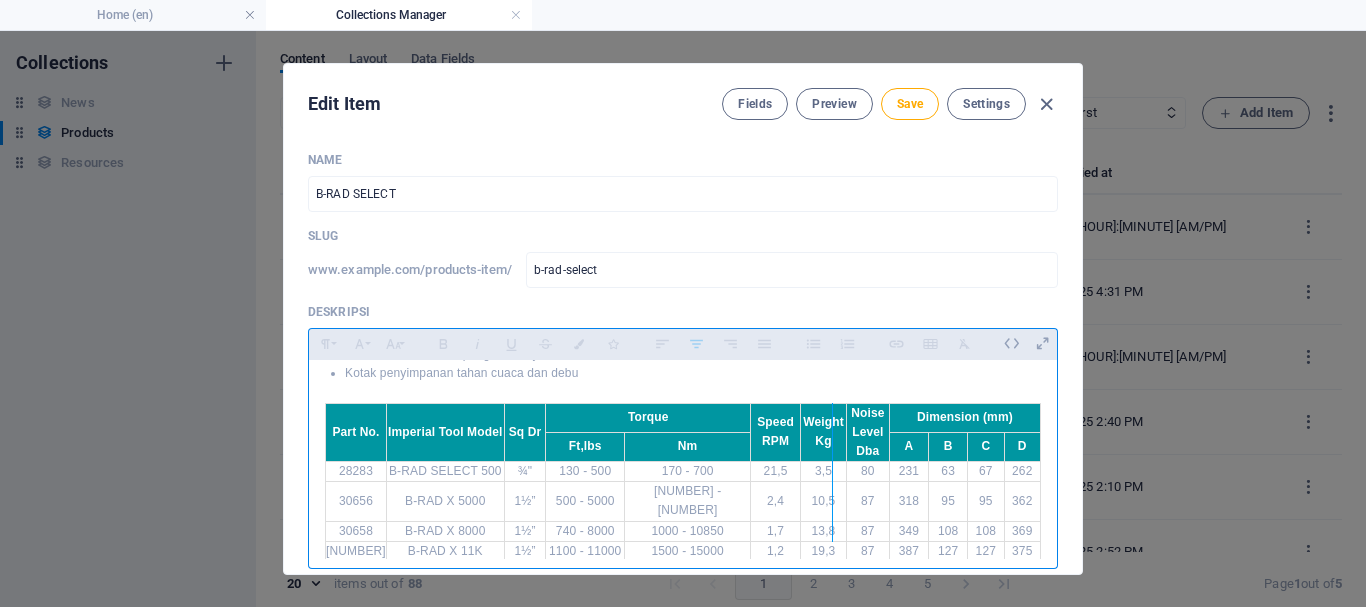 click at bounding box center (832, 472) 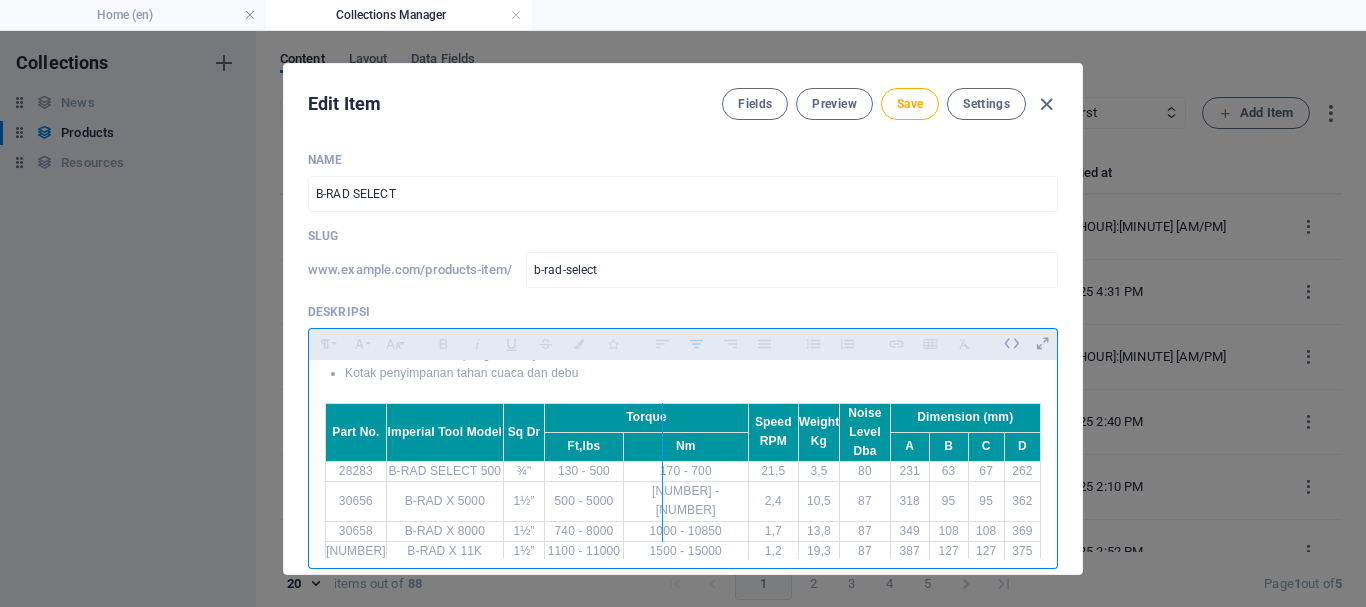 drag, startPoint x: 614, startPoint y: 452, endPoint x: 659, endPoint y: 455, distance: 45.099888 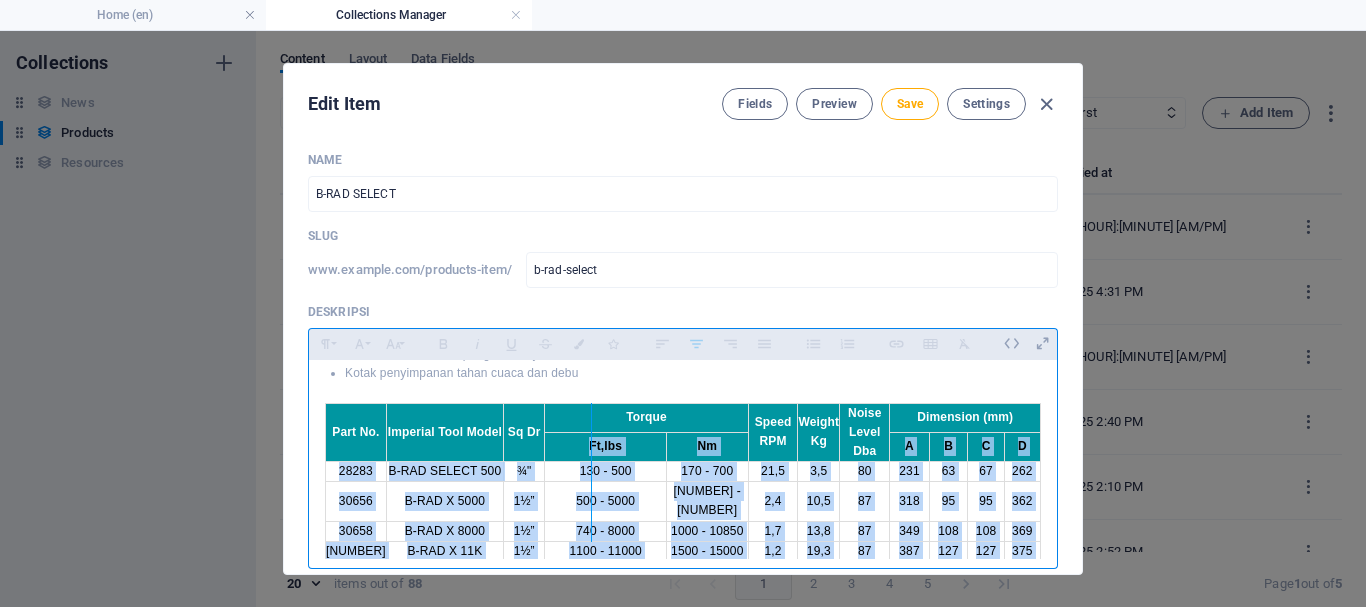 drag, startPoint x: 541, startPoint y: 454, endPoint x: 591, endPoint y: 454, distance: 50 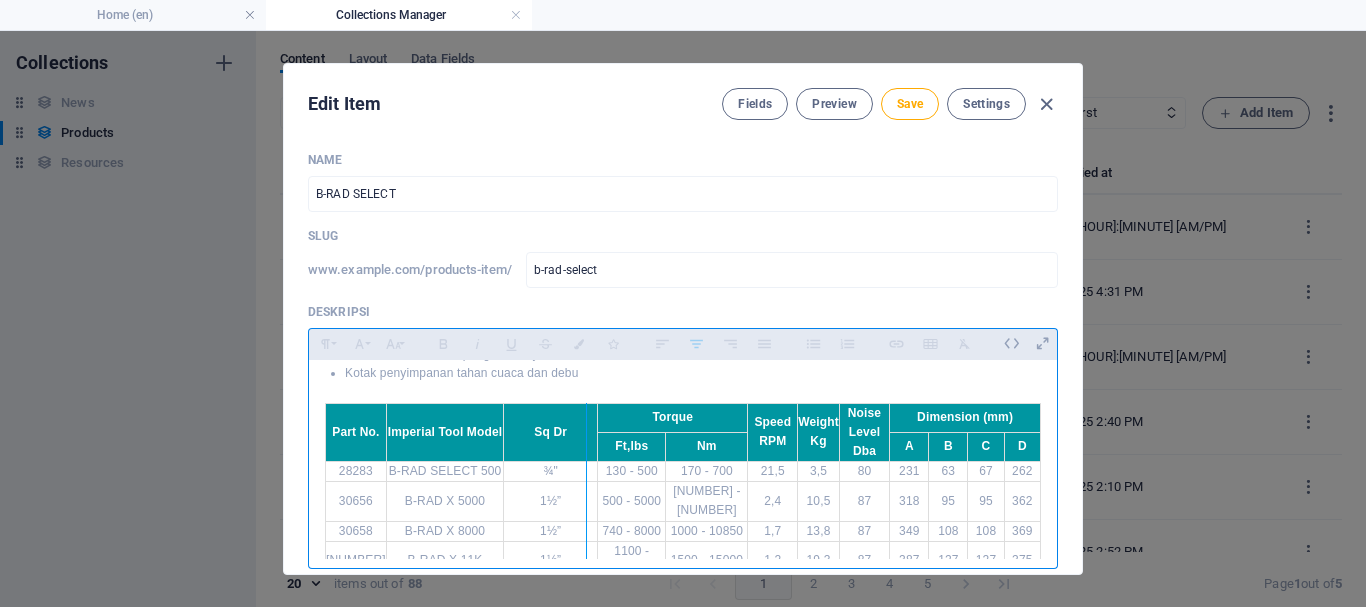 click at bounding box center [586, 482] 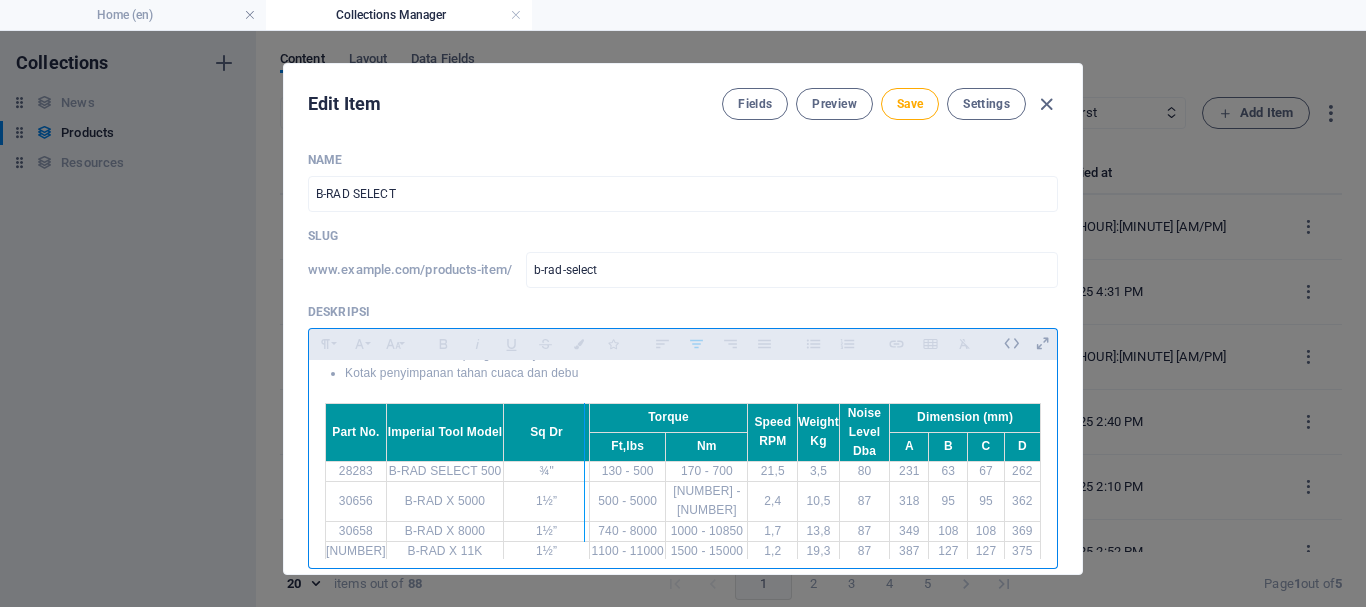 click at bounding box center (584, 472) 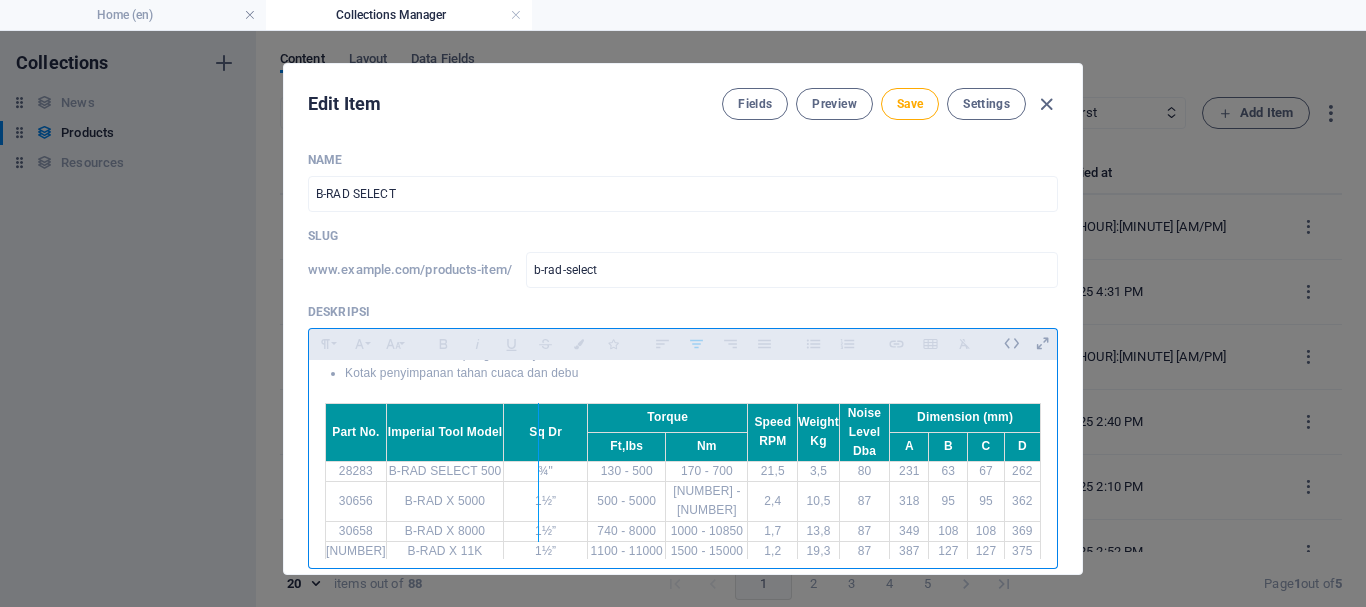 drag, startPoint x: 500, startPoint y: 454, endPoint x: 535, endPoint y: 459, distance: 35.35534 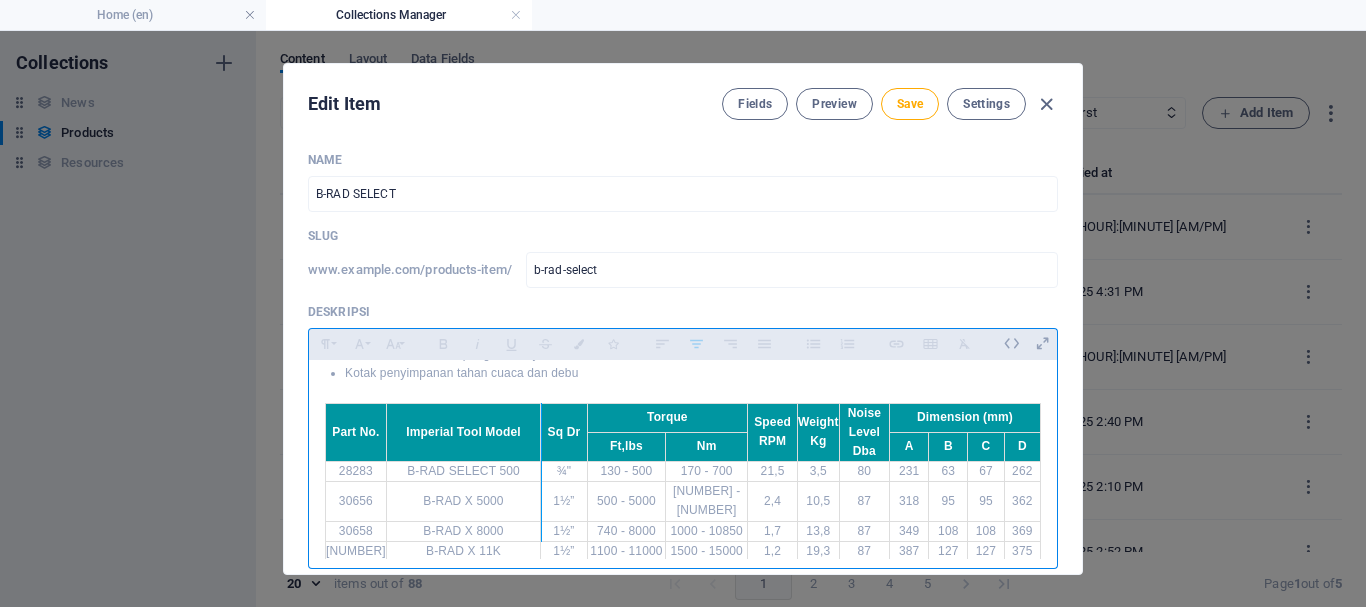 click at bounding box center (541, 472) 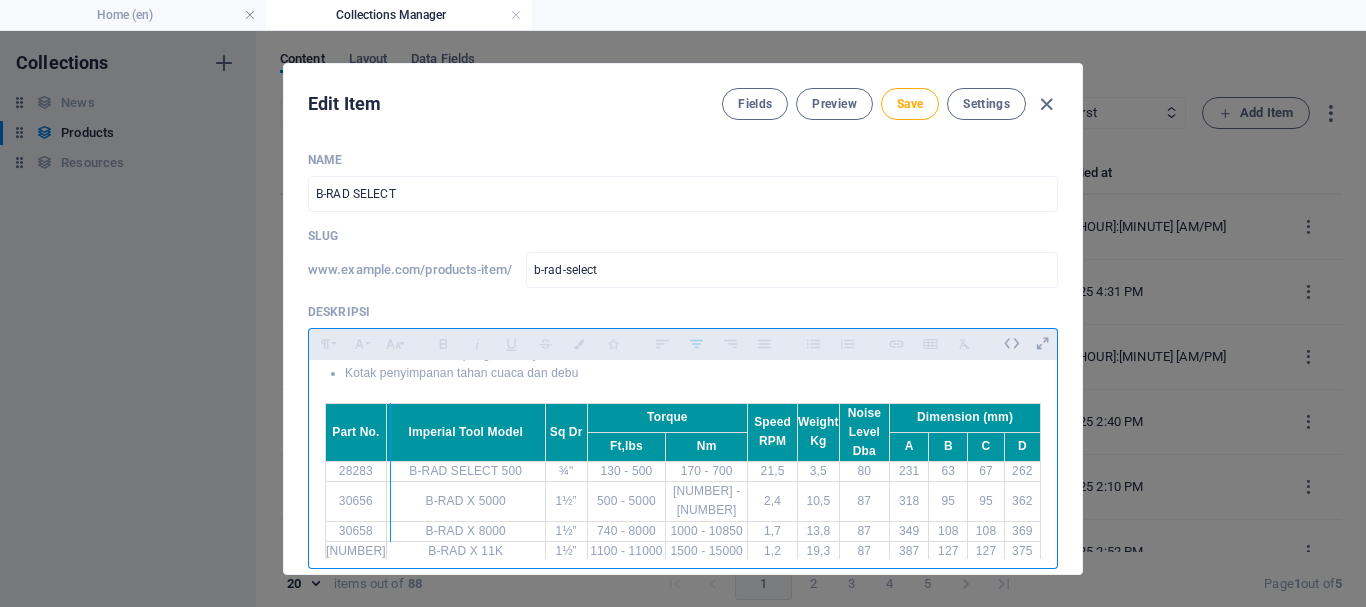 click at bounding box center [390, 472] 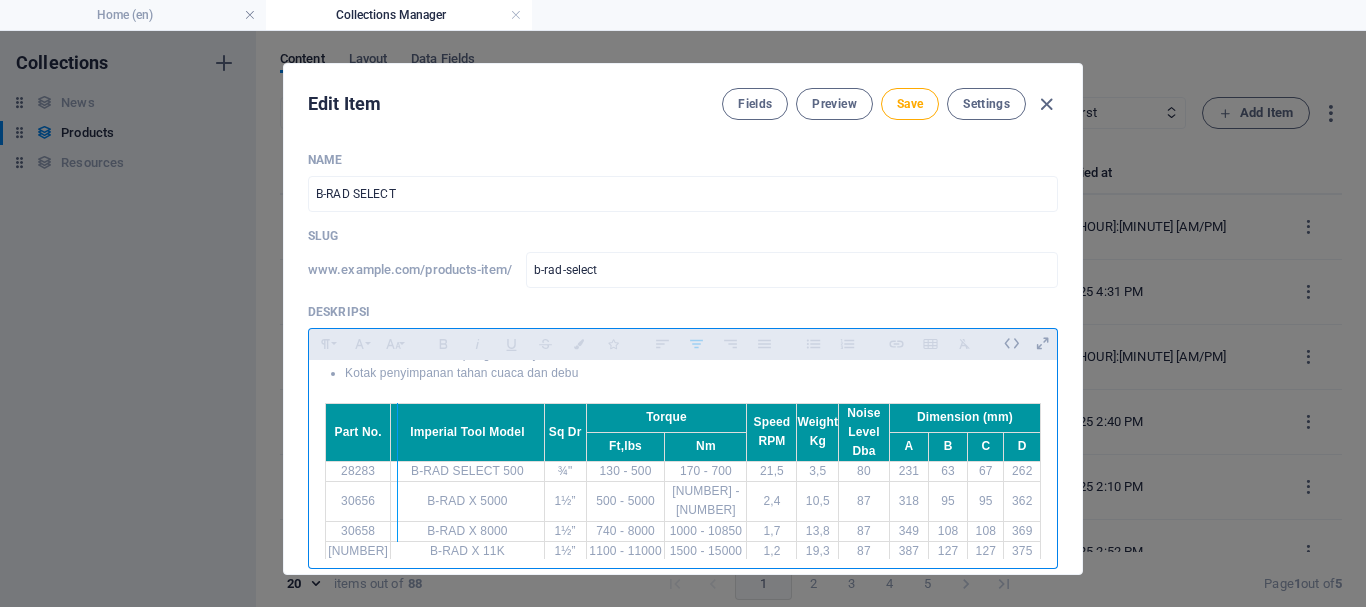 click at bounding box center (397, 472) 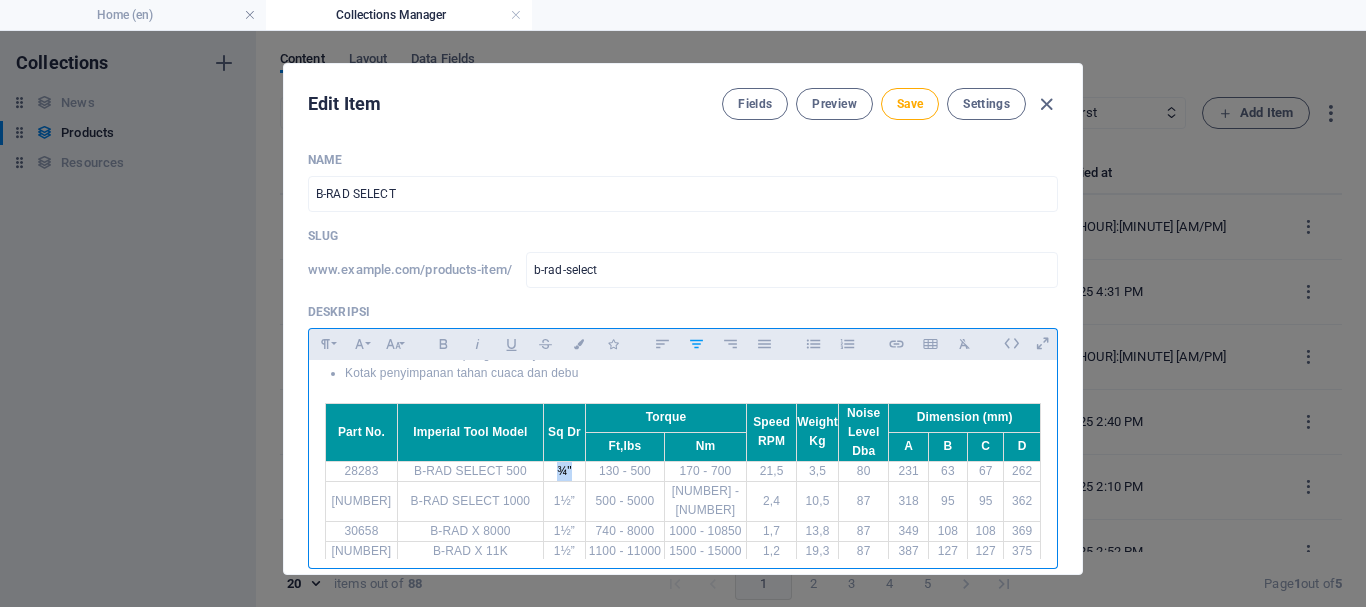 copy on "¾"" 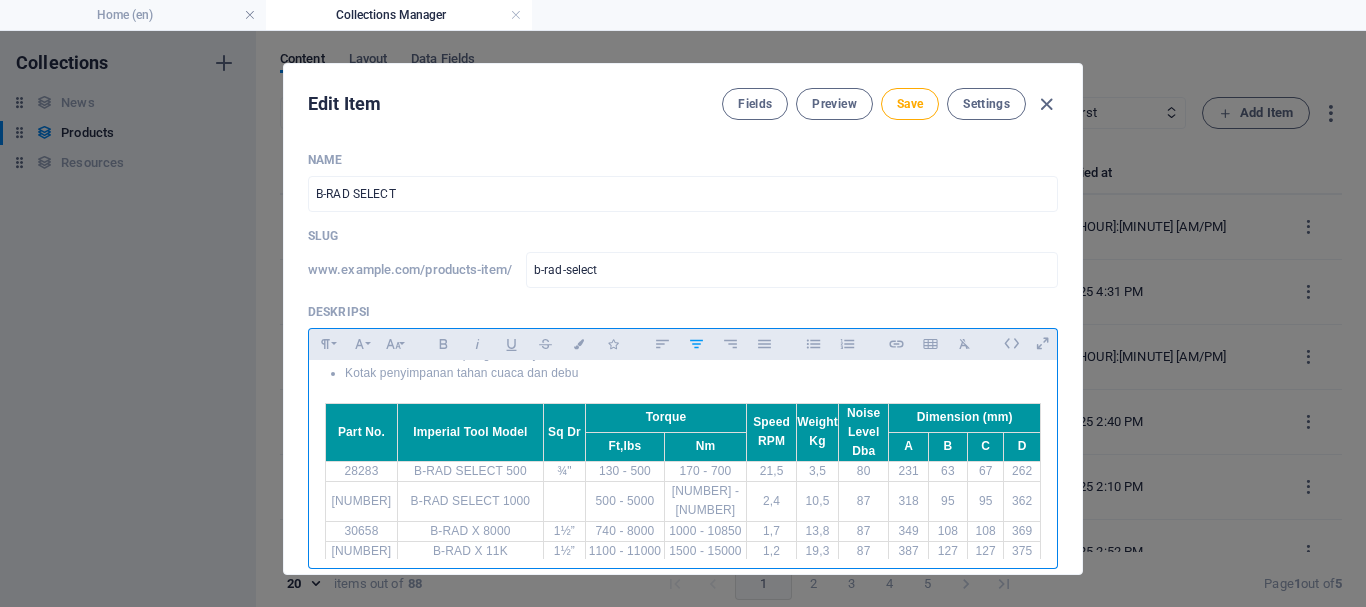 scroll, scrollTop: 0, scrollLeft: 3, axis: horizontal 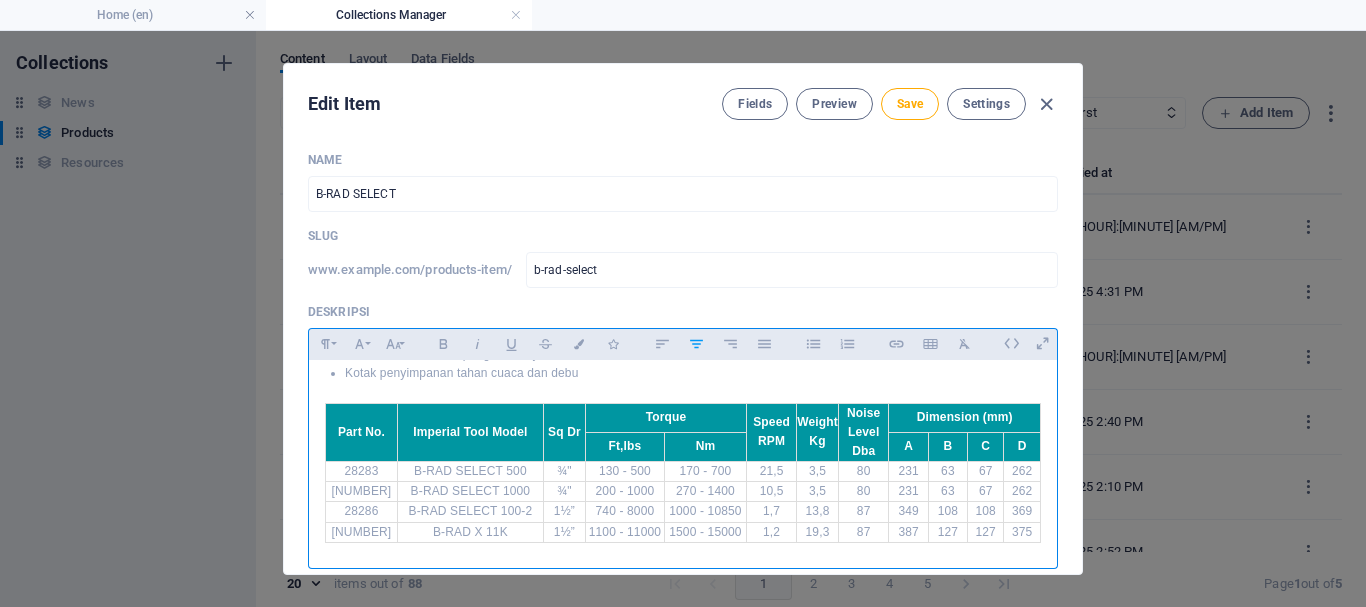 click on "B-RAD SELECT 100-2" at bounding box center [470, 512] 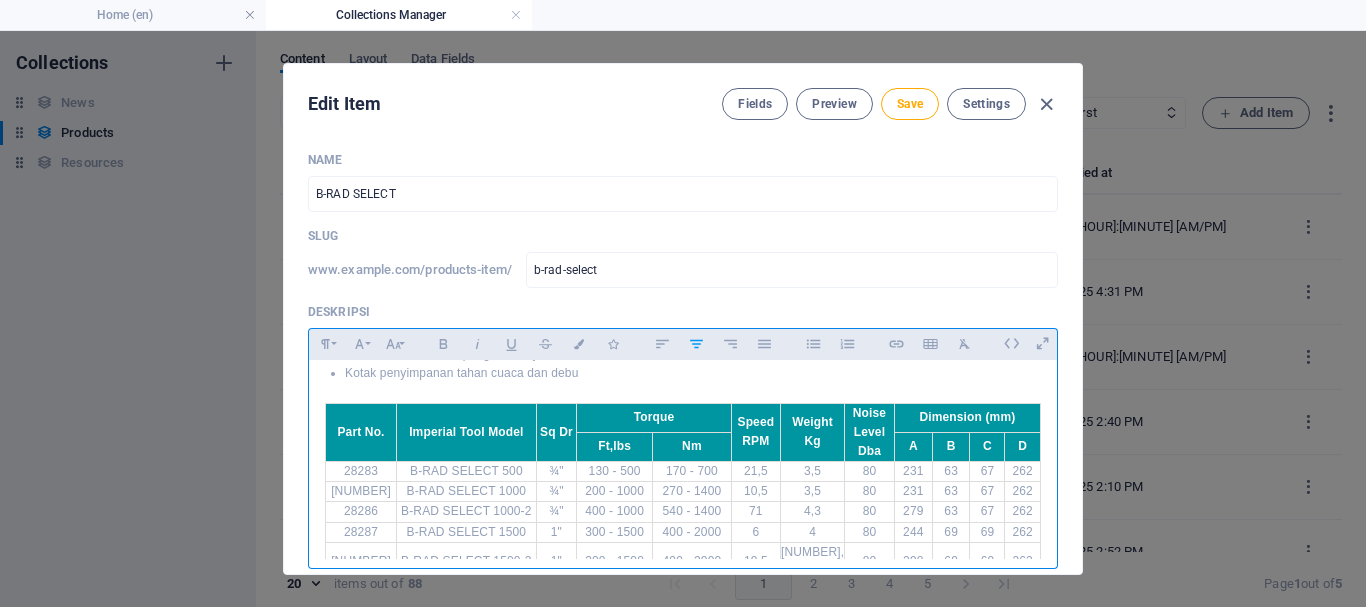 click on "28287" at bounding box center (361, 532) 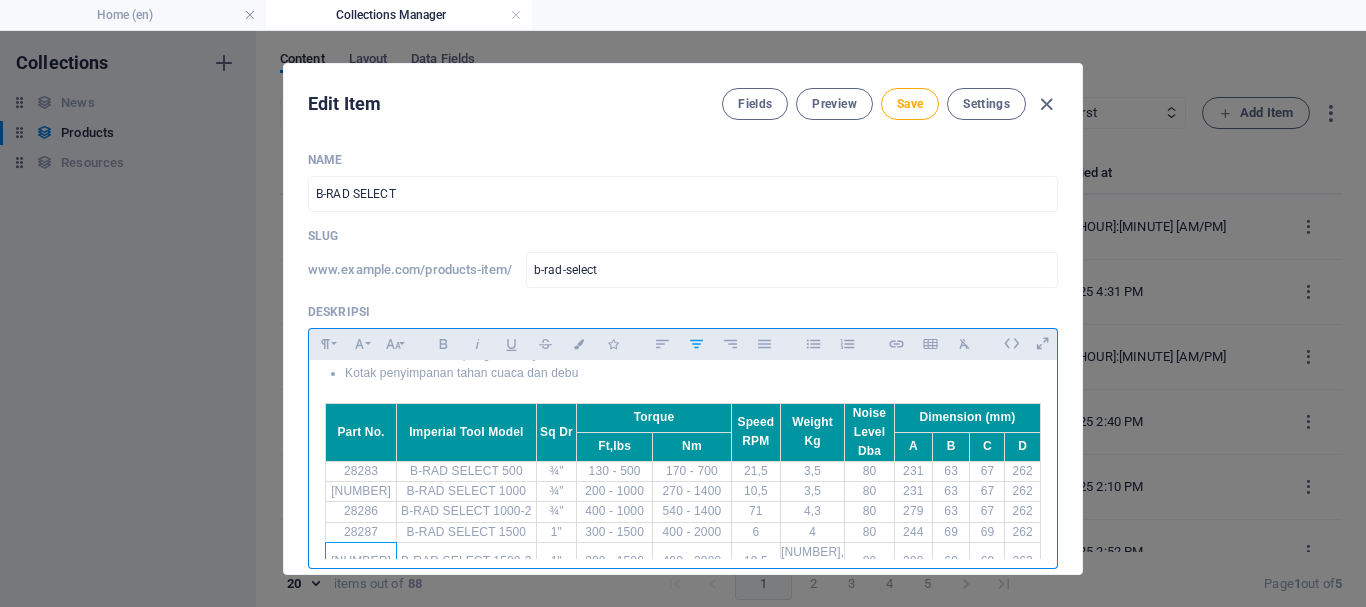 click on "[NUMBER]" at bounding box center [361, 561] 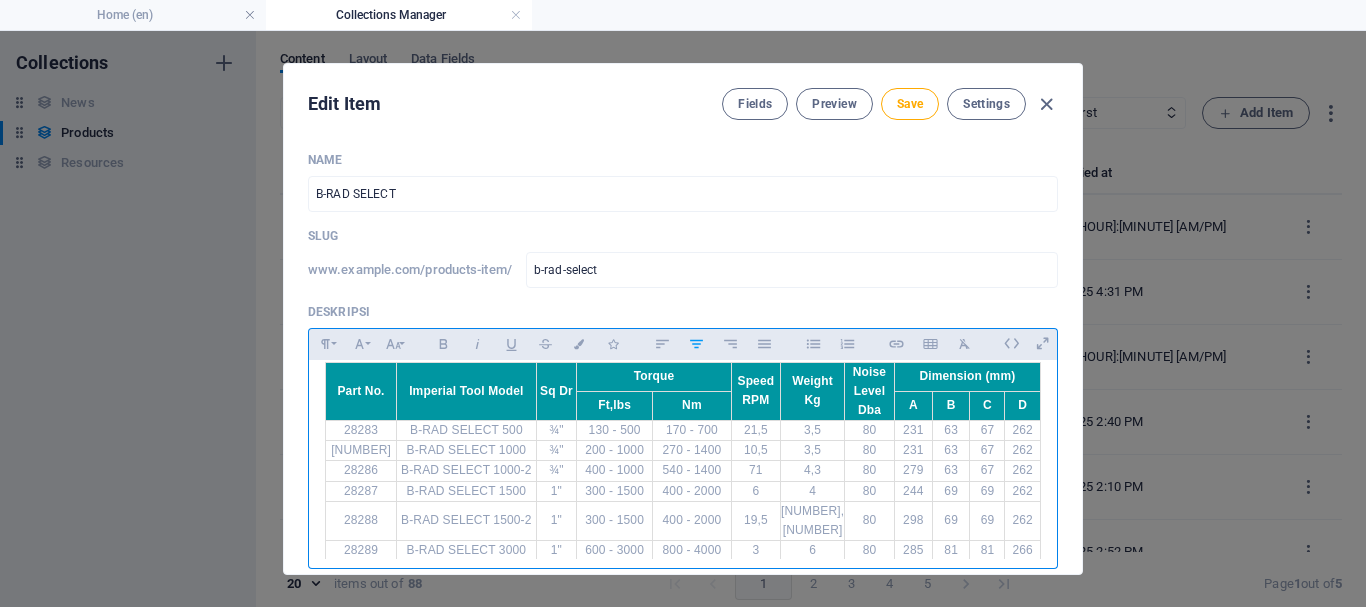 scroll, scrollTop: 495, scrollLeft: 0, axis: vertical 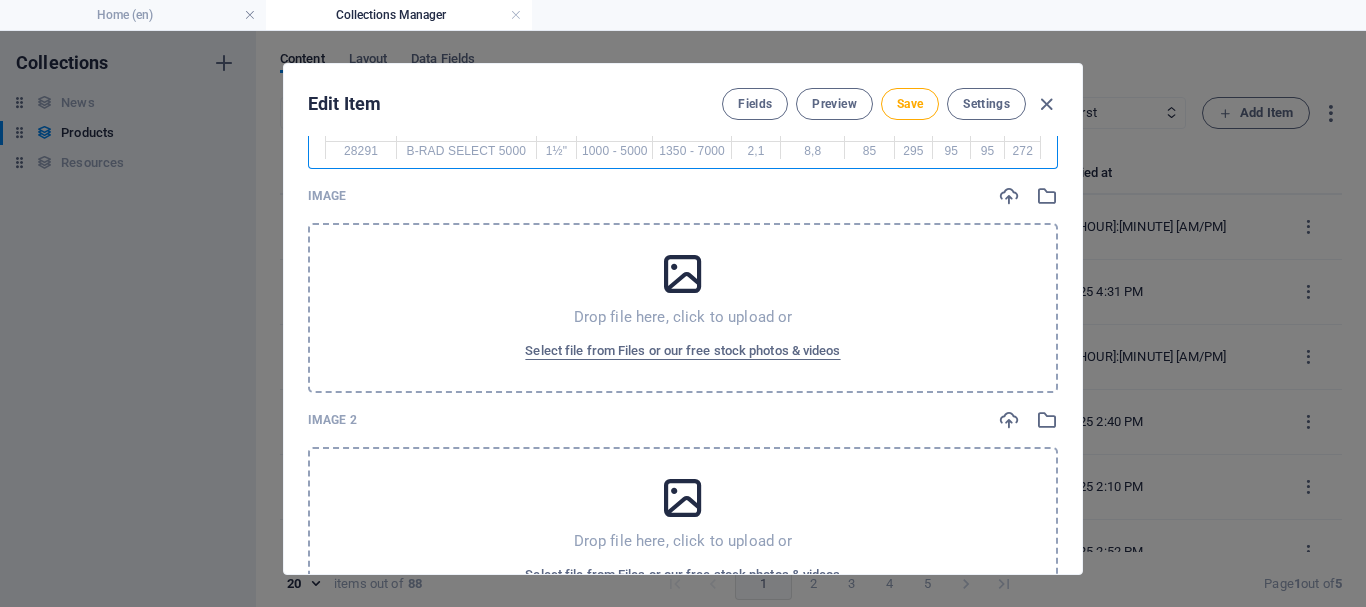 click on "Drop file here, click to upload or Select file from Files or our free stock photos & videos" at bounding box center [683, 308] 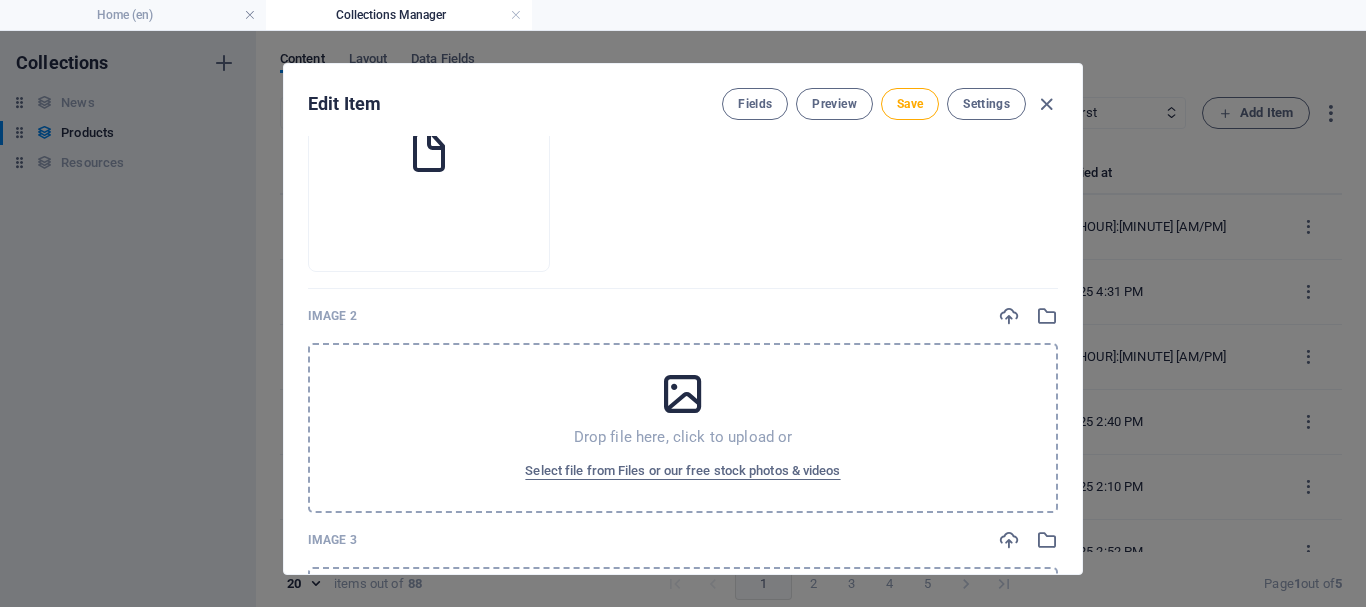 scroll, scrollTop: 600, scrollLeft: 0, axis: vertical 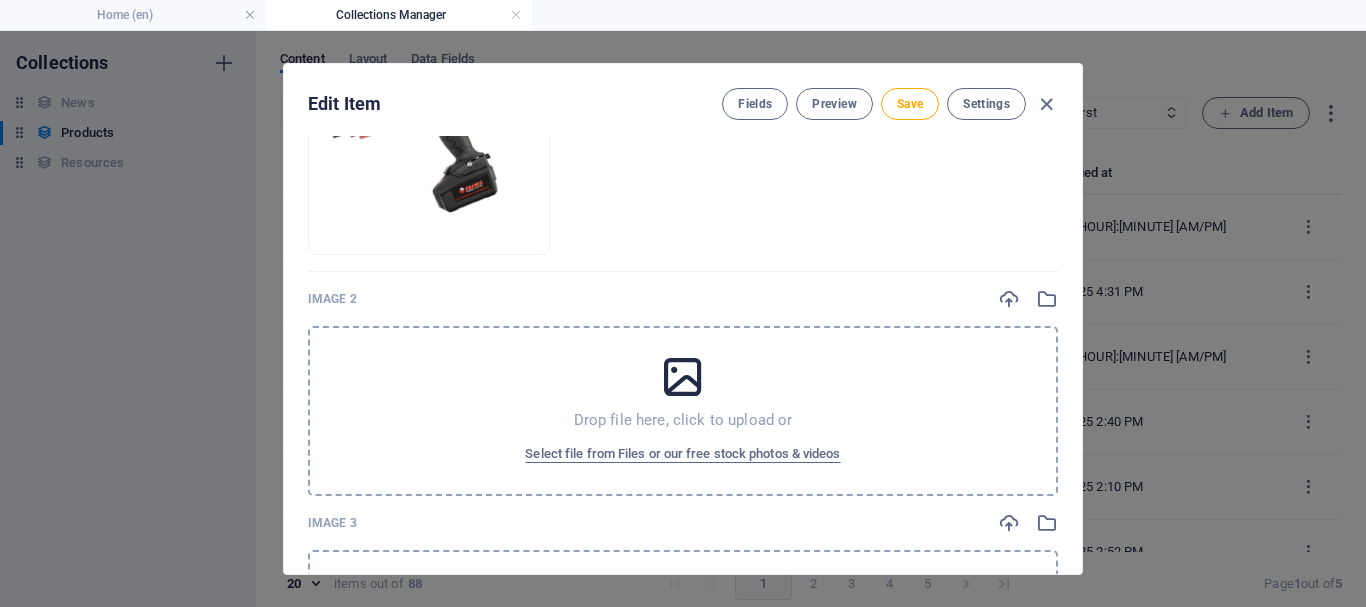 click on "Drop file here, click to upload or Select file from Files or our free stock photos & videos" at bounding box center (683, 411) 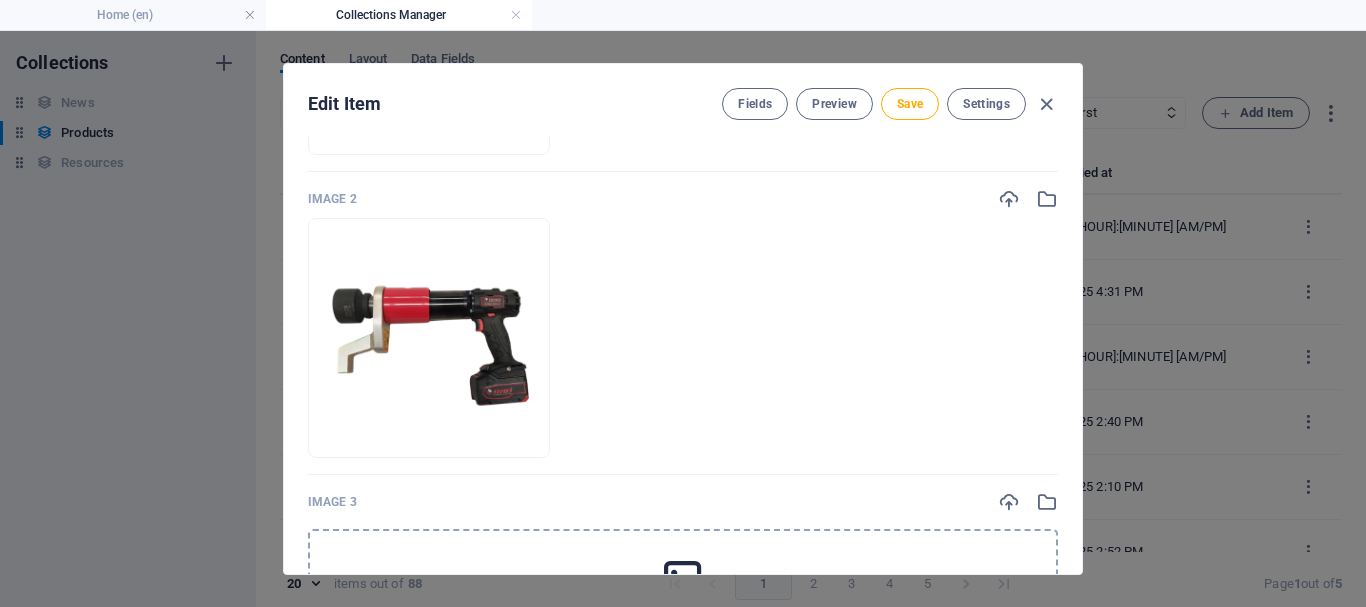 scroll, scrollTop: 900, scrollLeft: 0, axis: vertical 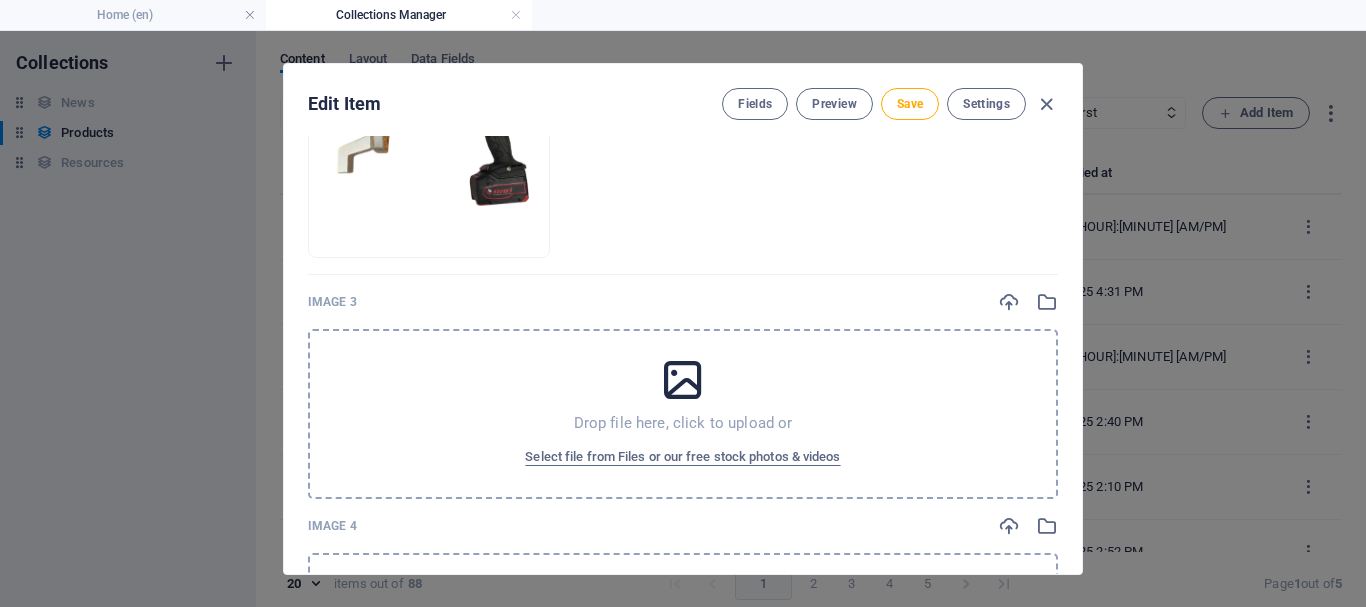click on "Drop file here, click to upload or Select file from Files or our free stock photos & videos" at bounding box center [683, 414] 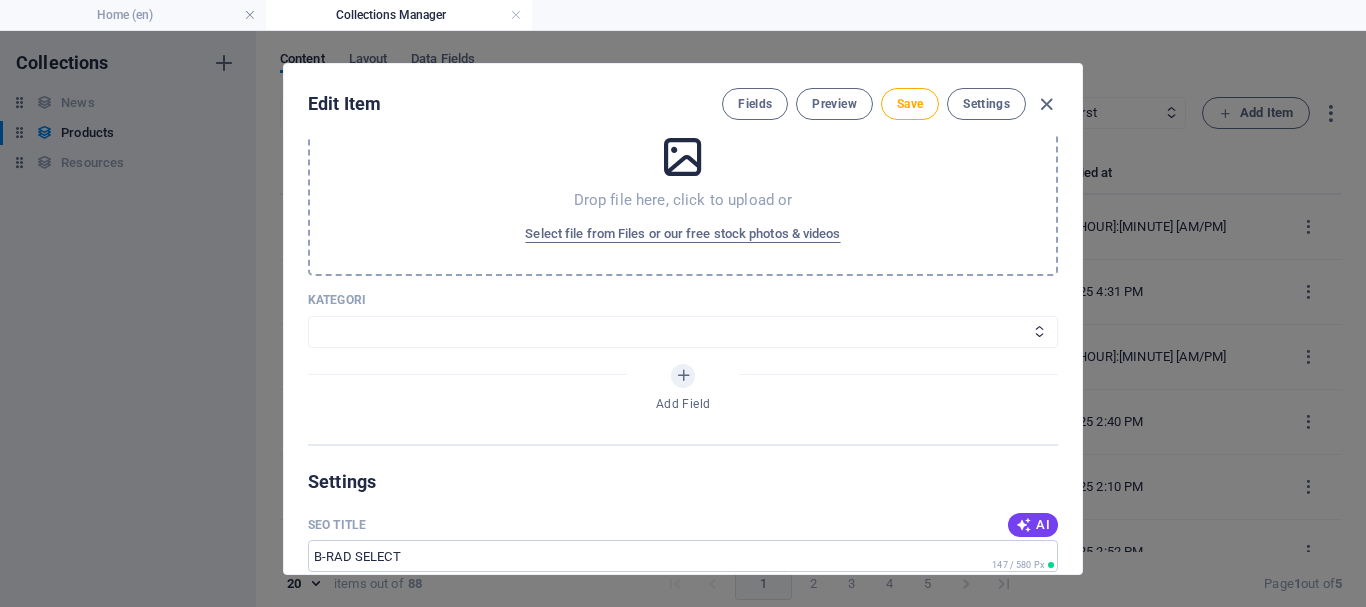 scroll, scrollTop: 1400, scrollLeft: 0, axis: vertical 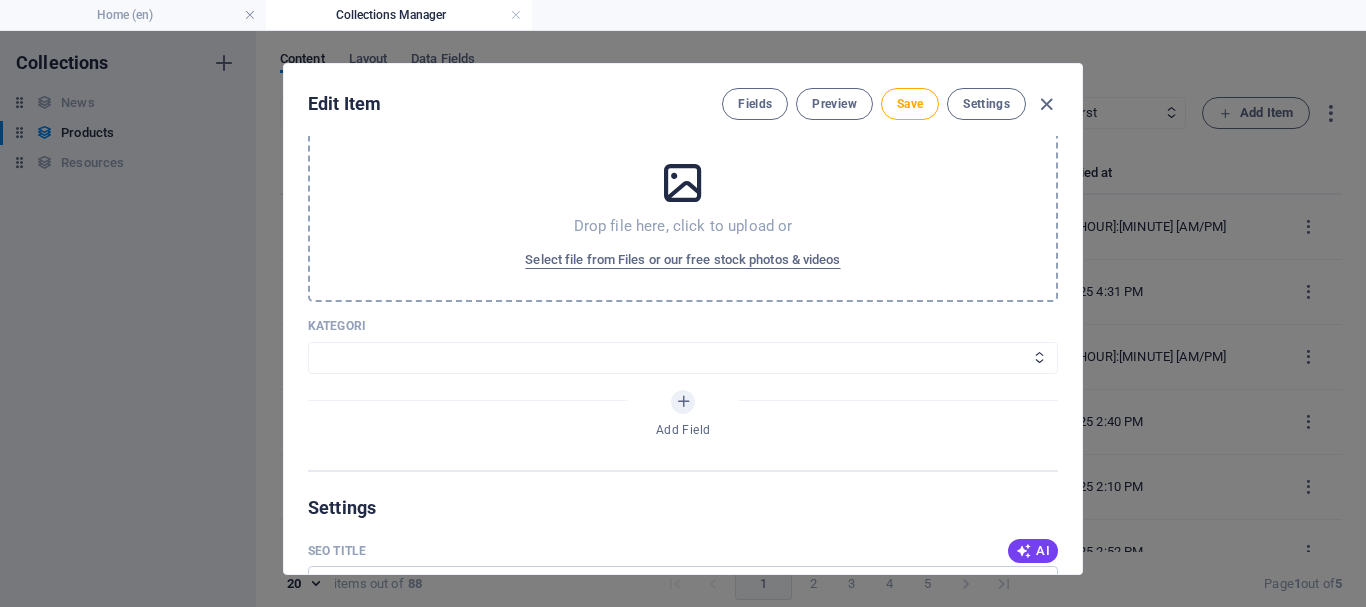 click on "Drop file here, click to upload or Select file from Files or our free stock photos & videos" at bounding box center [683, 217] 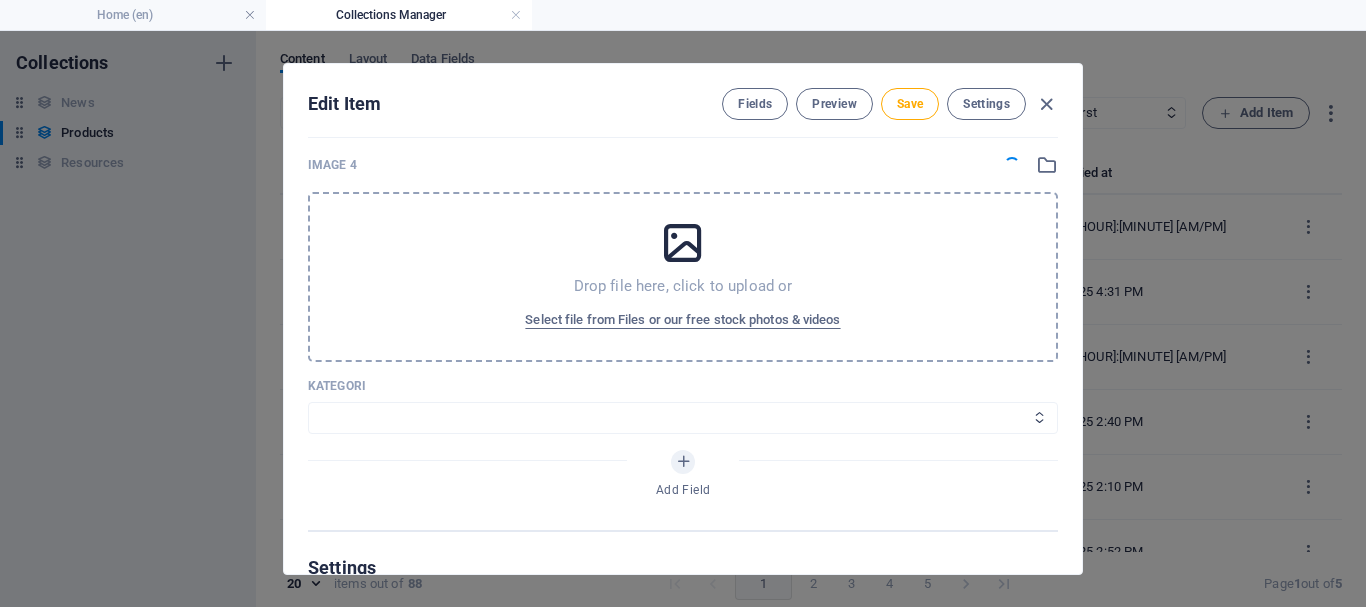 scroll, scrollTop: 1400, scrollLeft: 0, axis: vertical 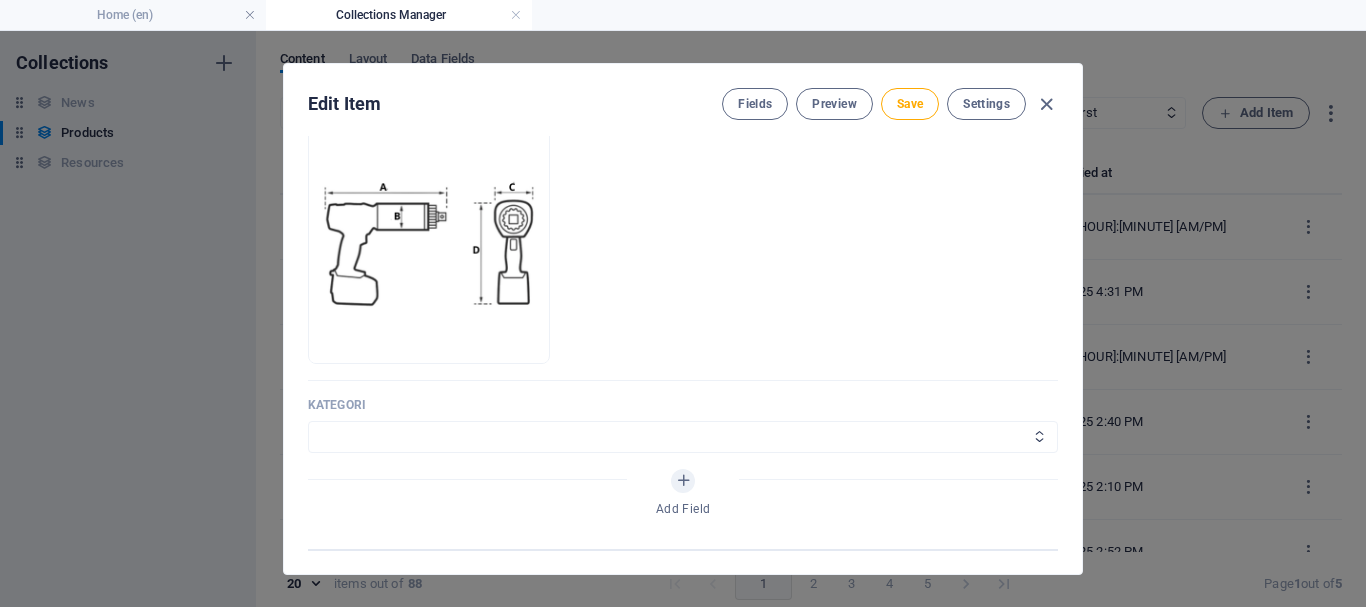 click on "Wheels & Rims RIMEX Complementary Products TyreSense Haltec RAD Checkers Myers Others" at bounding box center (683, 437) 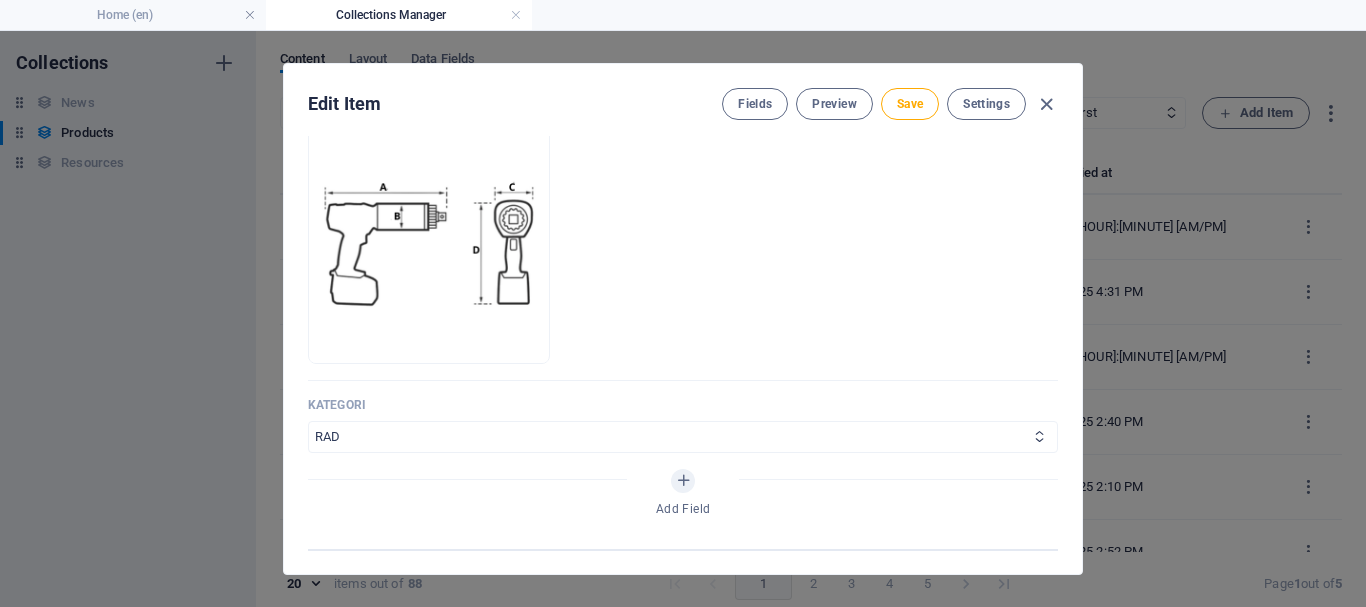 click on "Wheels & Rims RIMEX Complementary Products TyreSense Haltec RAD Checkers Myers Others" at bounding box center [683, 437] 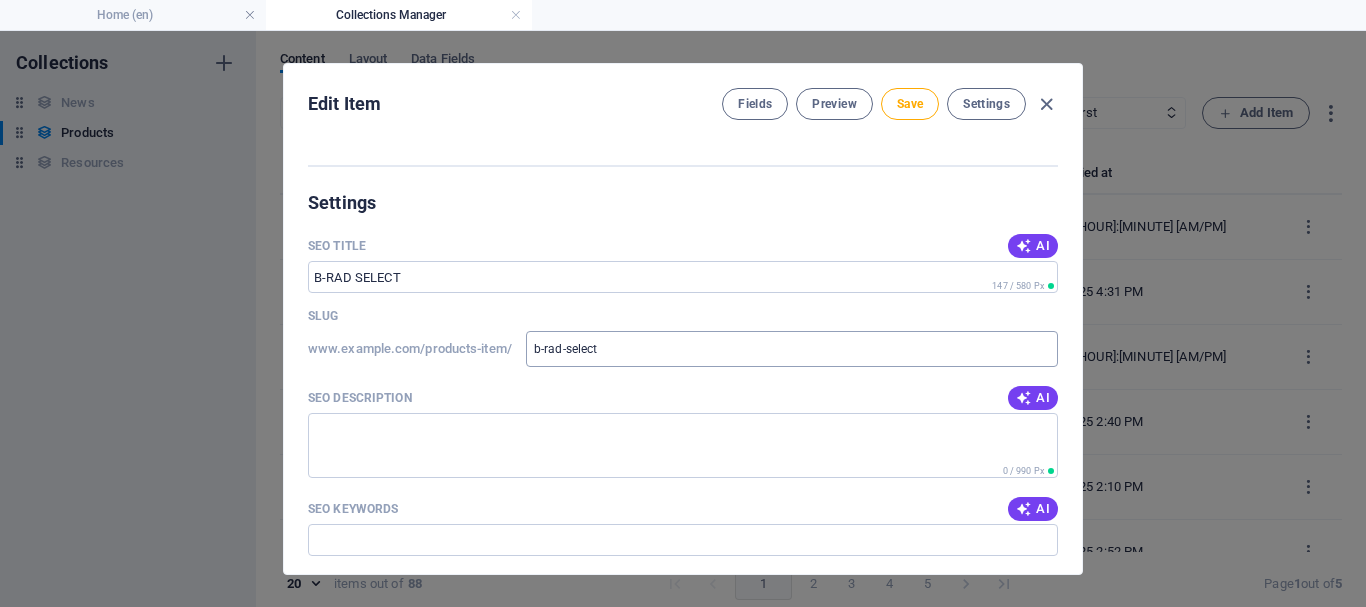 scroll, scrollTop: 1800, scrollLeft: 0, axis: vertical 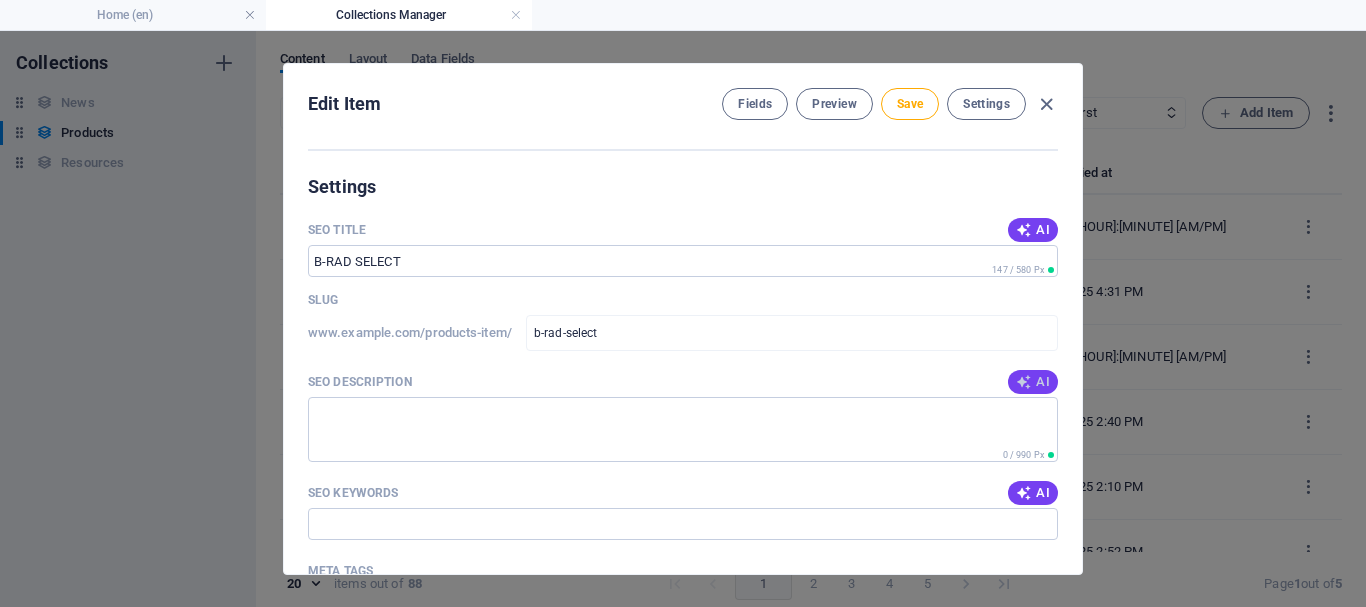click at bounding box center (1024, 382) 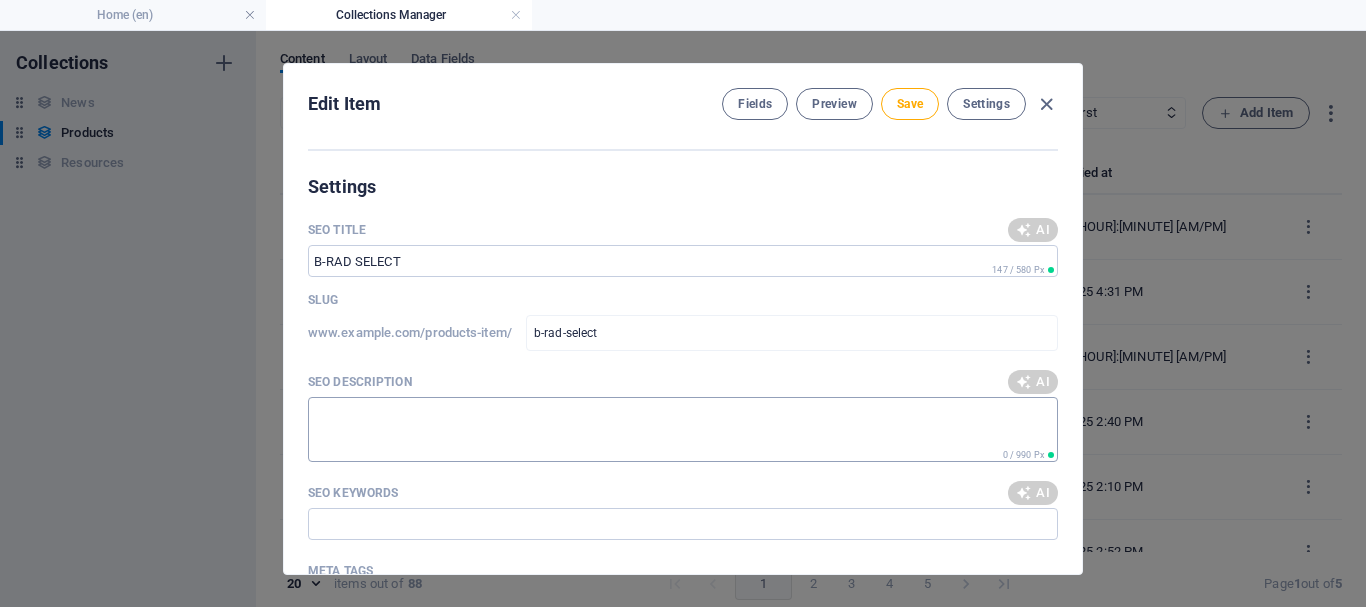 type on "Discover the B-RAD Select Series: high-speed, long-lasting torque wrenches with digital settings, perfect for on-site jobs." 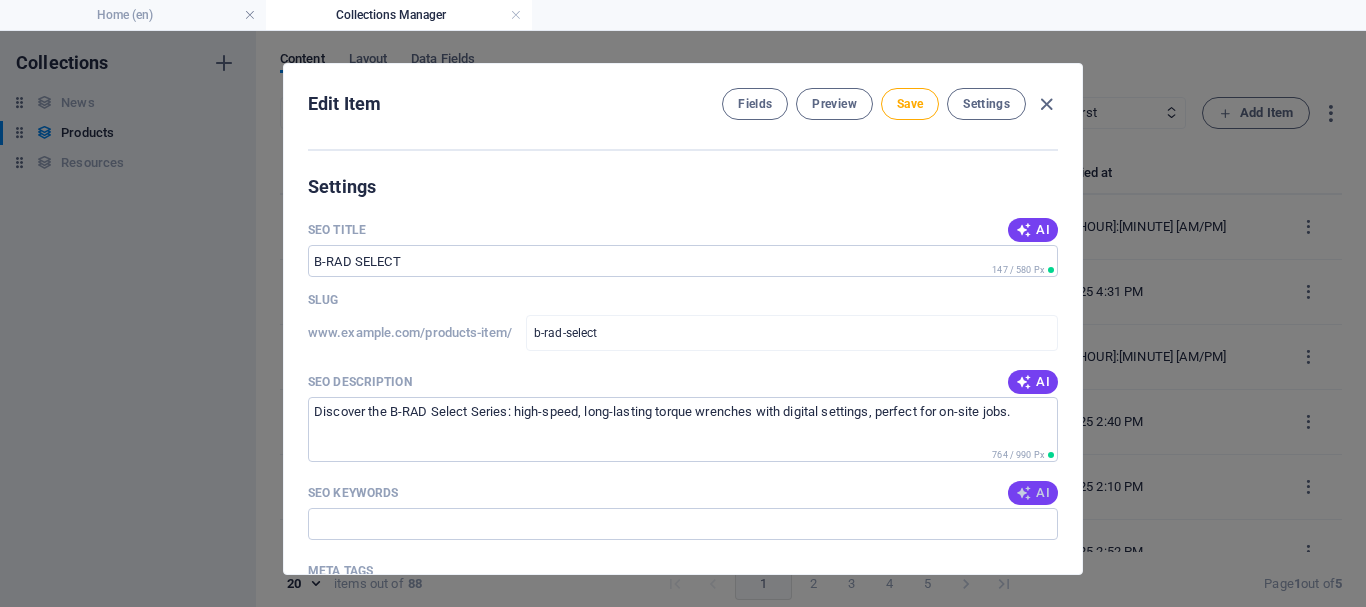 click on "AI" at bounding box center [1033, 493] 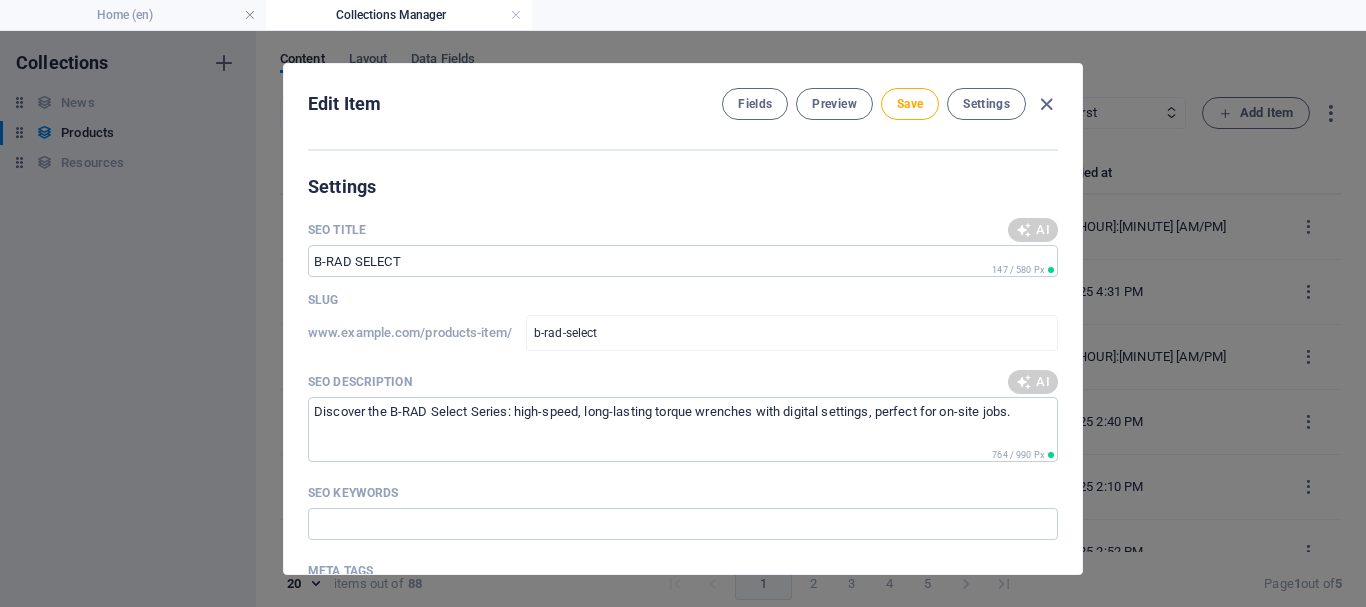 type on "B-RAD Select, digital torque settings, lithium-ion technology, high torque range, battery-powered torque wrench, NEC Class 1 Div 2 certified" 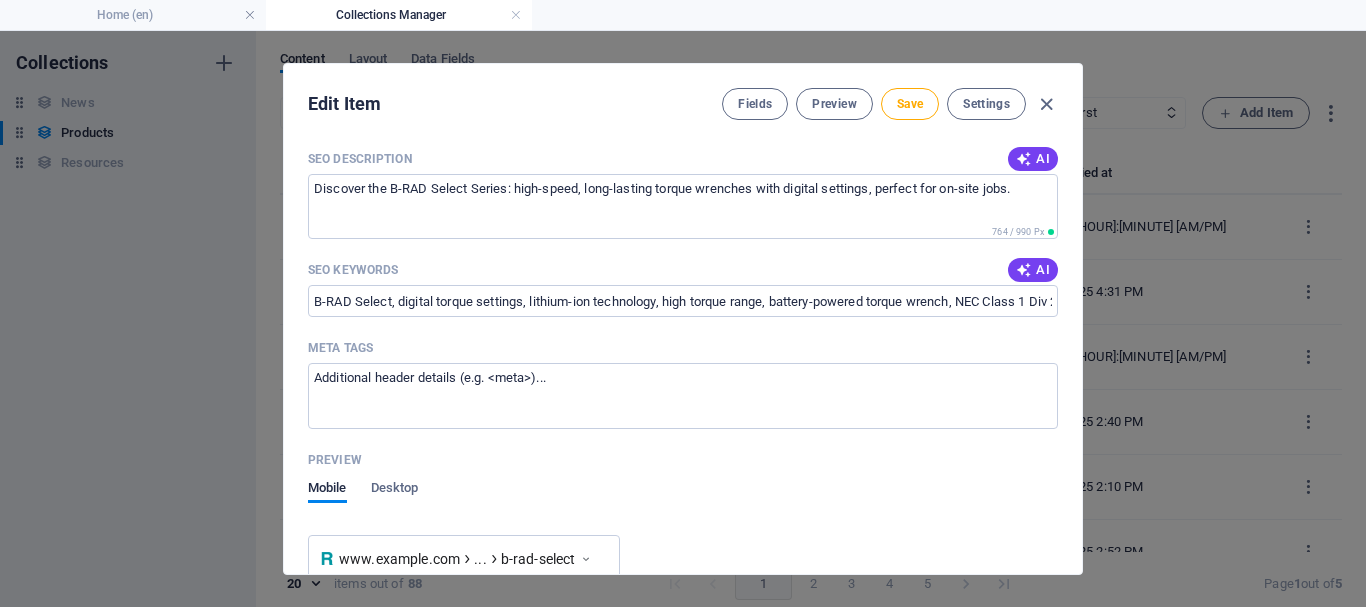 scroll, scrollTop: 2000, scrollLeft: 0, axis: vertical 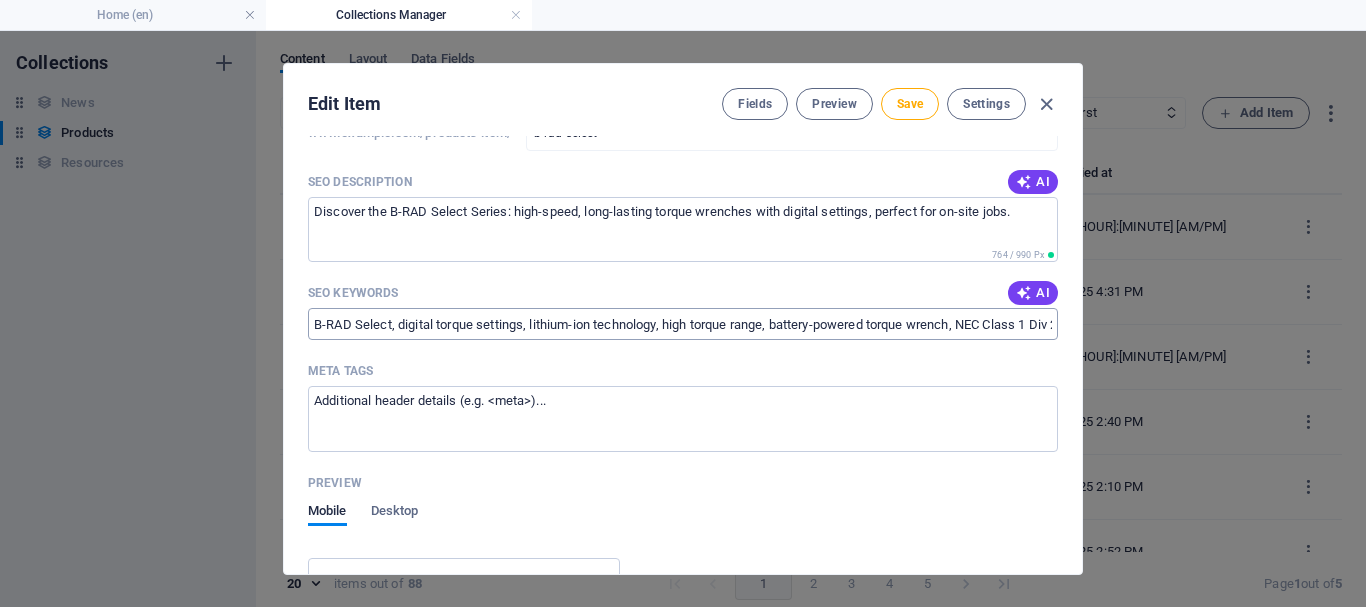 click on "B-RAD Select, digital torque settings, lithium-ion technology, high torque range, battery-powered torque wrench, NEC Class 1 Div 2 certified" at bounding box center [683, 324] 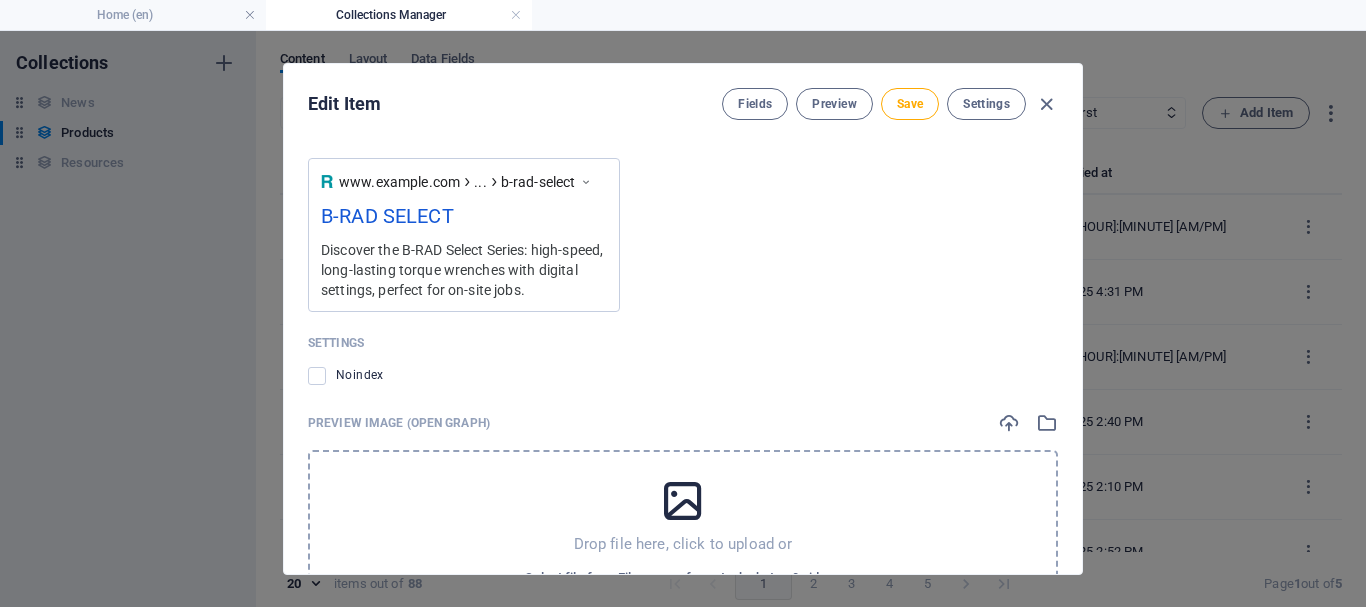 scroll, scrollTop: 1900, scrollLeft: 0, axis: vertical 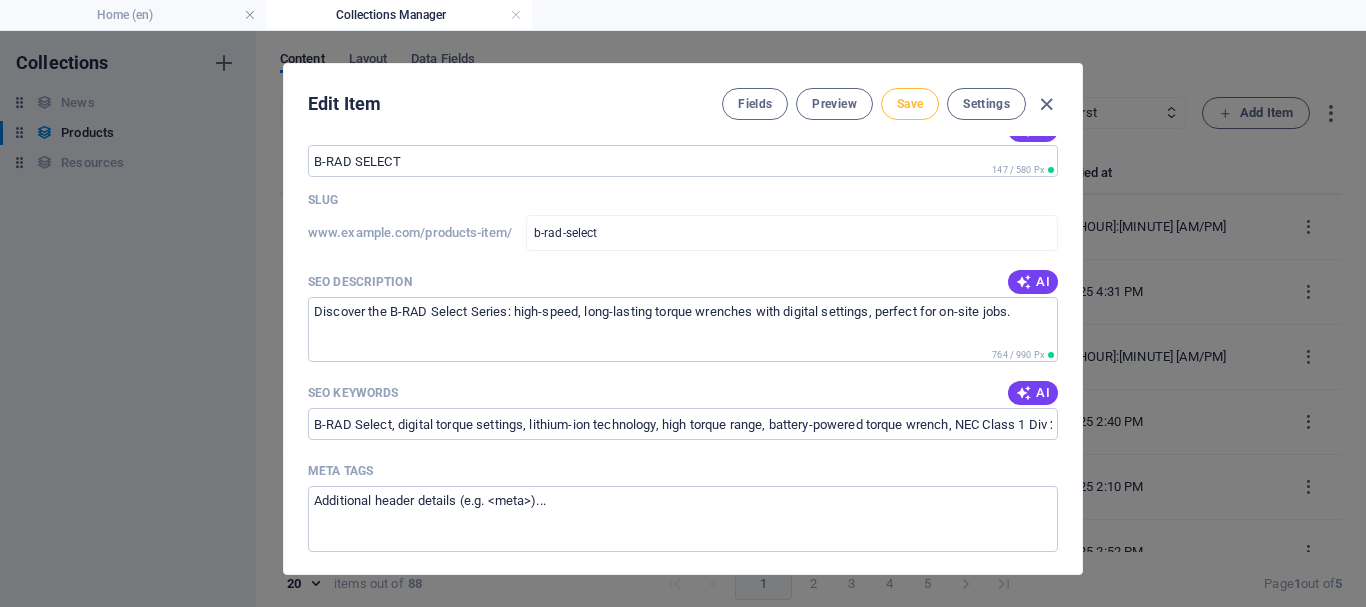 click on "Save" at bounding box center (910, 104) 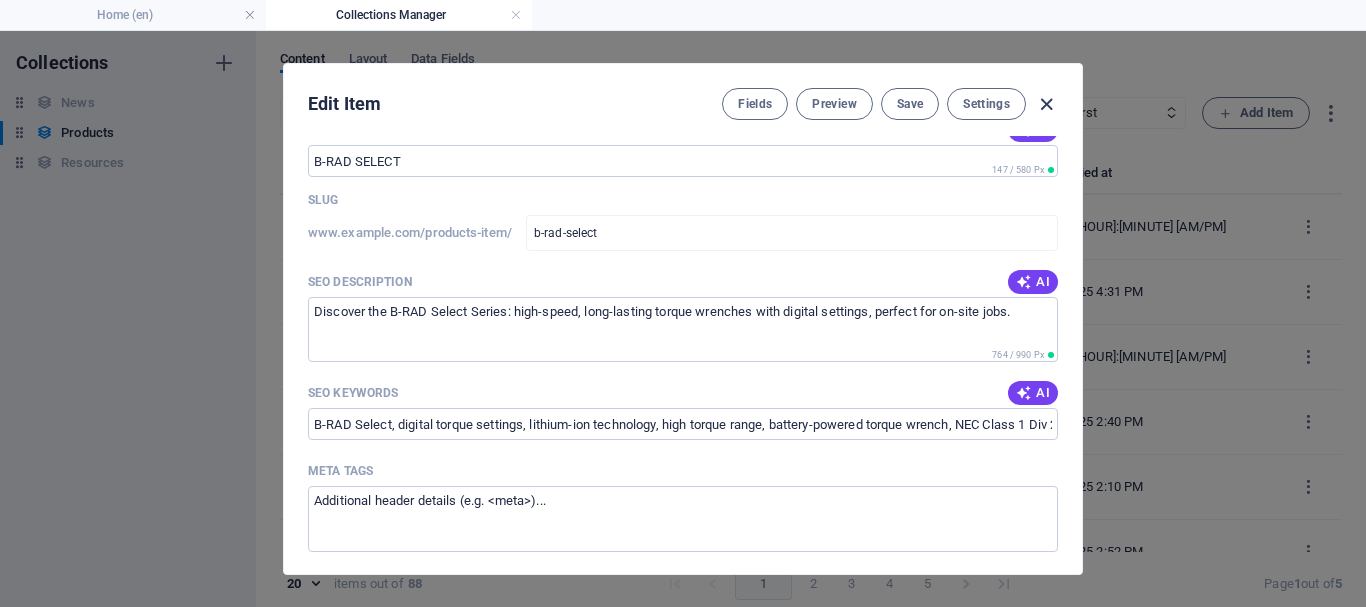 click at bounding box center (1046, 104) 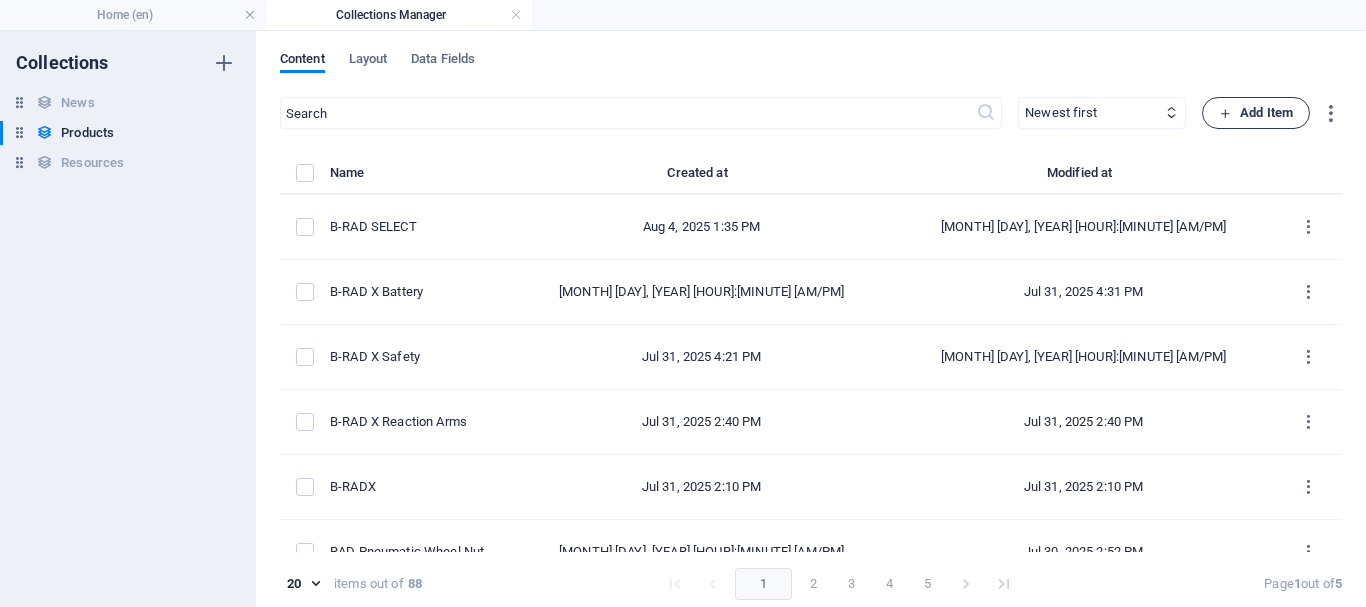 click on "Add Item" at bounding box center [1256, 113] 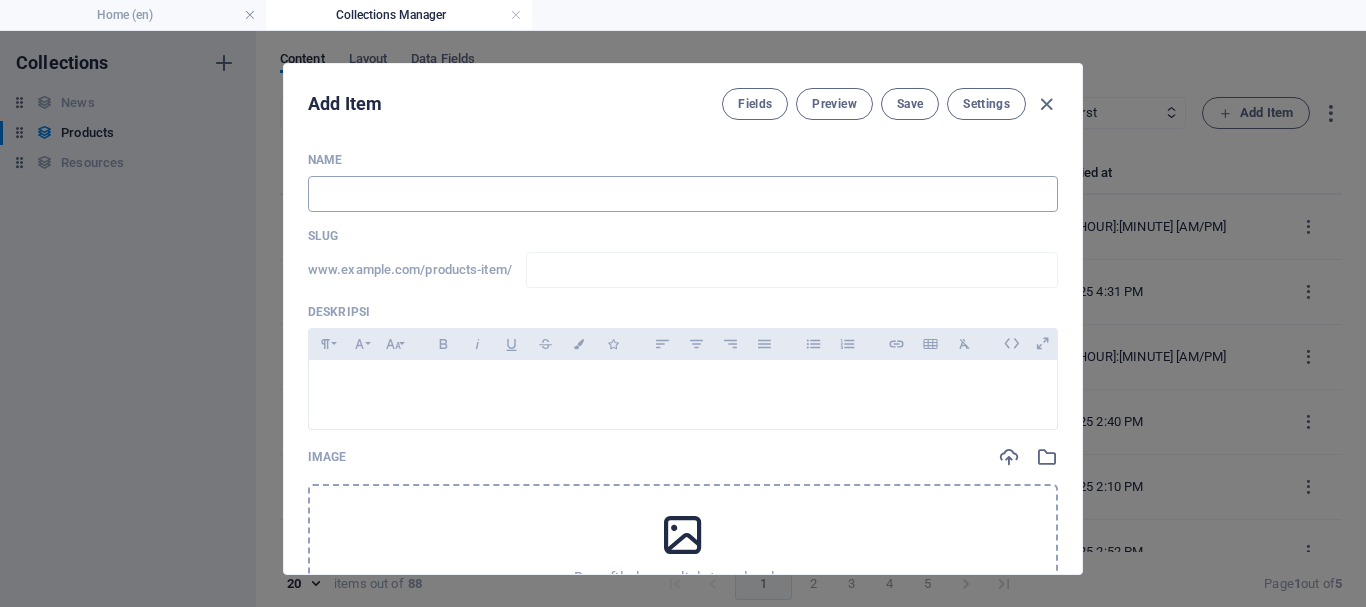 click at bounding box center (683, 194) 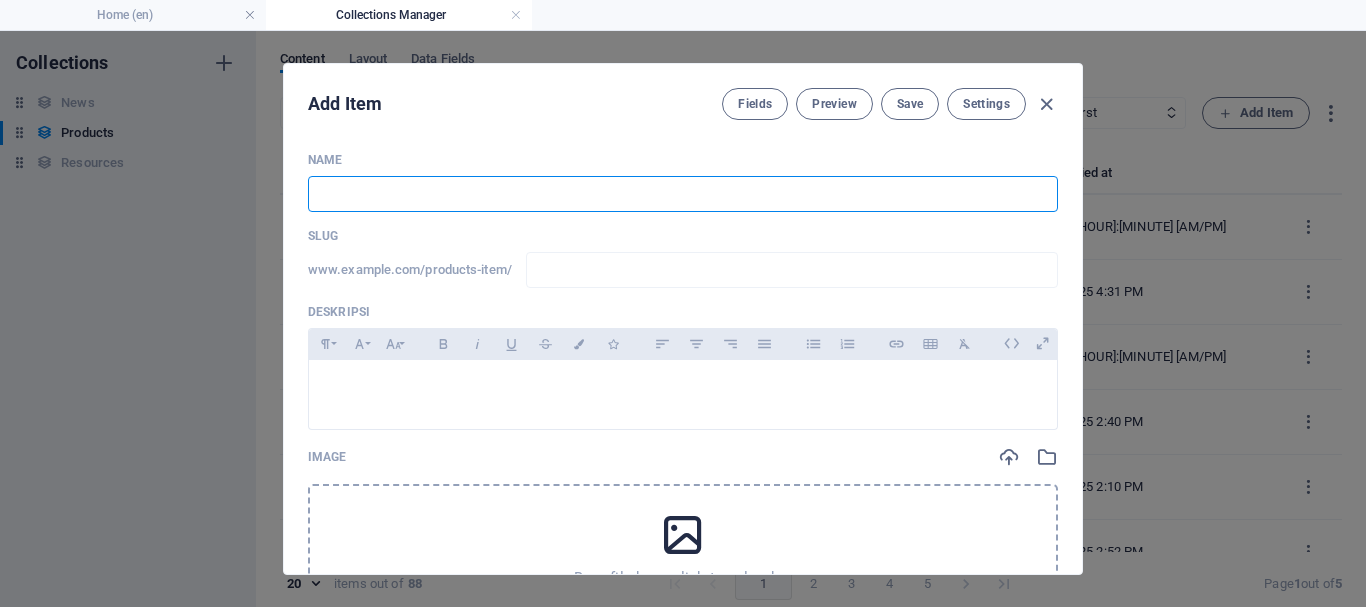 type on "b" 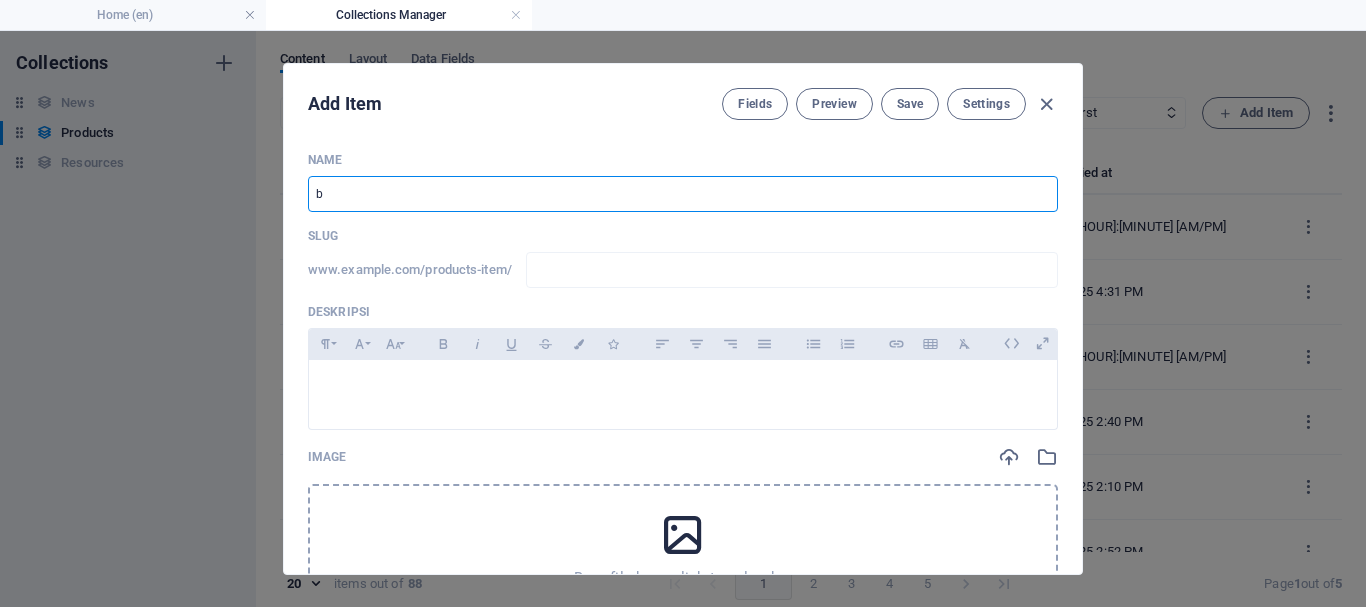 type on "b" 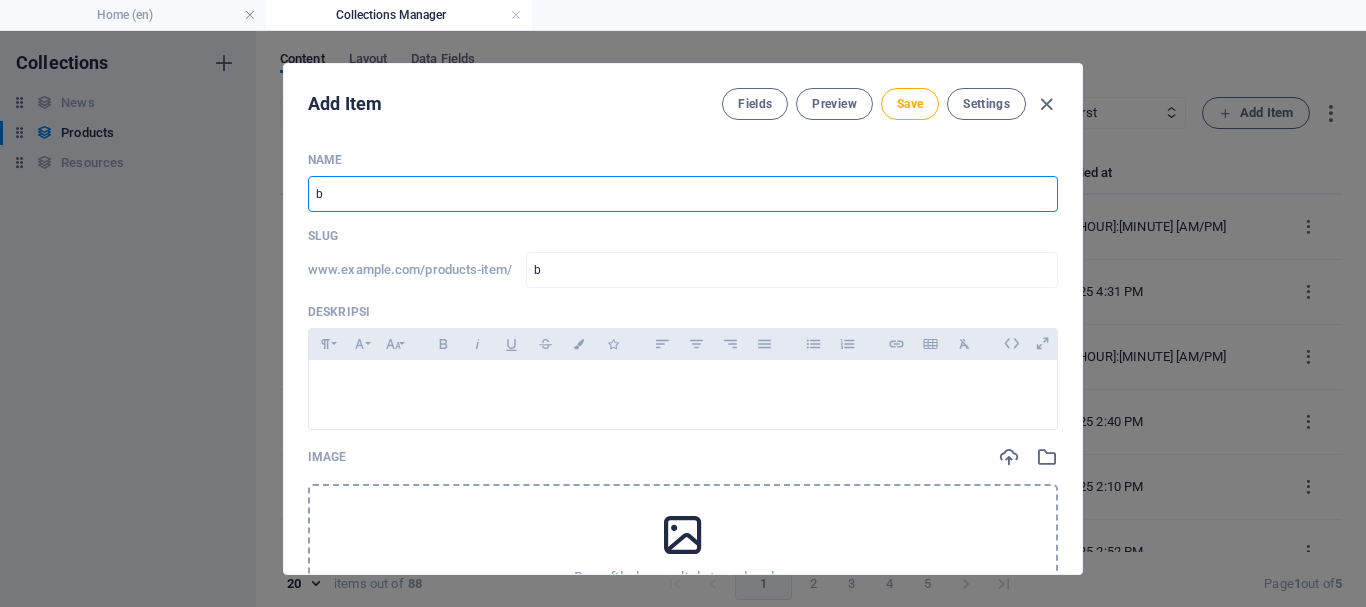 type 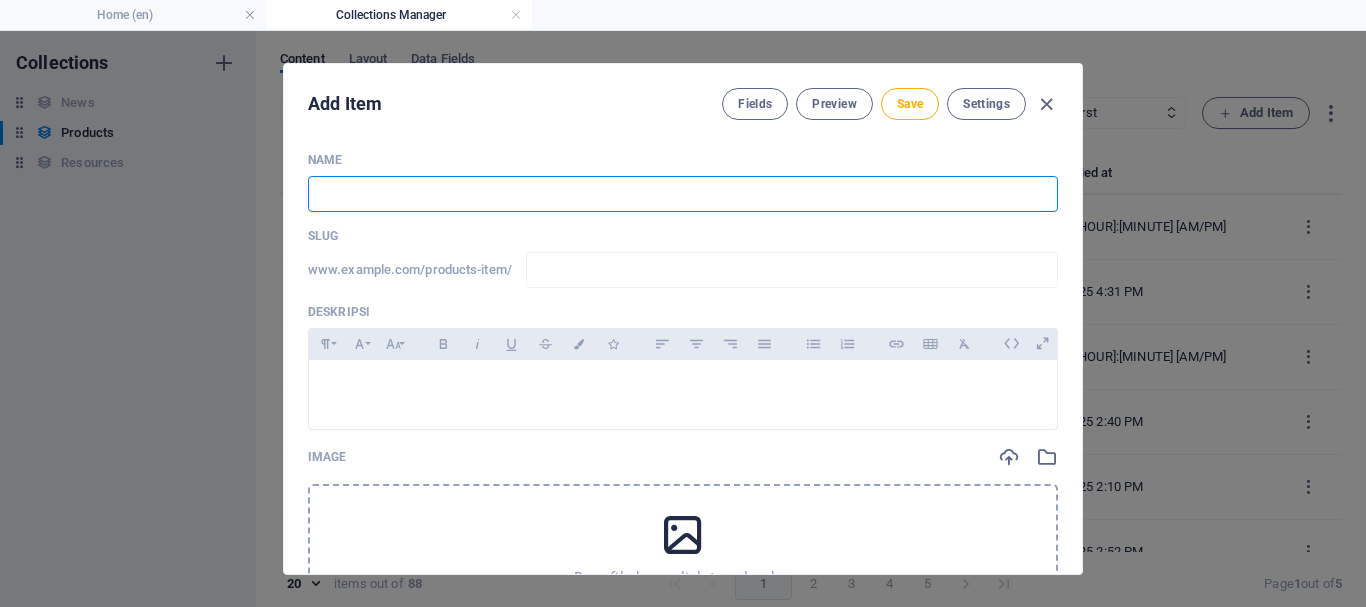 type on "B" 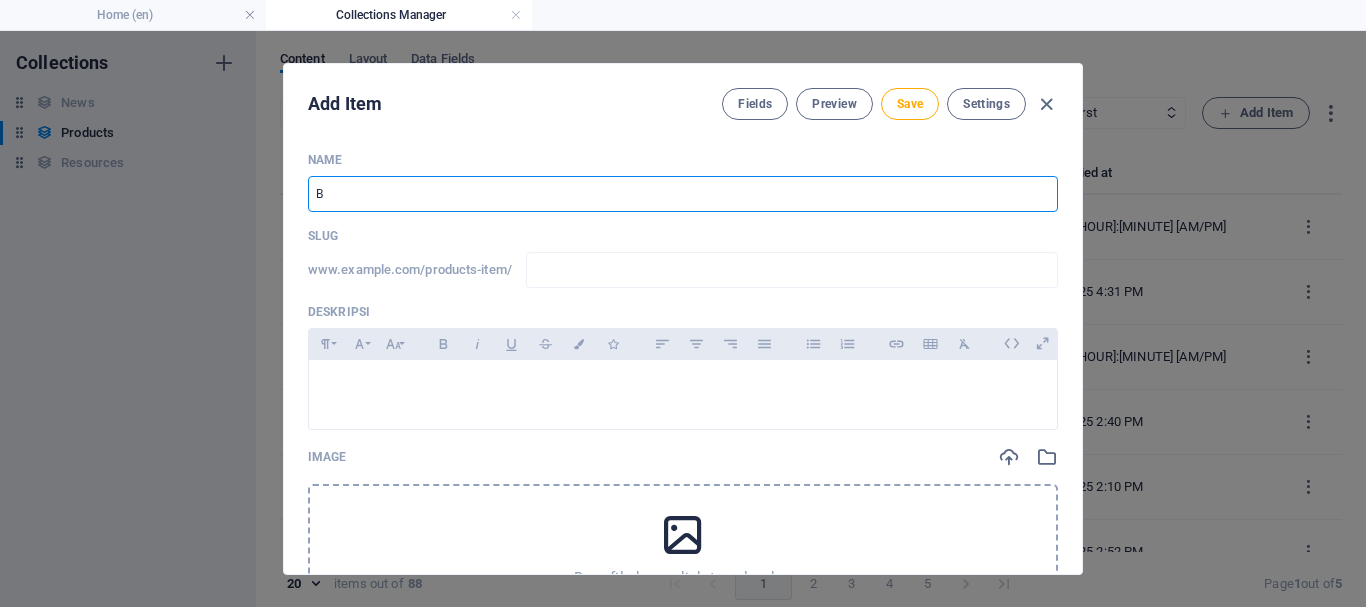 type on "b" 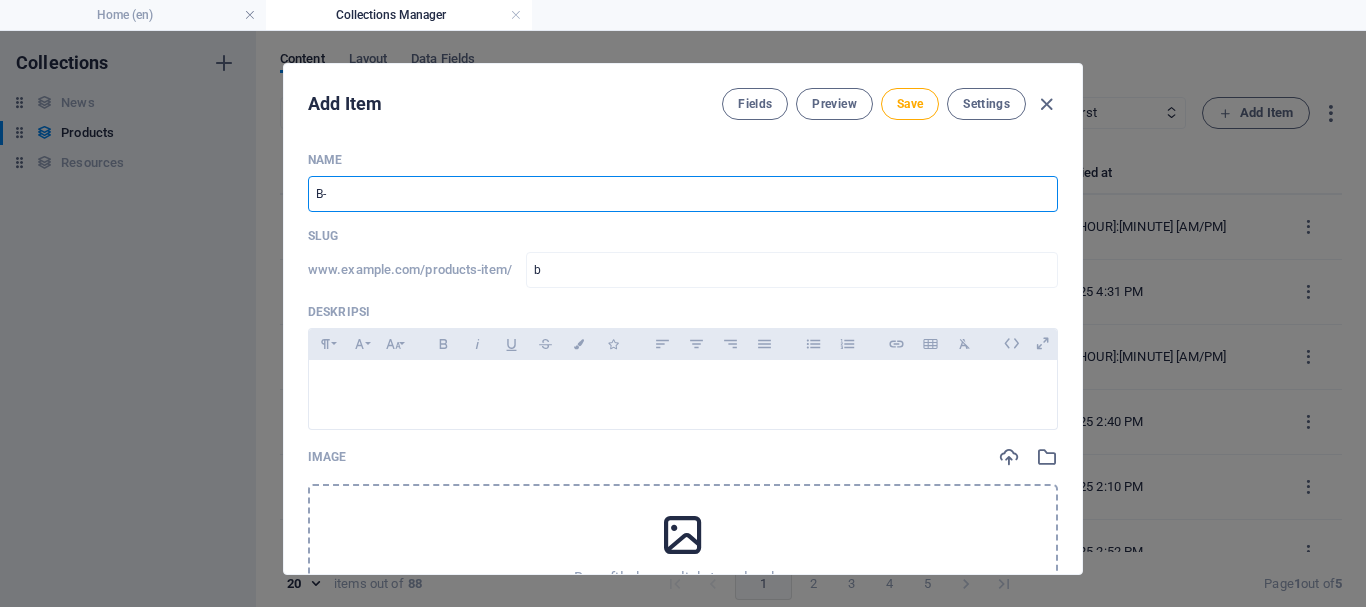 type on "B-R" 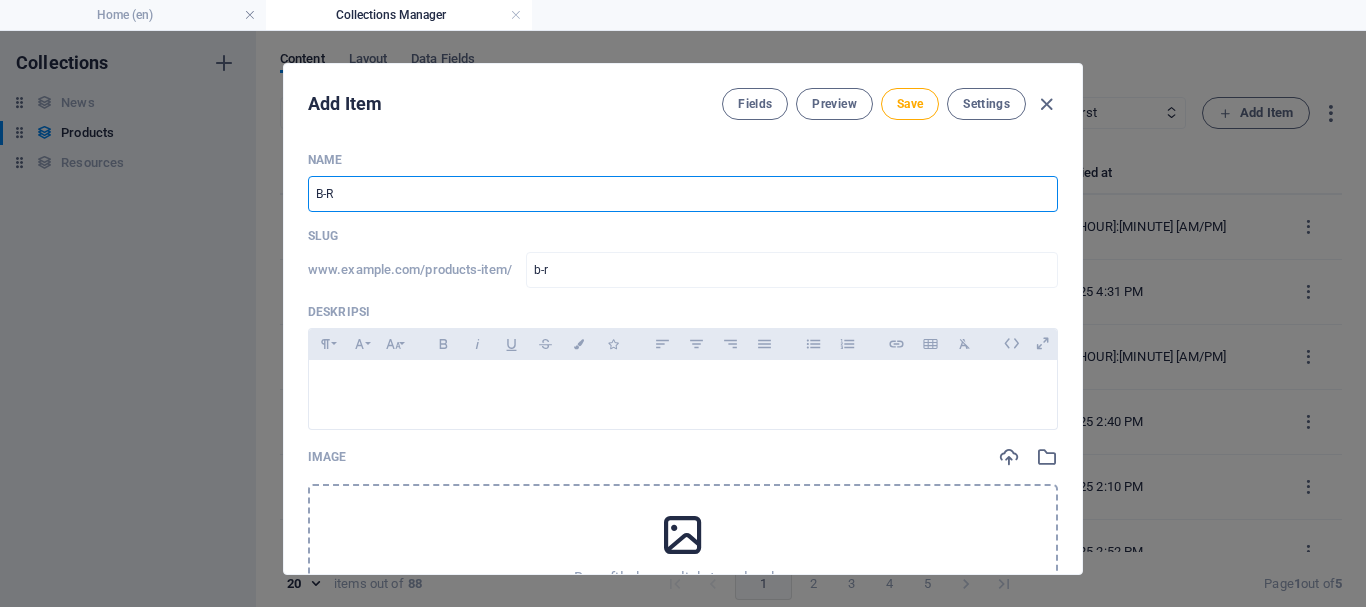 type on "B-RA" 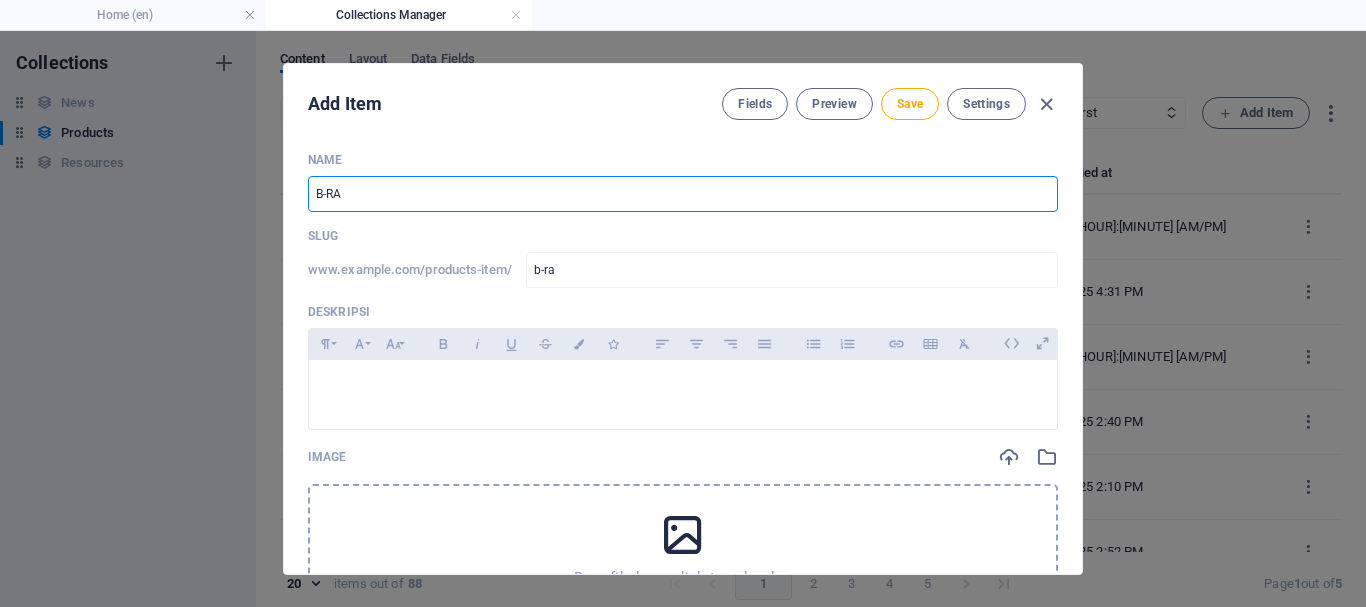 type on "B-RAD" 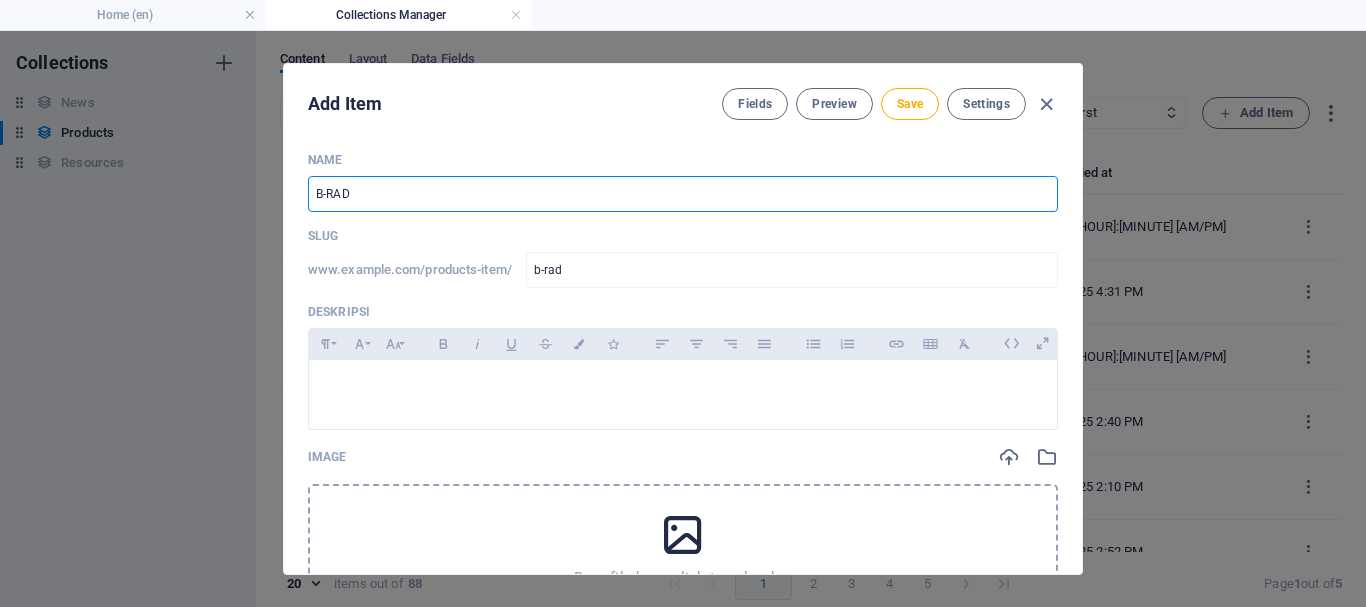 type on "B-RAD S" 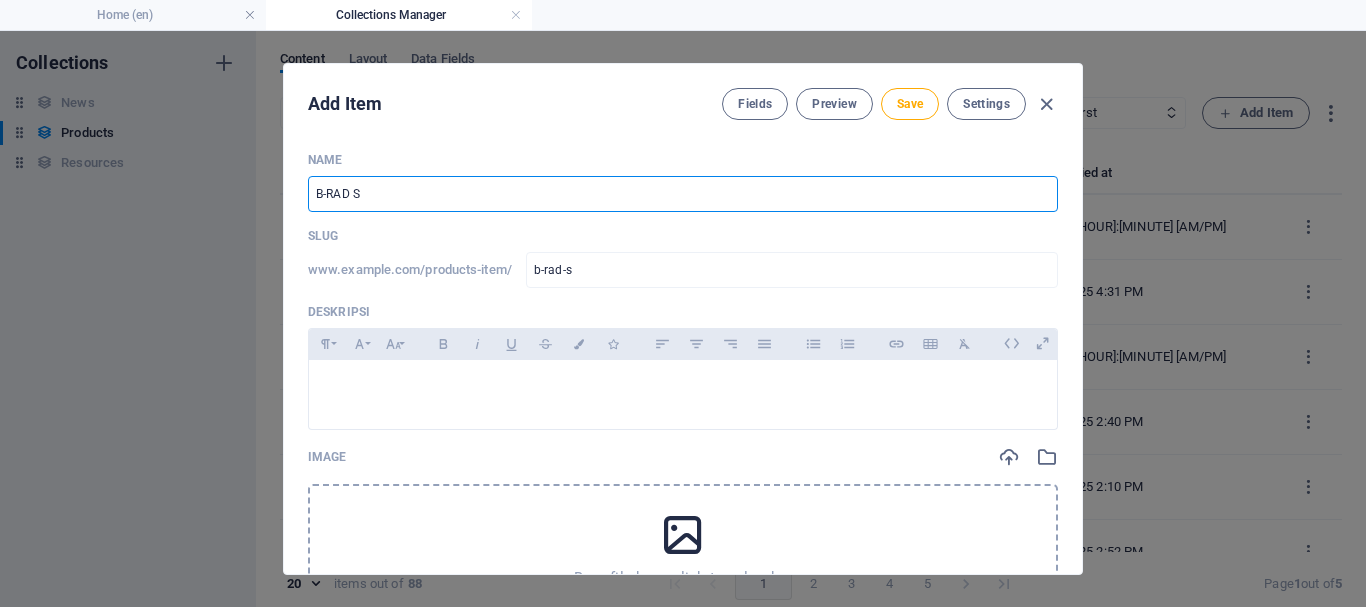 type on "B-RAD SE" 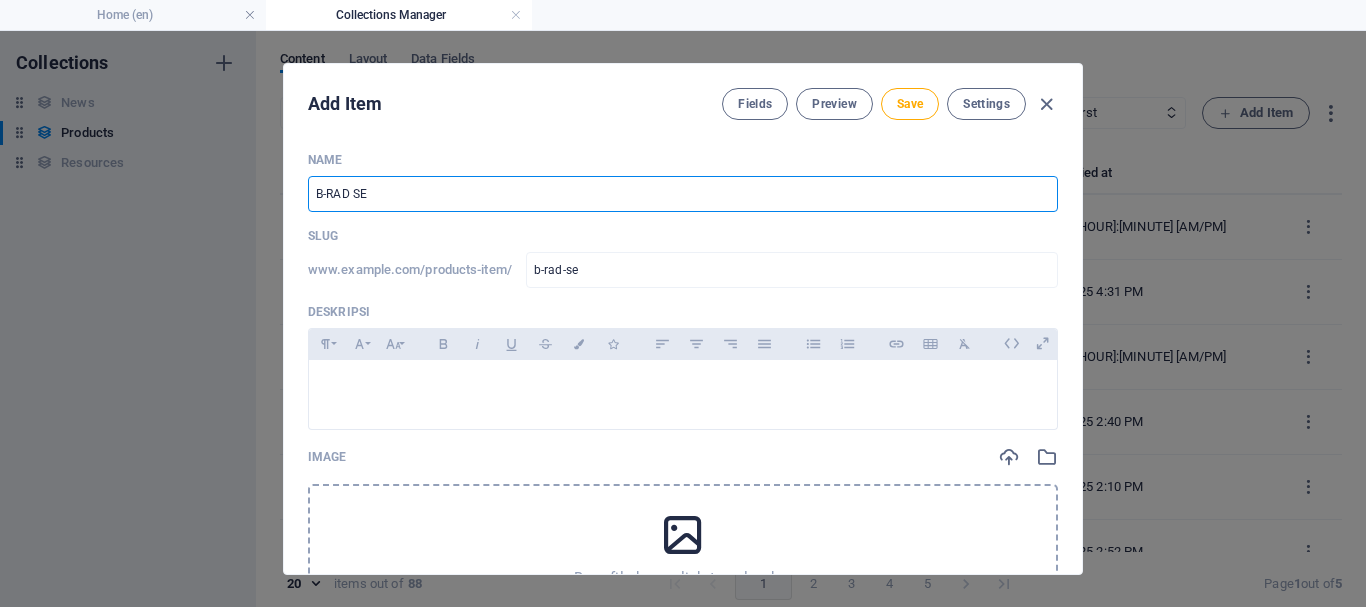 type on "B-RAD SEL" 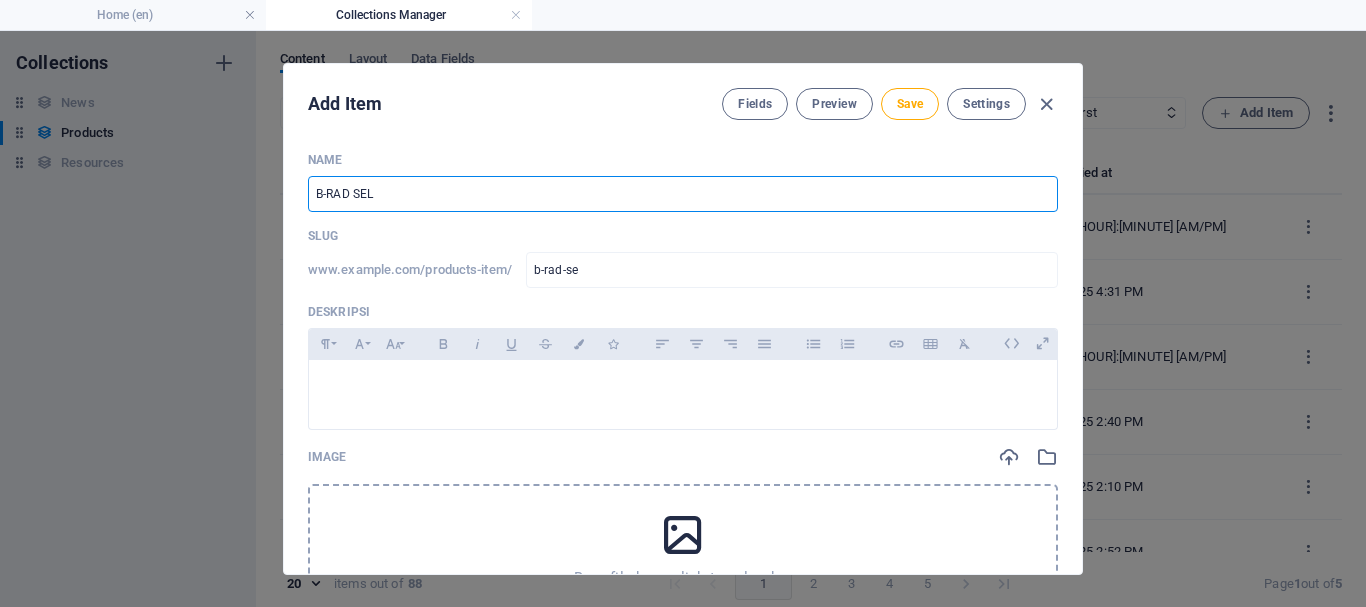 type on "b-rad-sel" 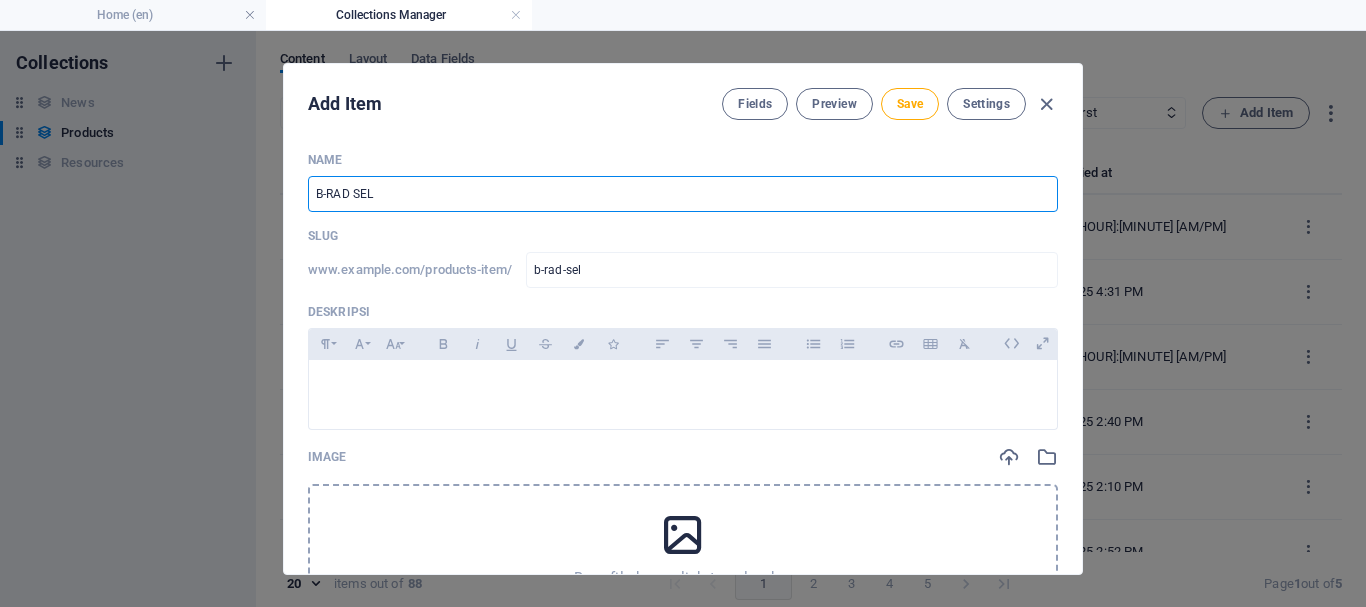type on "B-RAD SELE" 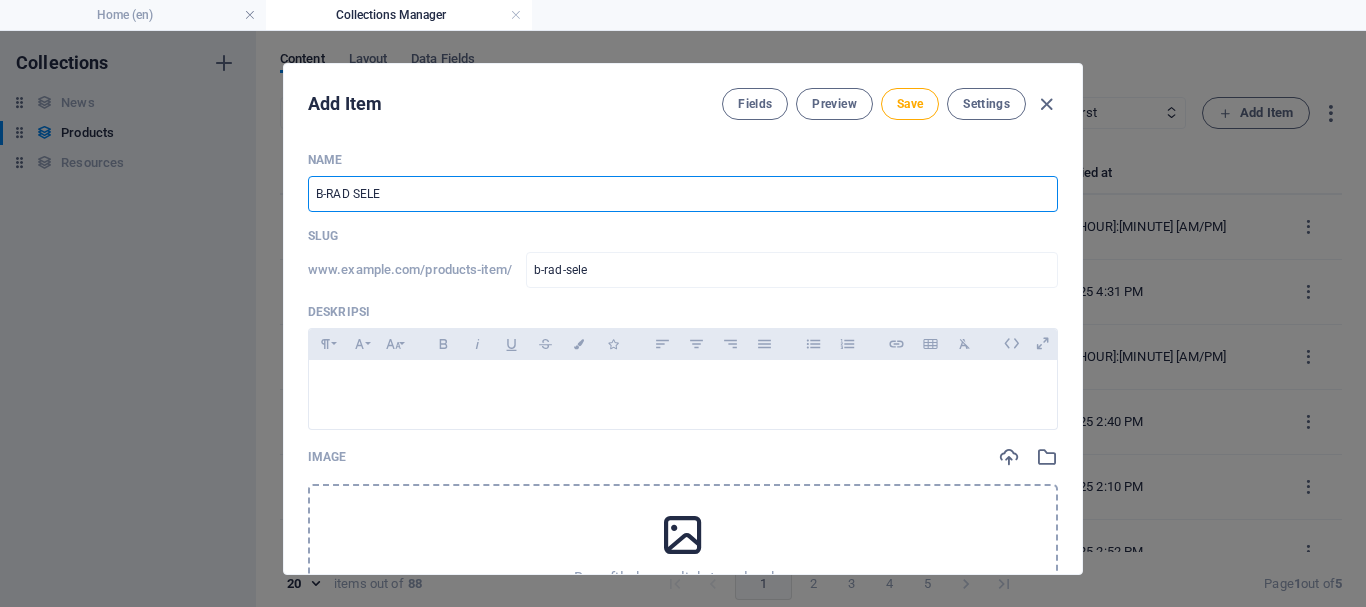 type on "b-rad-sele" 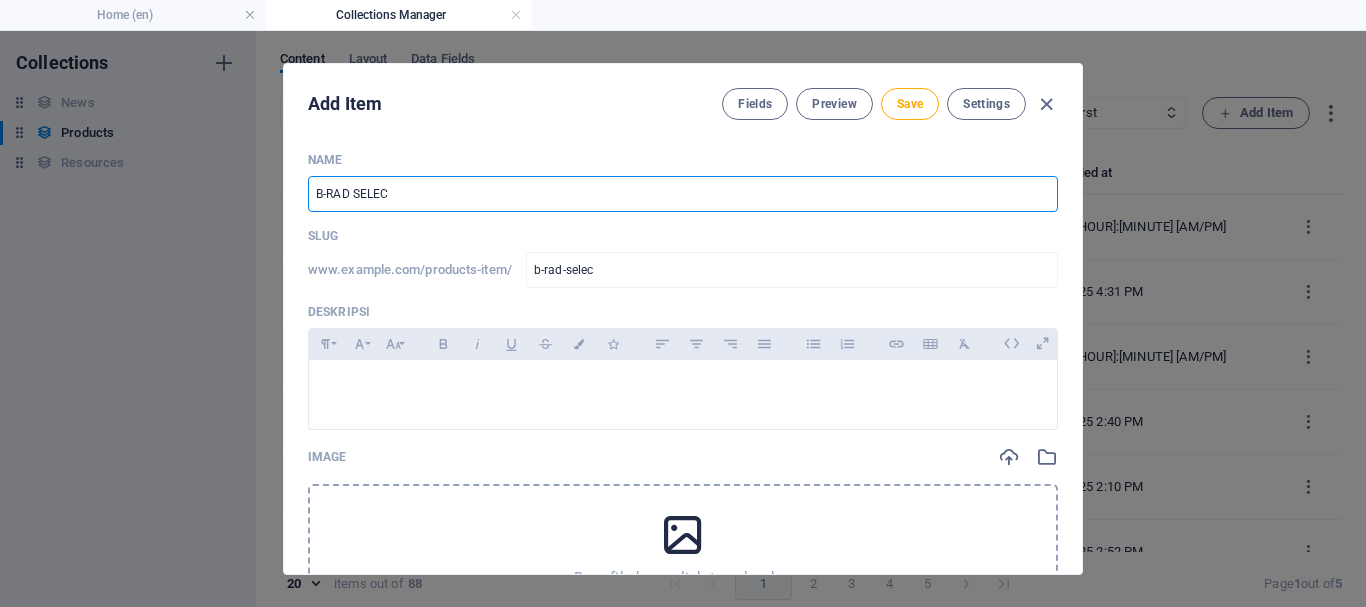 type on "B-RAD SELECT" 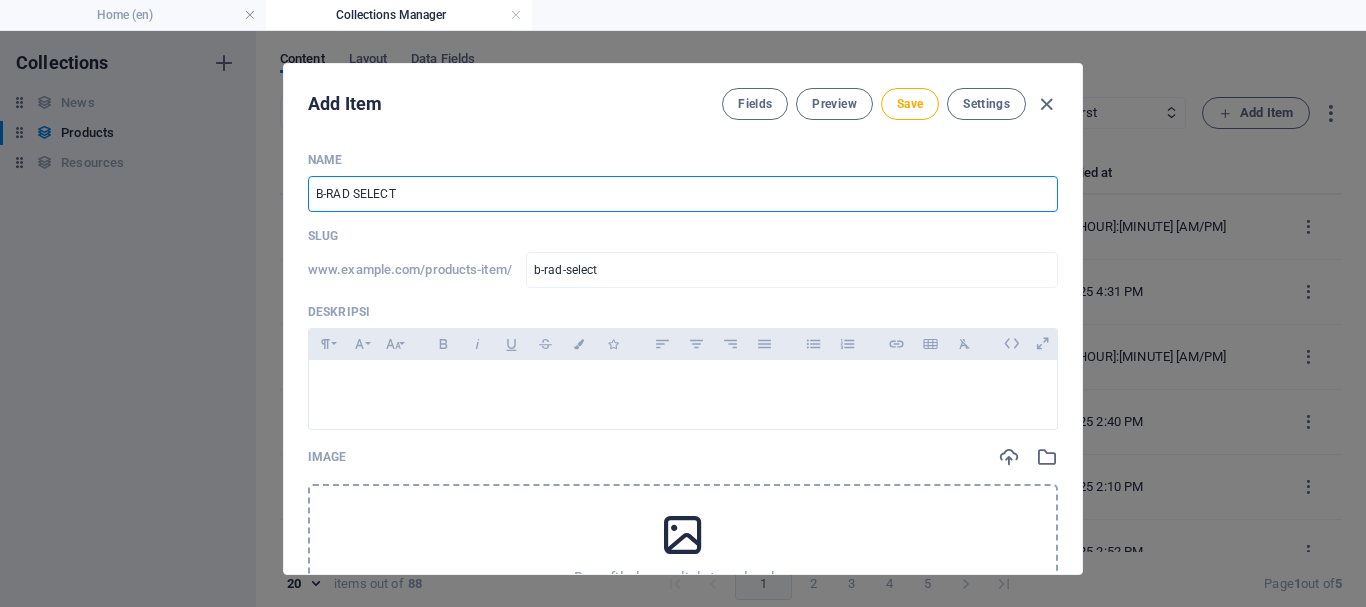 type on "B-RAD SELECT R" 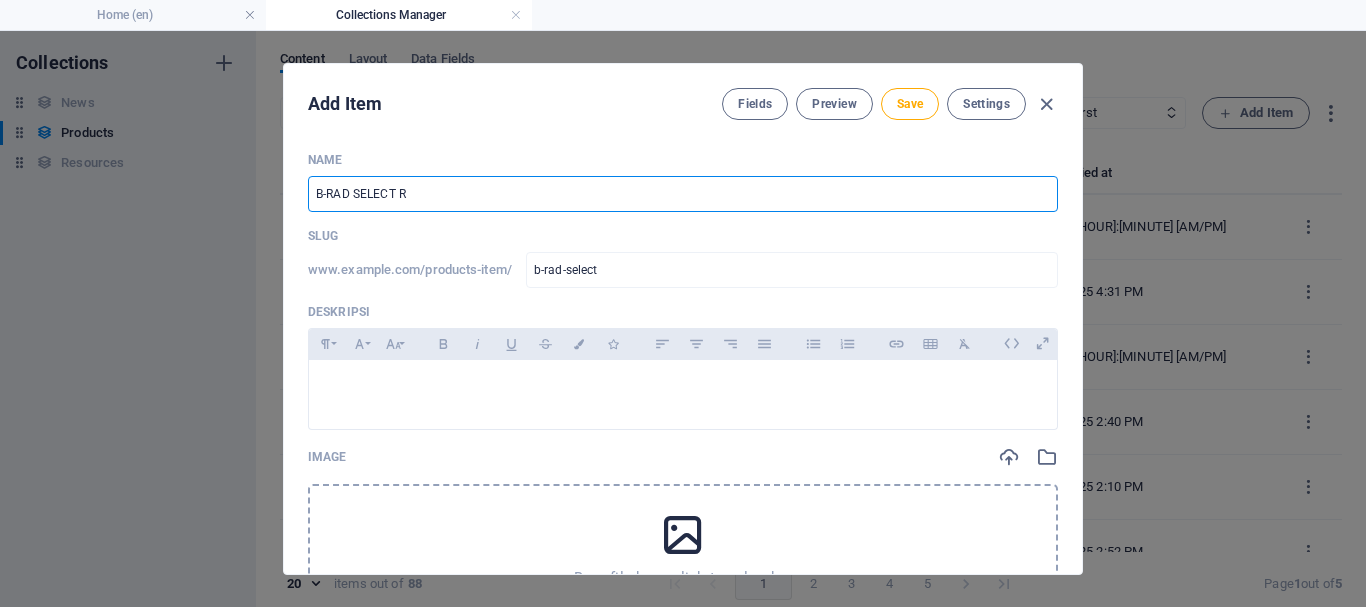 type on "b-rad-select-r" 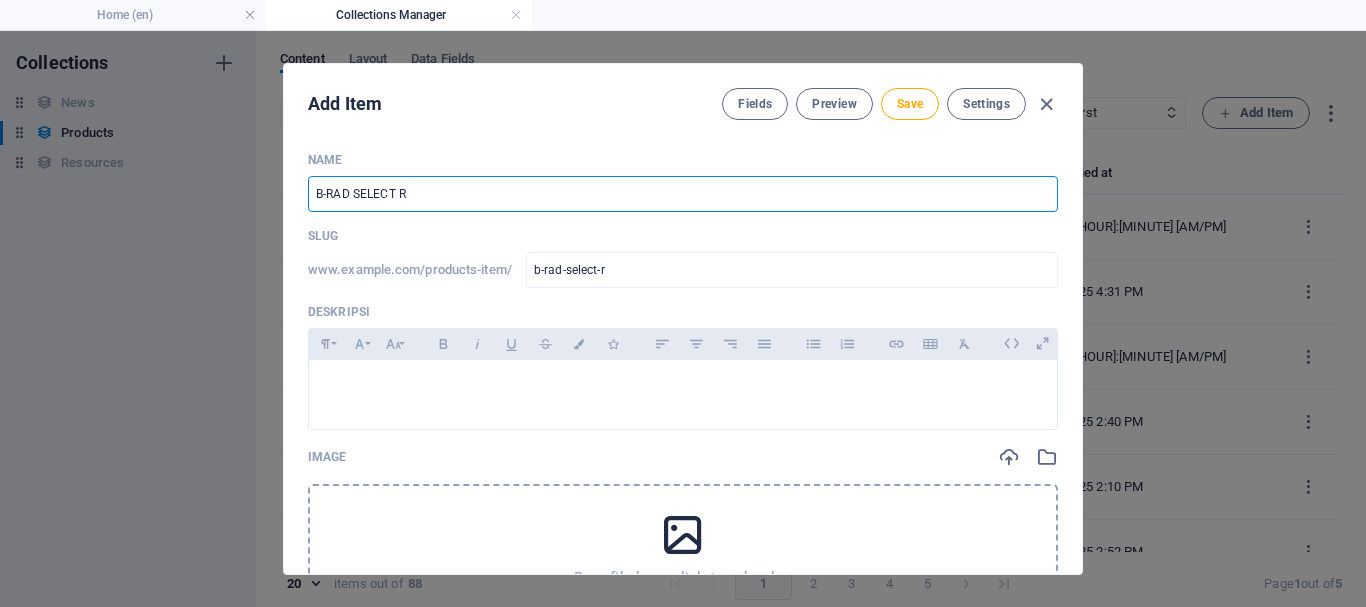 type on "B-RAD SELECT Re" 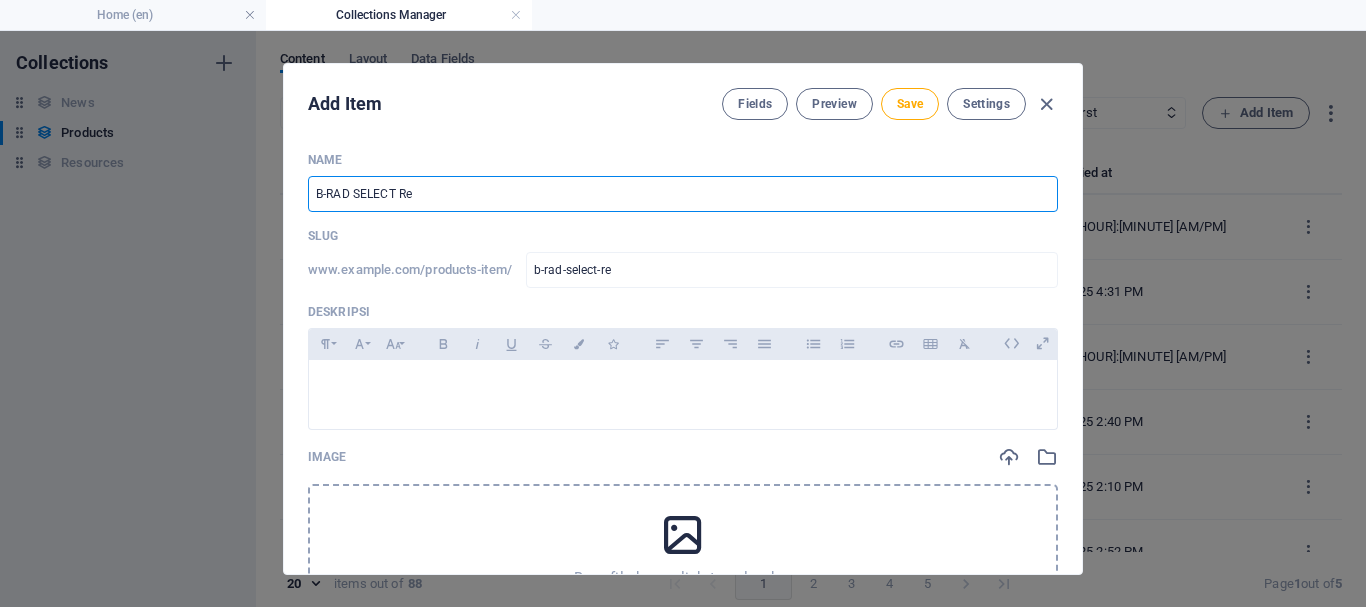 type on "B-RAD SELECT Rea" 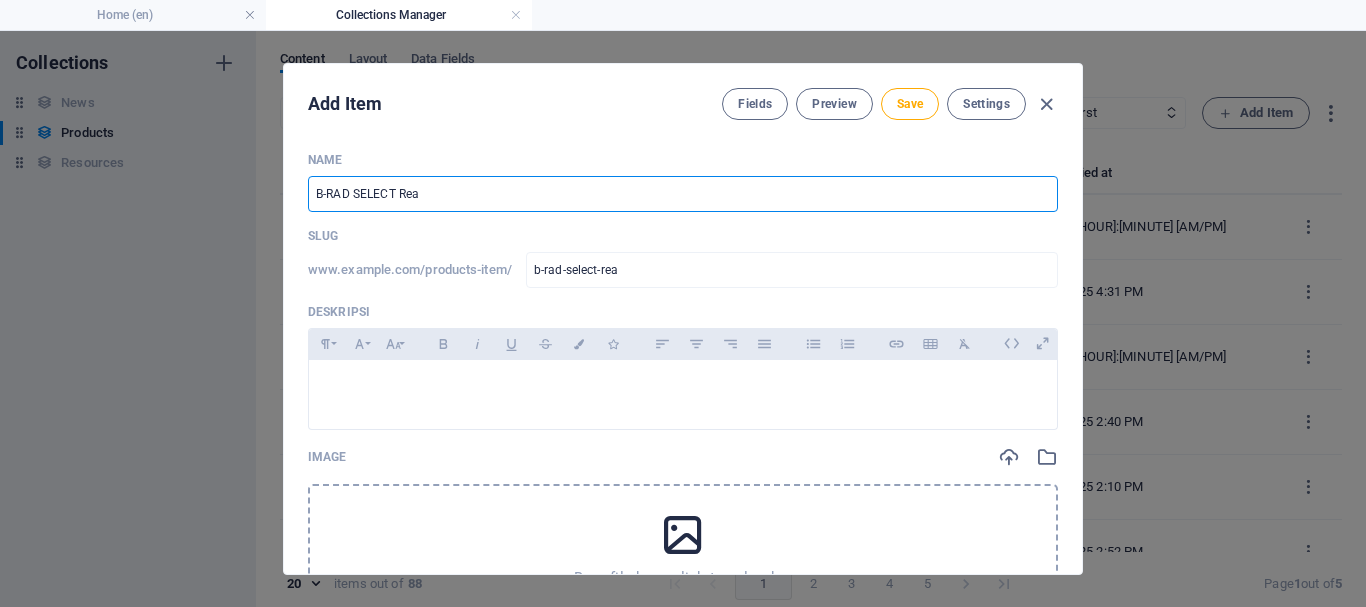 type on "B-RAD SELECT Reac" 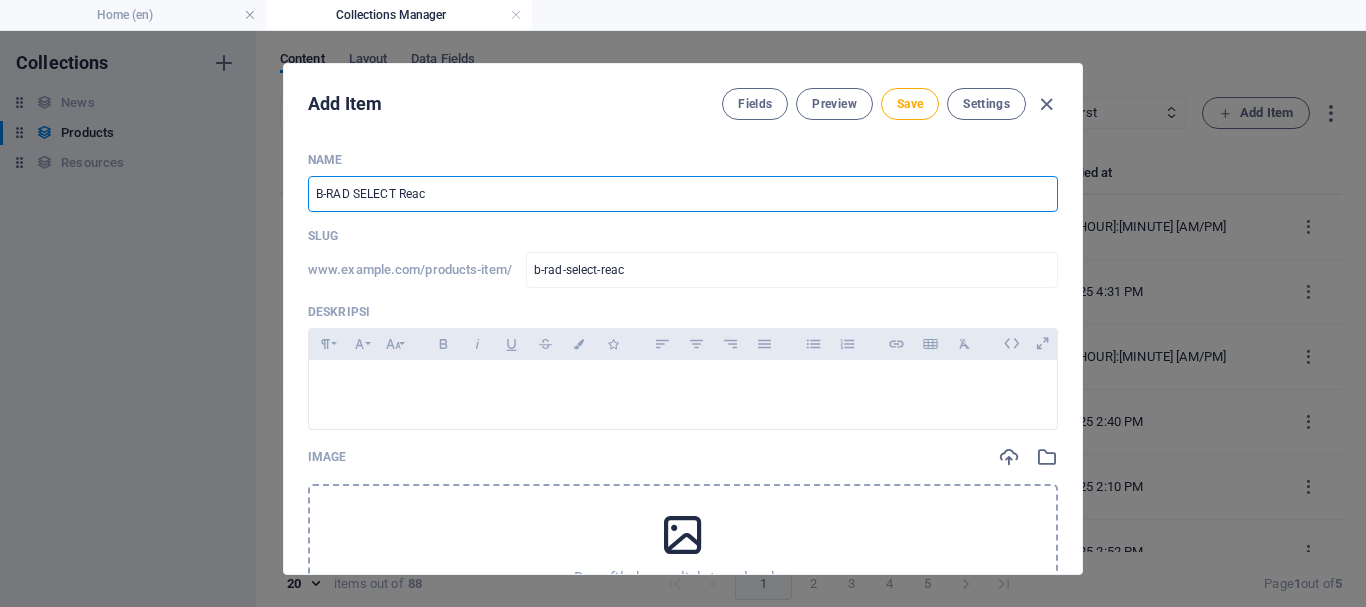 type on "B-RAD SELECT React" 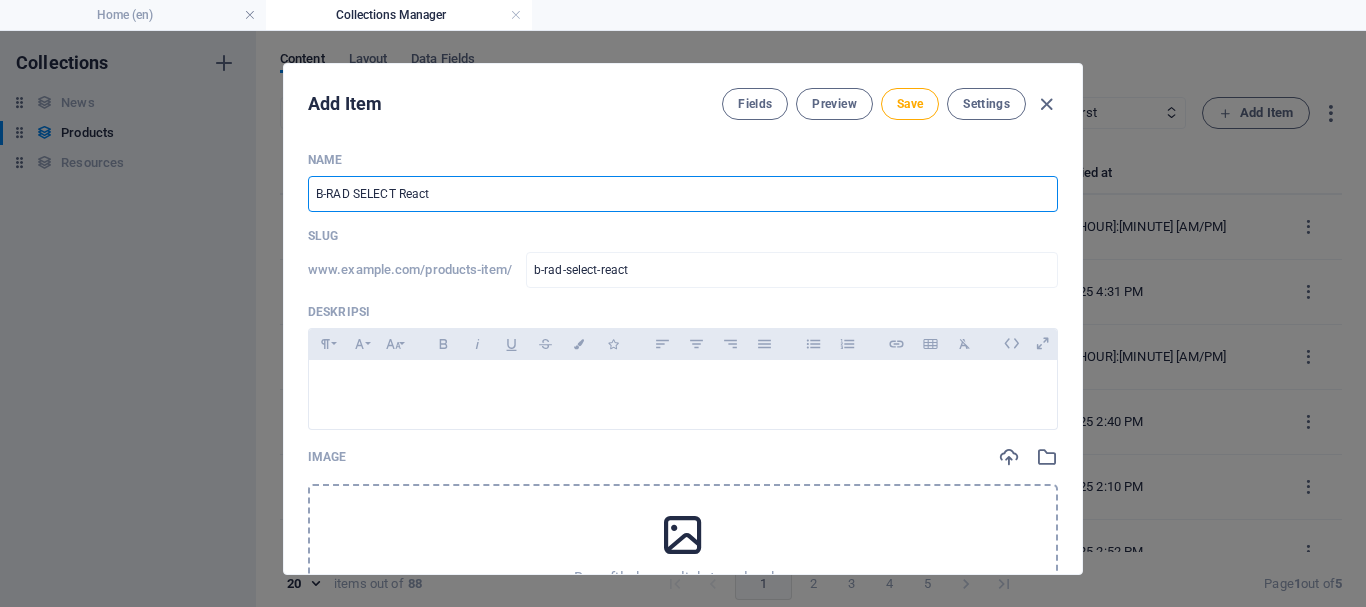 type on "B-RAD SELECT Reacti" 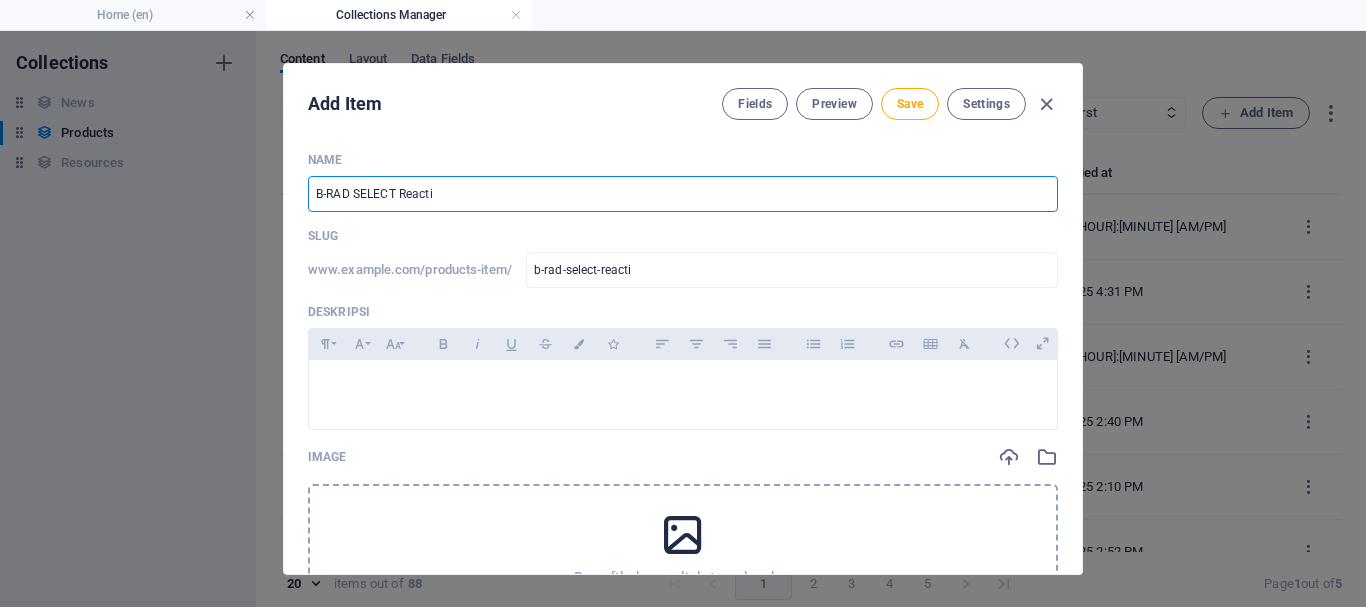 type on "B-RAD SELECT Reactio" 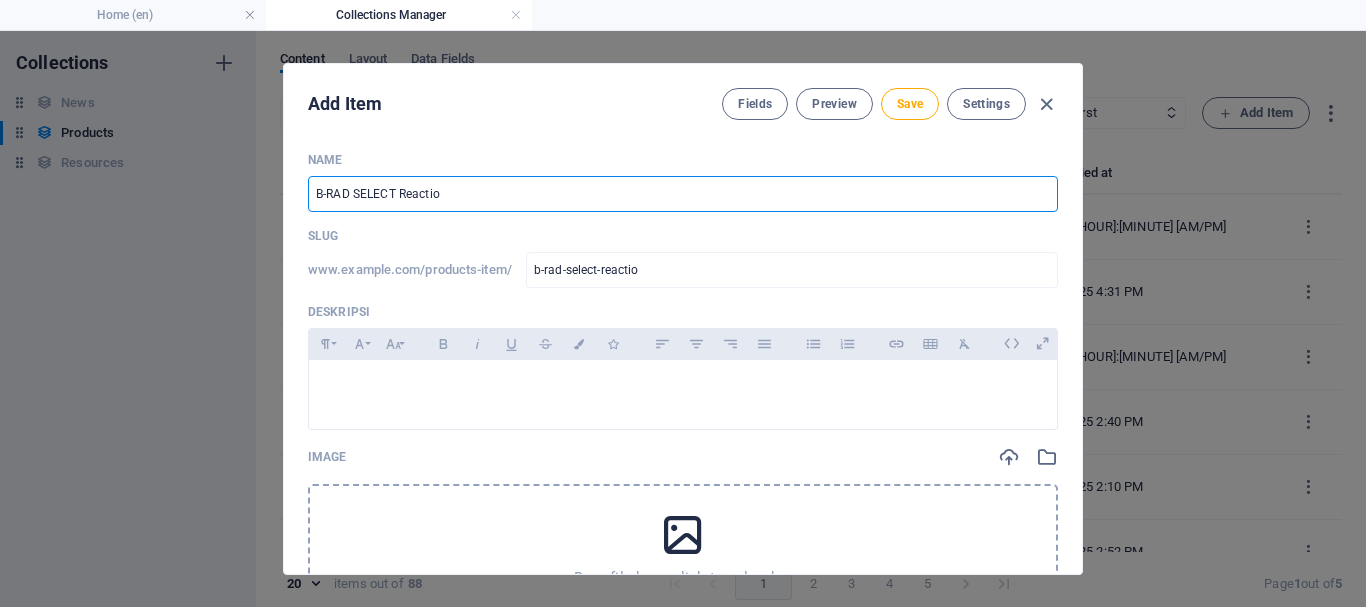 type on "B-RAD SELECT Reaction" 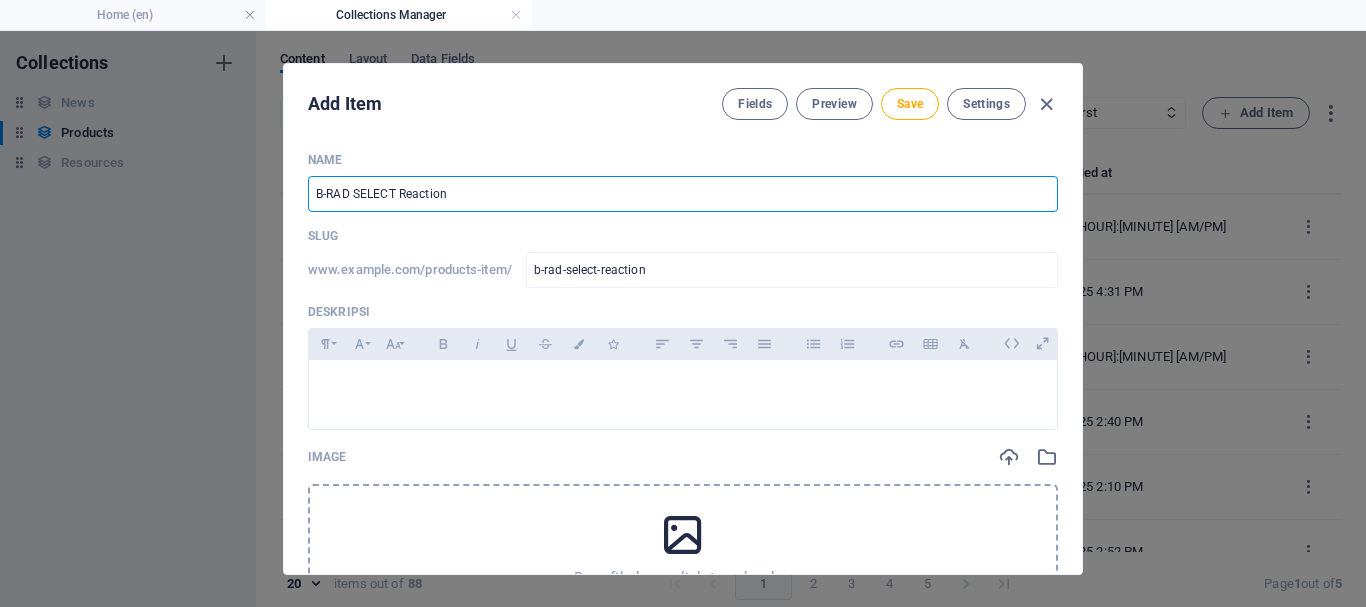 type on "B-RAD SELECT Reaction A" 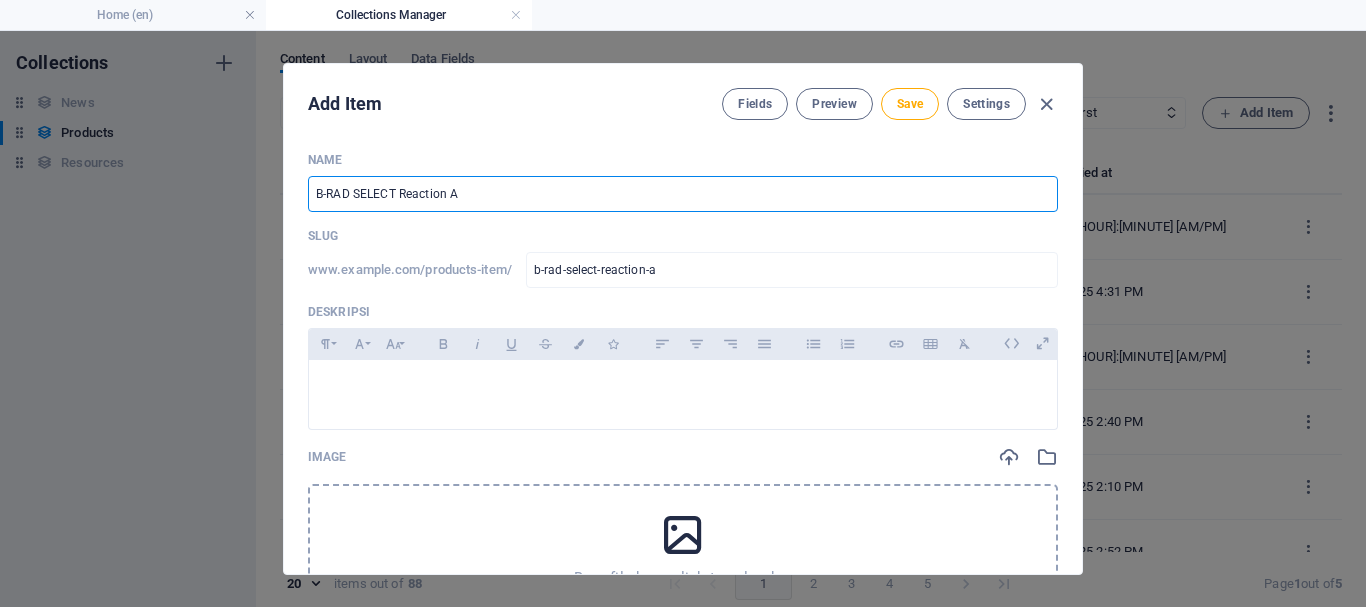 type on "B-RAD SELECT Reaction Ar" 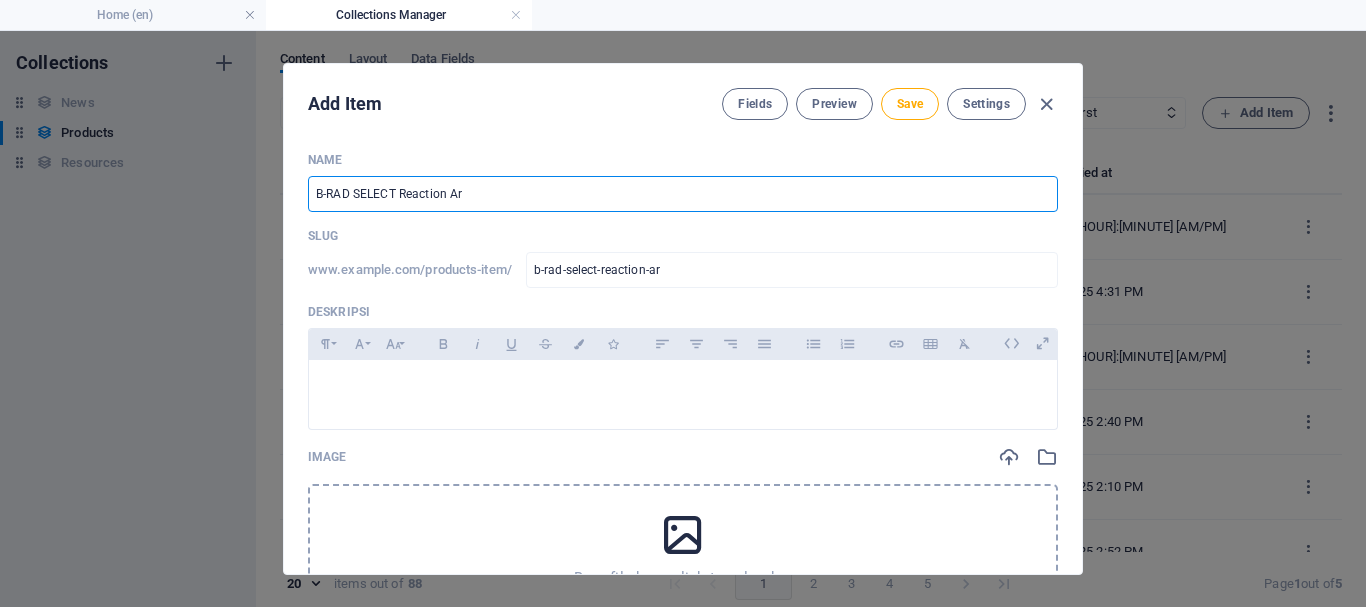 type on "B-RAD SELECT Reaction Arm" 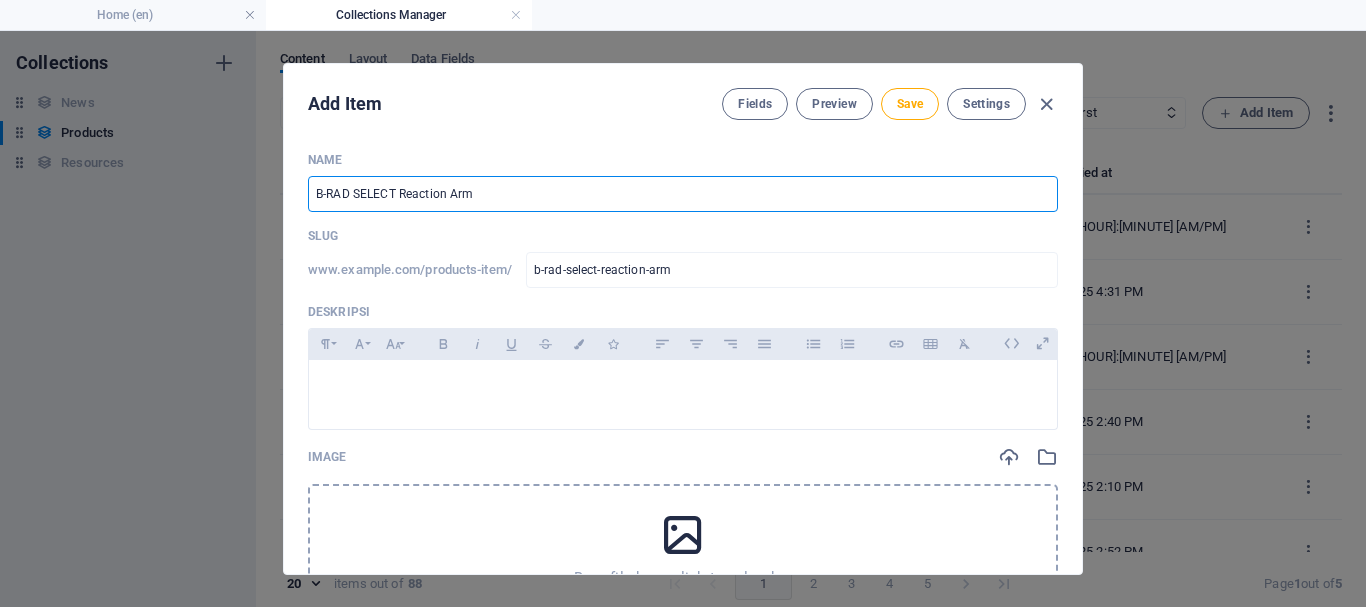 type on "B-RAD SELECT Reaction Arms" 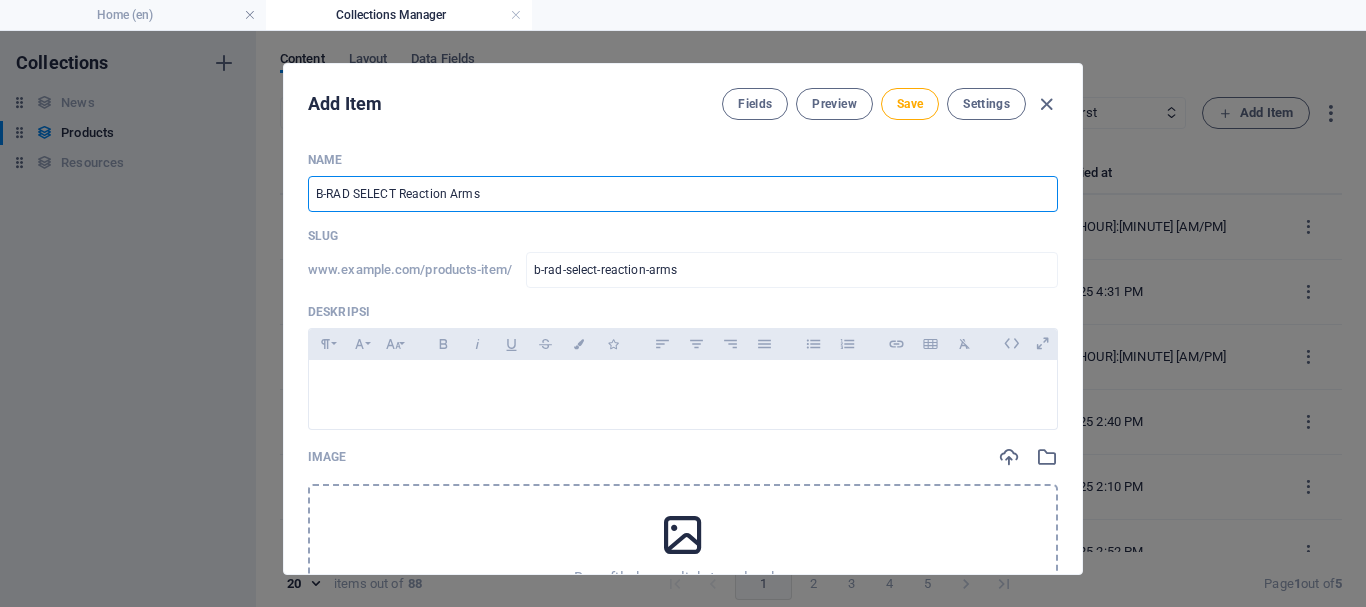 type on "B-RAD SELECT Reaction Arms" 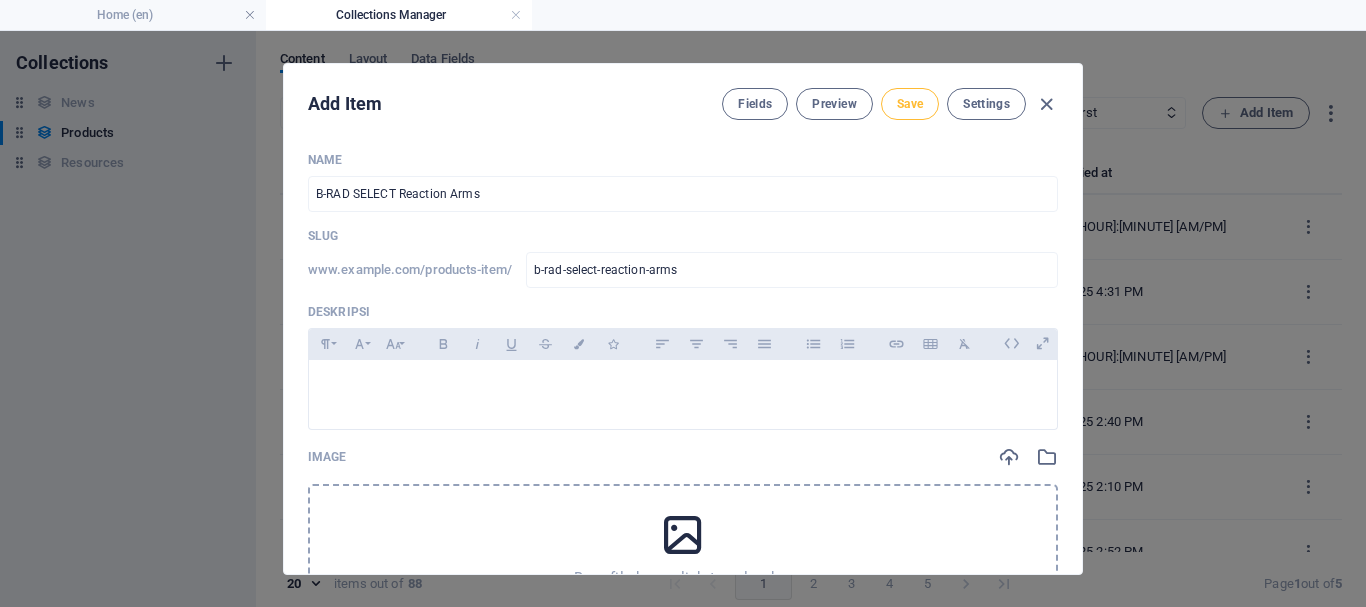 click on "Save" at bounding box center [910, 104] 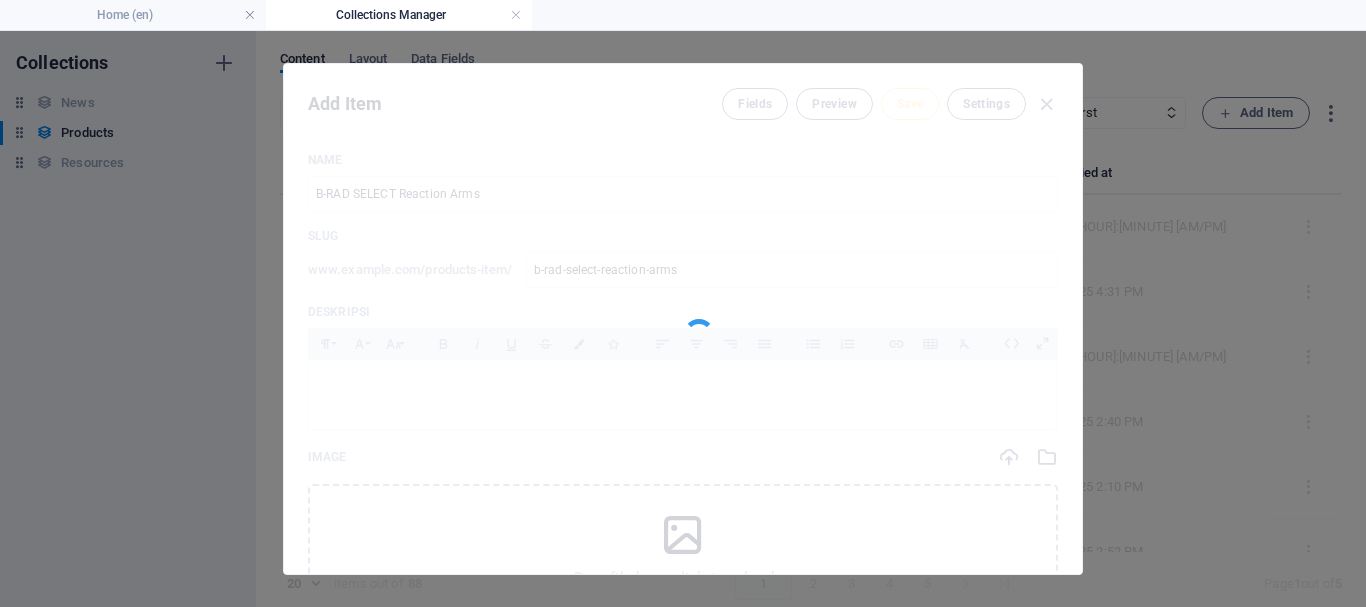 type on "b-rad-select-reaction-arms" 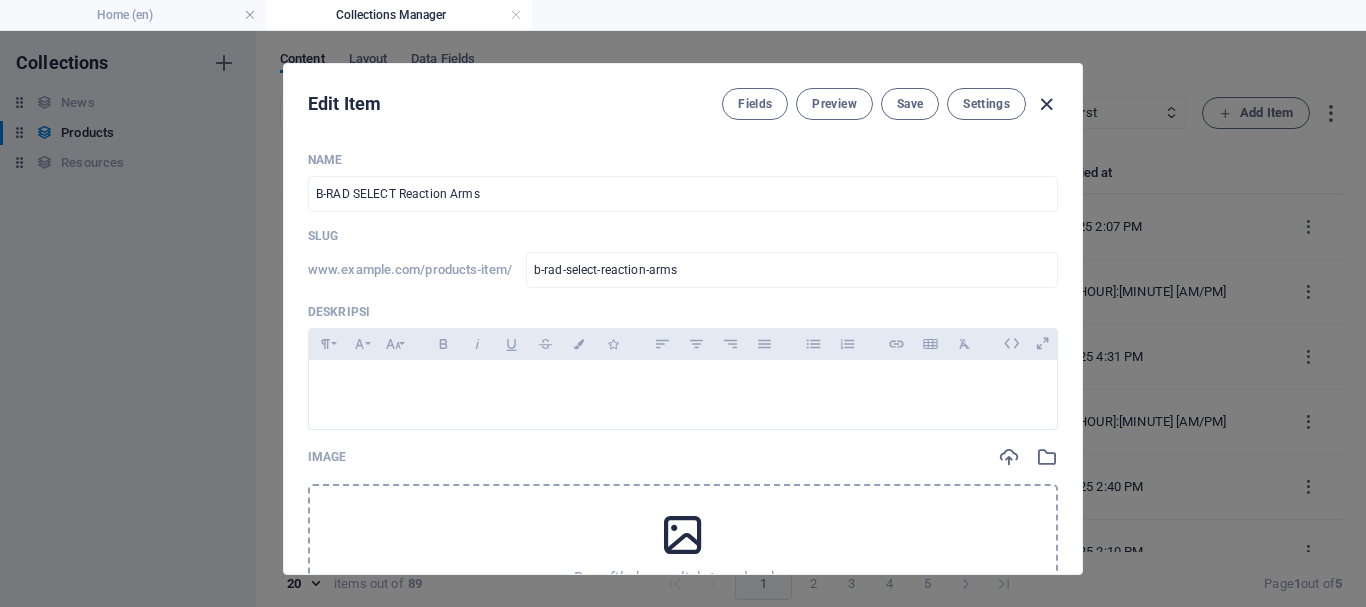 click at bounding box center (1046, 104) 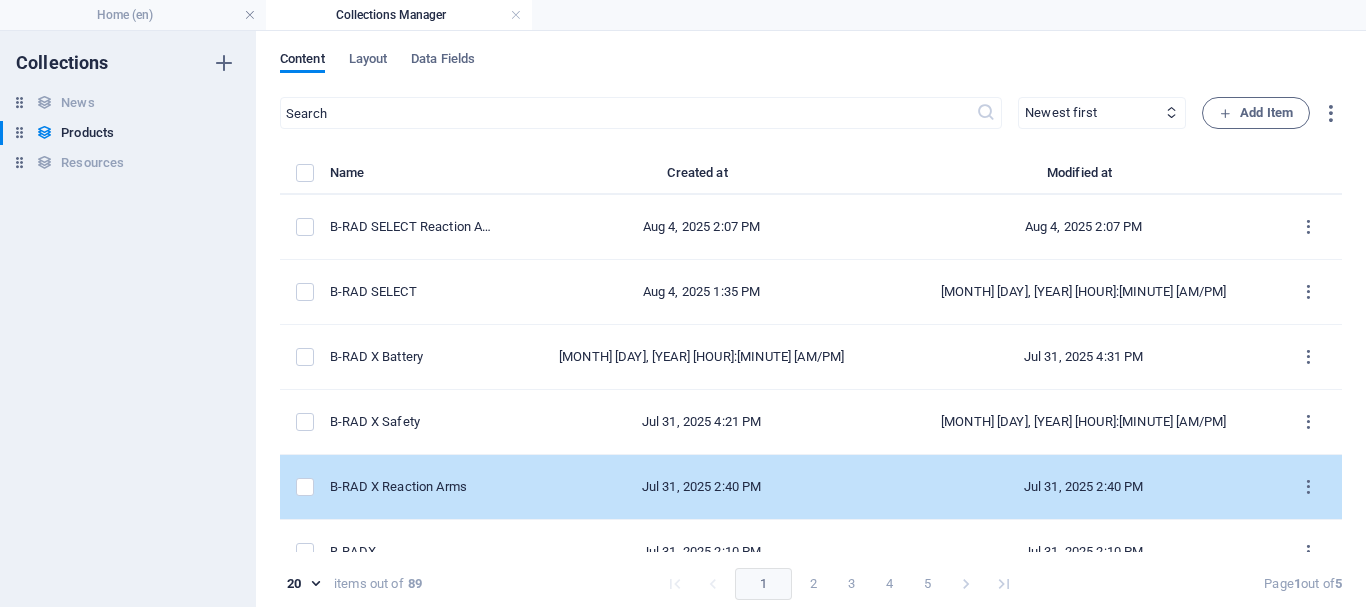 click on "B-RAD X Reaction Arms" at bounding box center [420, 487] 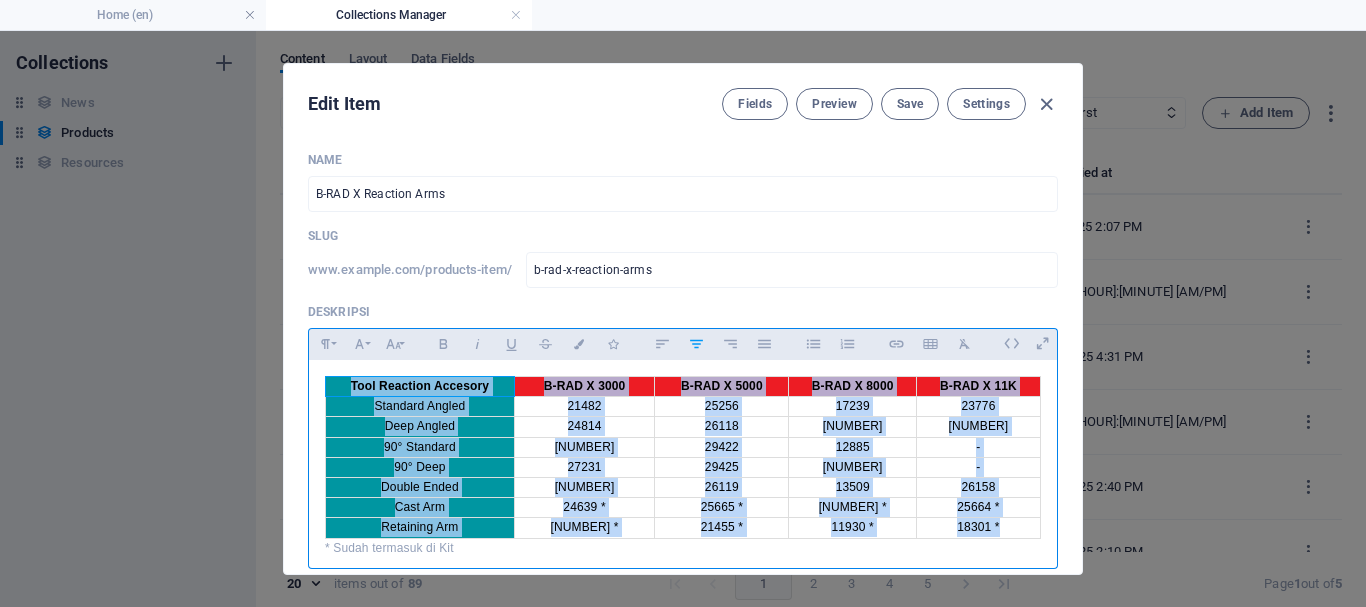drag, startPoint x: 331, startPoint y: 385, endPoint x: 1003, endPoint y: 521, distance: 685.6238 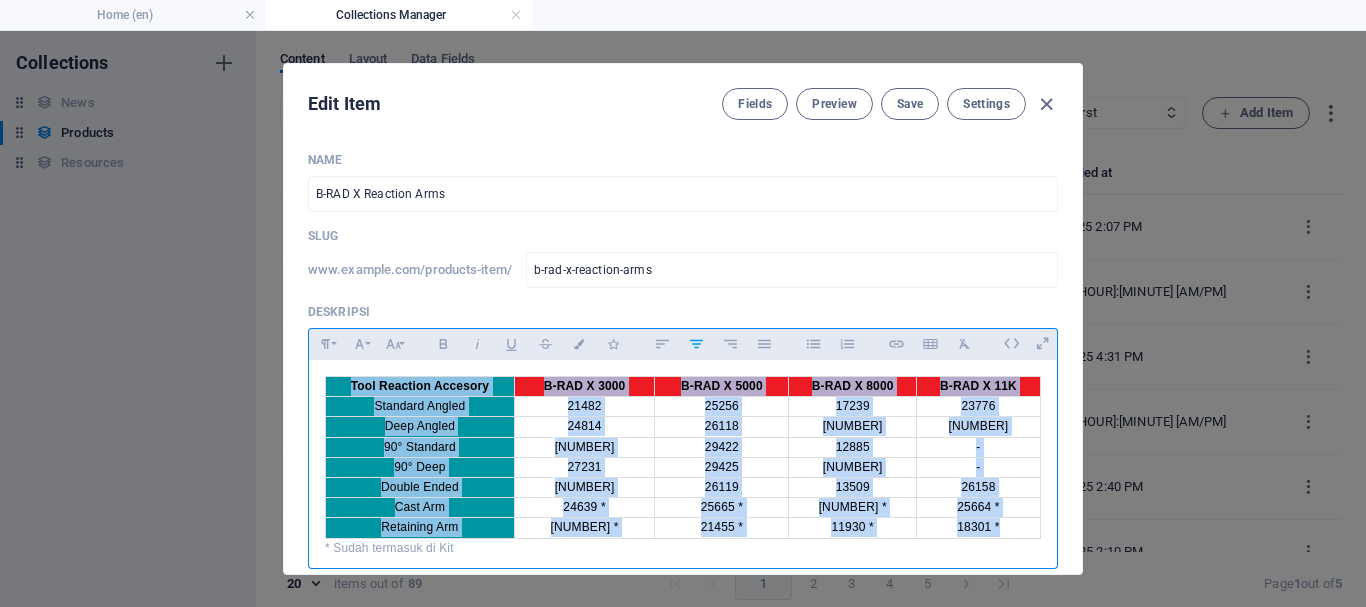 copy on "Tool Reaction Accesory B-RAD X 3000 B-RAD X 5000 B-RAD X 8000 B-RAD X 11K Standard Angled 21482 25256 17239 23776 Deep Angled 24814 26118 13508 26157 90° Standard 25981 29422 12885 - 90° Deep 27231 29425 13508 - Double Ended 25437 26119 13509 26158 Cast Arm 24639 * 25665 * 23144 * 25664 * Retaining Arm 21474 * 21455 * 11930 * 18301 *" 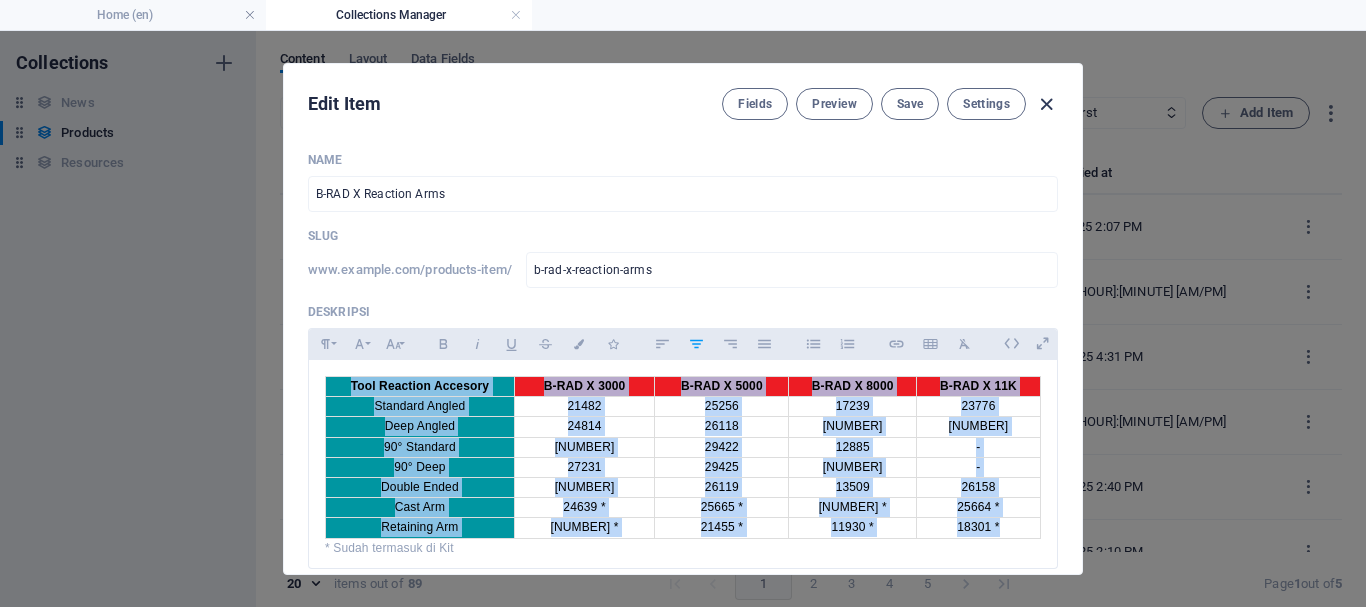 click at bounding box center [1046, 104] 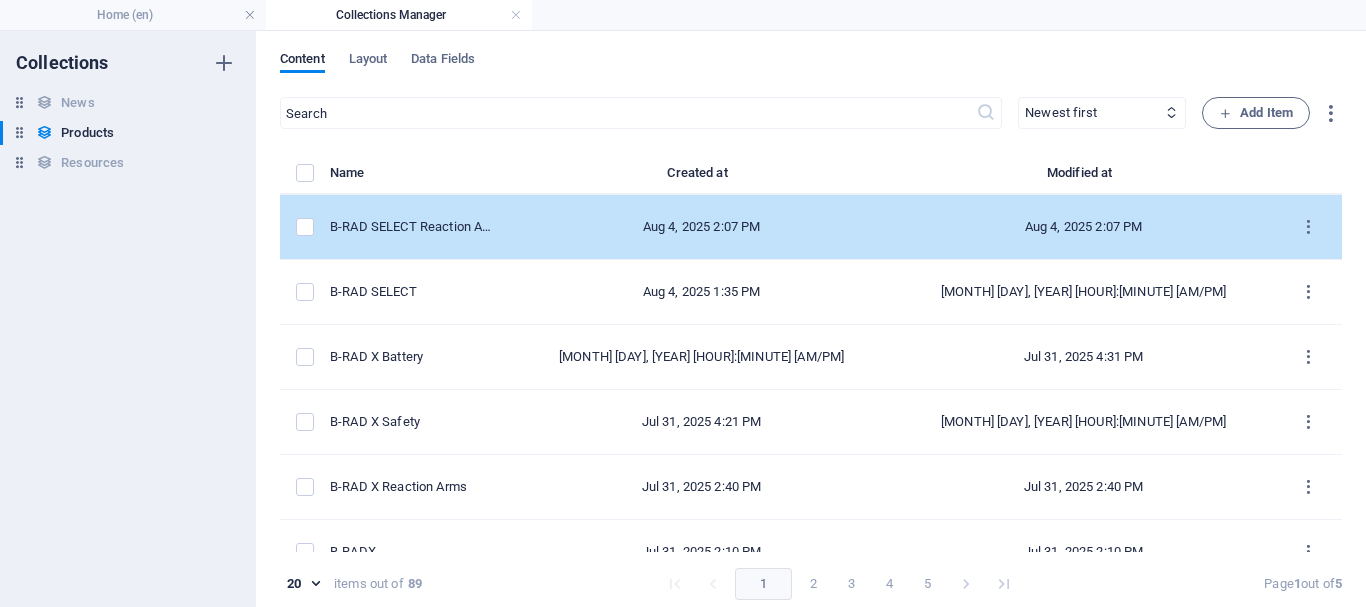 click on "B-RAD SELECT Reaction Arms" at bounding box center [420, 227] 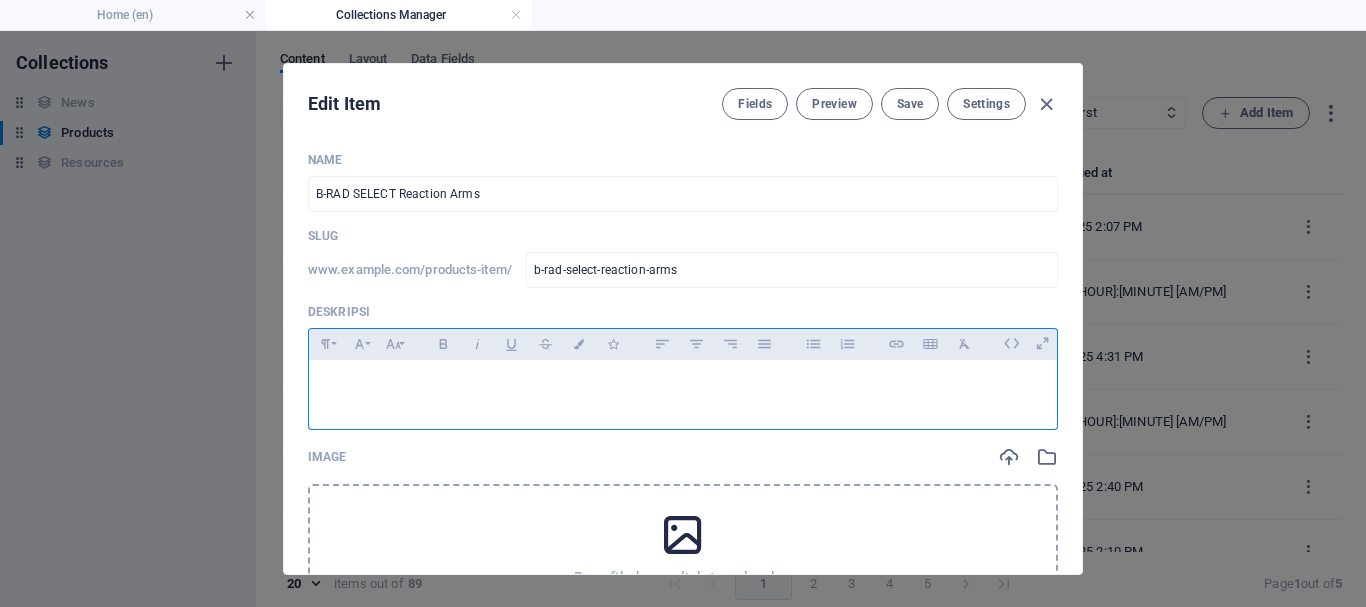 click at bounding box center [683, 385] 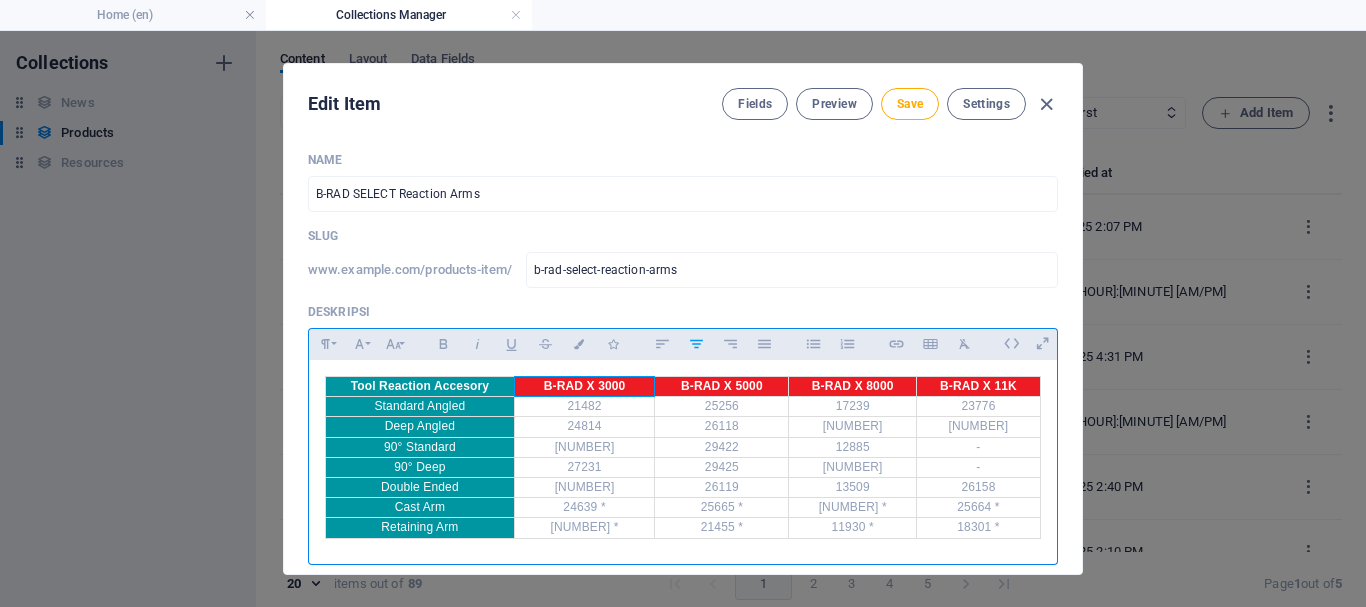 click on "B-RAD X 3000" at bounding box center [584, 387] 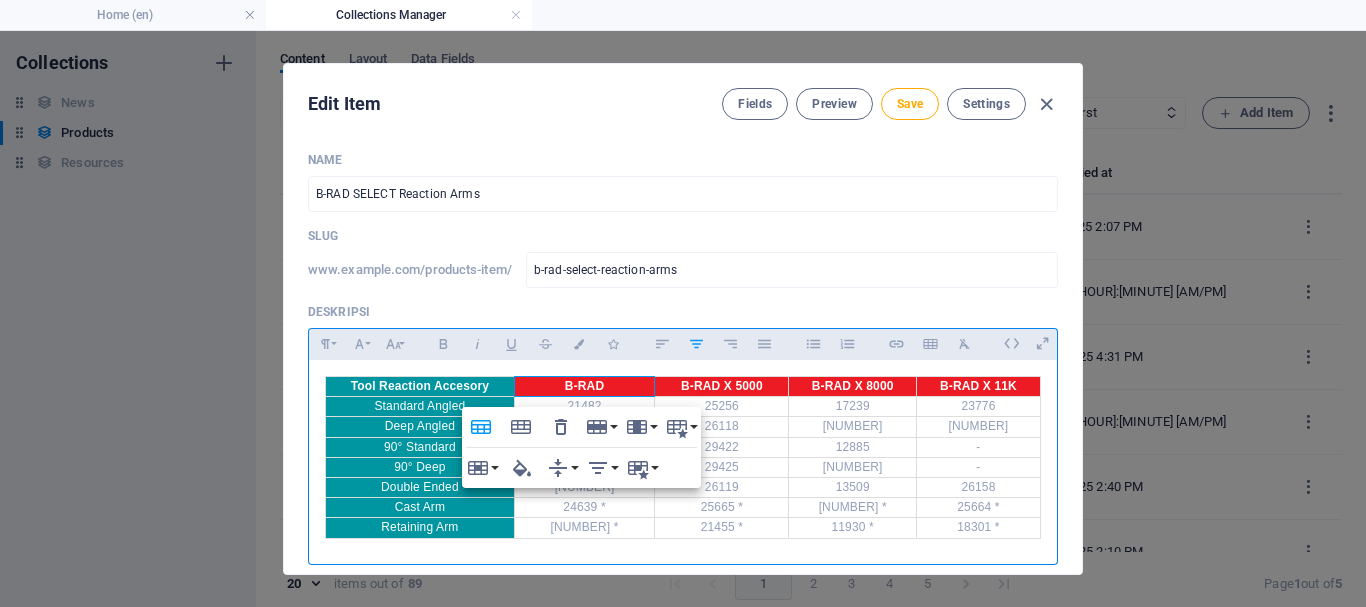 type 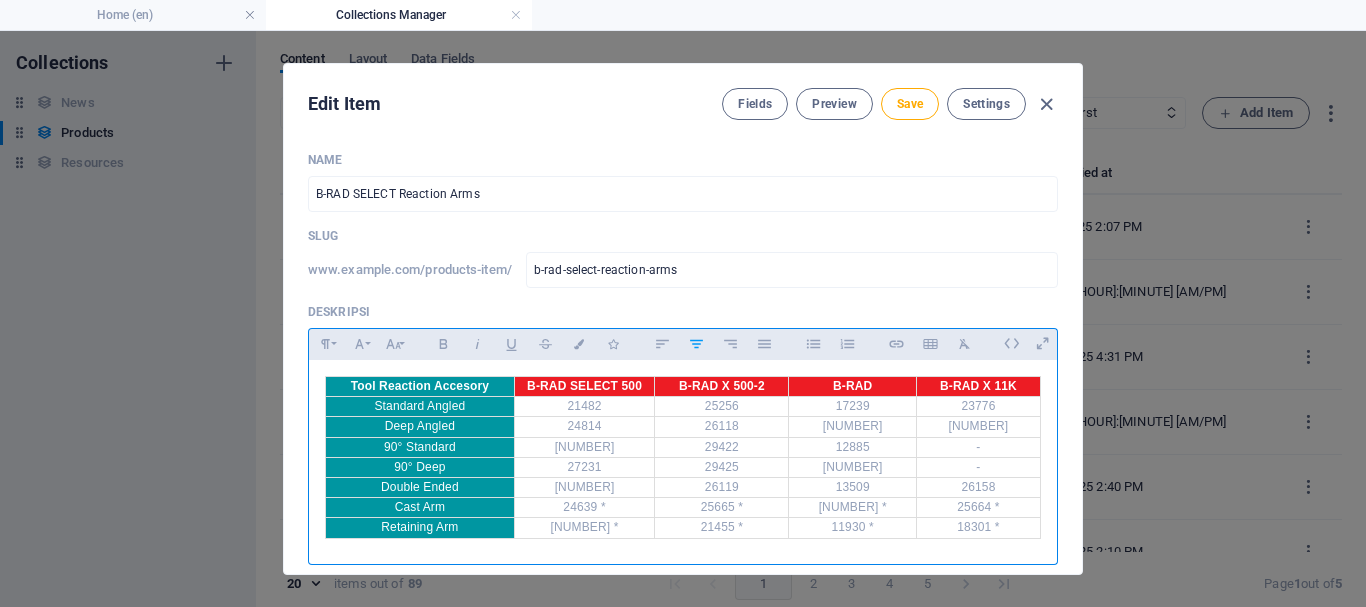 click on "B-RAD X 500-2" at bounding box center (722, 386) 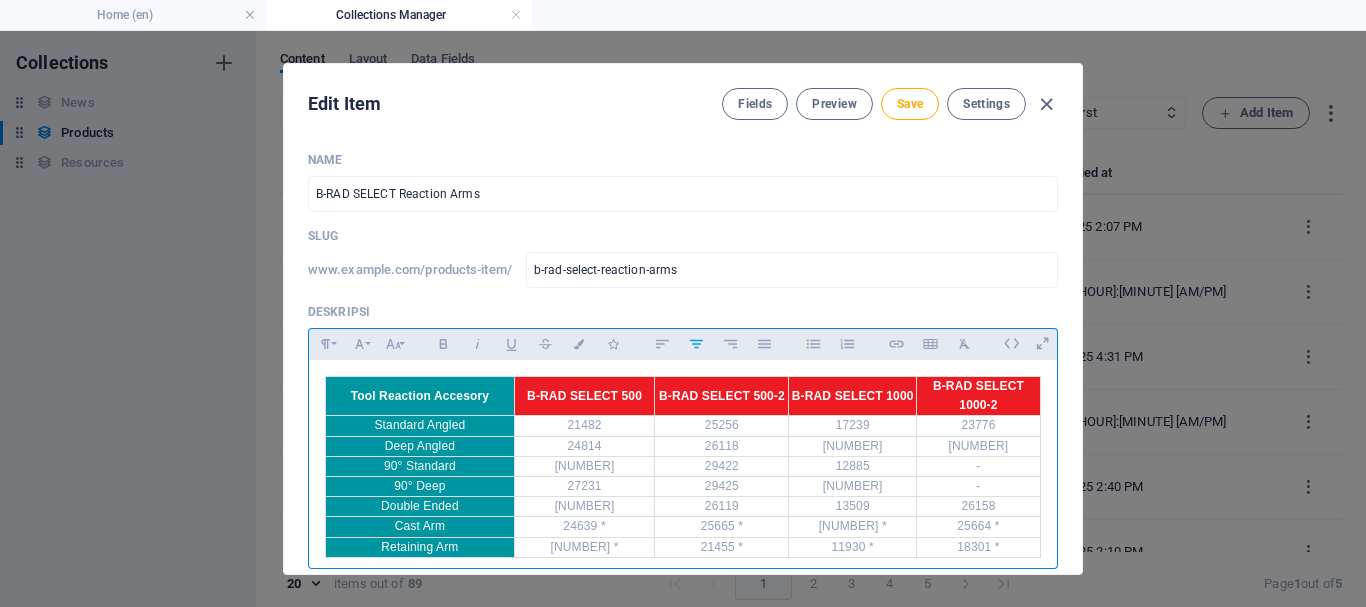 click on "B-RAD SELECT 1000-2" at bounding box center [978, 396] 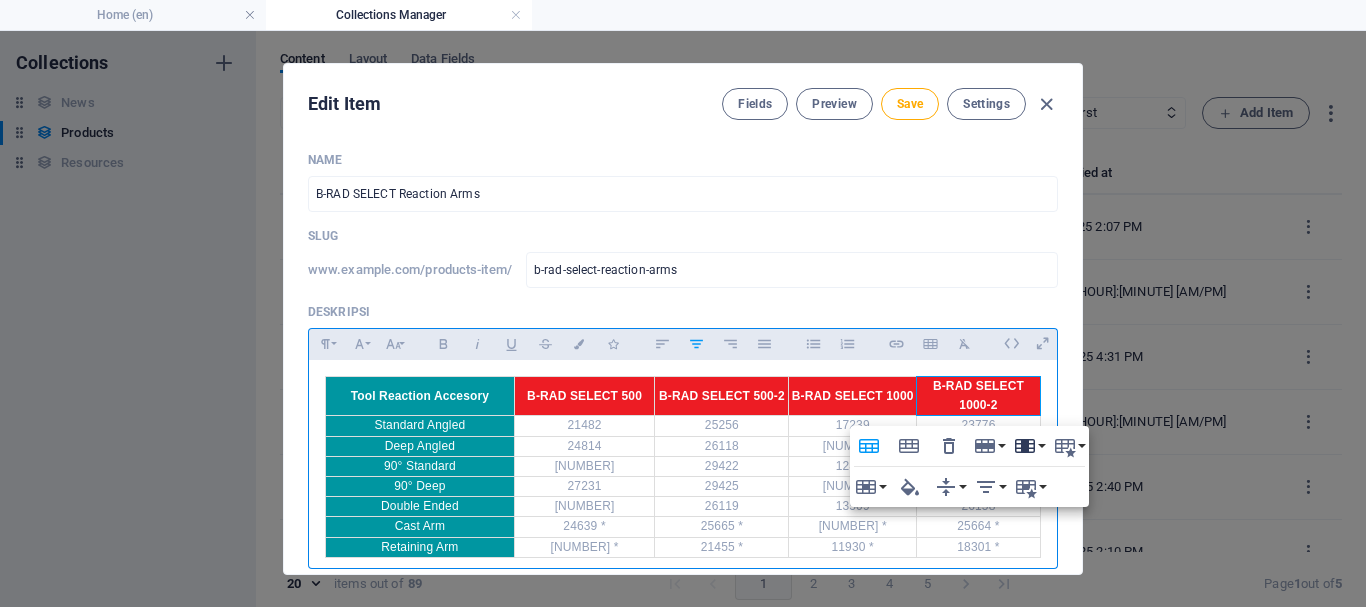 click 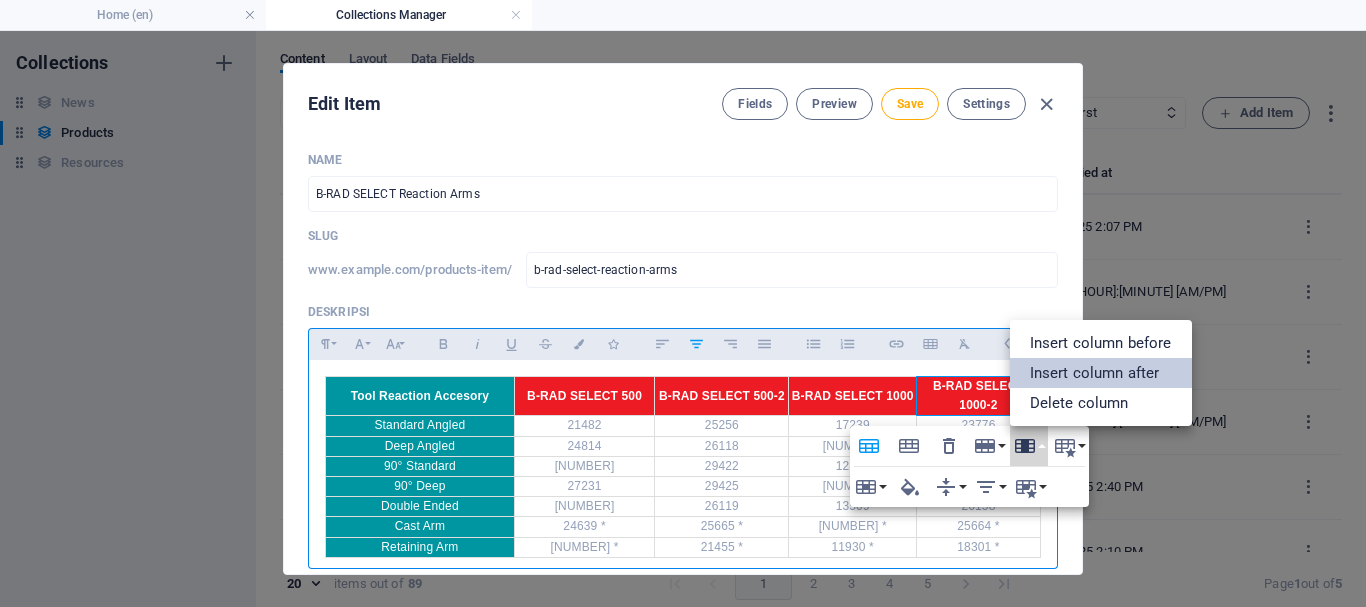 click on "Insert column after" at bounding box center (1101, 373) 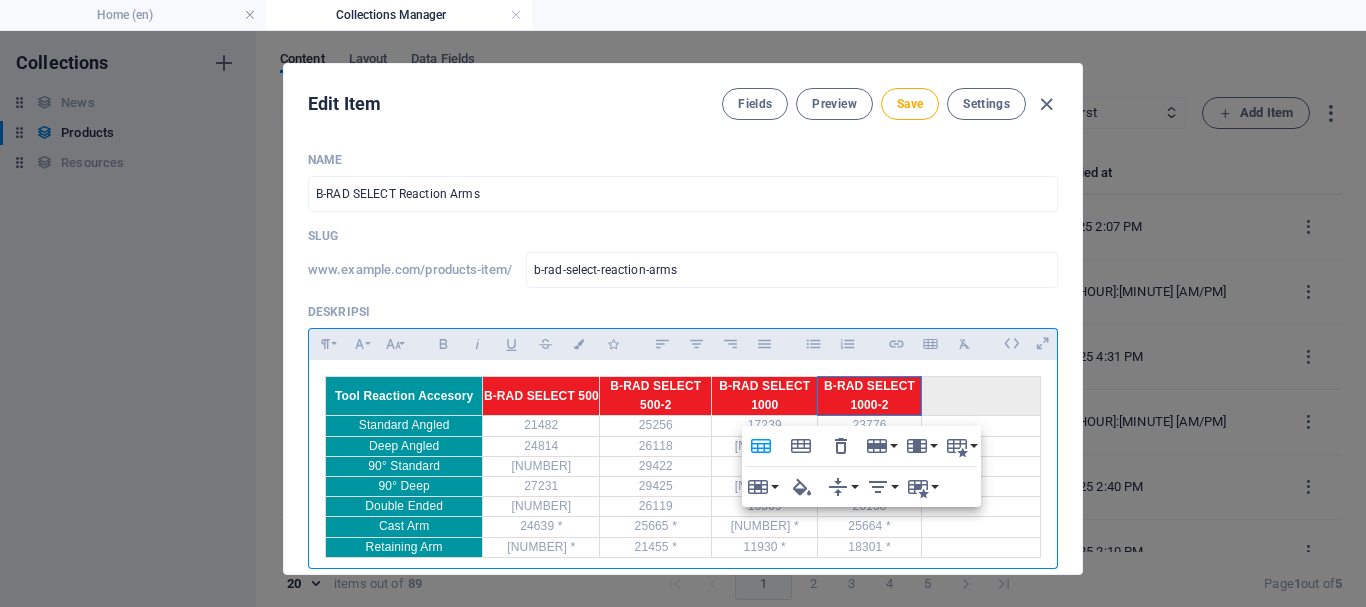 click at bounding box center (980, 396) 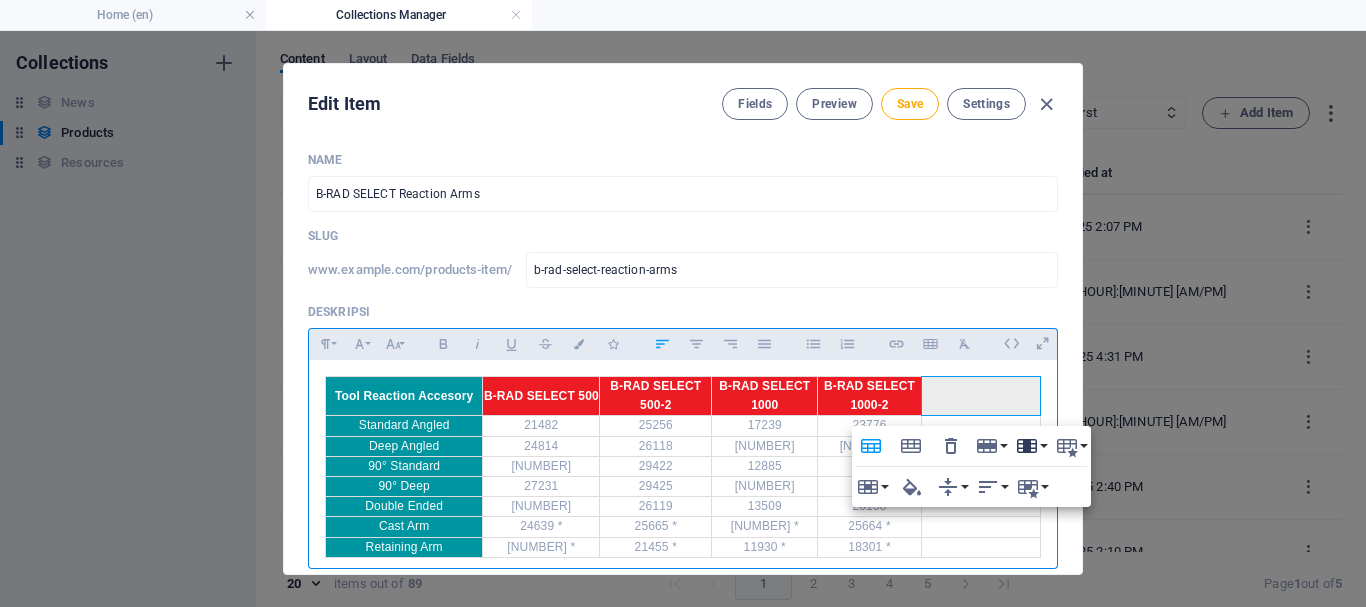 click on "Column" at bounding box center (1031, 446) 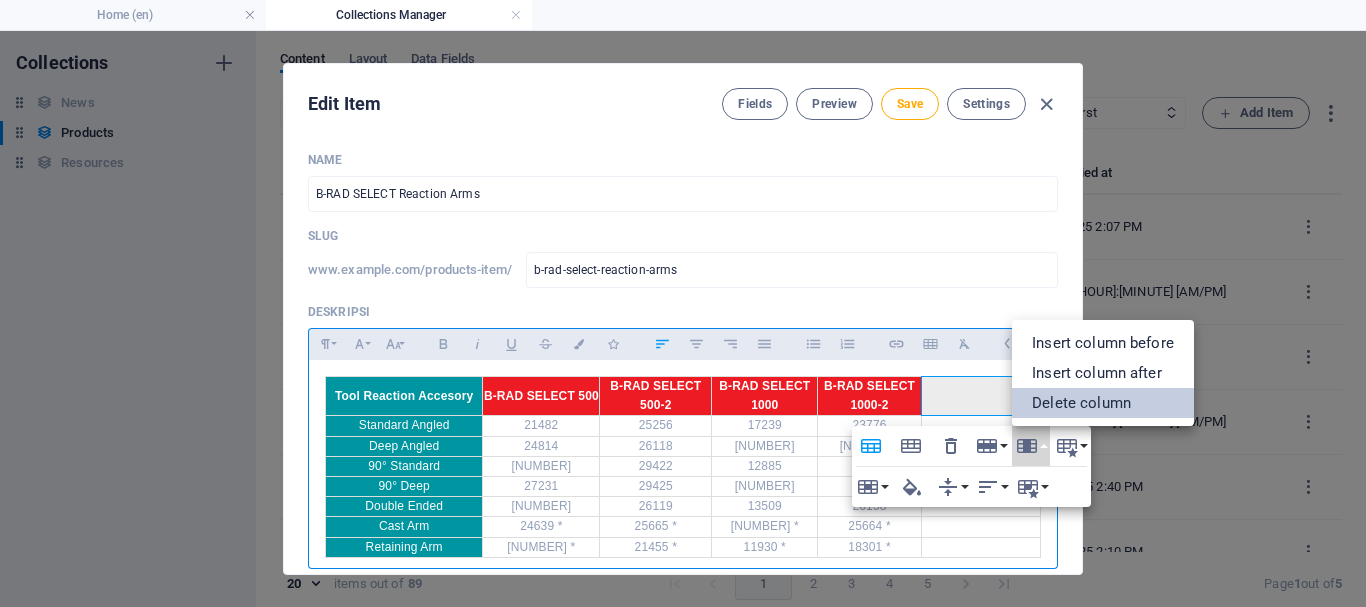 click on "Delete column" at bounding box center (1103, 403) 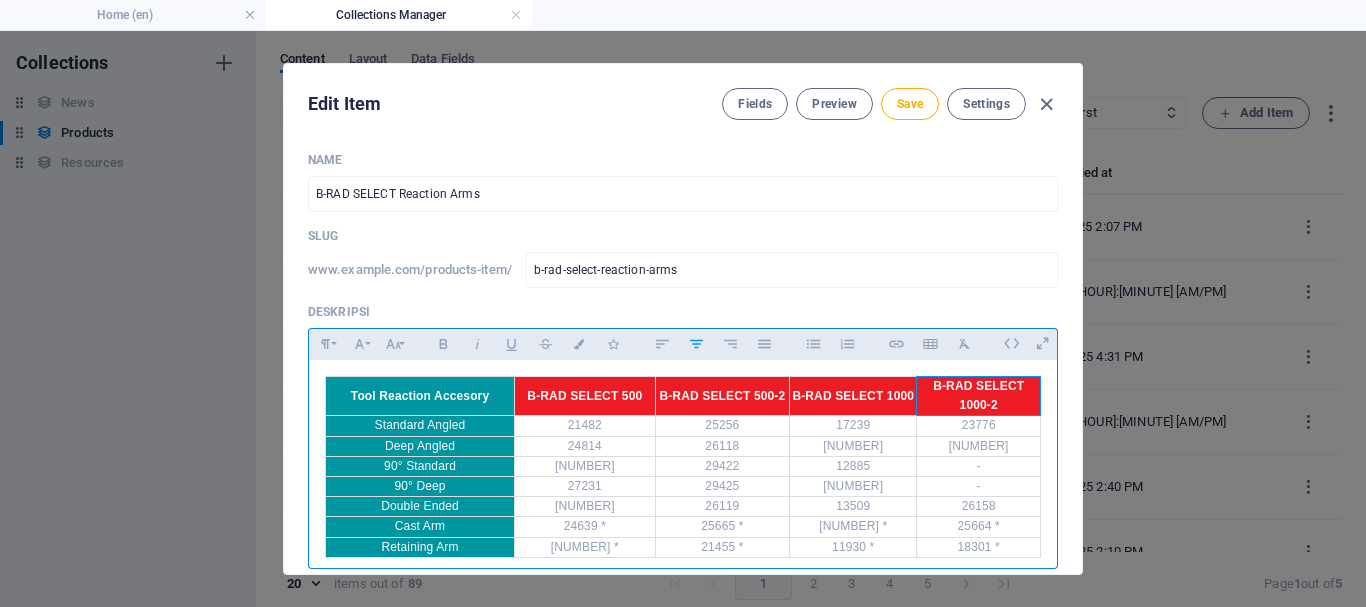 click on "B-RAD SELECT 1000-2" at bounding box center (979, 396) 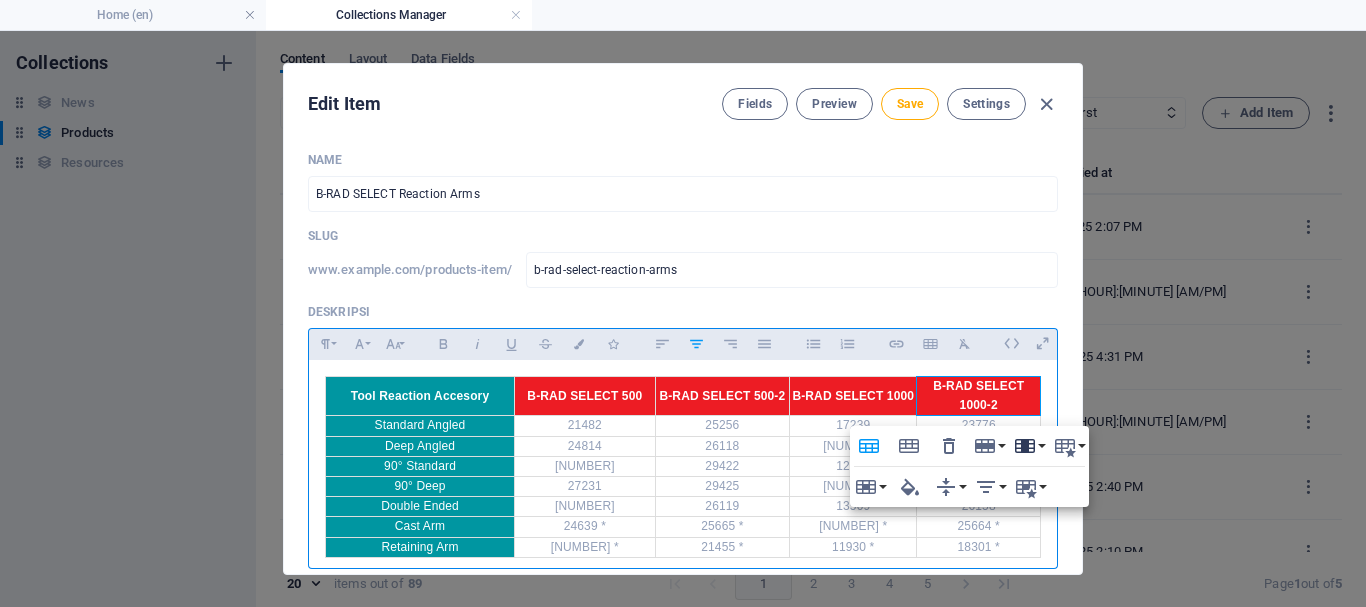 click 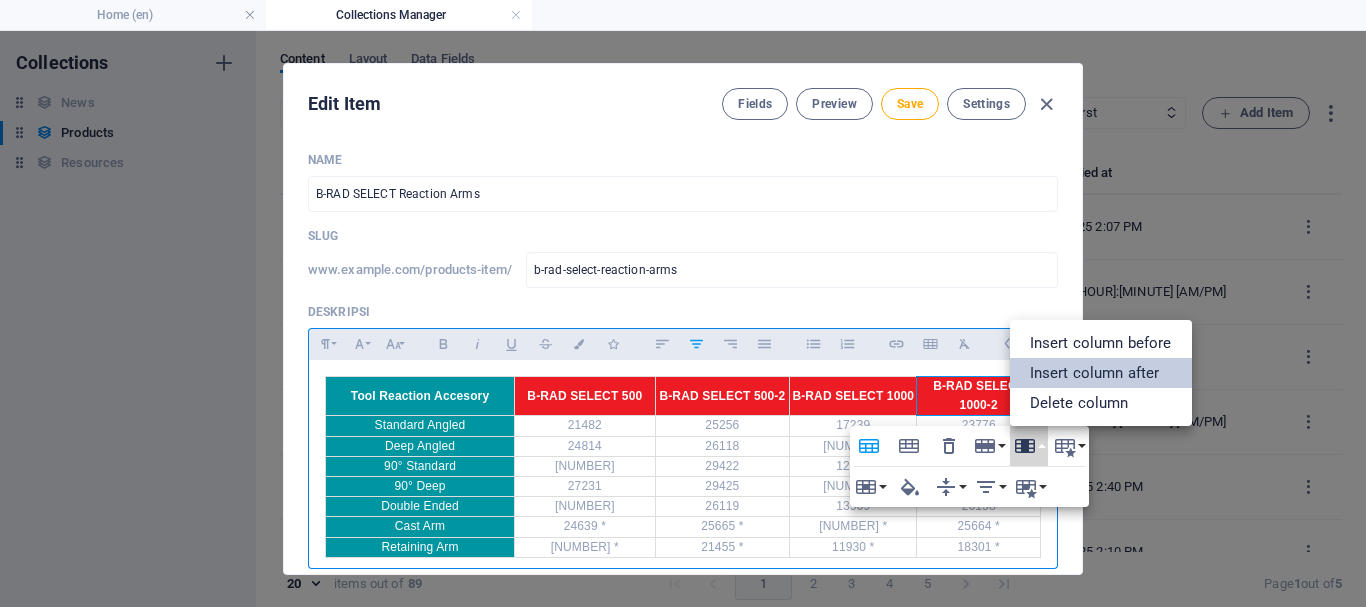 click on "Insert column after" at bounding box center [1101, 373] 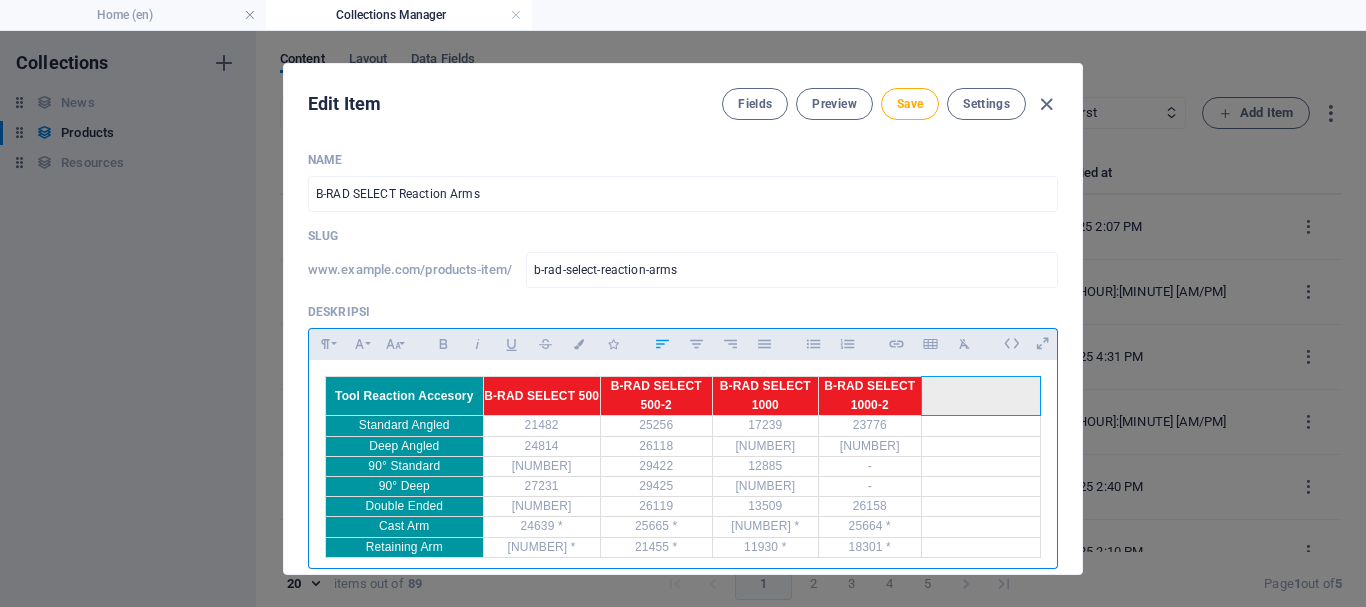 click at bounding box center [980, 396] 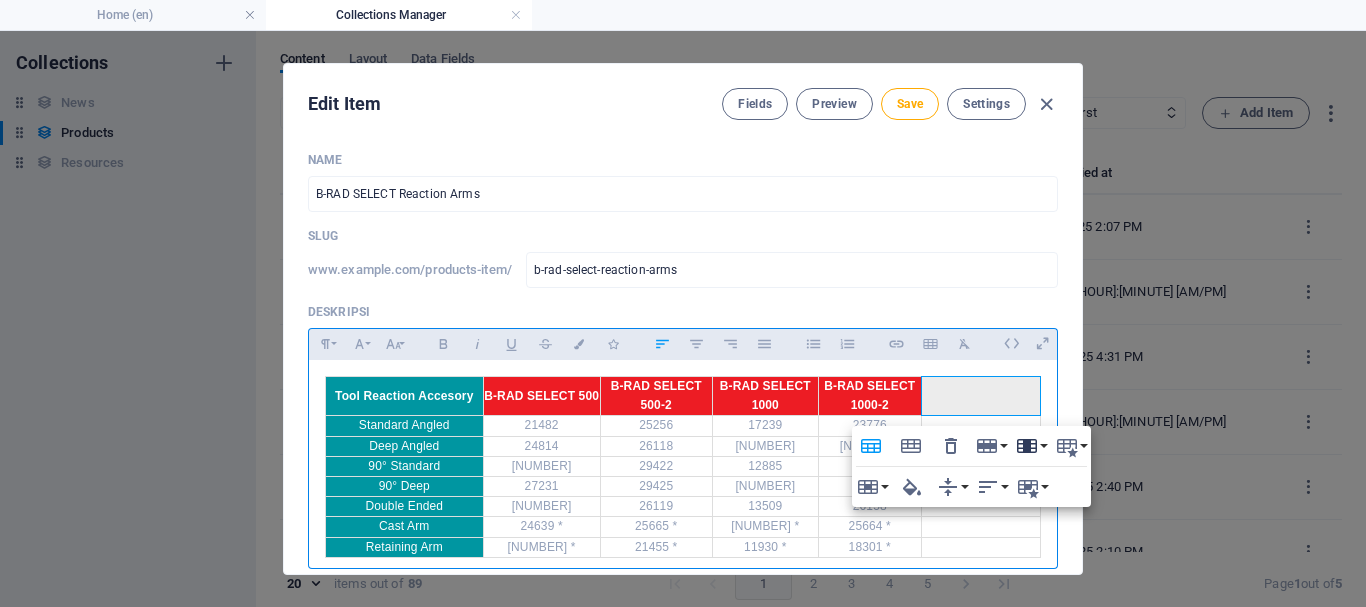 click on "Column" at bounding box center (1031, 446) 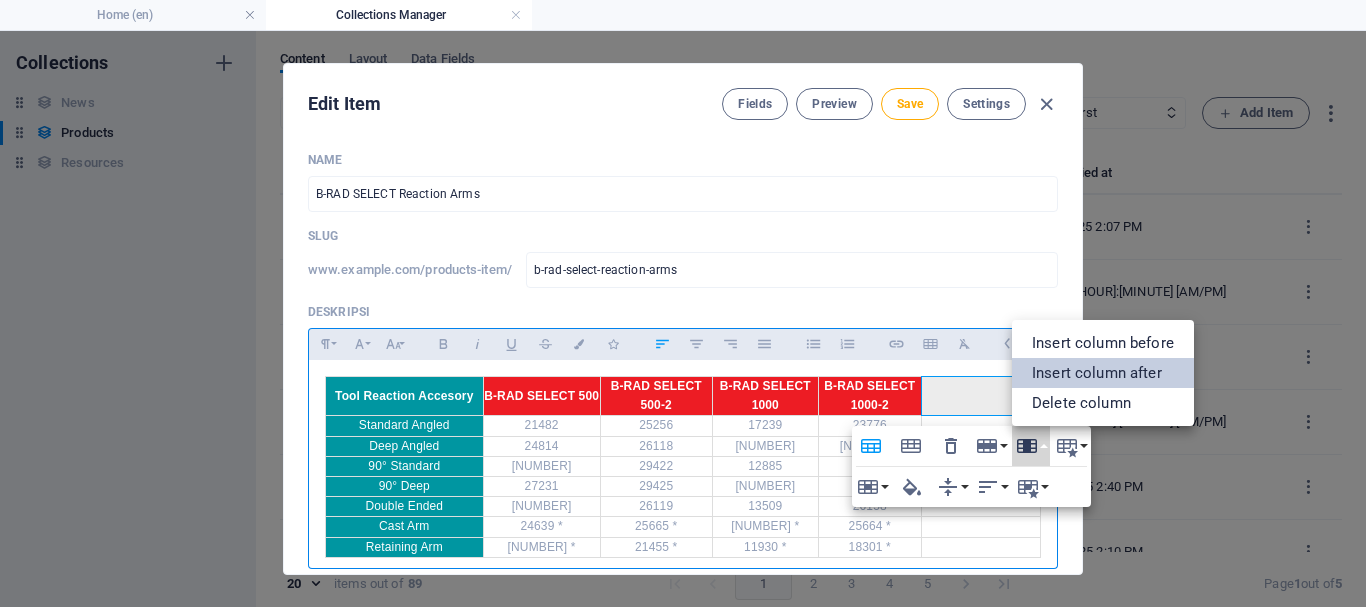 click on "Insert column after" at bounding box center [1103, 373] 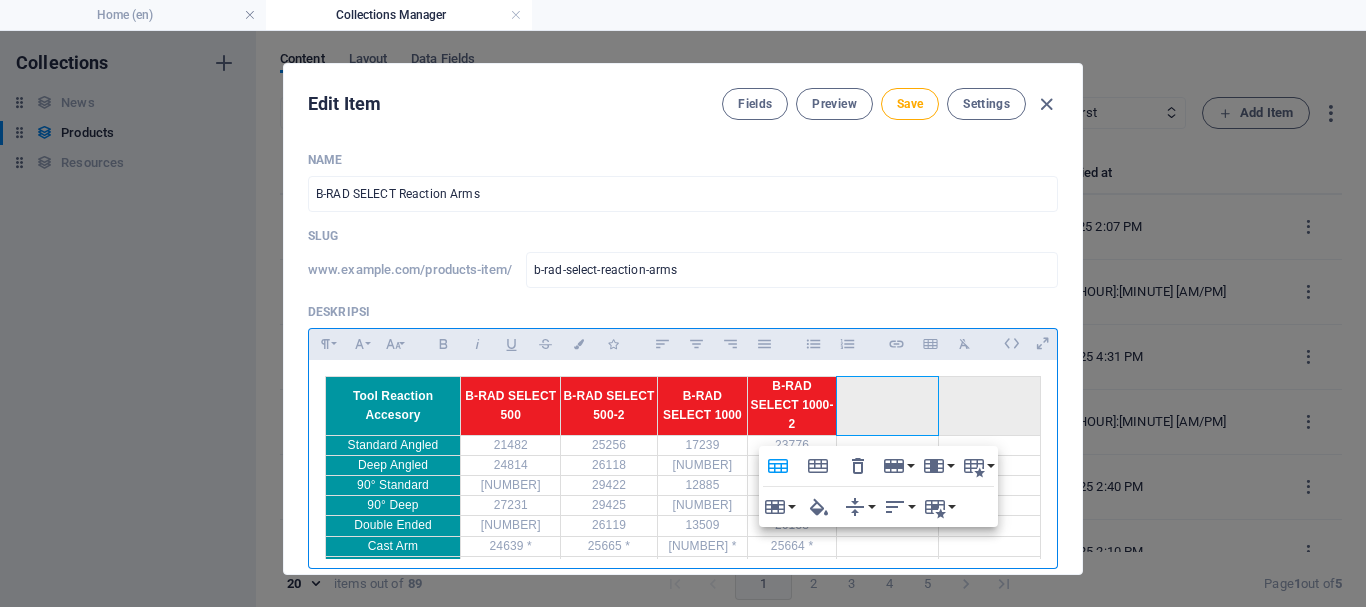 click at bounding box center [1032, 476] 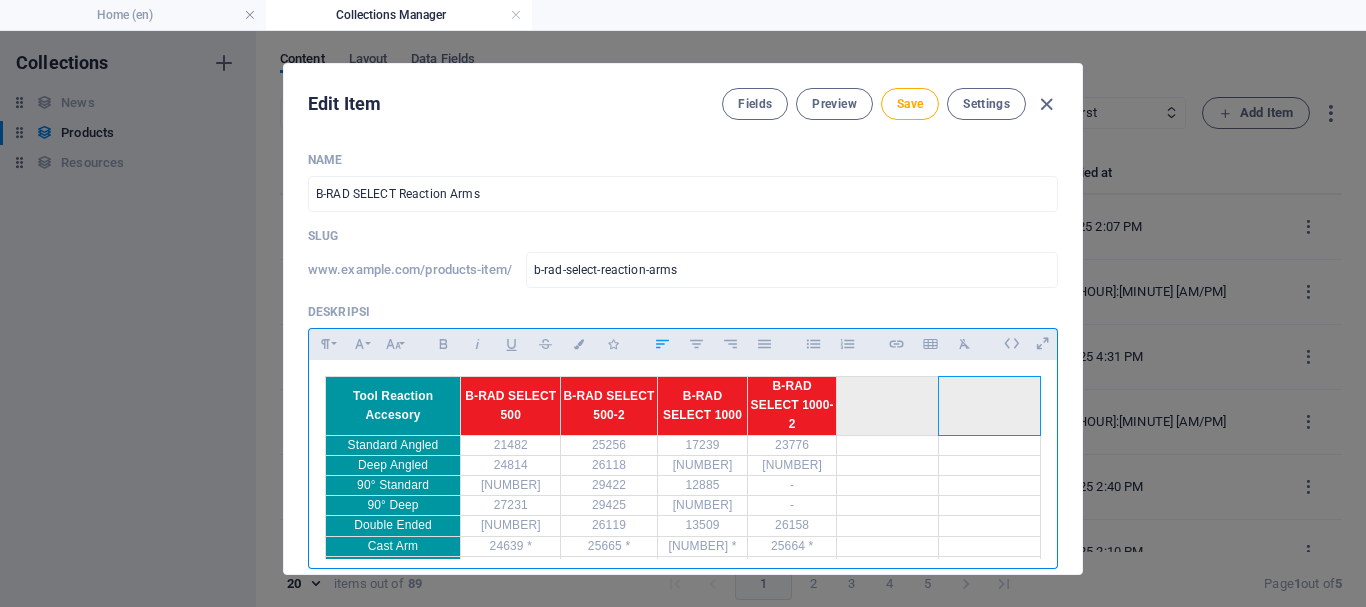 click at bounding box center [989, 406] 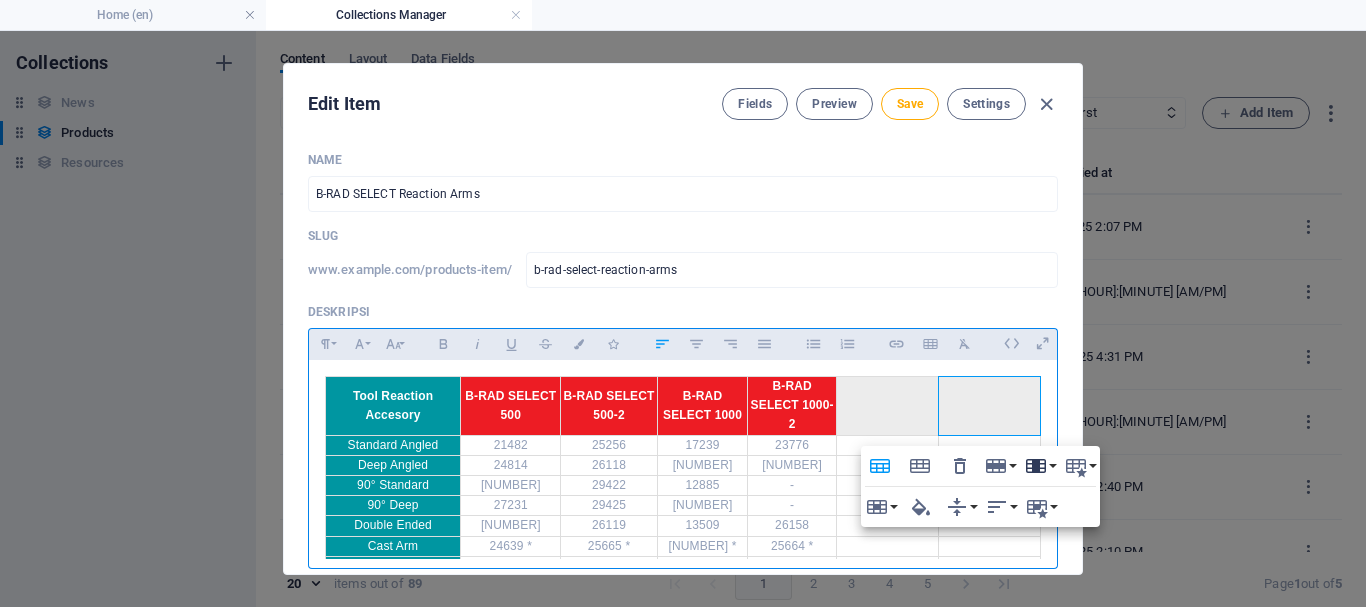 click on "Column" at bounding box center [1040, 466] 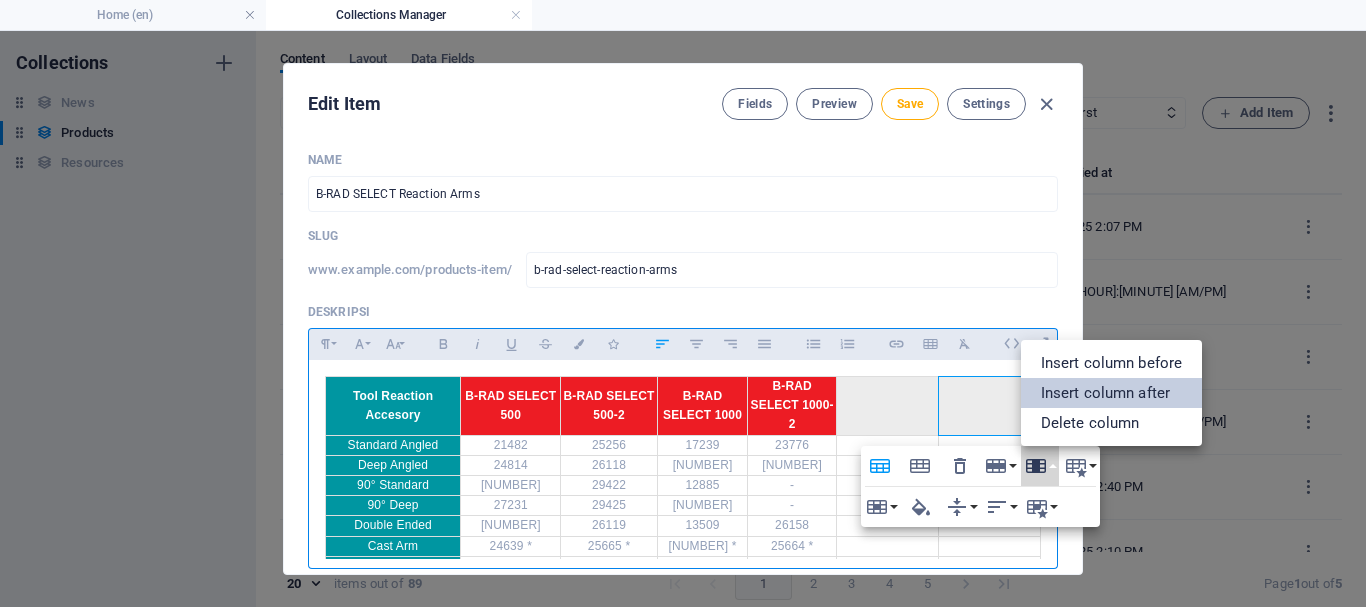 click on "Insert column after" at bounding box center [1112, 393] 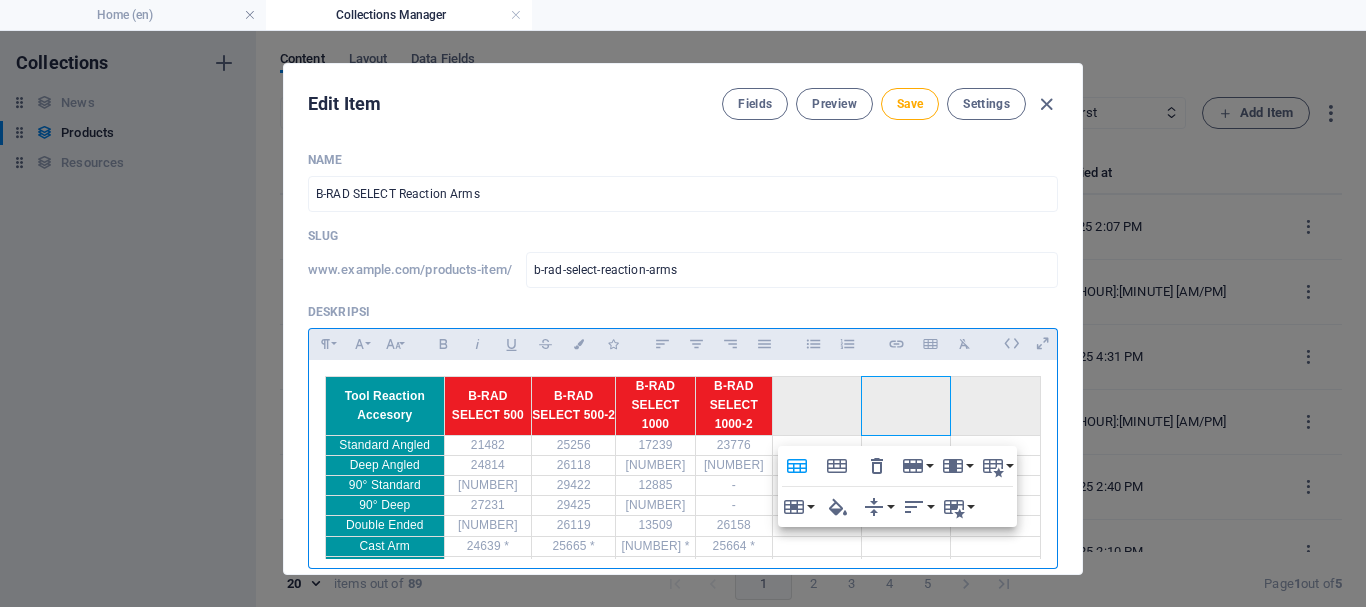 click at bounding box center [996, 406] 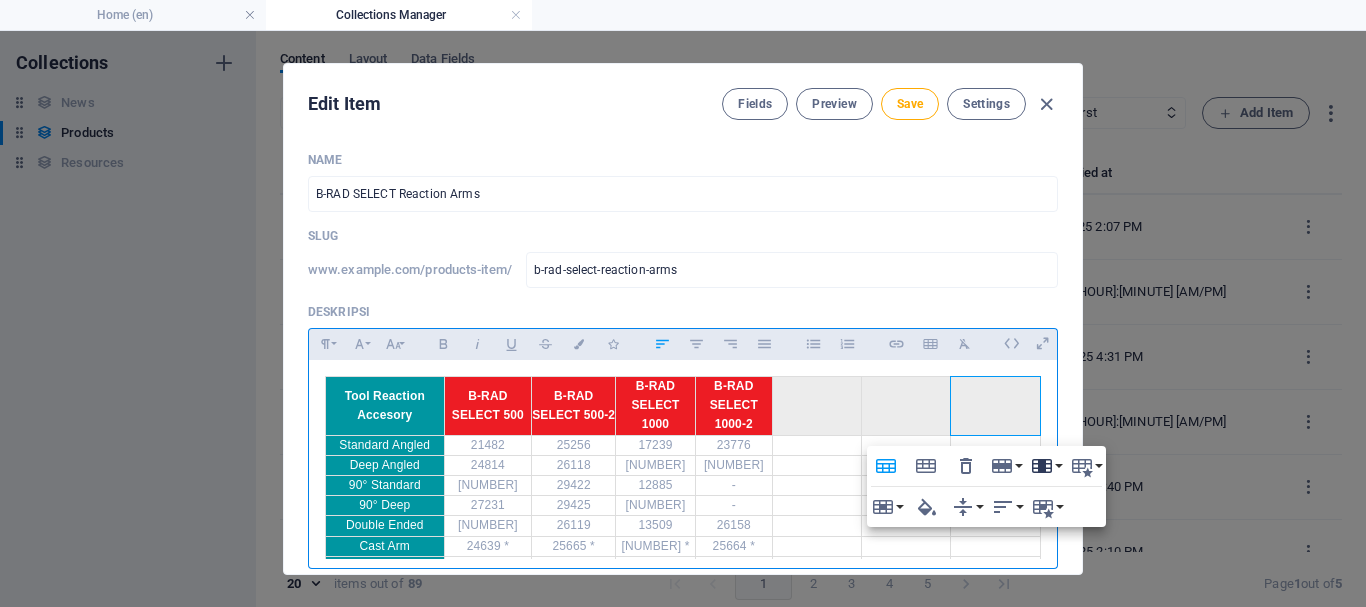 click 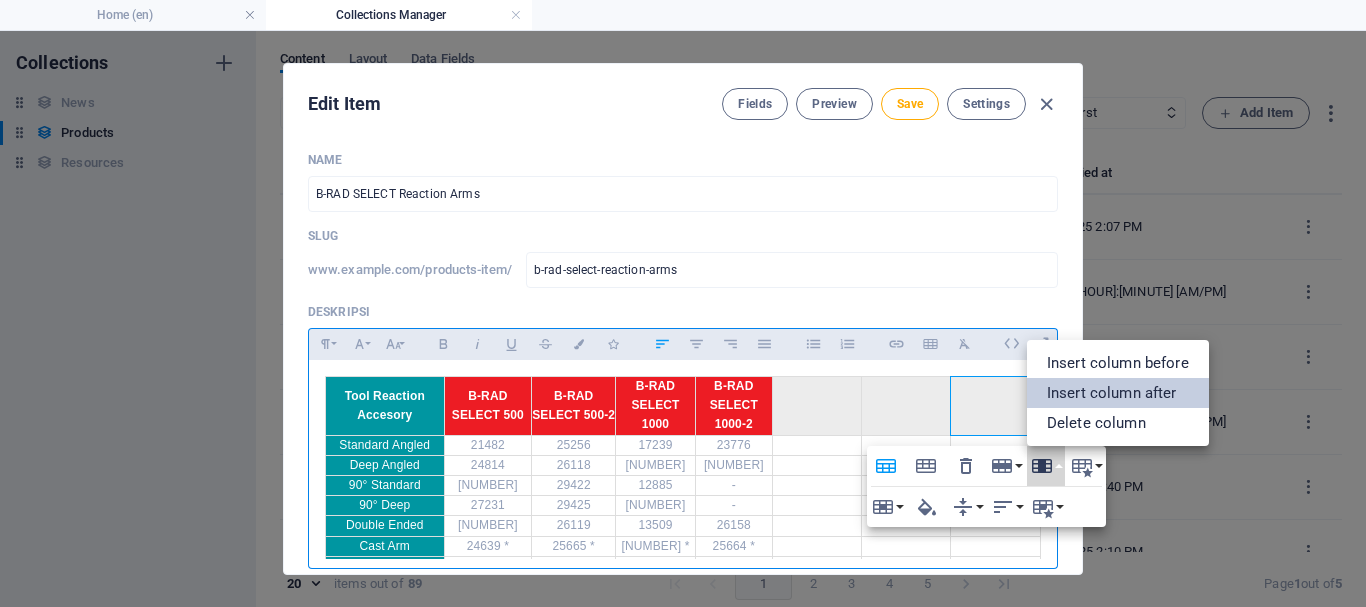 click on "Insert column after" at bounding box center (1118, 393) 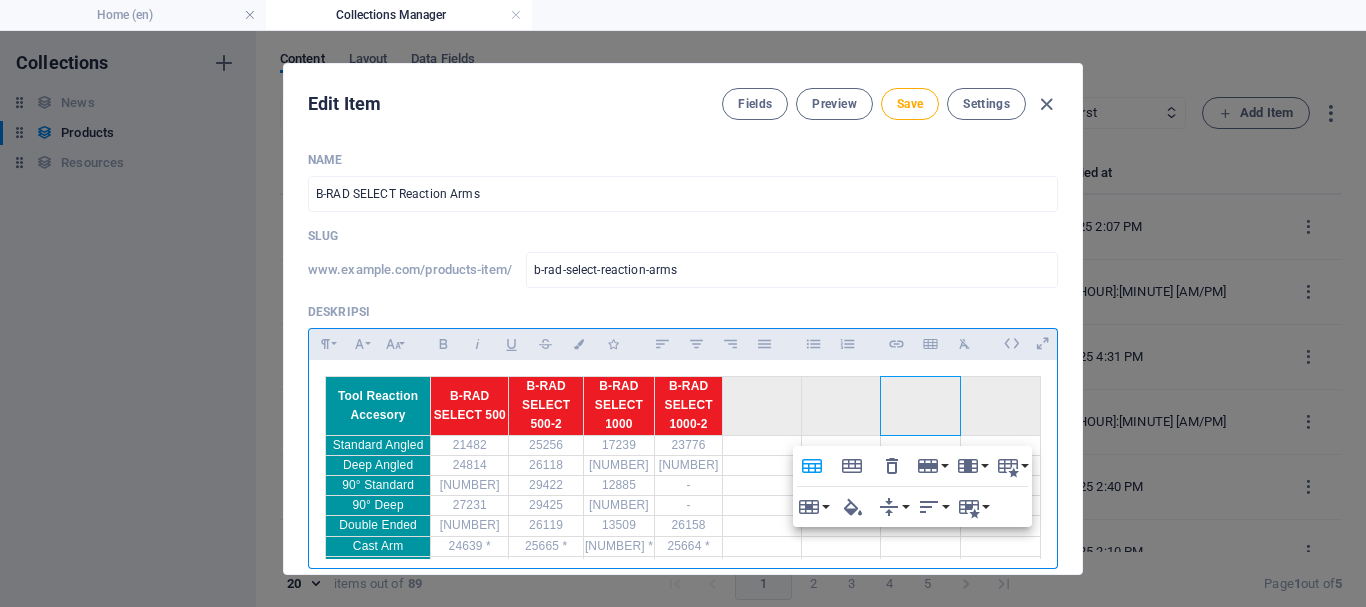 click at bounding box center [1001, 406] 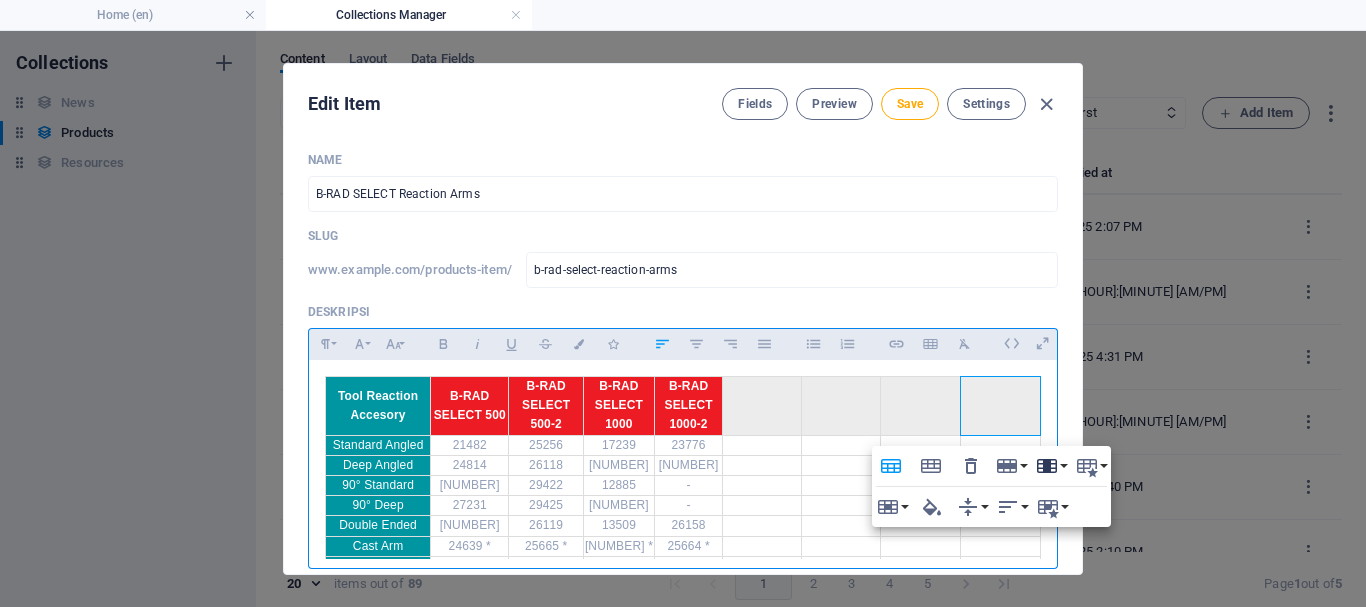 click 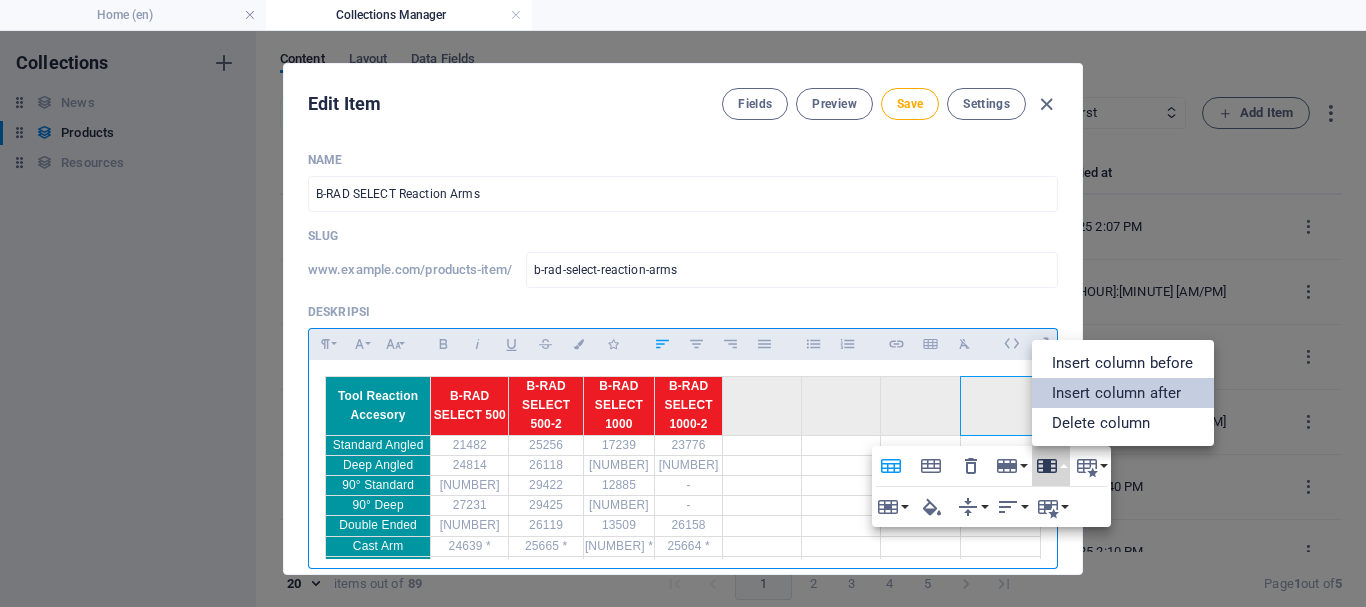click on "Insert column after" at bounding box center [1123, 393] 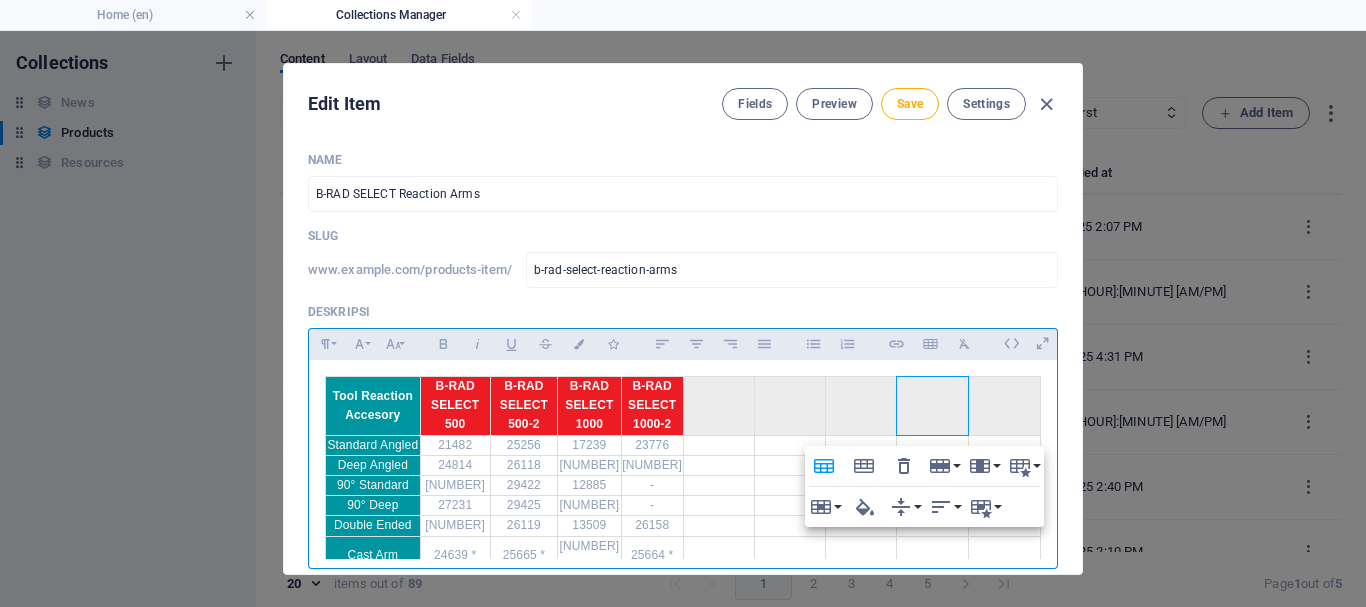 click at bounding box center [718, 406] 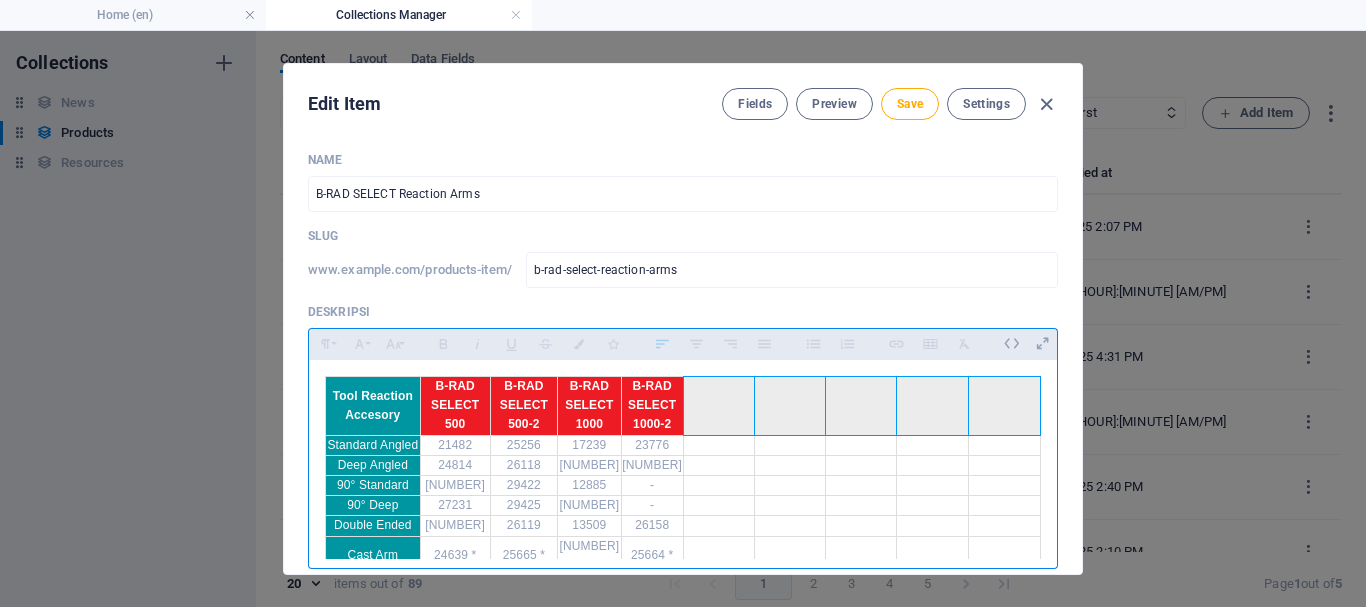 drag, startPoint x: 712, startPoint y: 403, endPoint x: 968, endPoint y: 408, distance: 256.04883 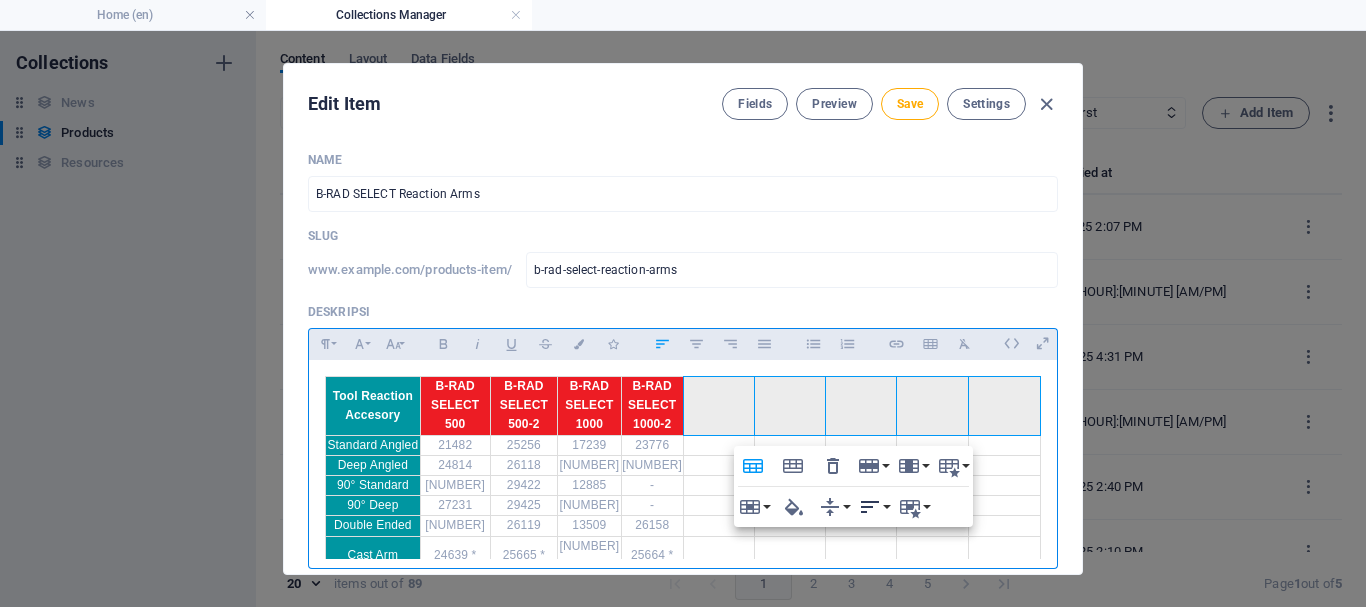 click 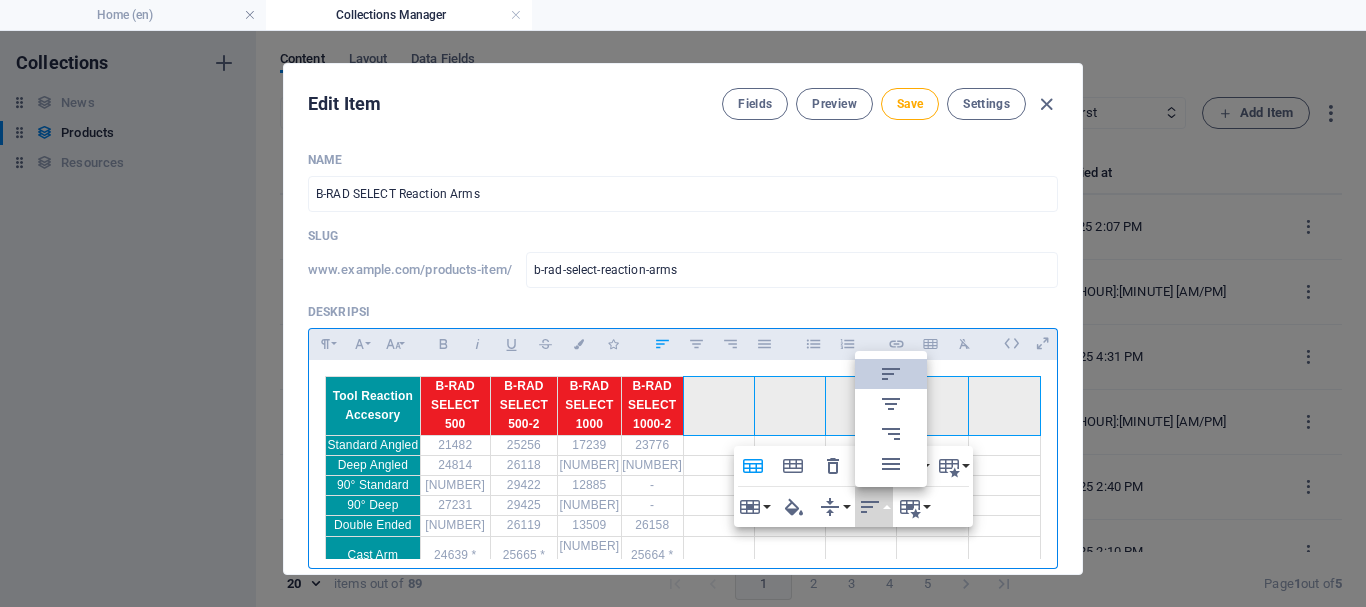 scroll, scrollTop: 0, scrollLeft: 0, axis: both 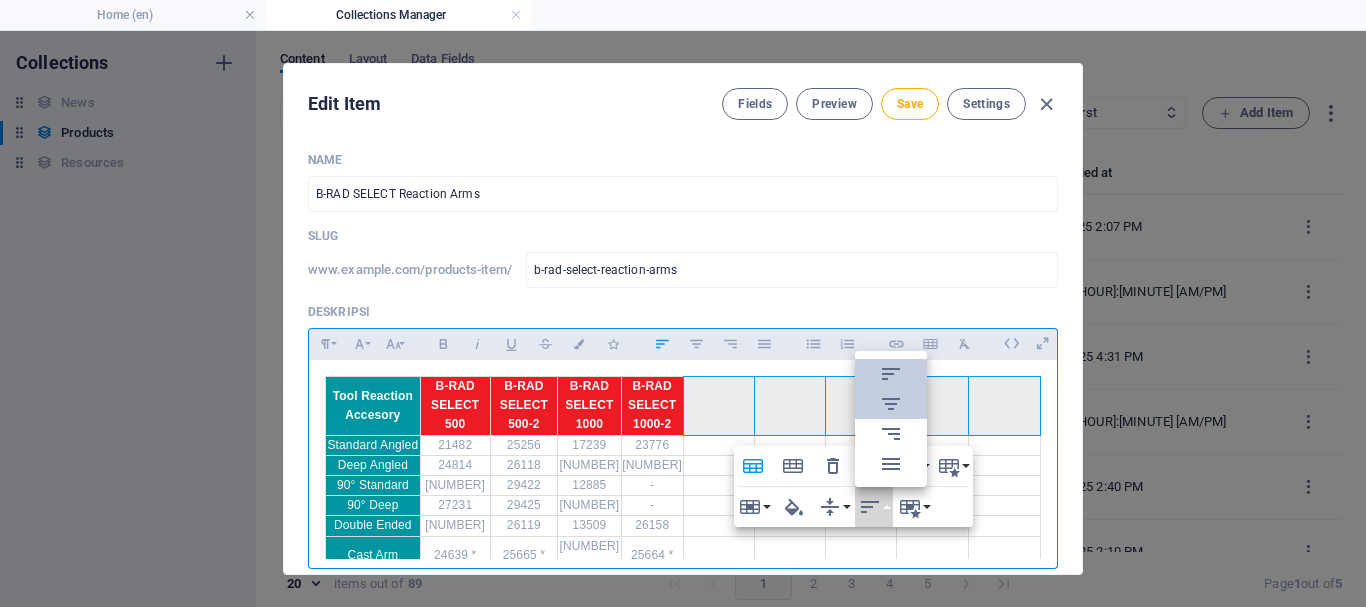 click 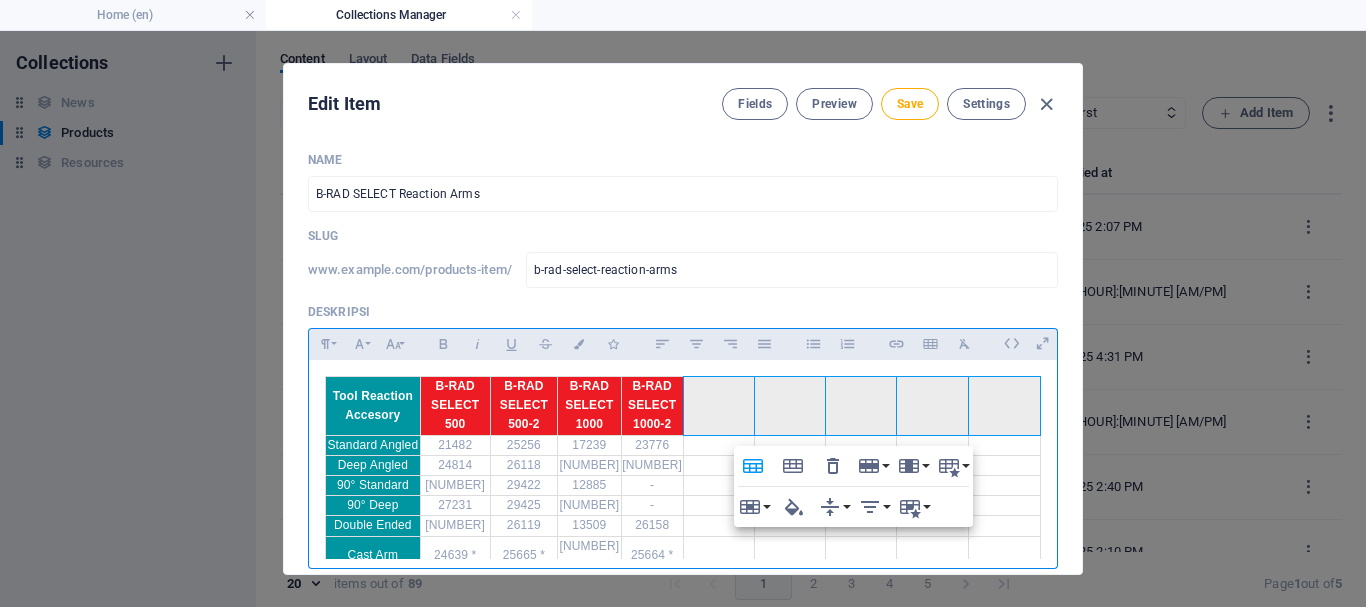 click on "B-RAD SELECT 1000-2" at bounding box center (652, 406) 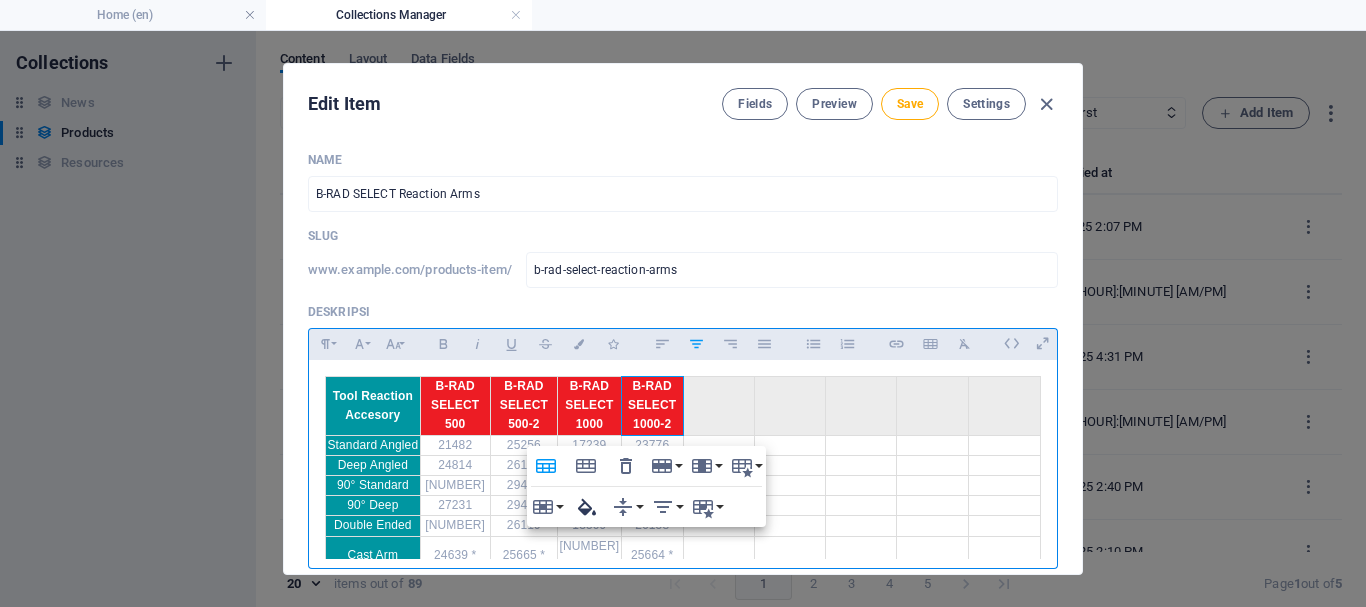 click 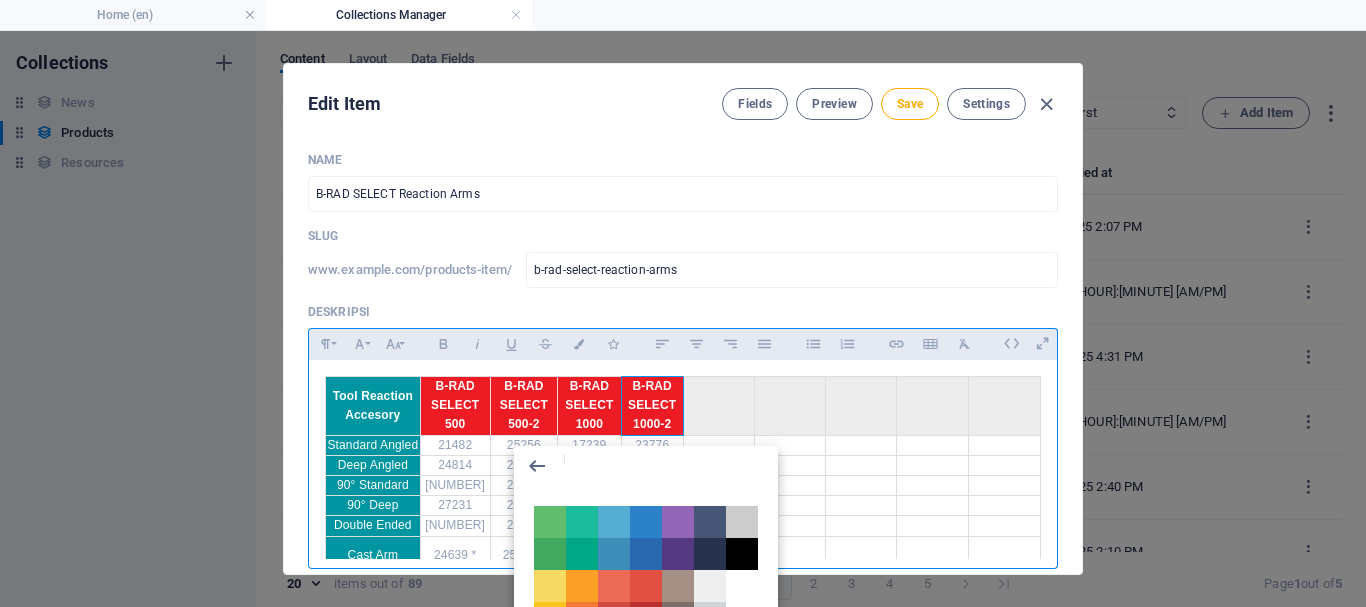 drag, startPoint x: 657, startPoint y: 516, endPoint x: 593, endPoint y: 510, distance: 64.28063 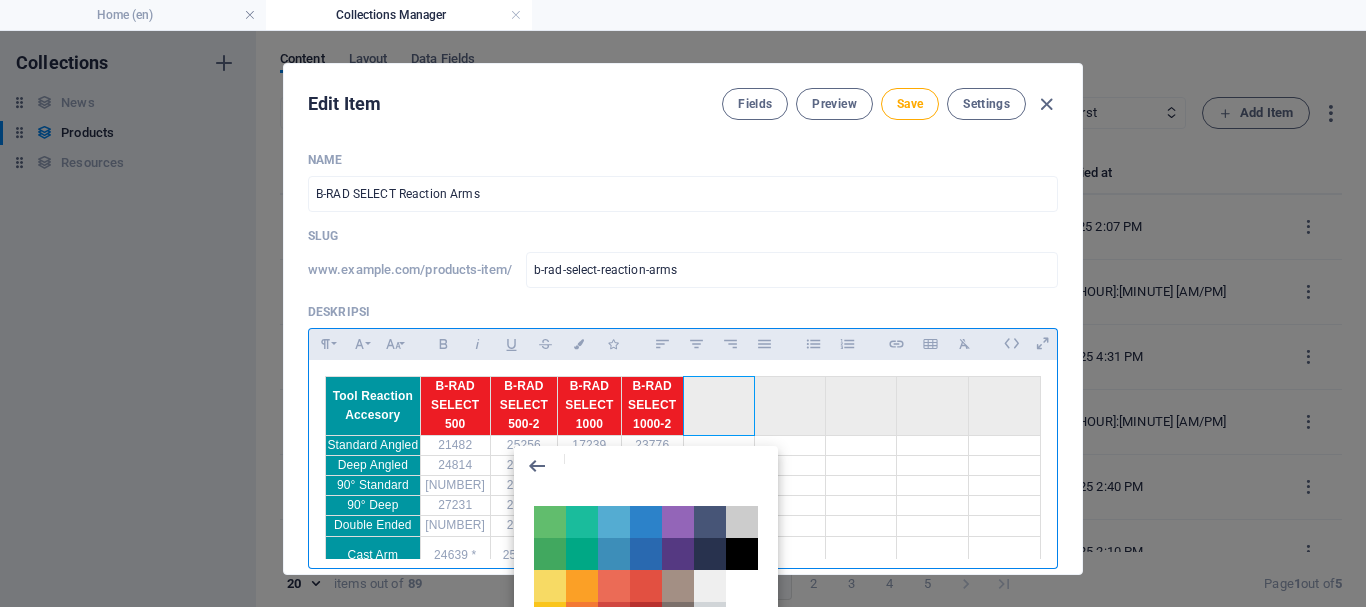 click at bounding box center (718, 406) 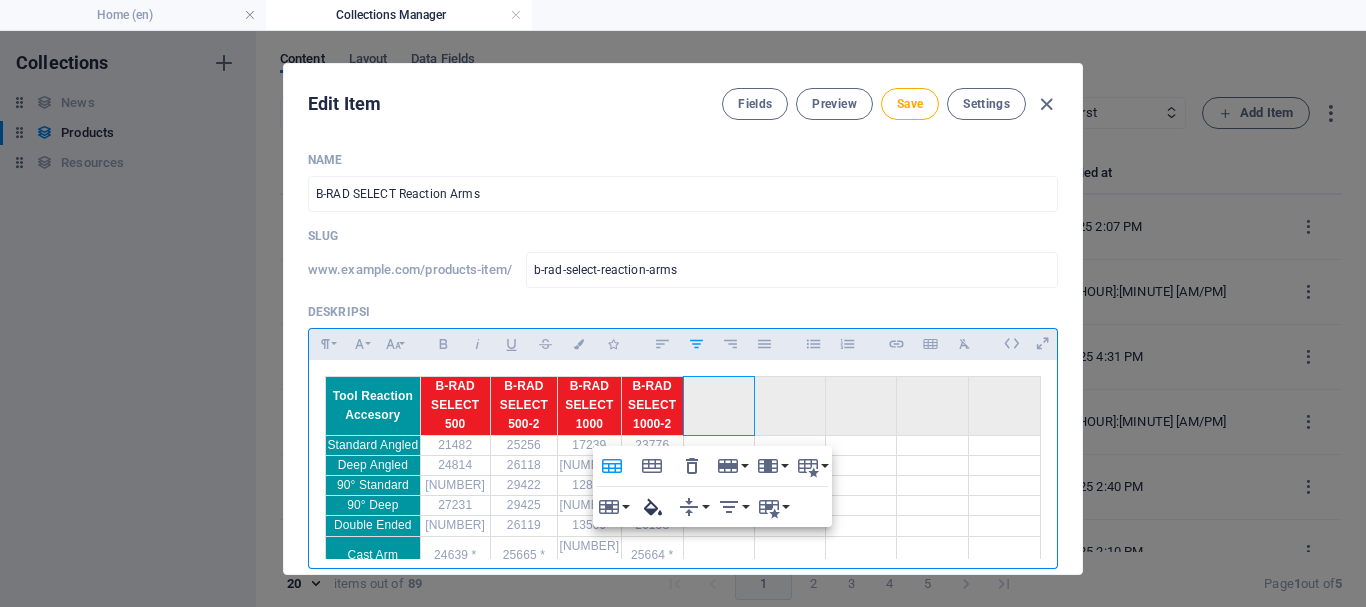 click 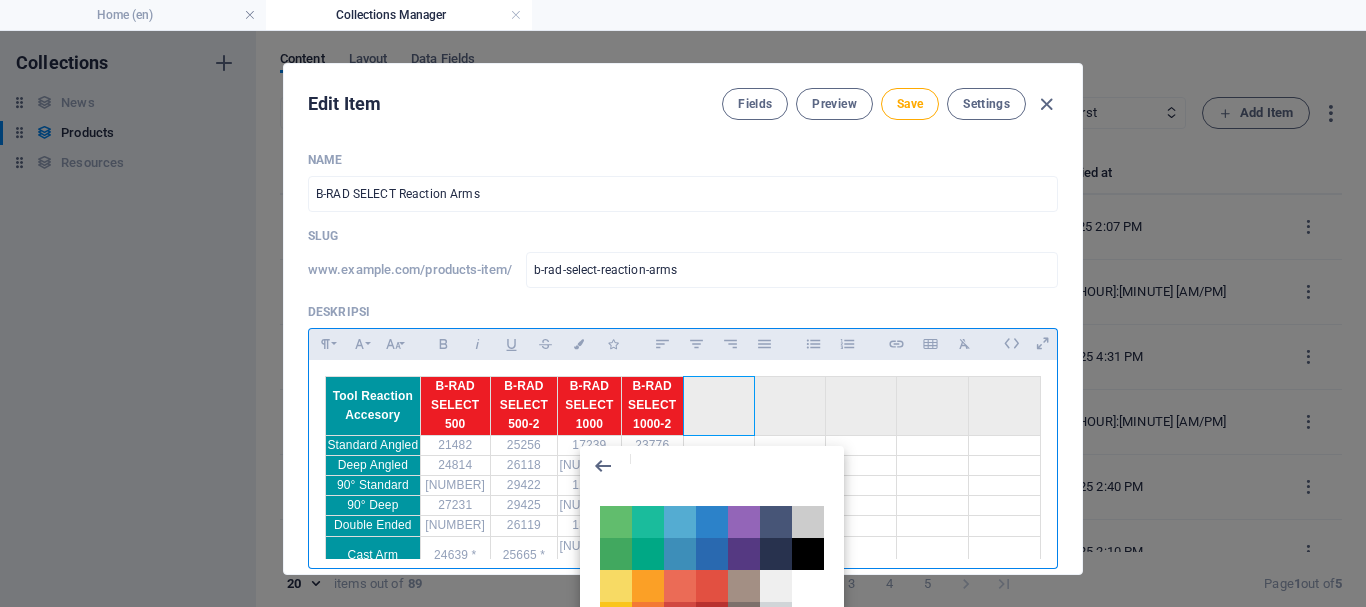 click on "Back" at bounding box center (712, 466) 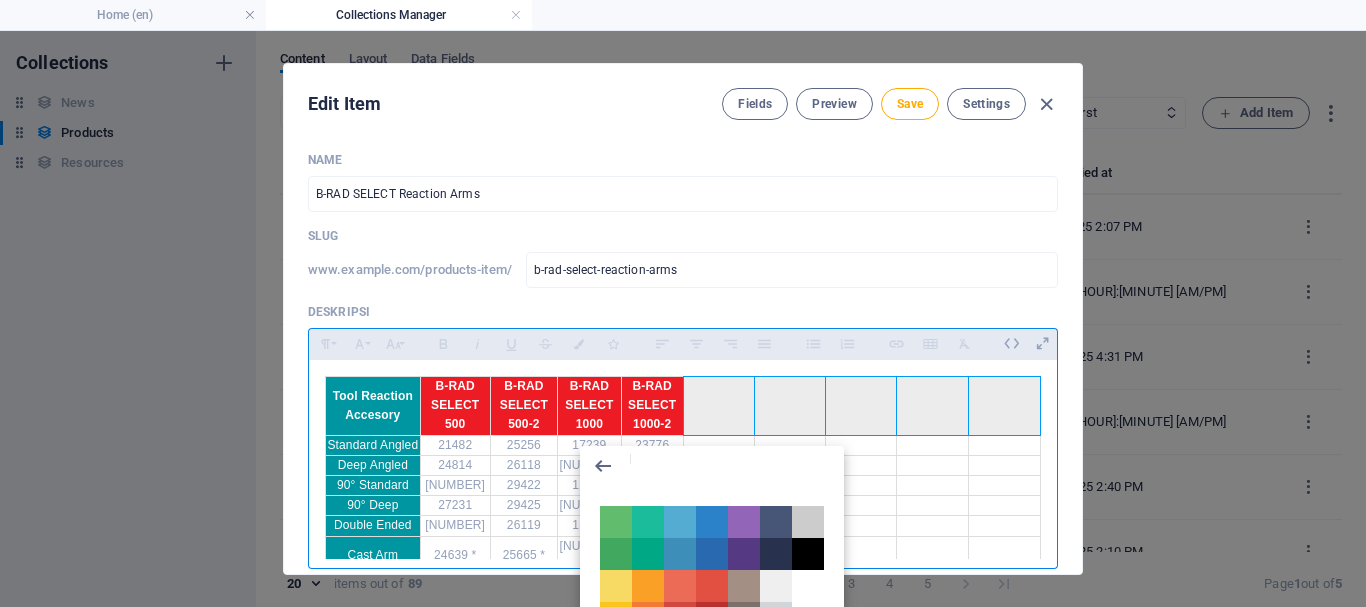 drag, startPoint x: 724, startPoint y: 412, endPoint x: 982, endPoint y: 398, distance: 258.37958 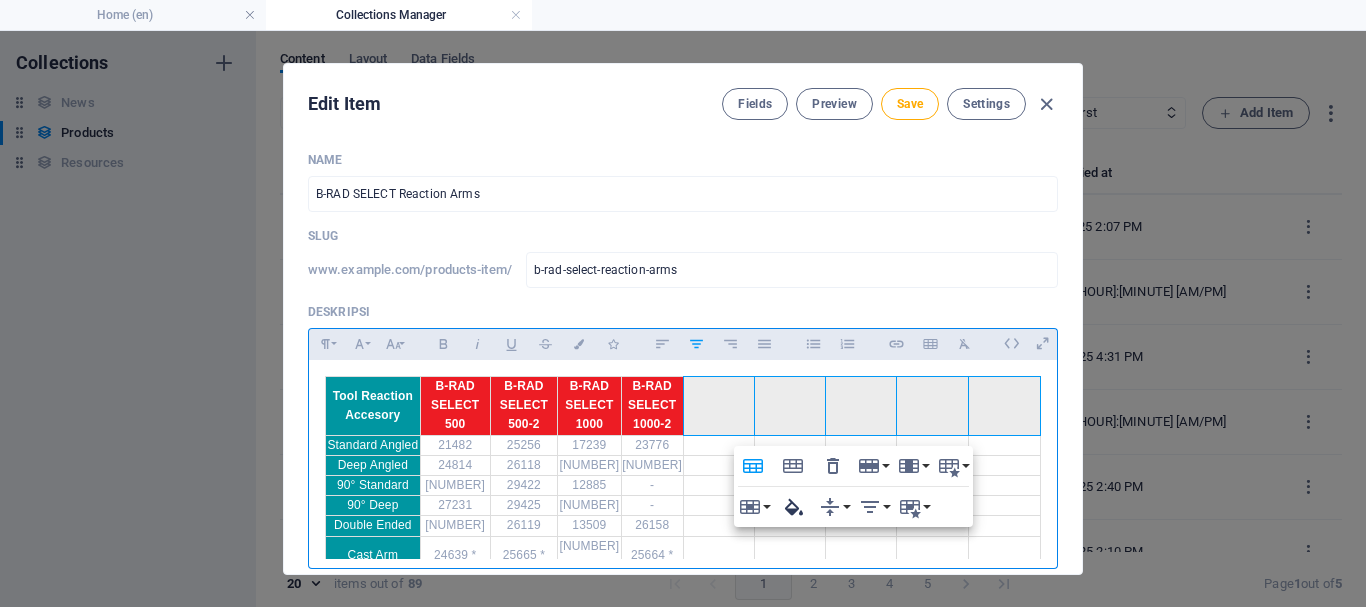 click 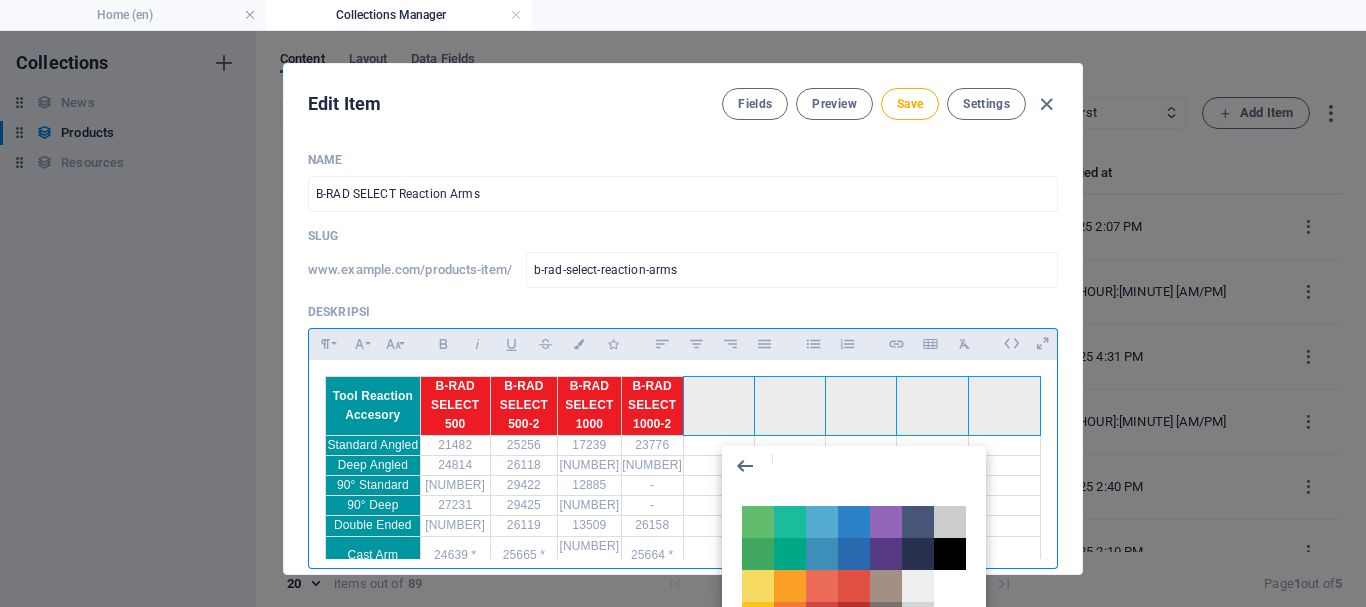 drag, startPoint x: 838, startPoint y: 518, endPoint x: 803, endPoint y: 506, distance: 37 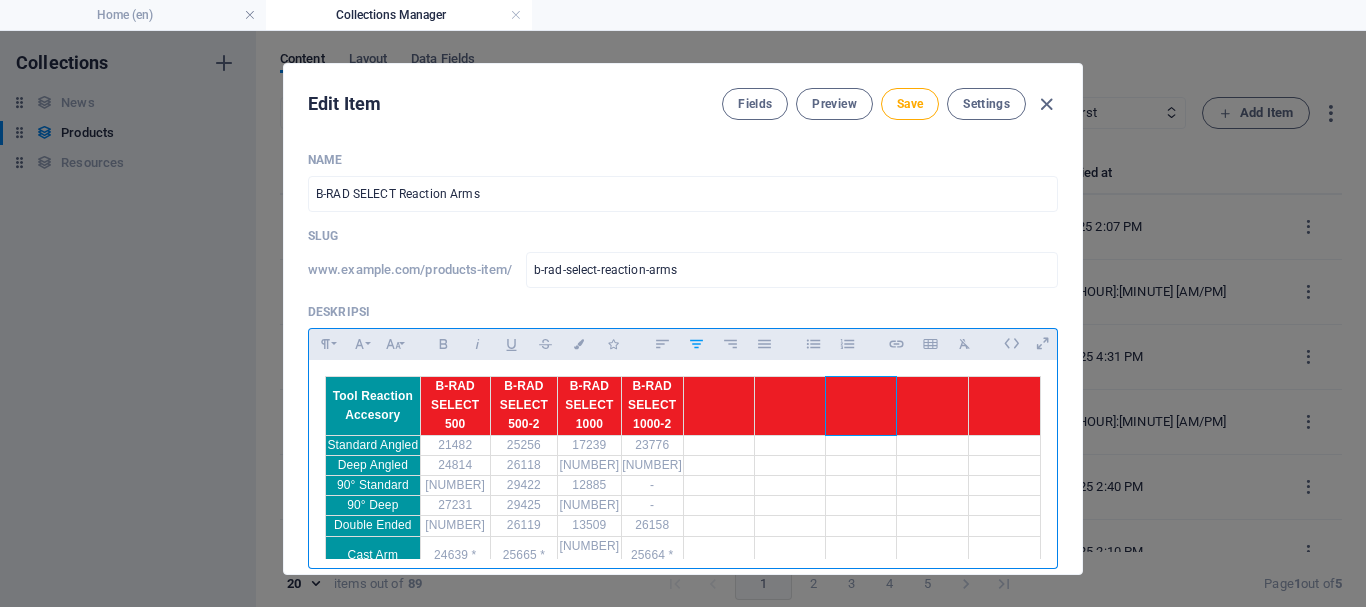 click at bounding box center [861, 406] 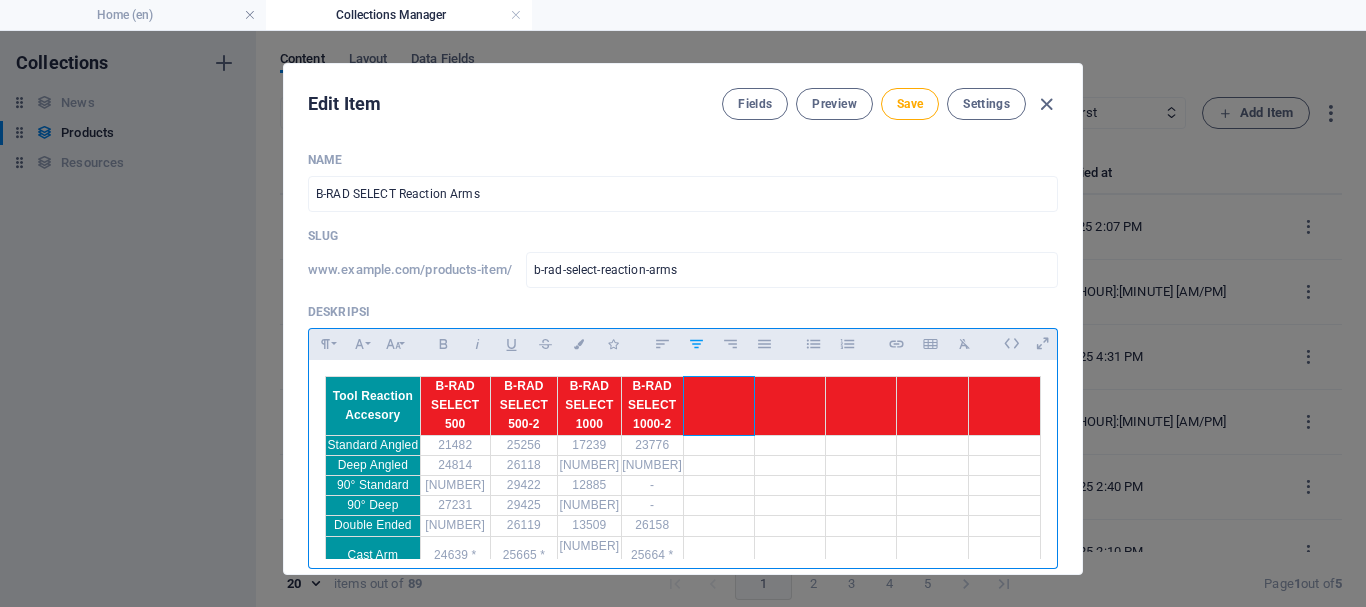 drag, startPoint x: 707, startPoint y: 415, endPoint x: 764, endPoint y: 410, distance: 57.21888 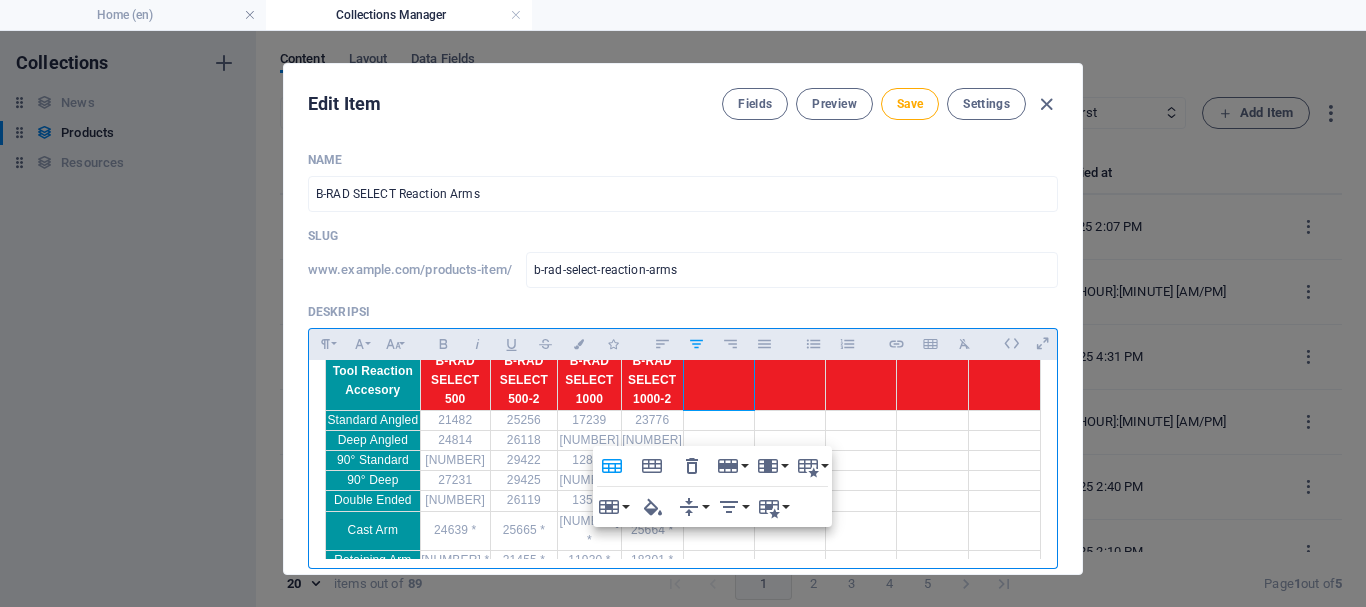 scroll, scrollTop: 34, scrollLeft: 0, axis: vertical 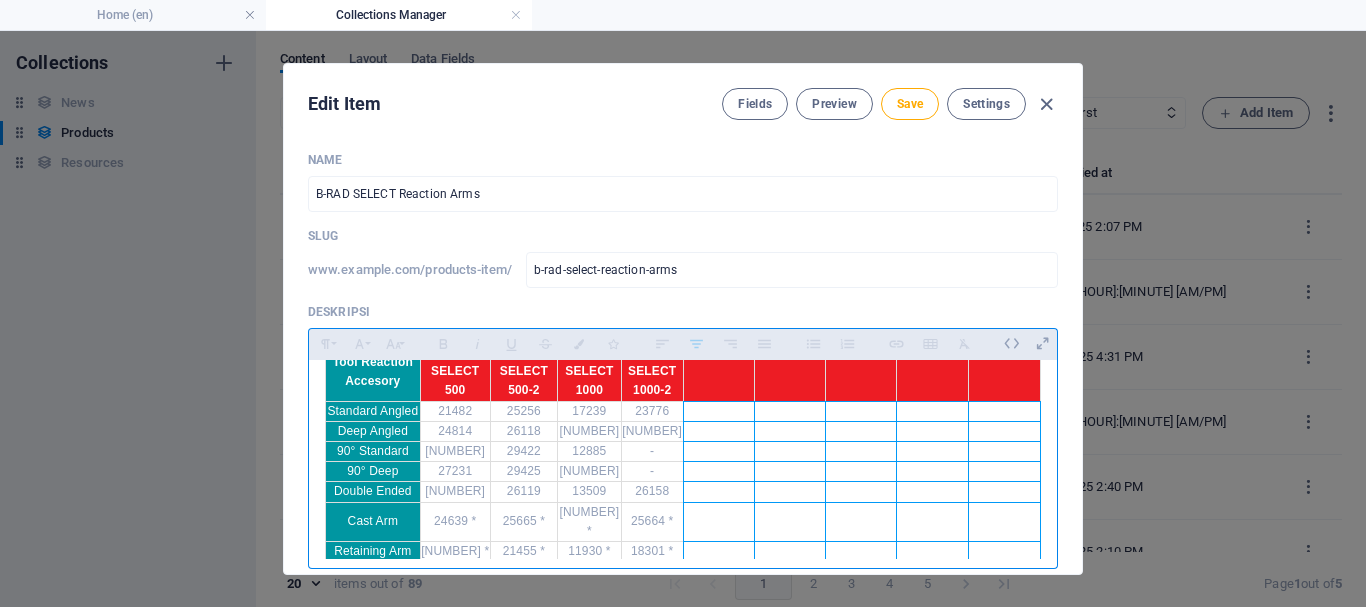 drag, startPoint x: 720, startPoint y: 411, endPoint x: 1000, endPoint y: 533, distance: 305.4243 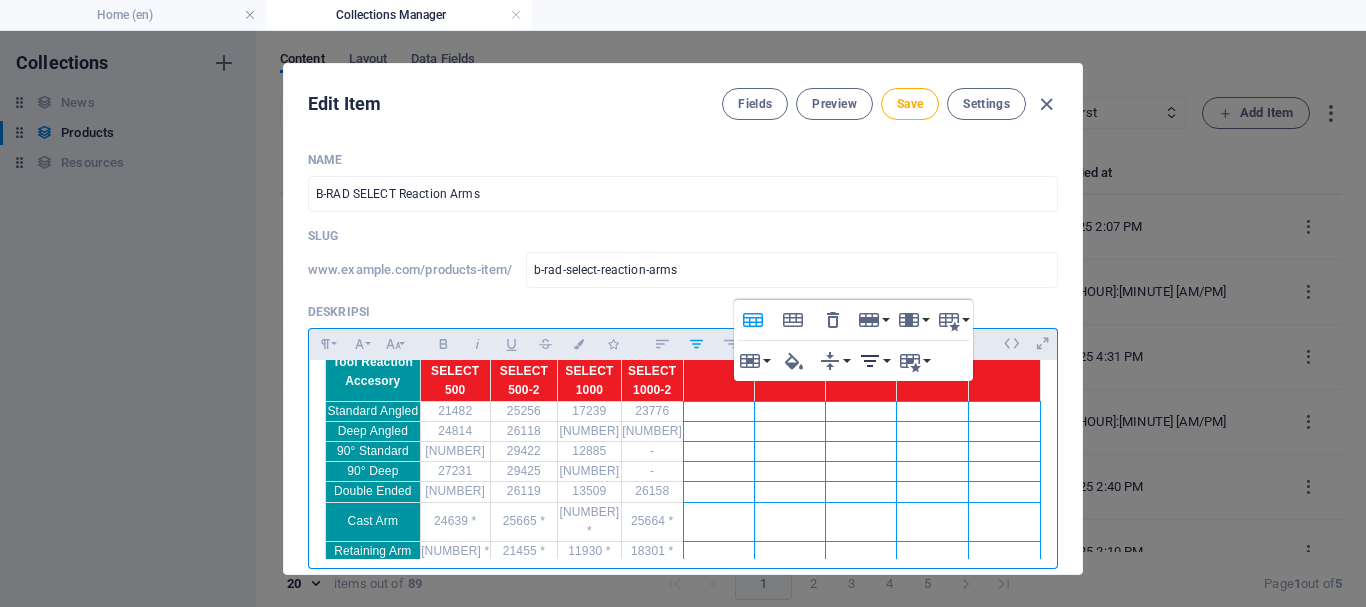 click on "Horizontal Align" at bounding box center (874, 361) 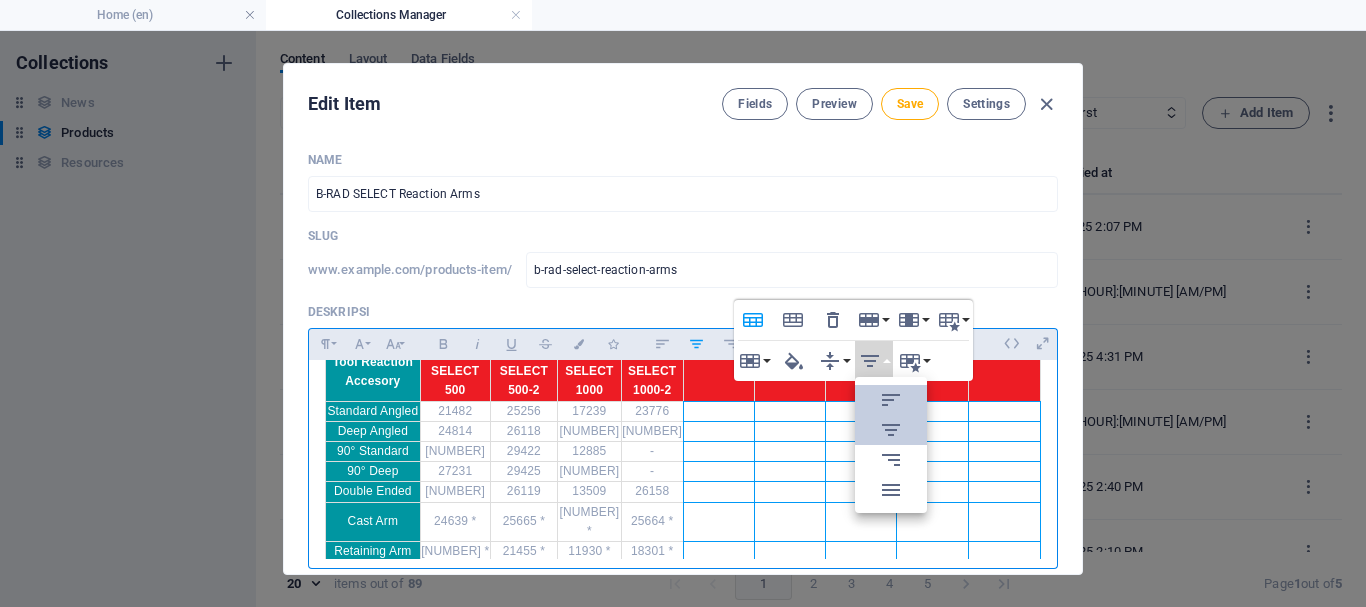 scroll, scrollTop: 0, scrollLeft: 0, axis: both 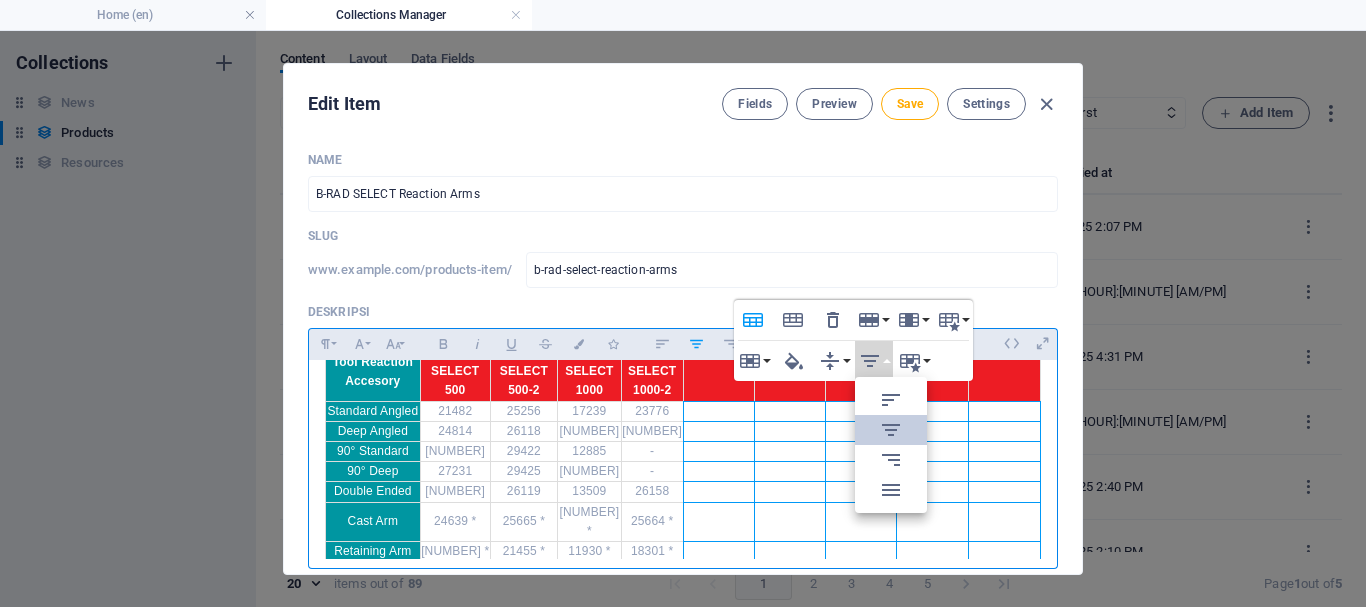 click 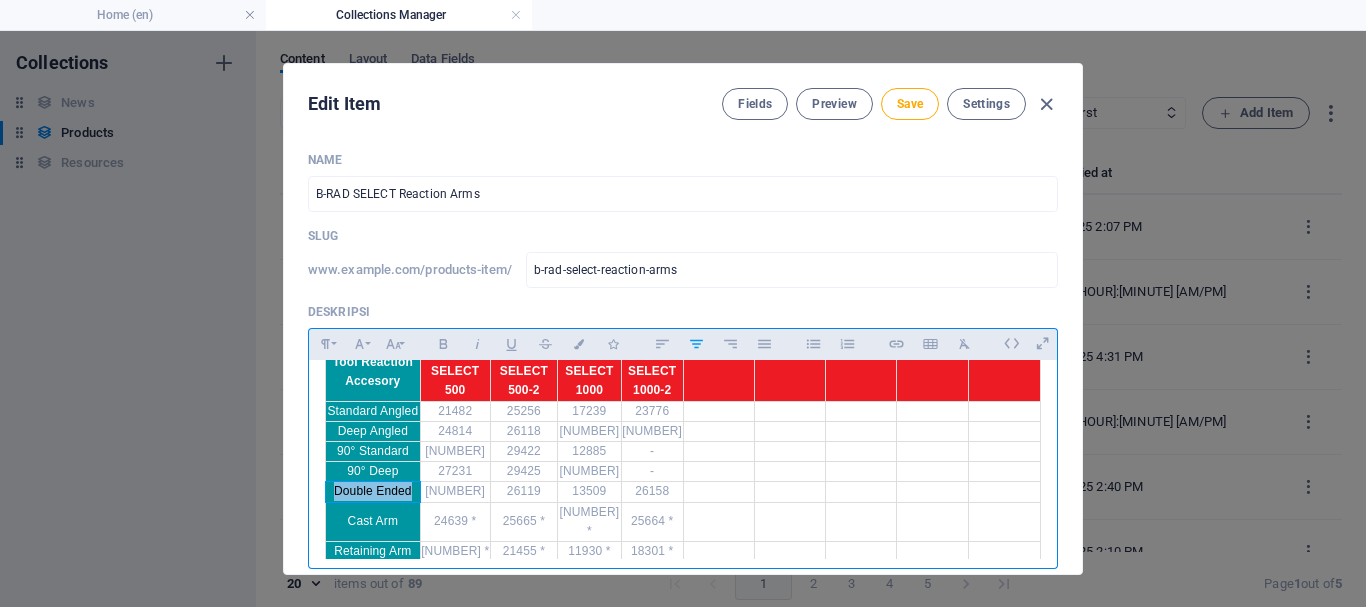 drag, startPoint x: 330, startPoint y: 486, endPoint x: 410, endPoint y: 483, distance: 80.05623 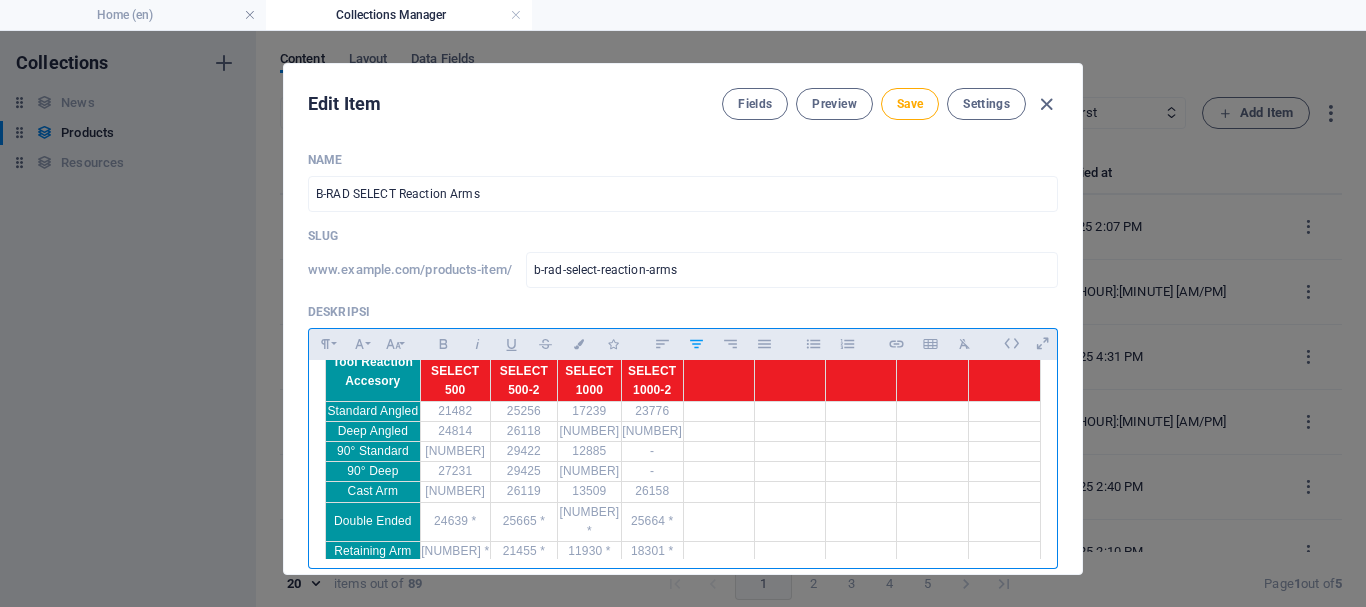 click on "Retaining Arm" at bounding box center (372, 551) 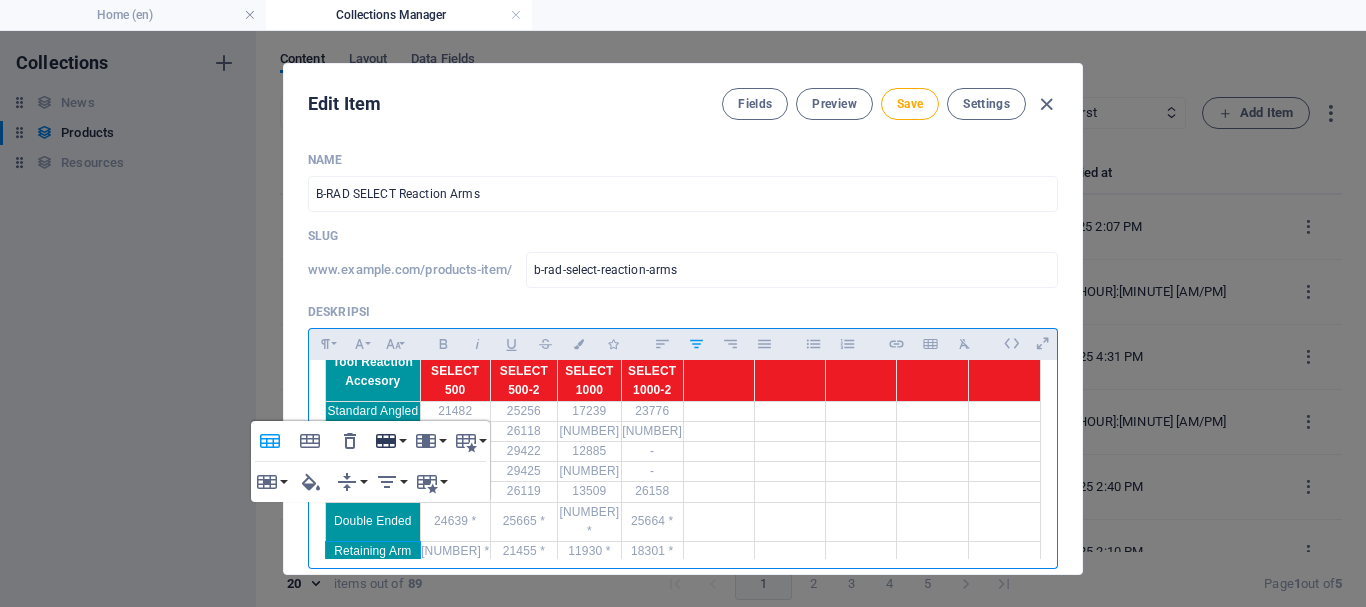 click on "Row" at bounding box center [390, 441] 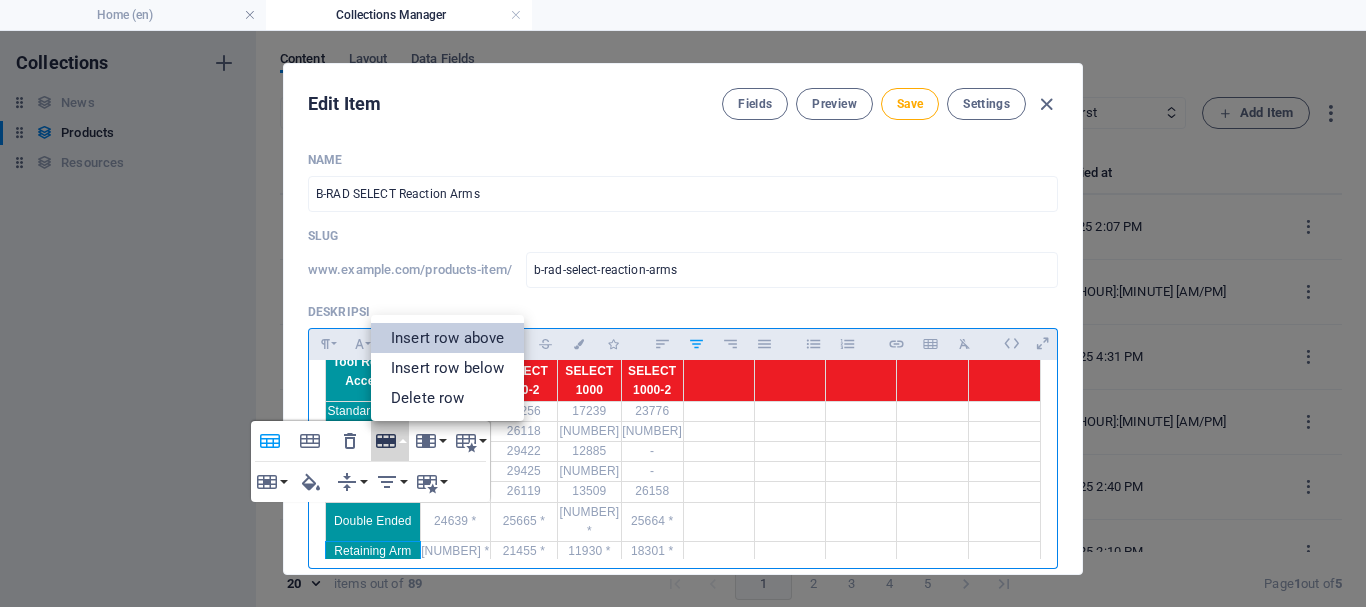 click on "Insert row above" at bounding box center [447, 338] 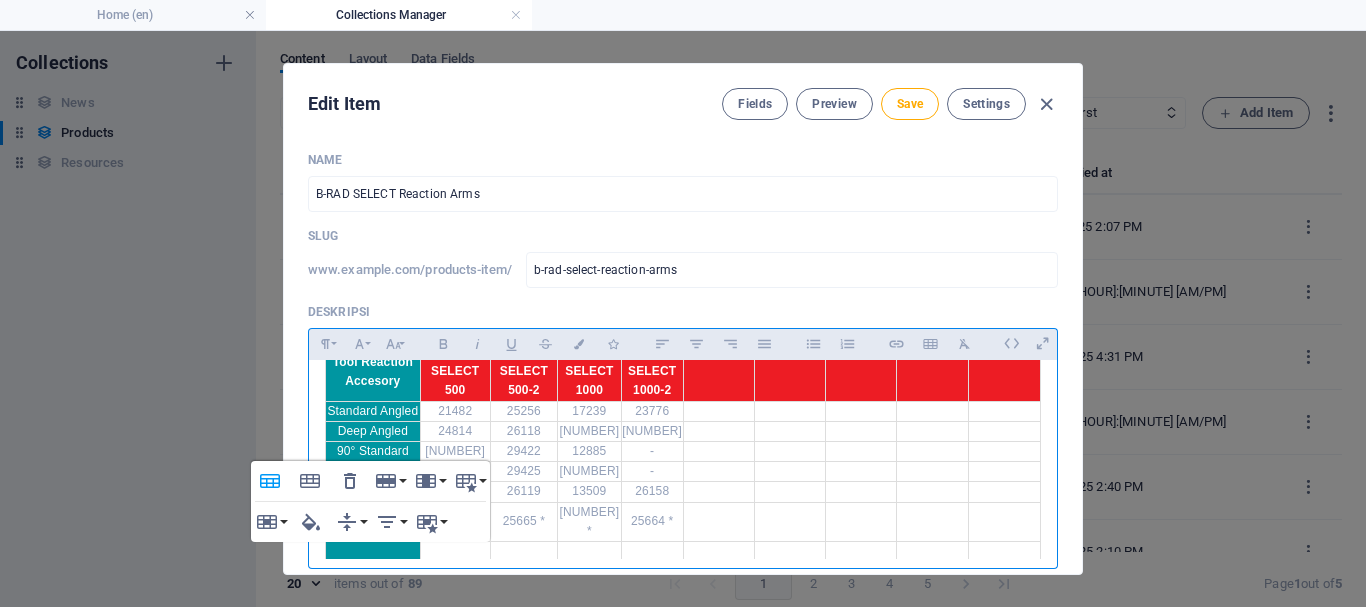 click at bounding box center [523, 551] 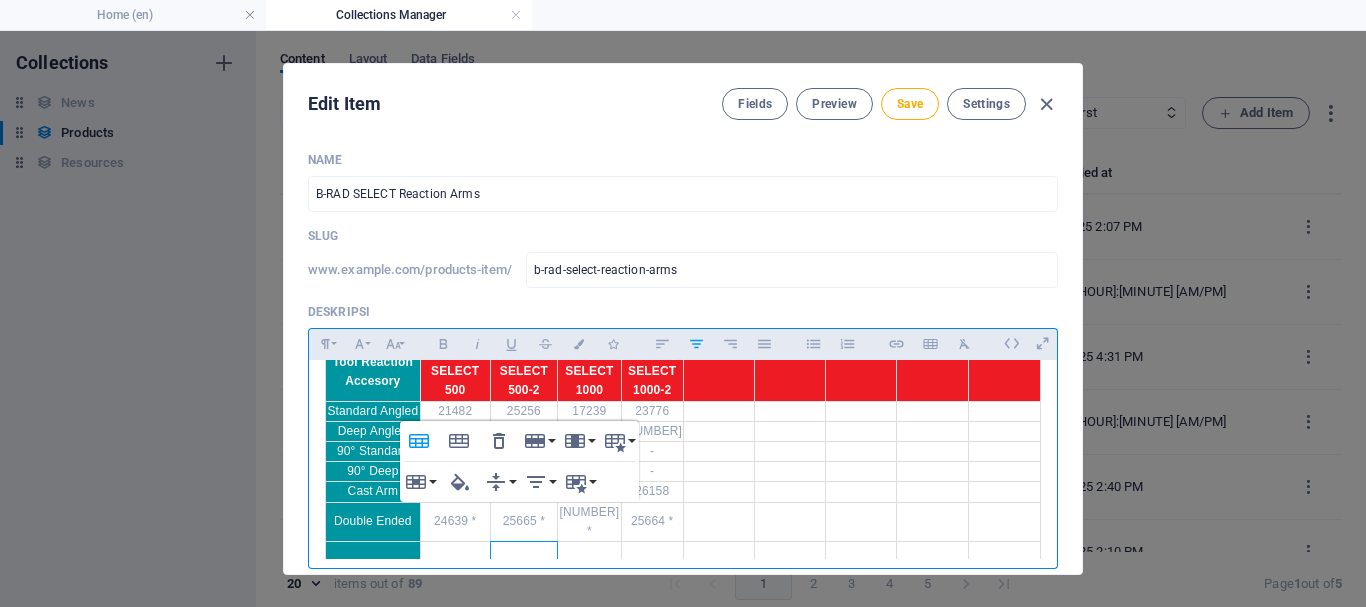 click at bounding box center [373, 551] 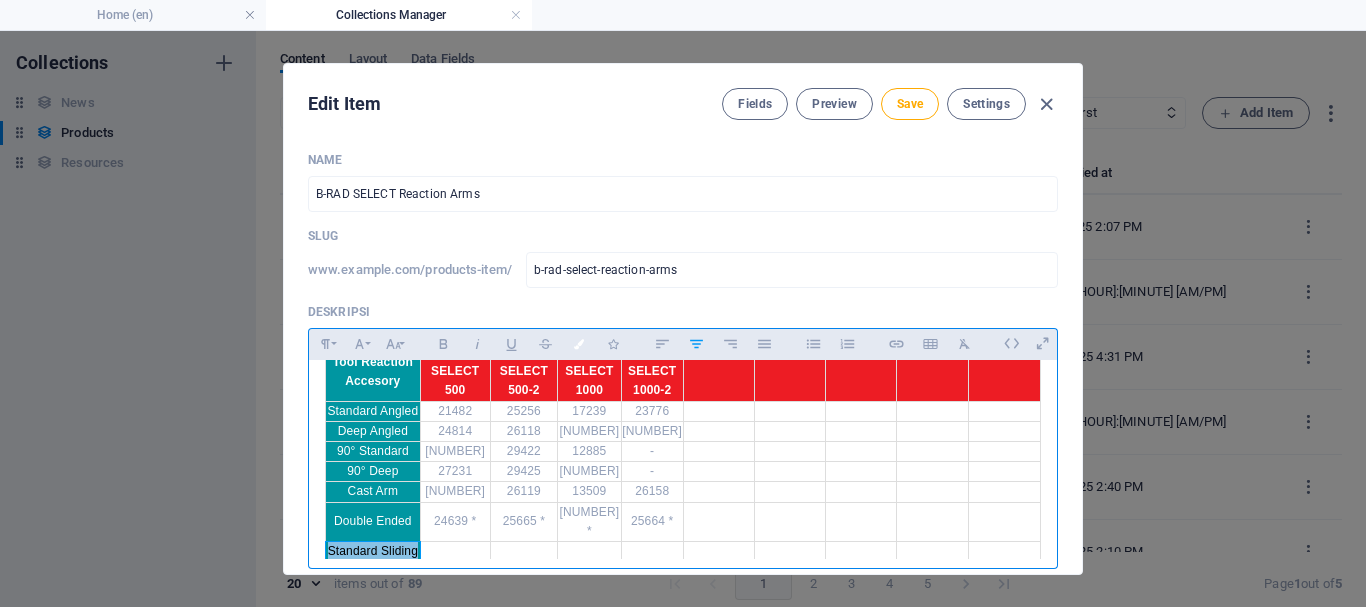 click on "Colors" at bounding box center (579, 344) 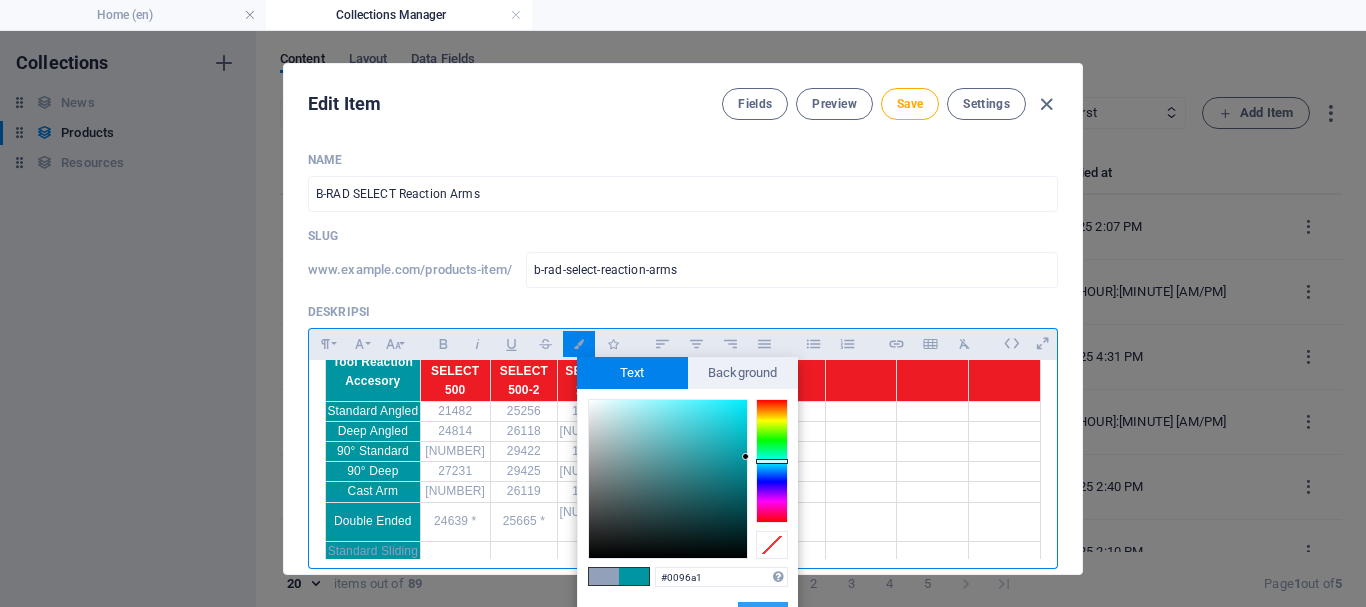 click on "Apply" at bounding box center [763, 614] 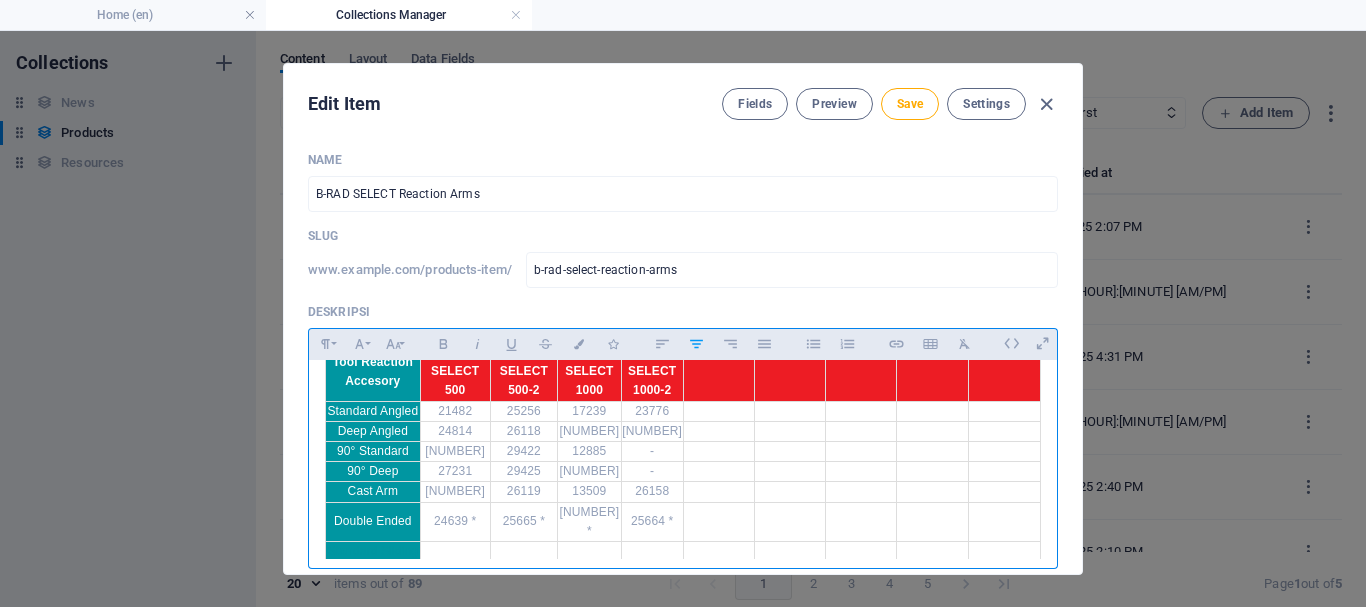 click at bounding box center (789, 492) 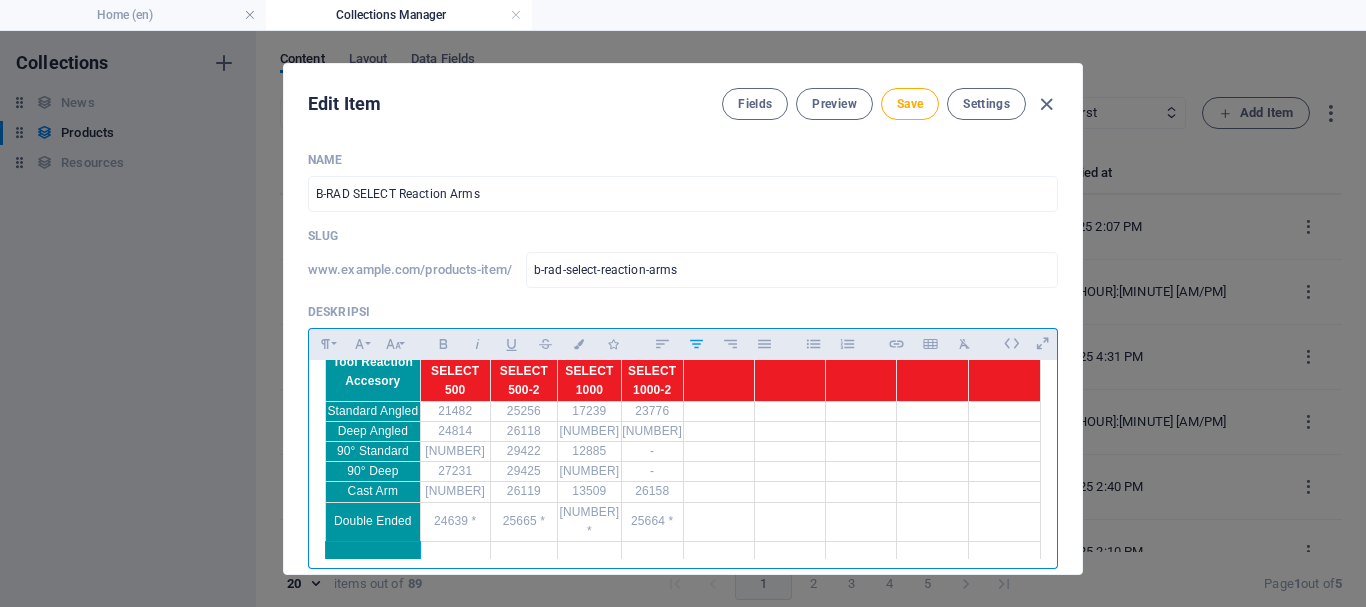 click on "Standard Sliding" at bounding box center [373, 551] 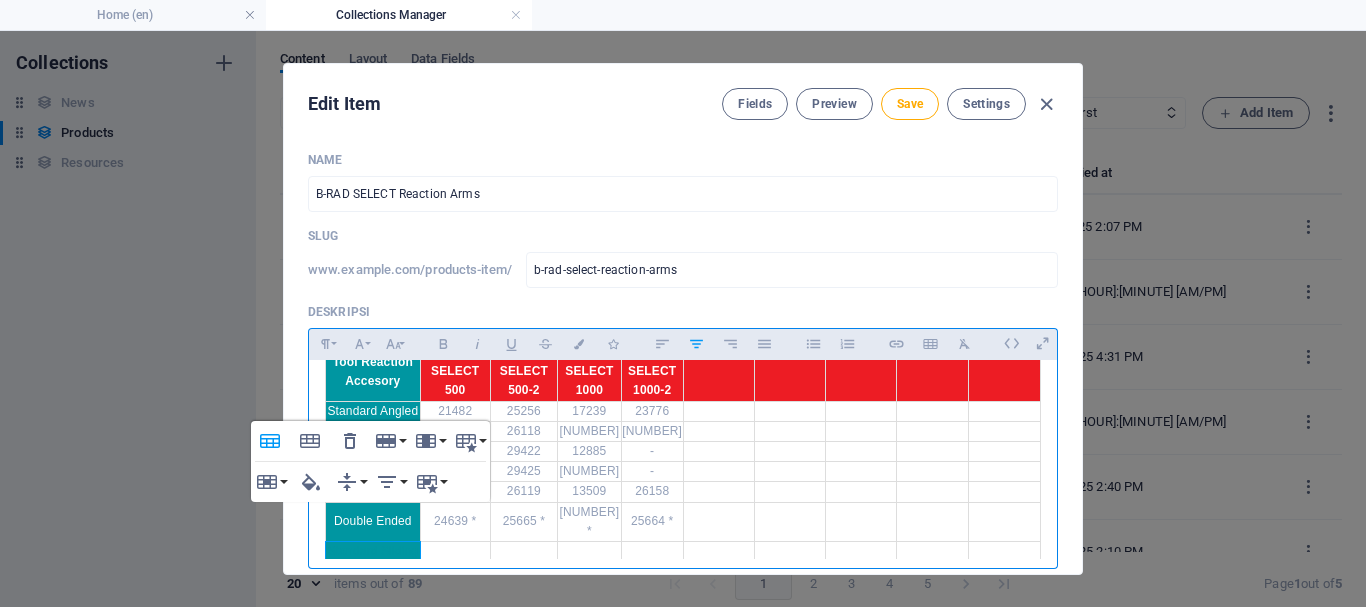 click on "Standard Sliding" at bounding box center (373, 551) 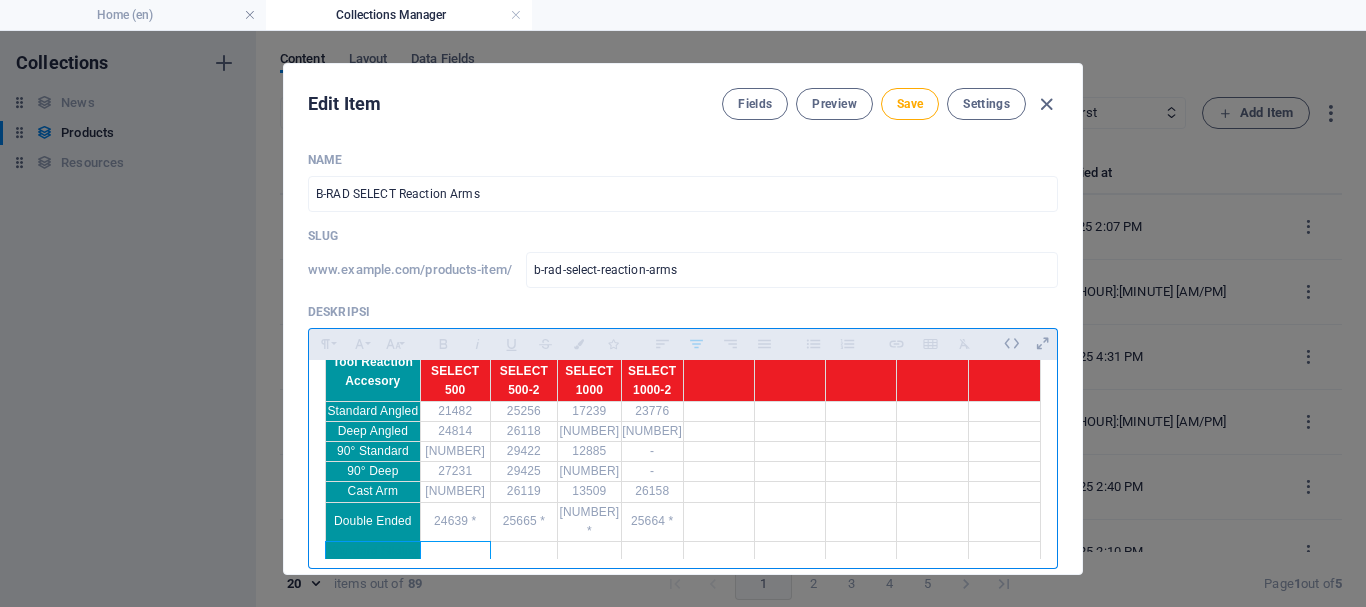 drag, startPoint x: 328, startPoint y: 529, endPoint x: 431, endPoint y: 528, distance: 103.00485 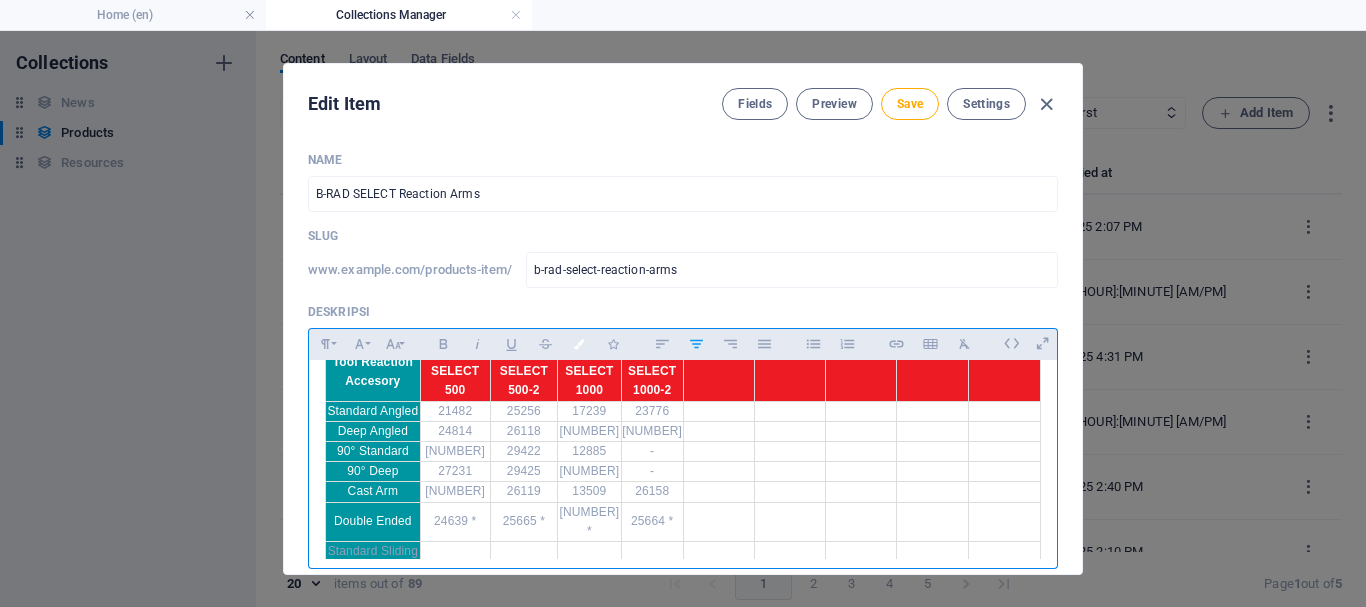 click at bounding box center [579, 344] 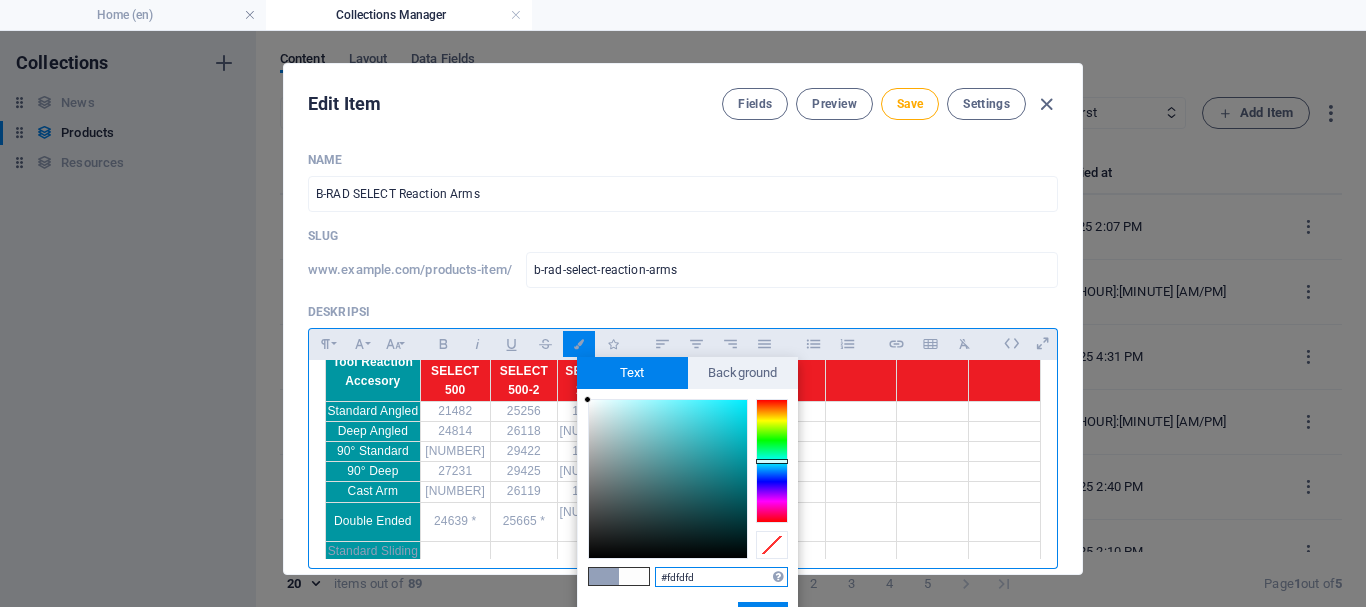 drag, startPoint x: 592, startPoint y: 407, endPoint x: 581, endPoint y: 400, distance: 13.038404 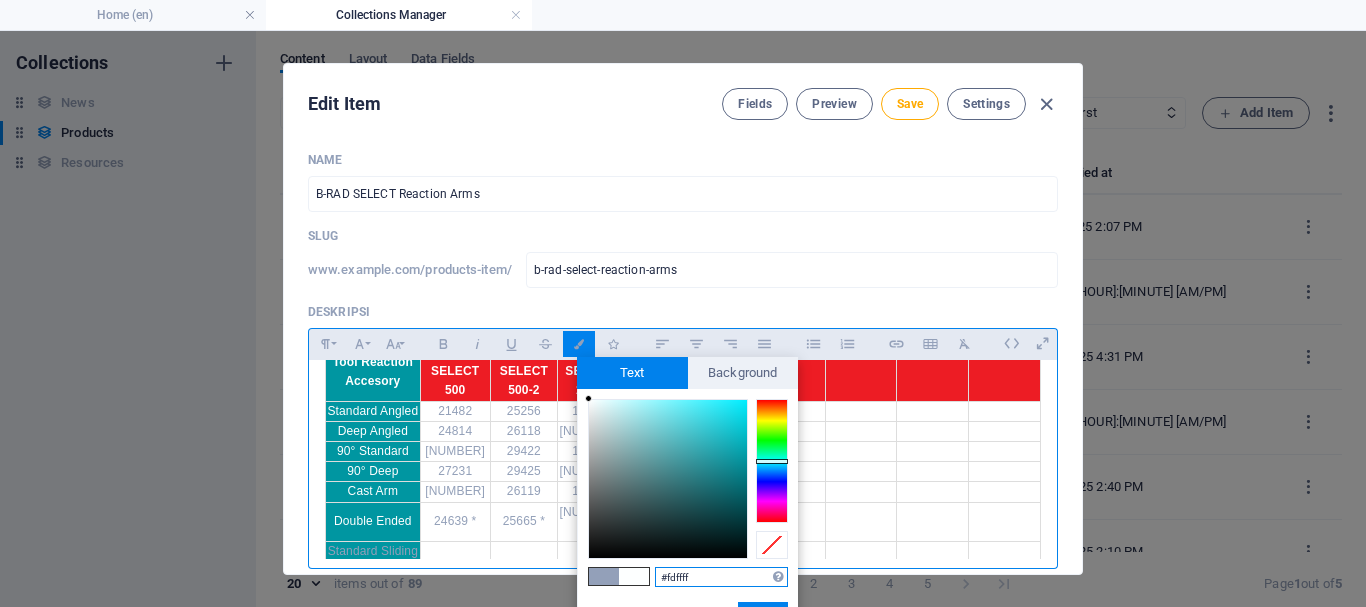 type on "#ffffff" 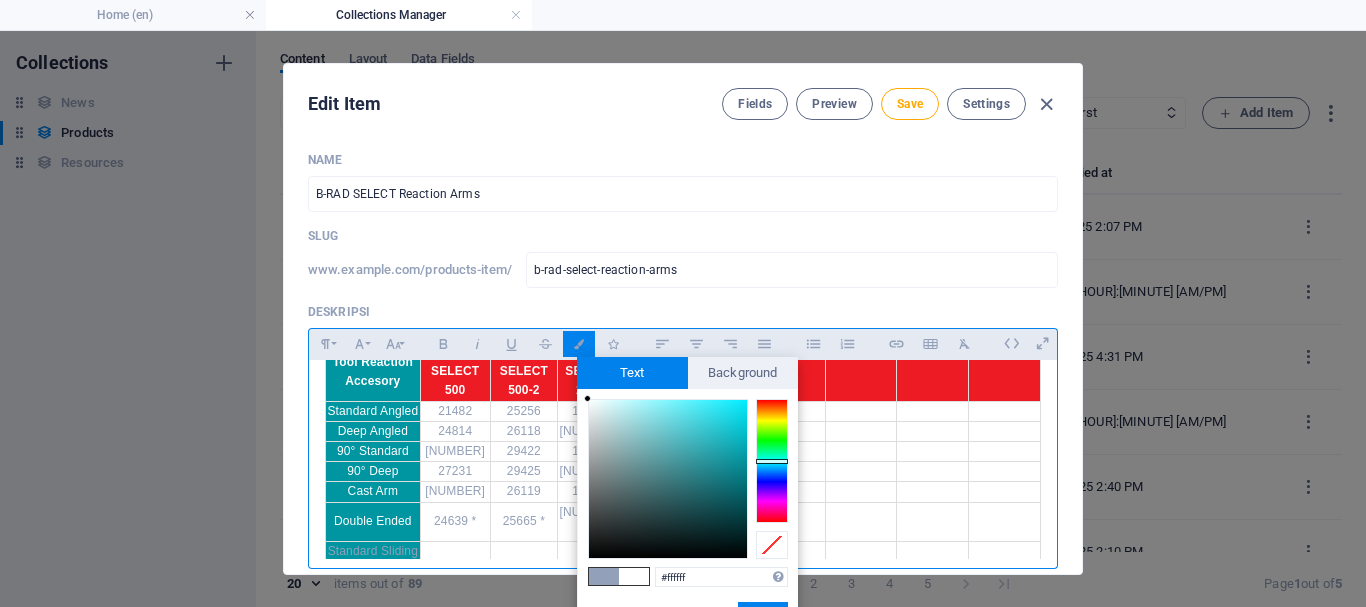 click at bounding box center [587, 398] 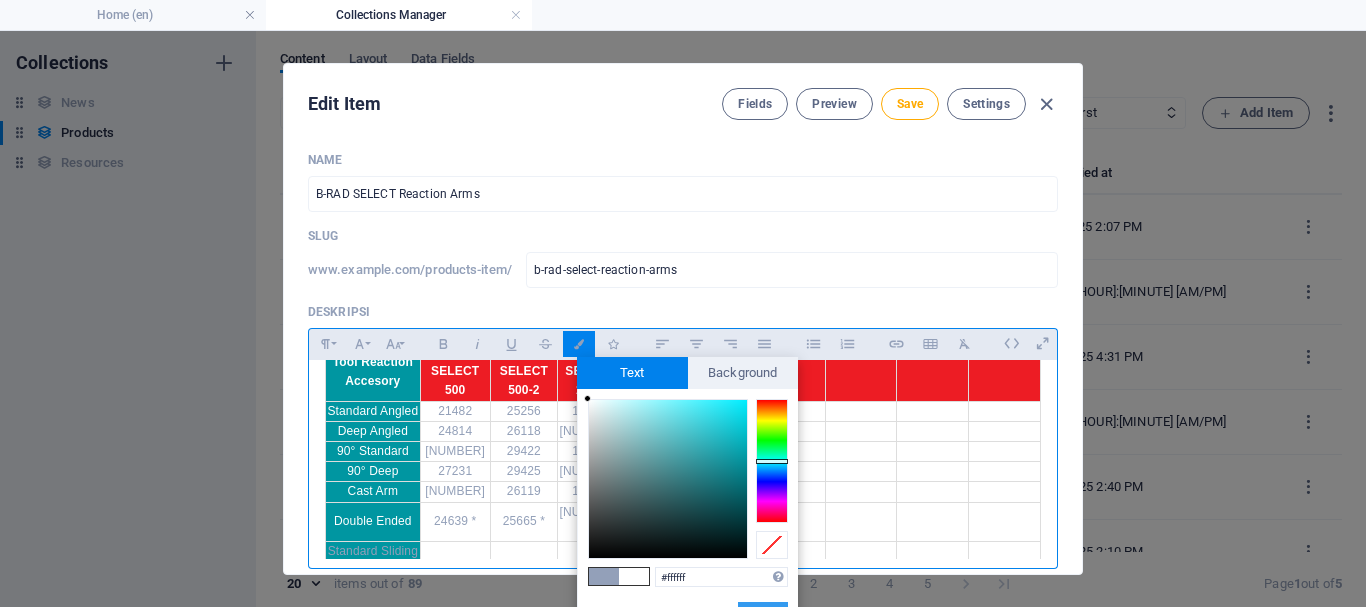 click on "Apply" at bounding box center (763, 614) 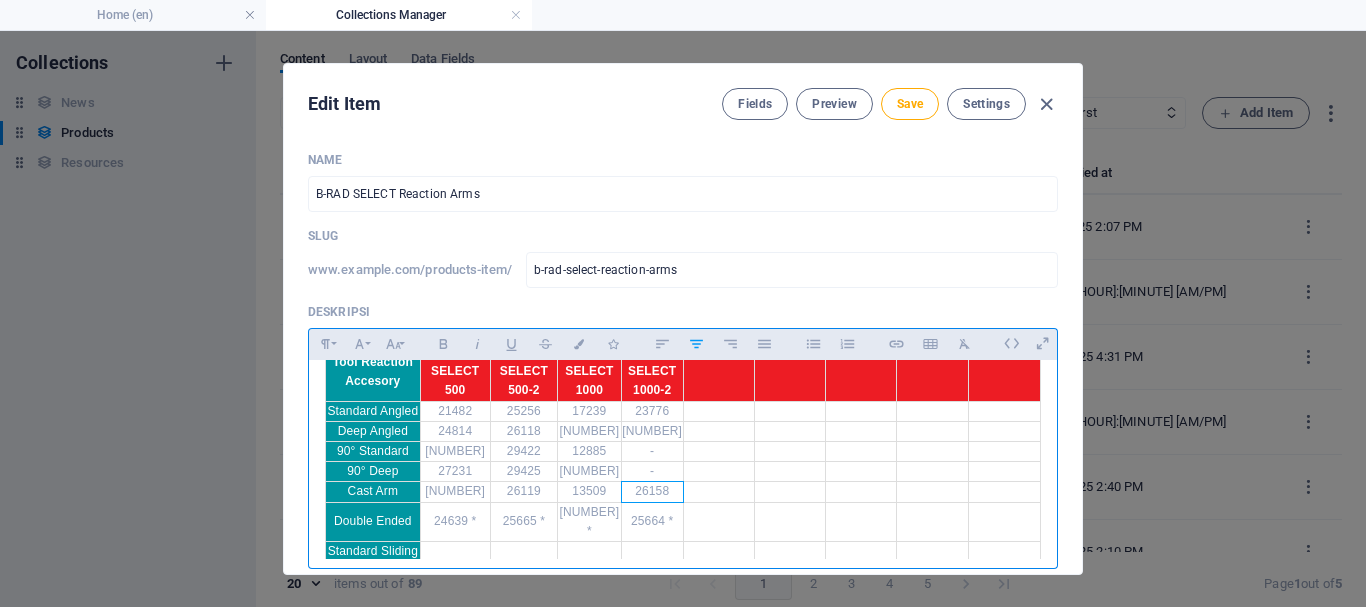 click on "26158" at bounding box center (652, 492) 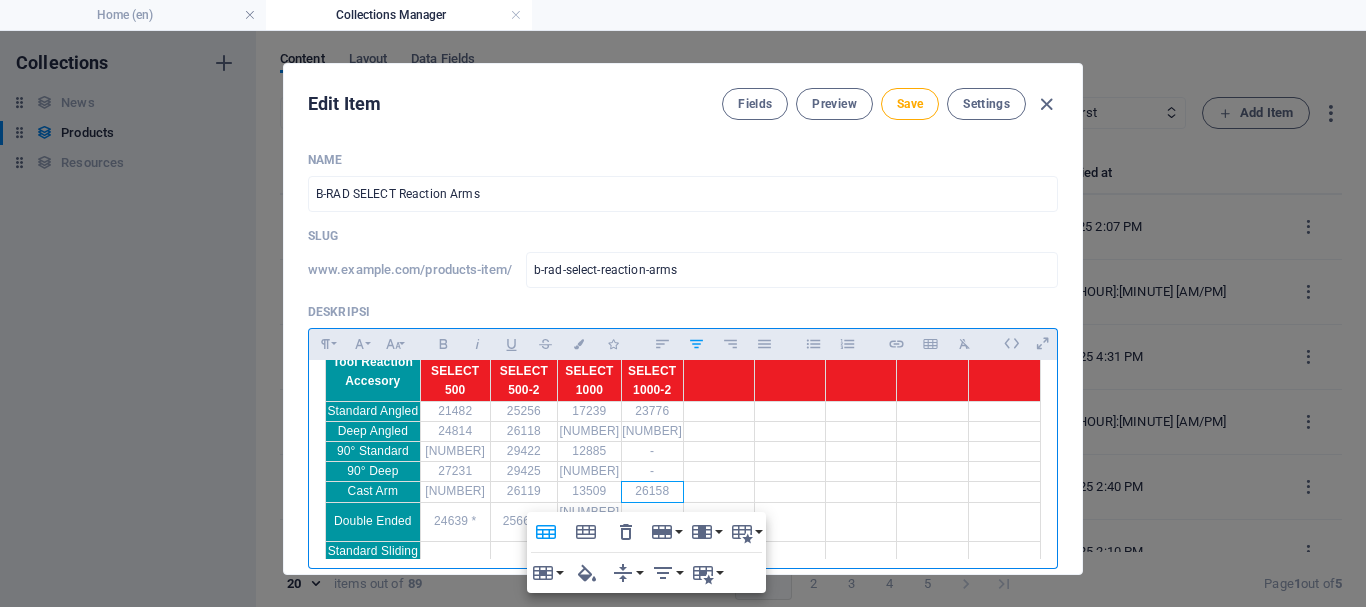 click at bounding box center (861, 492) 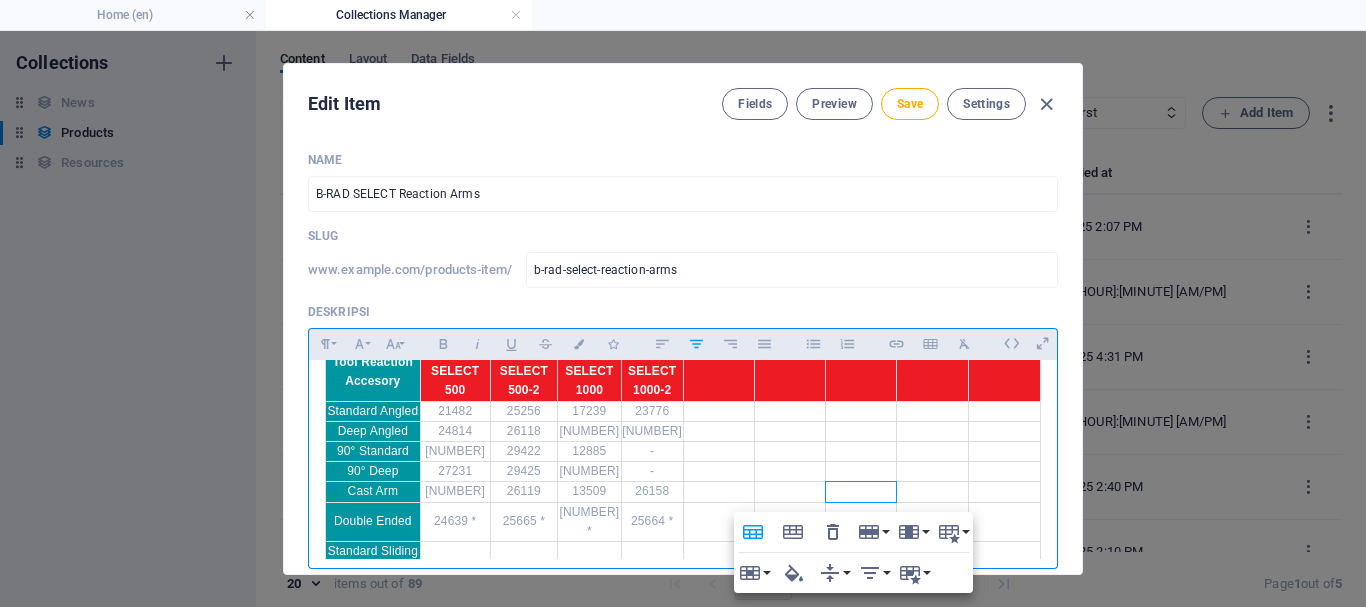 scroll, scrollTop: 0, scrollLeft: 0, axis: both 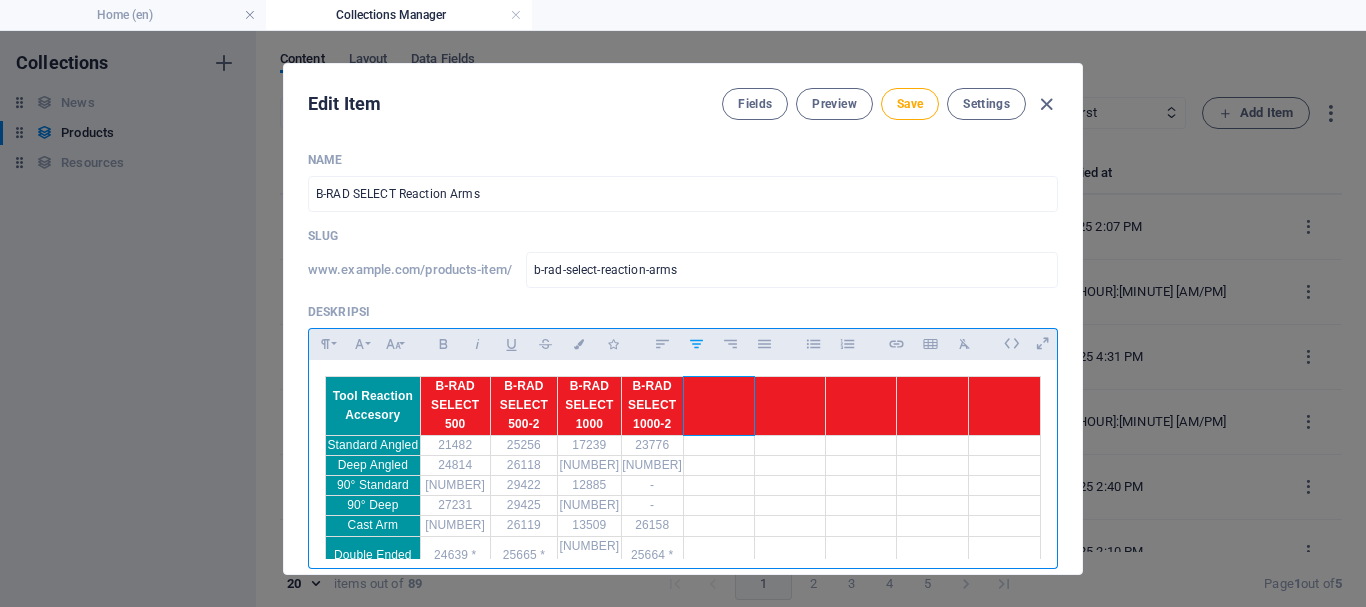 click at bounding box center [718, 406] 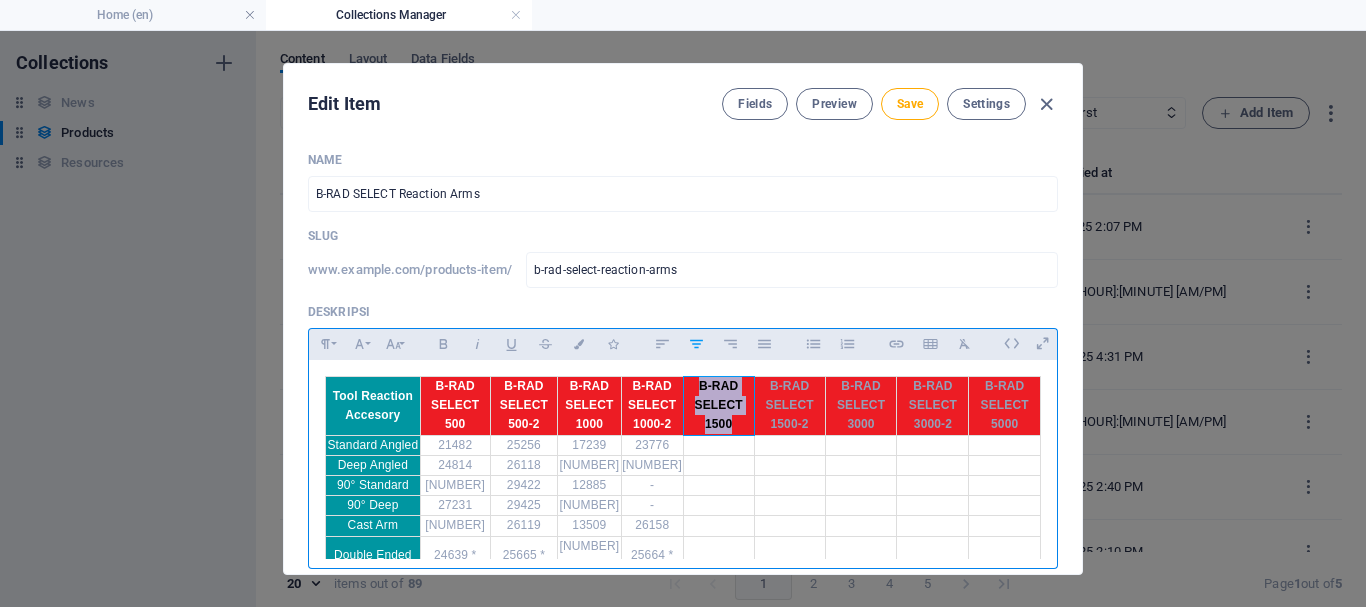 drag, startPoint x: 691, startPoint y: 387, endPoint x: 726, endPoint y: 433, distance: 57.801384 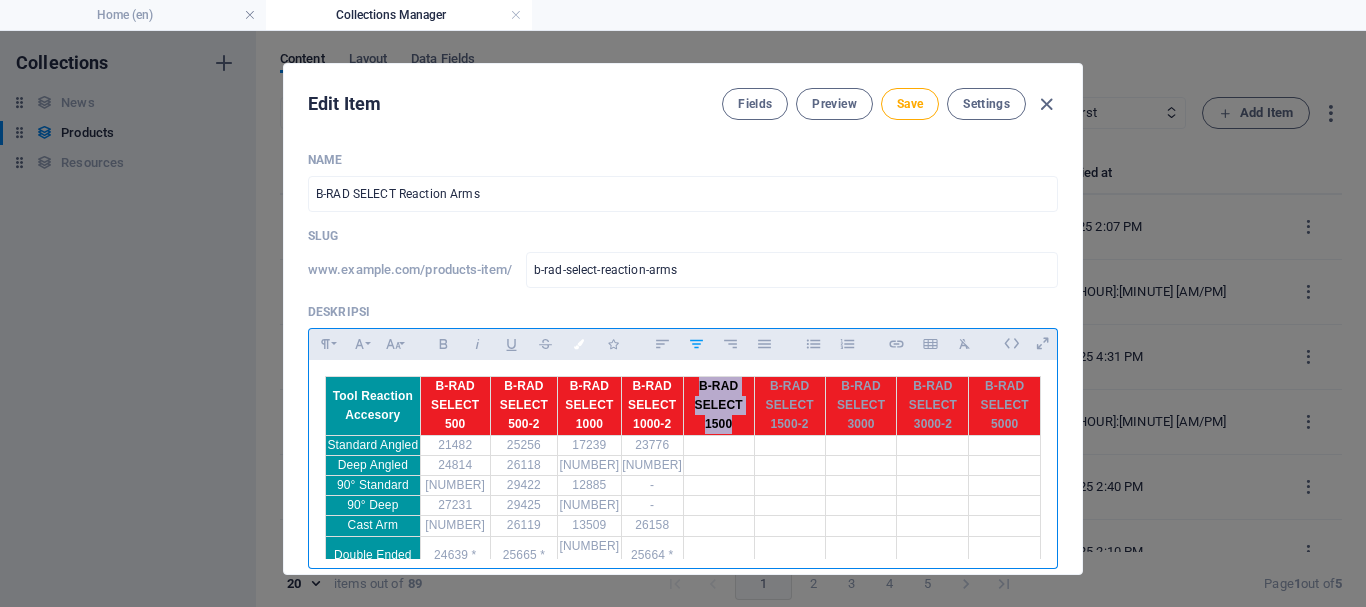 click at bounding box center [579, 344] 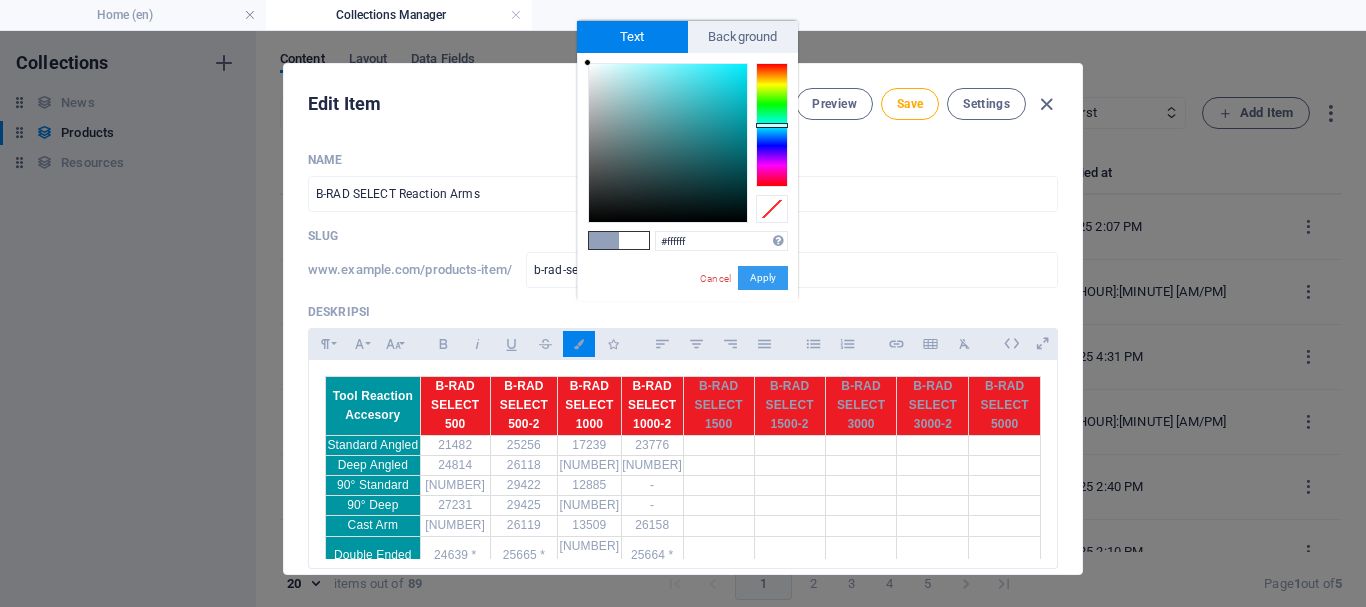 click on "Apply" at bounding box center (763, 278) 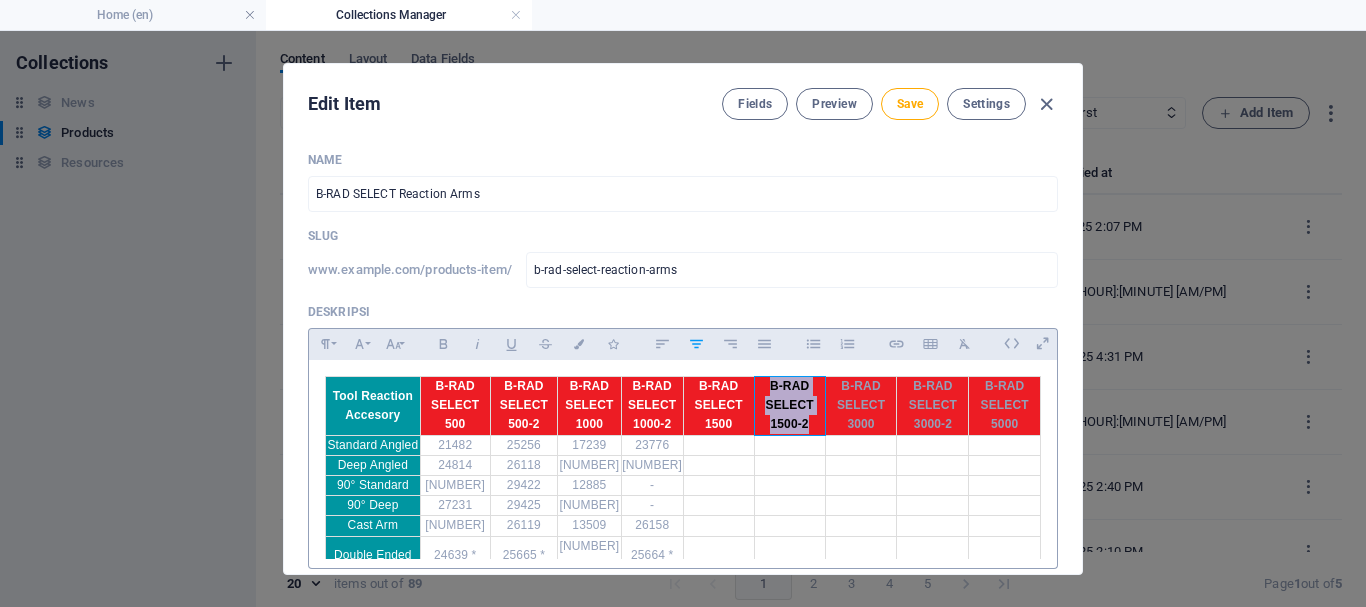 drag, startPoint x: 760, startPoint y: 382, endPoint x: 814, endPoint y: 427, distance: 70.292244 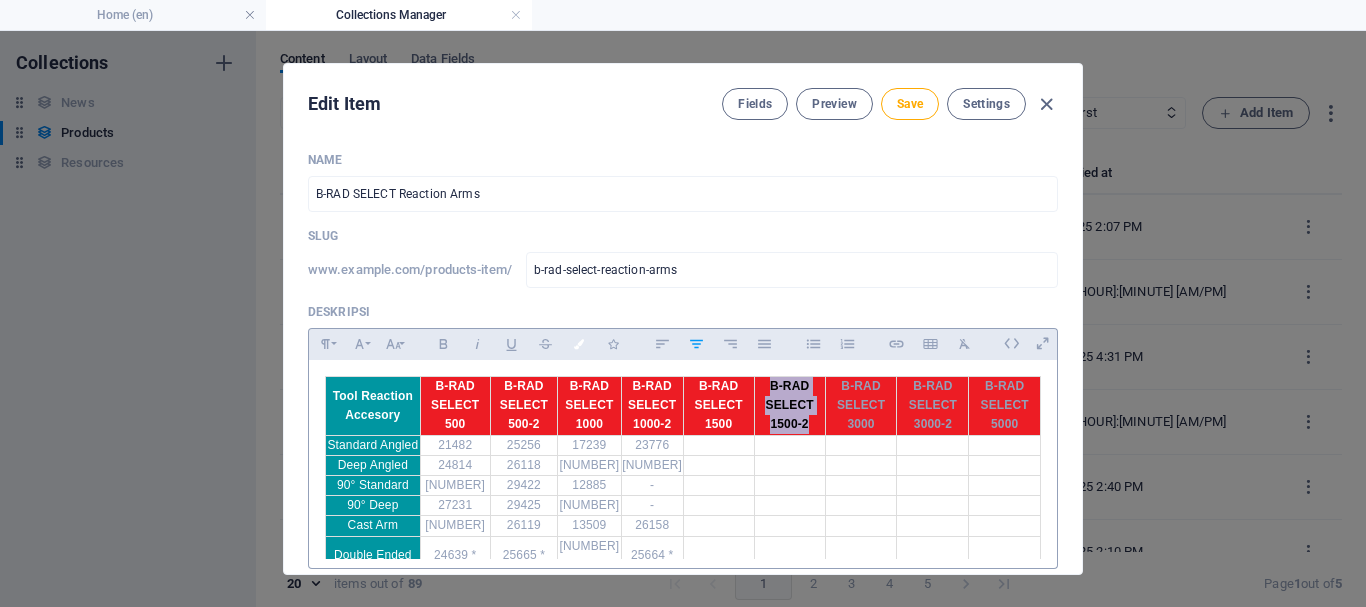 click at bounding box center (579, 344) 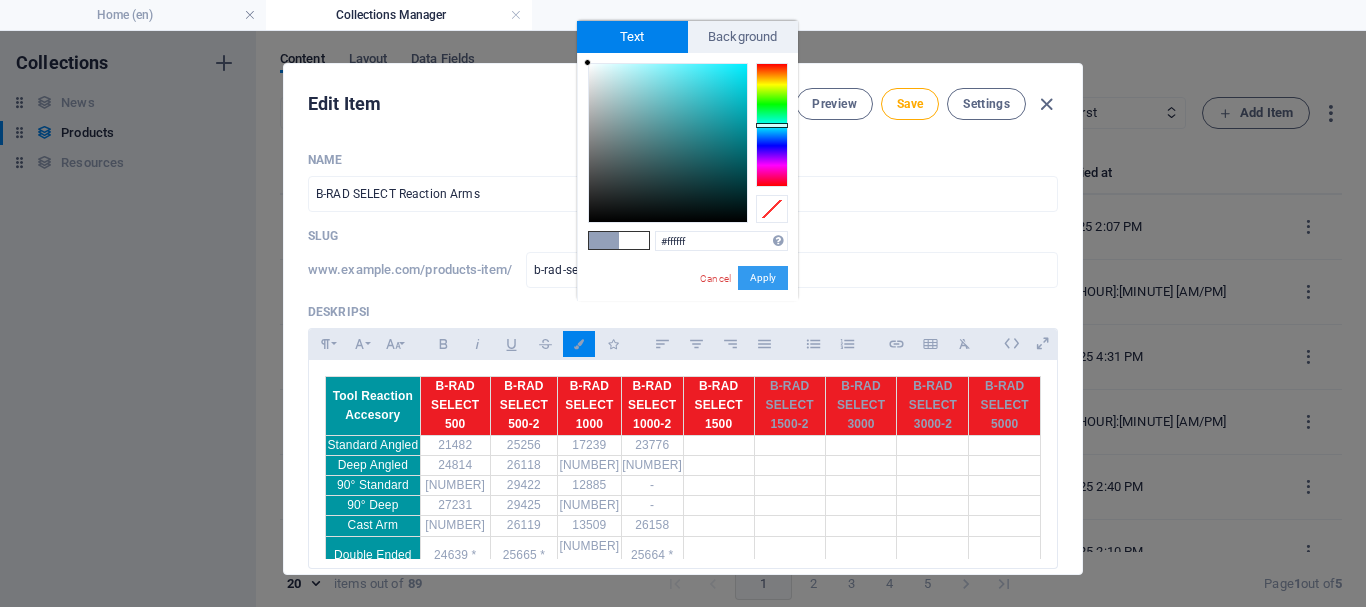 click on "Apply" at bounding box center (763, 278) 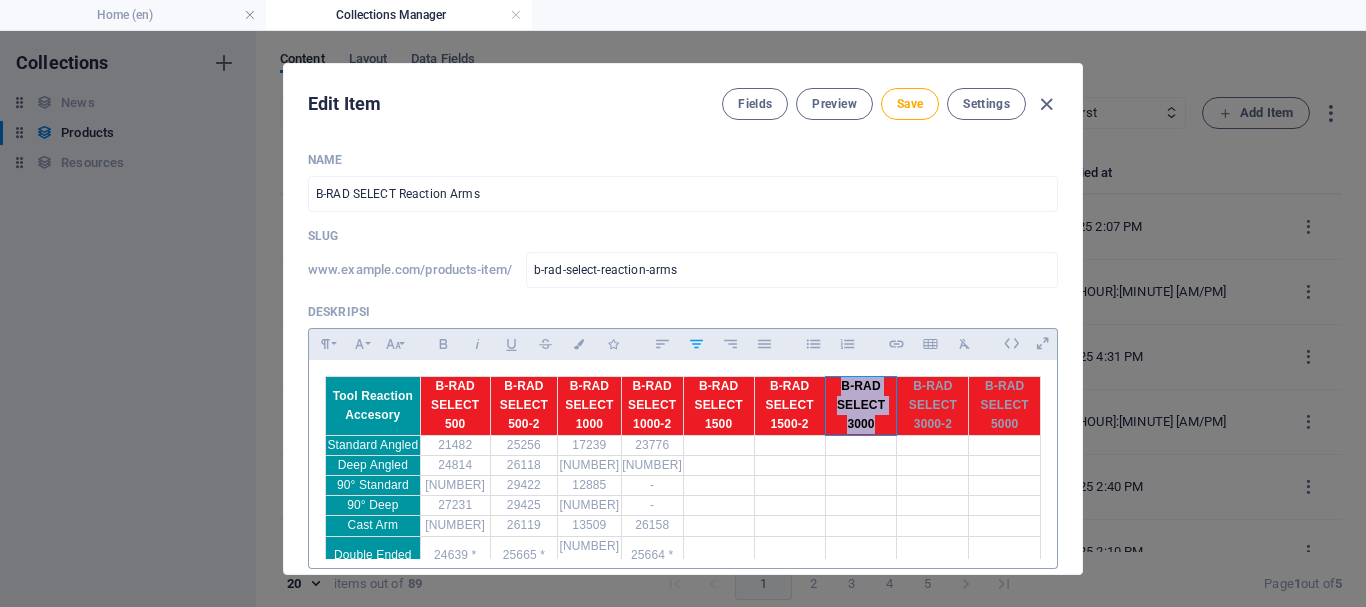 drag, startPoint x: 829, startPoint y: 388, endPoint x: 875, endPoint y: 424, distance: 58.412327 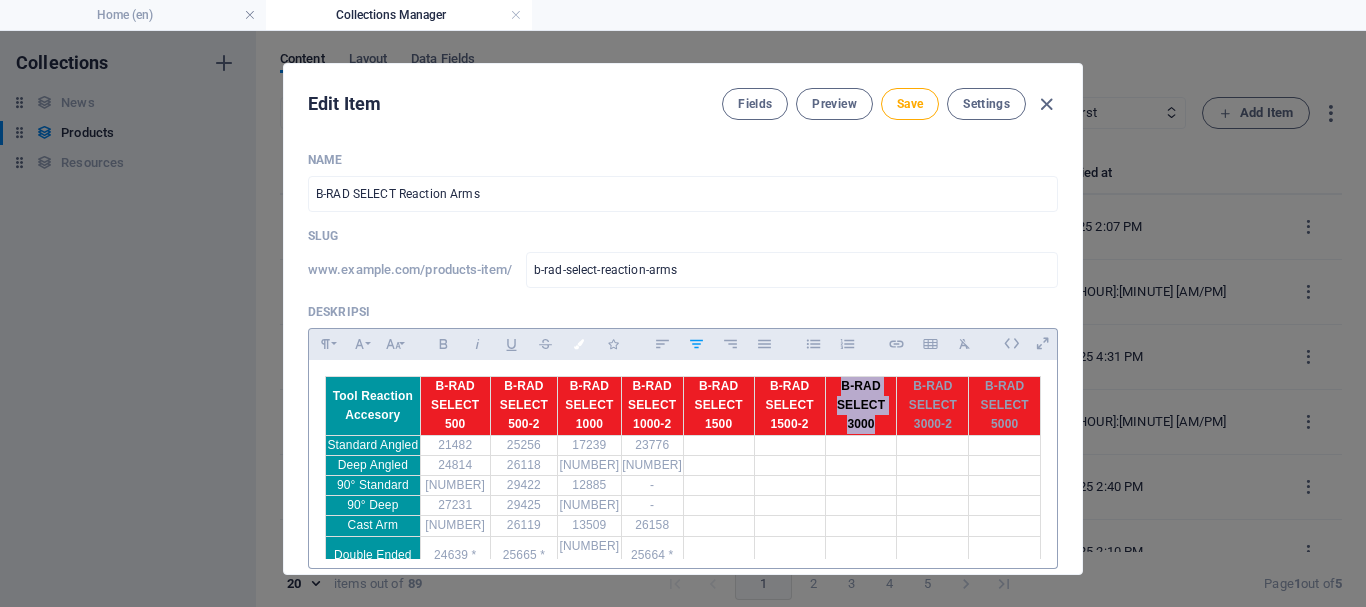 click at bounding box center [579, 344] 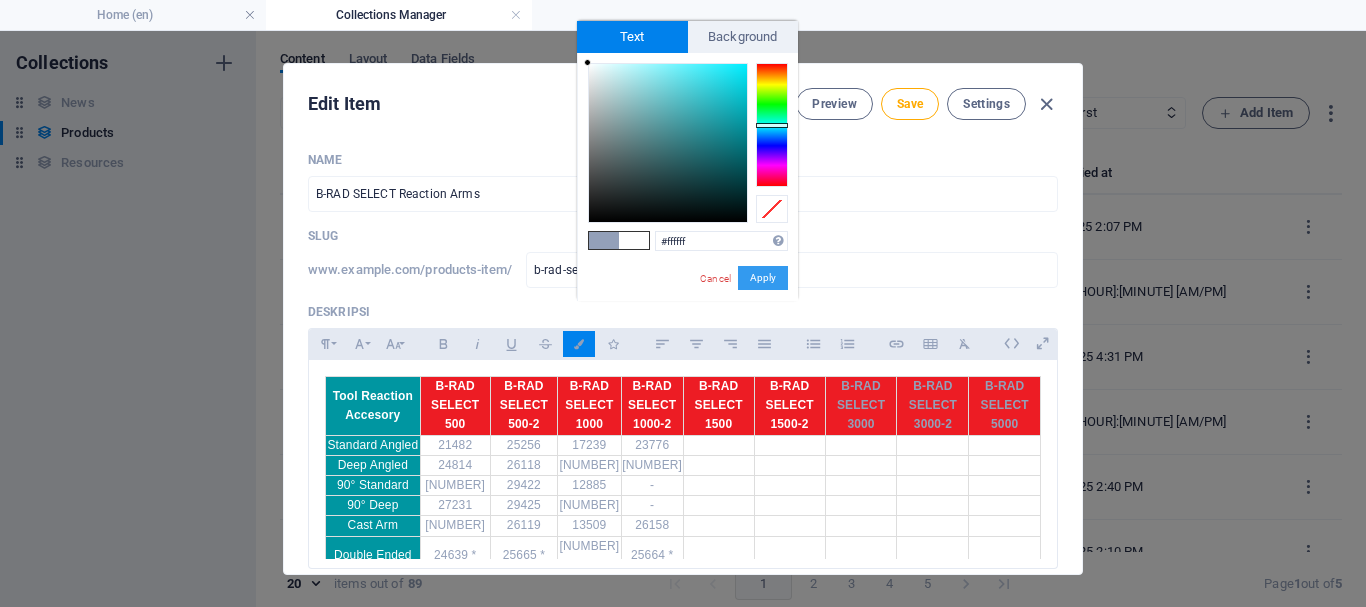 click on "Apply" at bounding box center [763, 278] 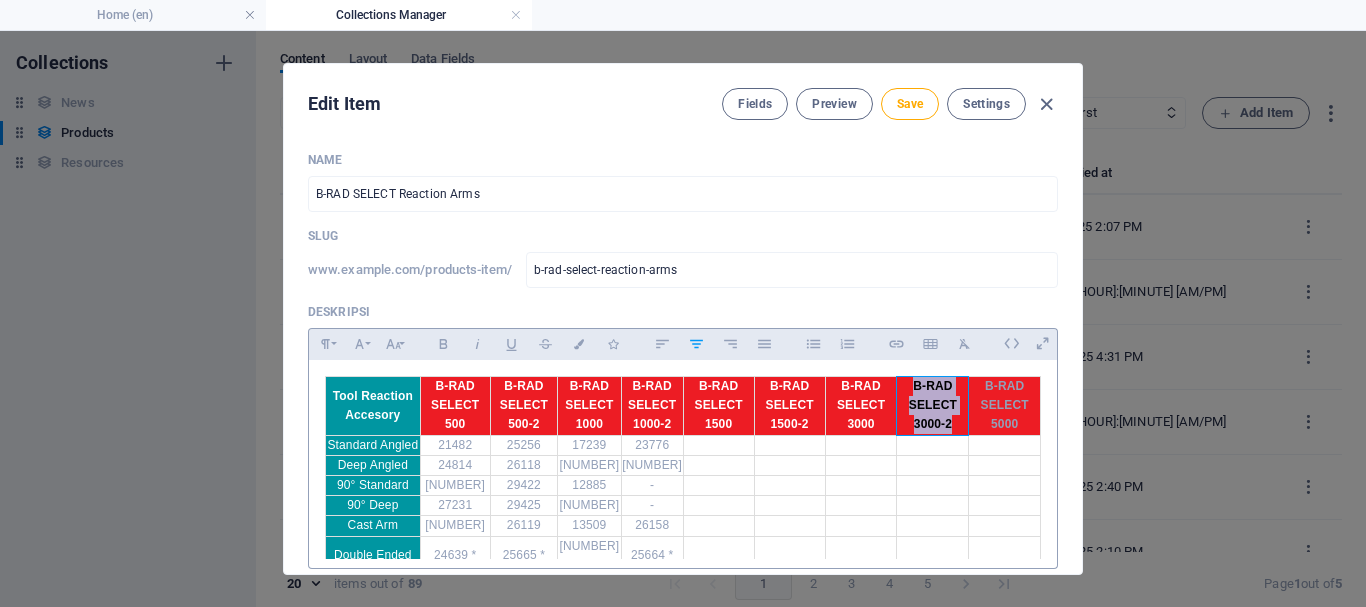 drag, startPoint x: 894, startPoint y: 385, endPoint x: 945, endPoint y: 427, distance: 66.068146 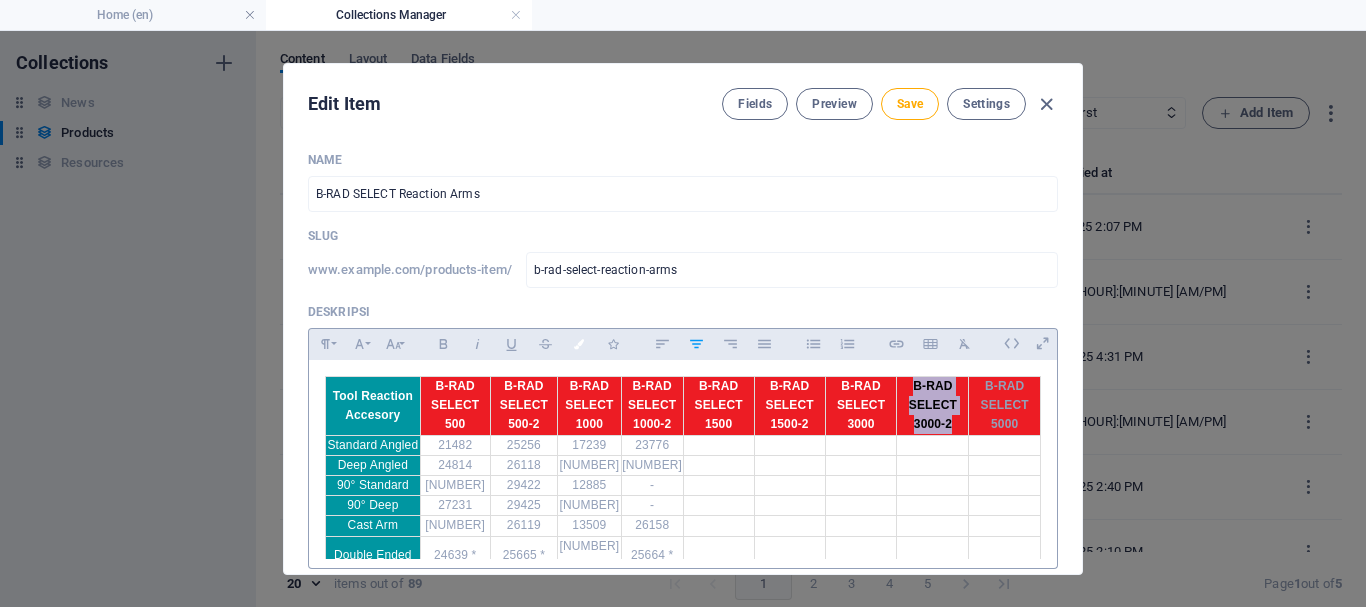 click on "Colors" at bounding box center (579, 344) 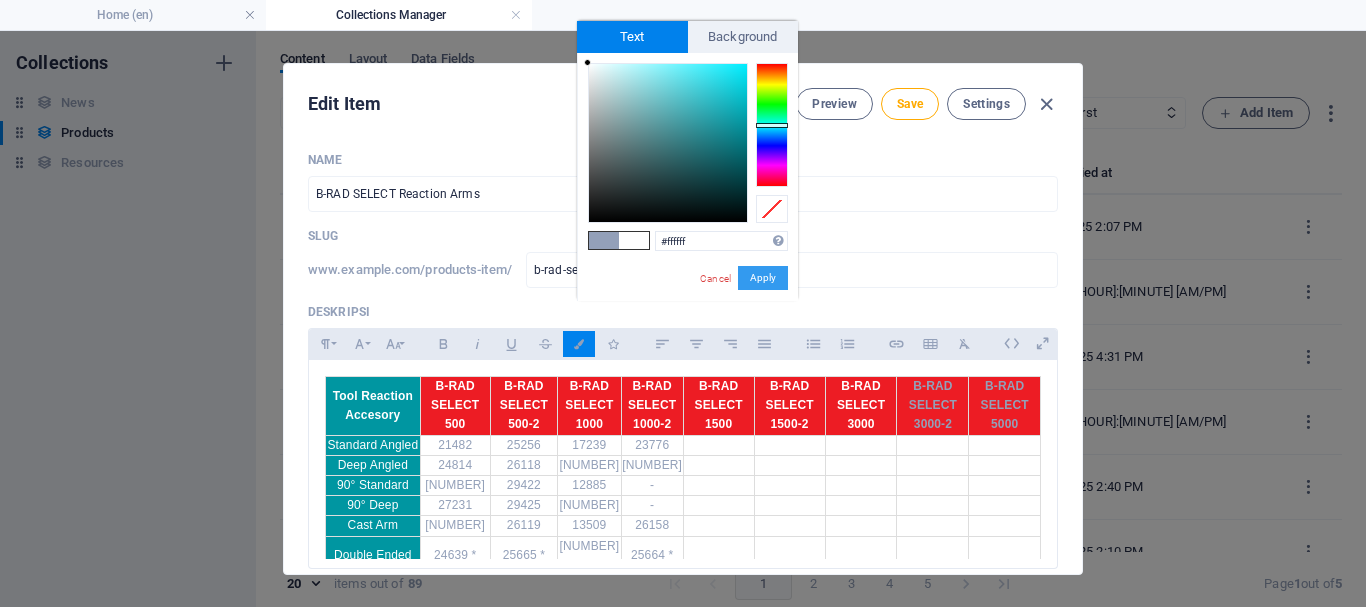 click on "Apply" at bounding box center [763, 278] 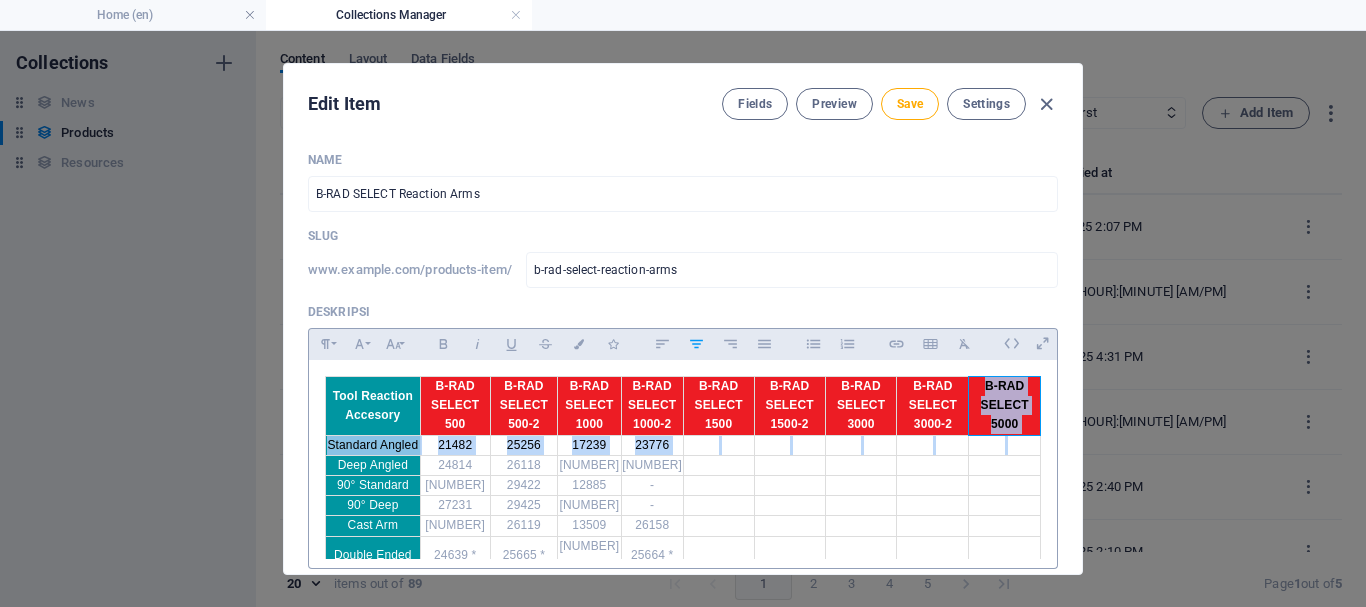 drag, startPoint x: 973, startPoint y: 394, endPoint x: 1004, endPoint y: 435, distance: 51.40039 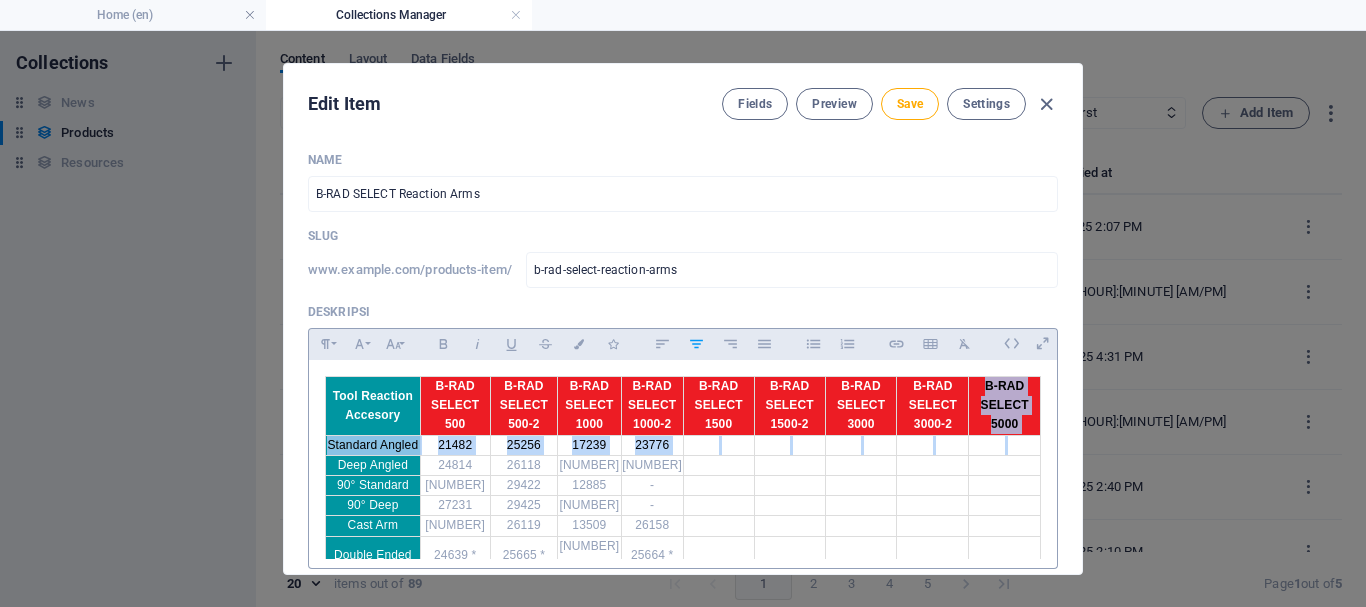click on "B-RAD SELECT 5000" at bounding box center [1005, 406] 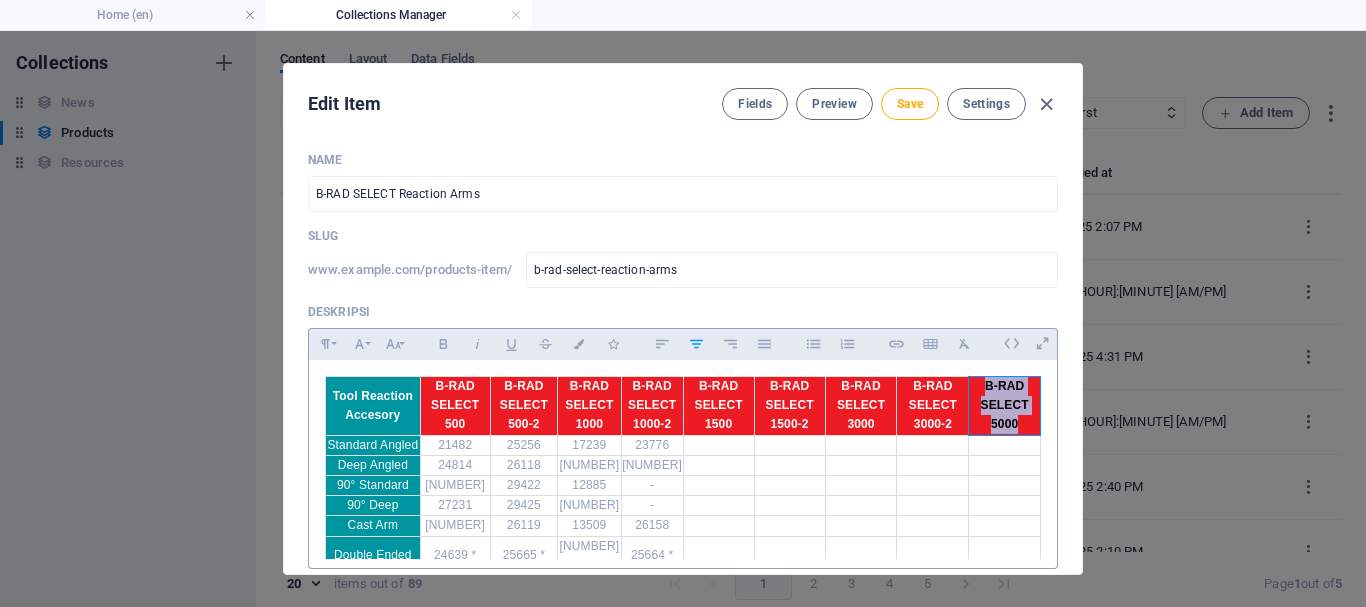 drag, startPoint x: 972, startPoint y: 381, endPoint x: 1014, endPoint y: 419, distance: 56.63921 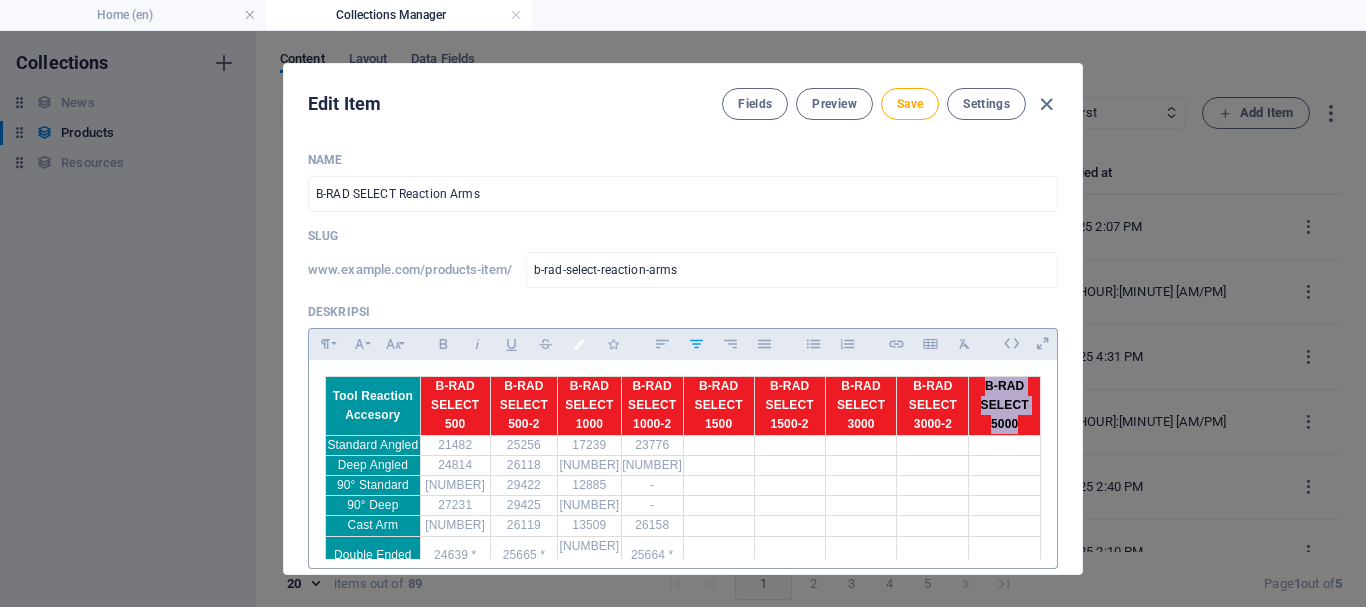 click at bounding box center (579, 344) 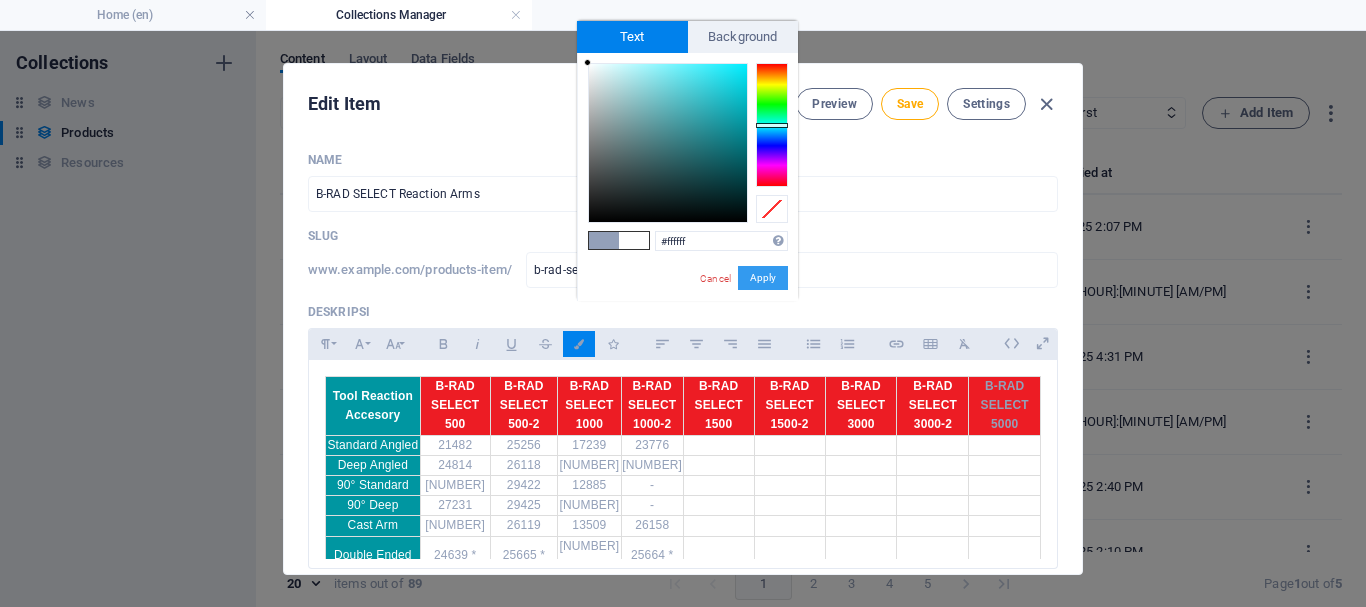 click on "Apply" at bounding box center (763, 278) 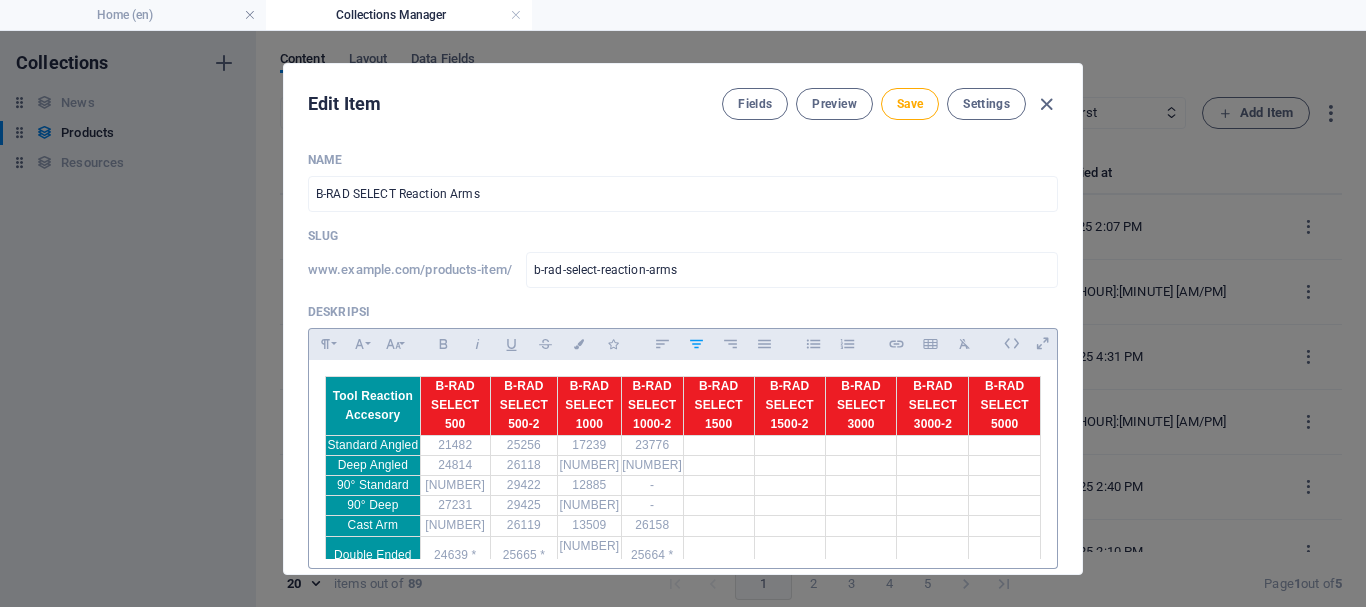 click on "21482" at bounding box center (455, 445) 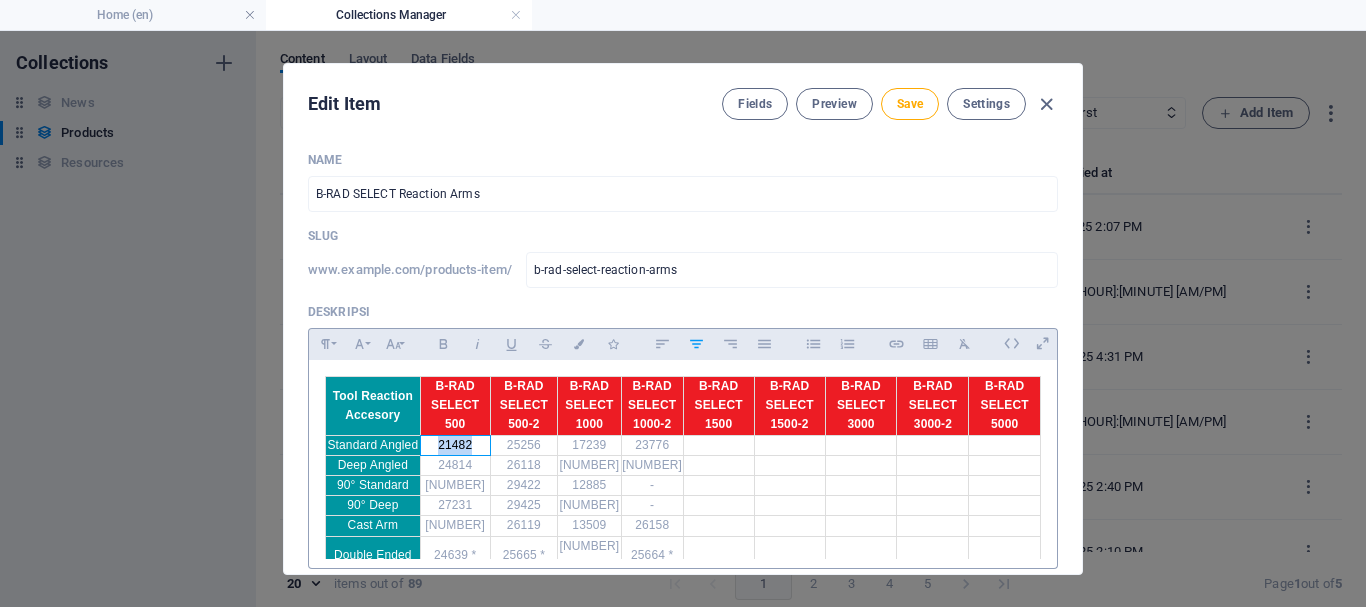 drag, startPoint x: 431, startPoint y: 445, endPoint x: 473, endPoint y: 445, distance: 42 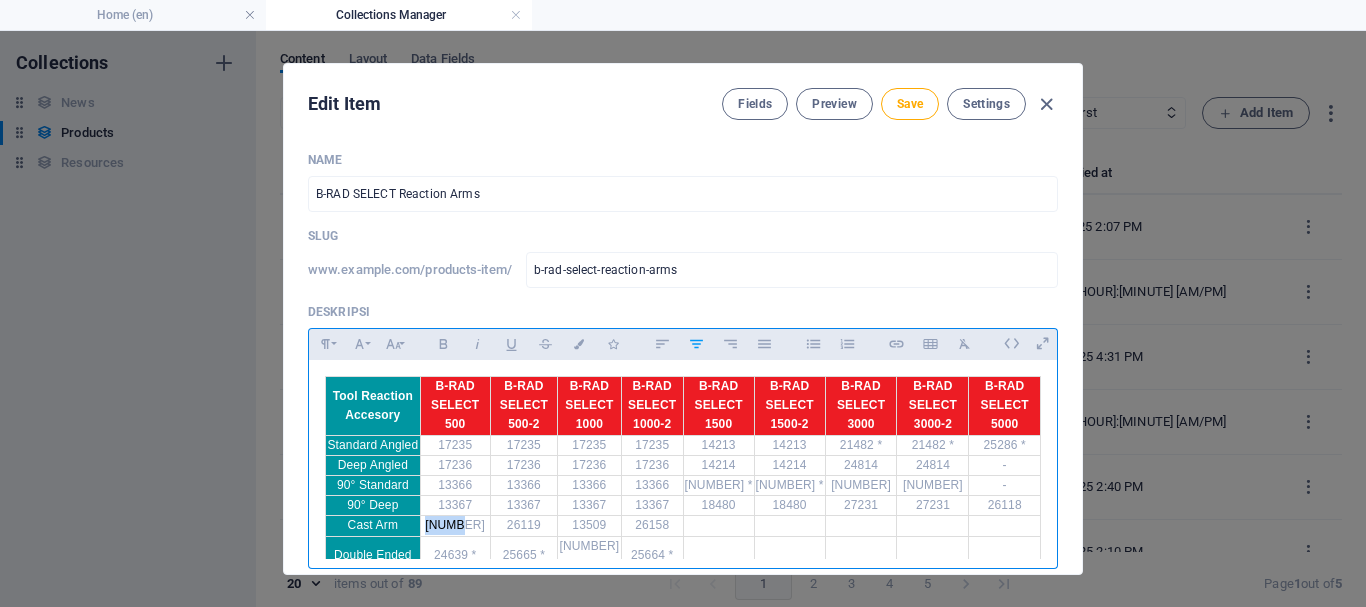 scroll, scrollTop: 54, scrollLeft: 0, axis: vertical 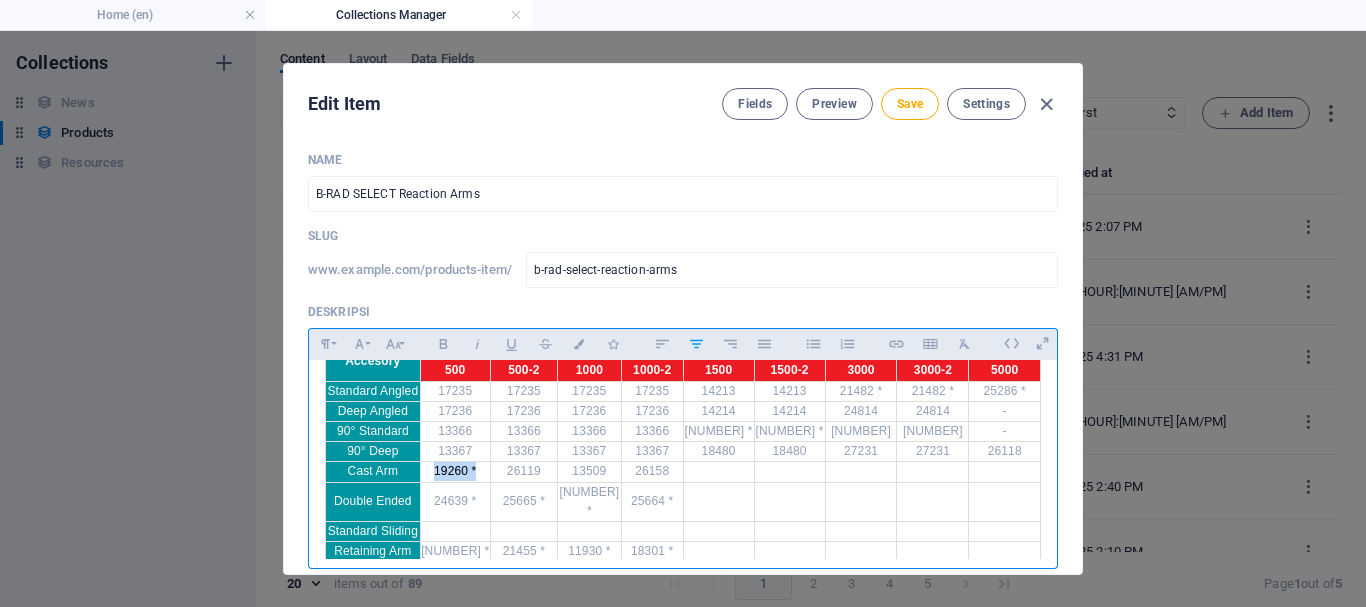 copy on "19260 *" 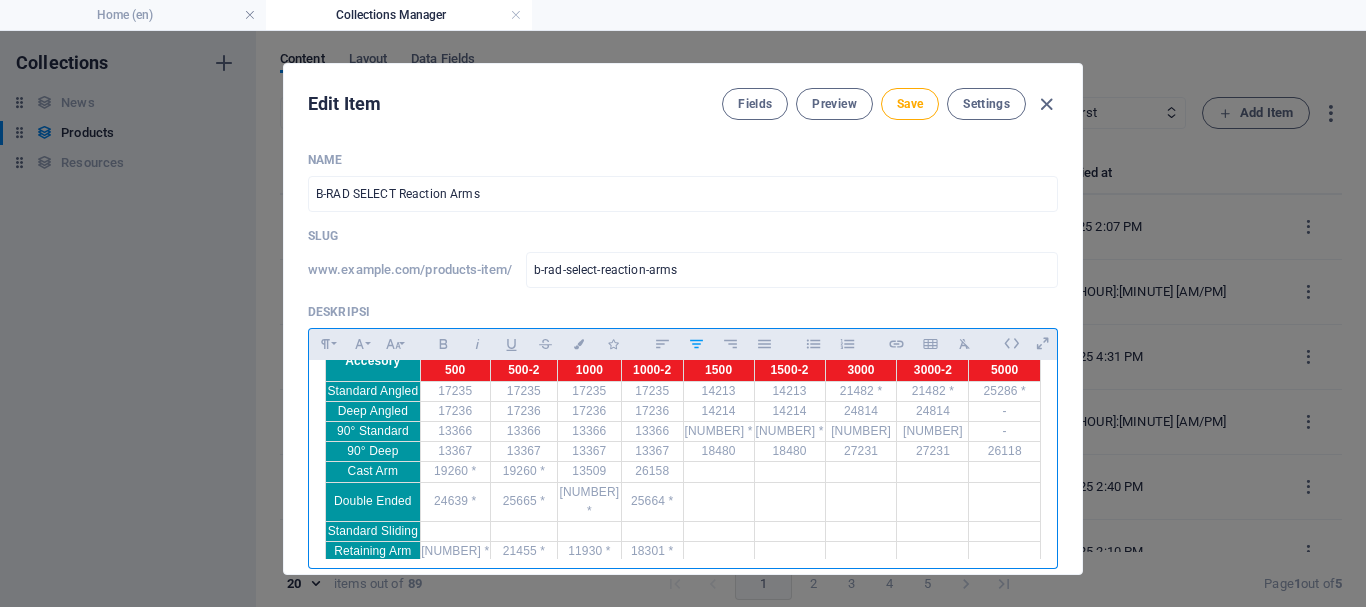 scroll, scrollTop: 0, scrollLeft: 4, axis: horizontal 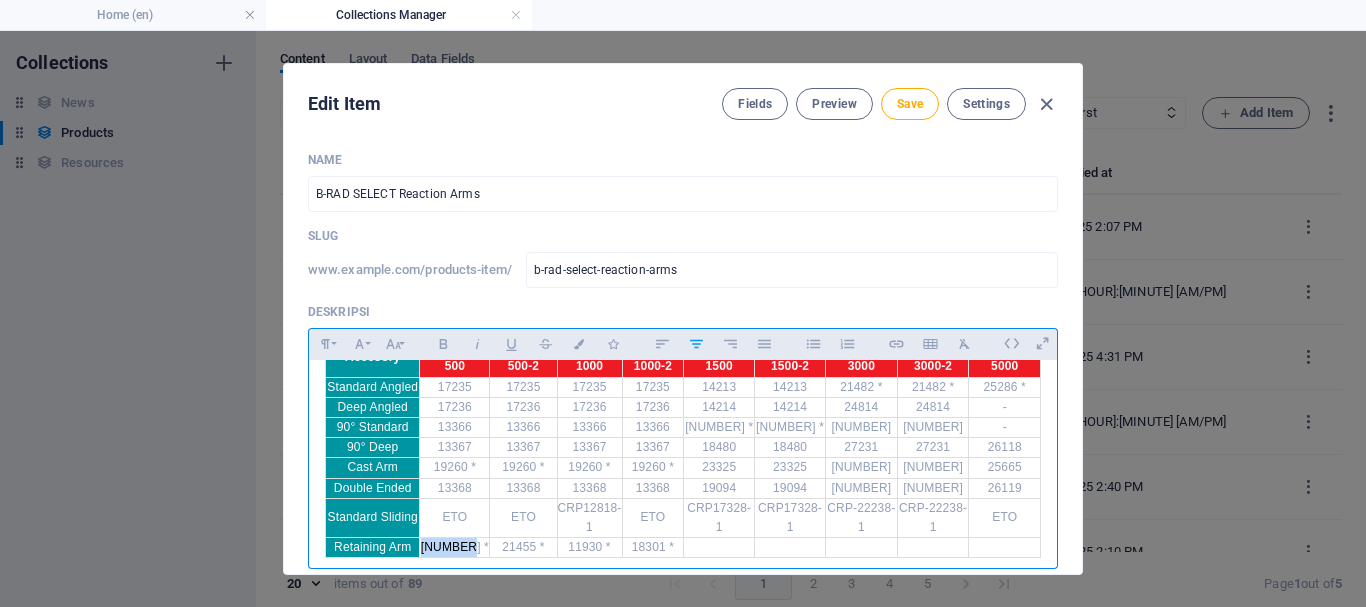 copy on "[NUMBER] *" 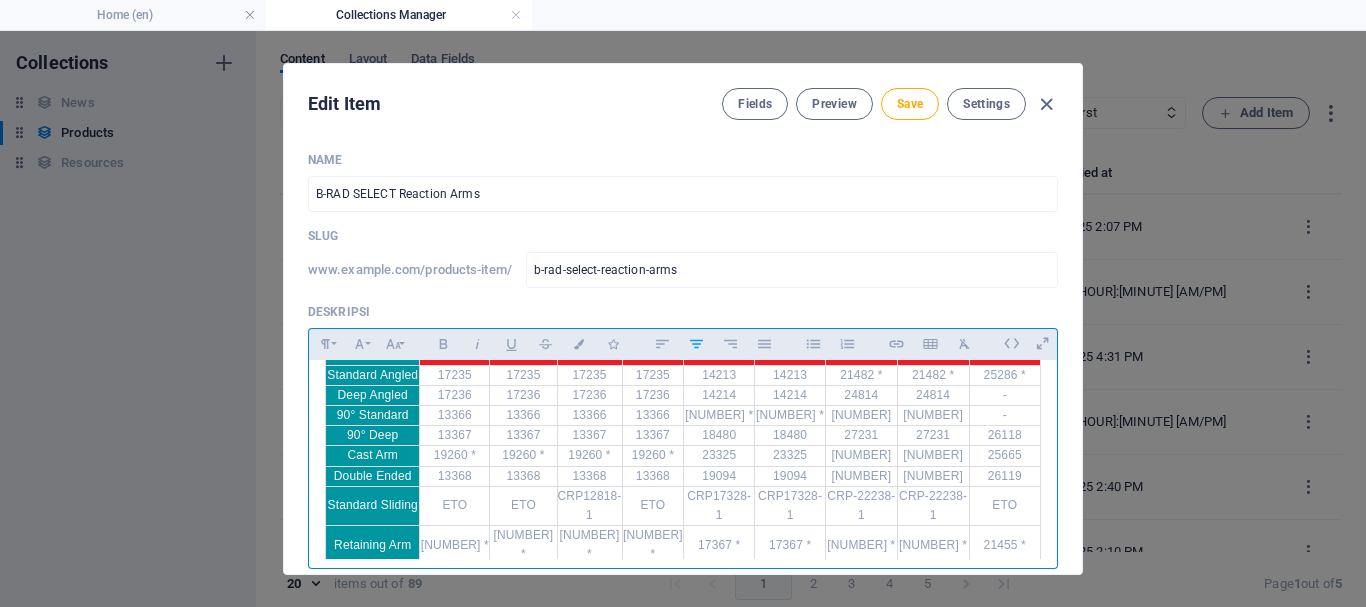 scroll, scrollTop: 73, scrollLeft: 0, axis: vertical 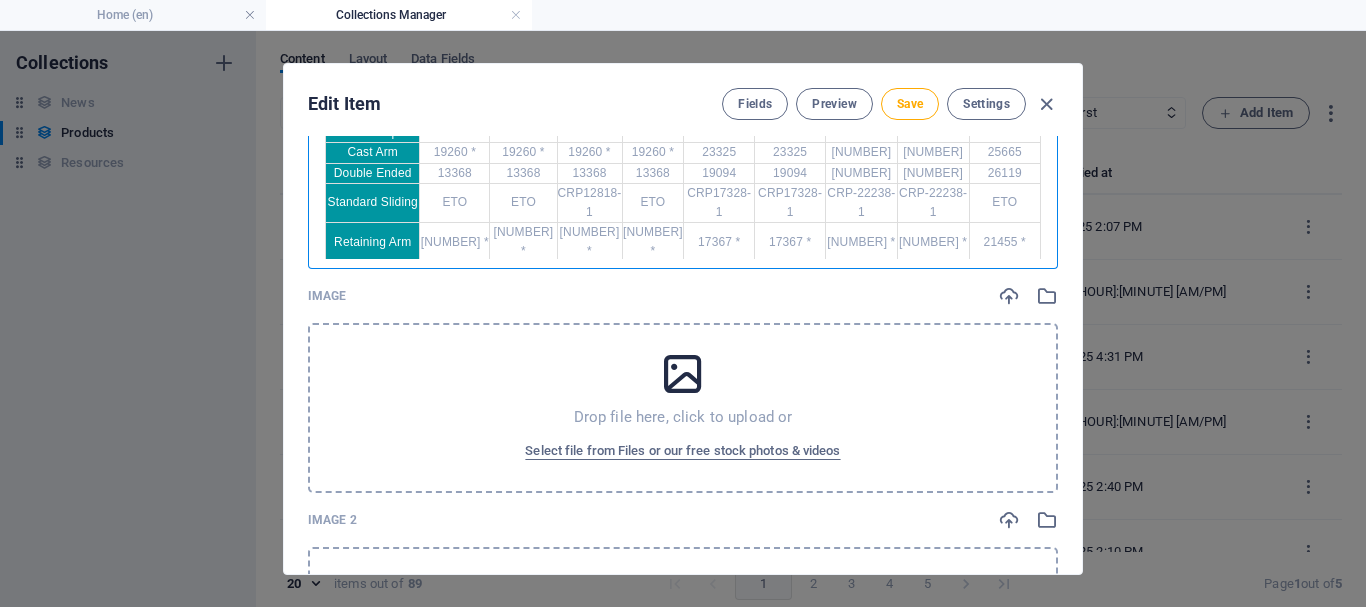 click on "Tool Reaction Accesory B-RAD SELECT 500 B-RAD SELECT 500-2 B-RAD SELECT 1000 B-RAD SELECT 1000-2 ​B-RAD SELECT 1500 B-RAD SELECT 1500-2 B-RAD SELECT 3000 B-RAD SELECT 3000-2 B-RAD SELECT 5000 Standard Angled 17235 17235 17235 17235 14213 14213 21482 * 21482 * 25286 * Deep Angled 17236 17236 17236 17236 14214 14214 24814 24814 - 90° Standard 13366 13366 13366 13366 17375 * 17375 * 25981 25981 - 90° Deep 13367 13367 13367 13367 18480 18480 27231 27231 26118 Cast Arm 19260 * 19260 * 19260 * 19260 * 23325 23325 24639 24639 25665 Double Ended 13368 13368 13368 13368 19094 19094 25437 25437 26119 Standard Sliding ETO ETO CRP12818-1 ETO CRP17328-1 CRP17328-1 CRP-22238-1 CRP-22238-1 ETO Retaining Arm 12733 * 12733 * 12733 * 12733 * 17367 * 17367 * 21474 * 21474 * 21455 *" at bounding box center [683, 132] 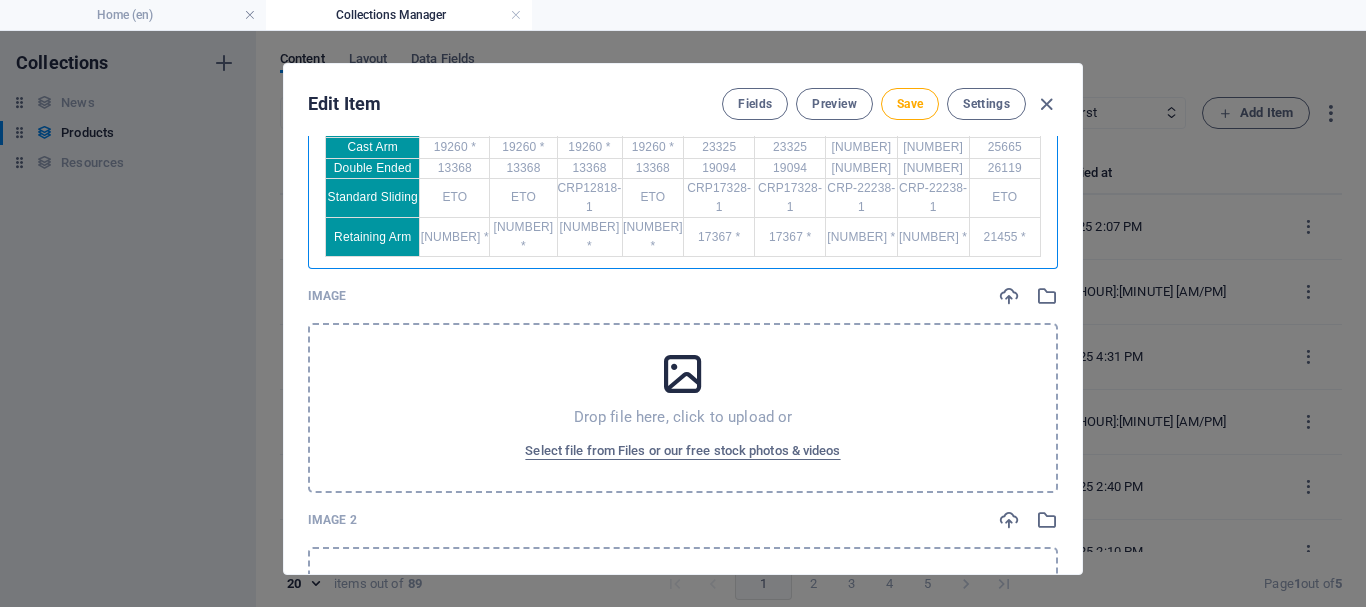 scroll, scrollTop: 93, scrollLeft: 0, axis: vertical 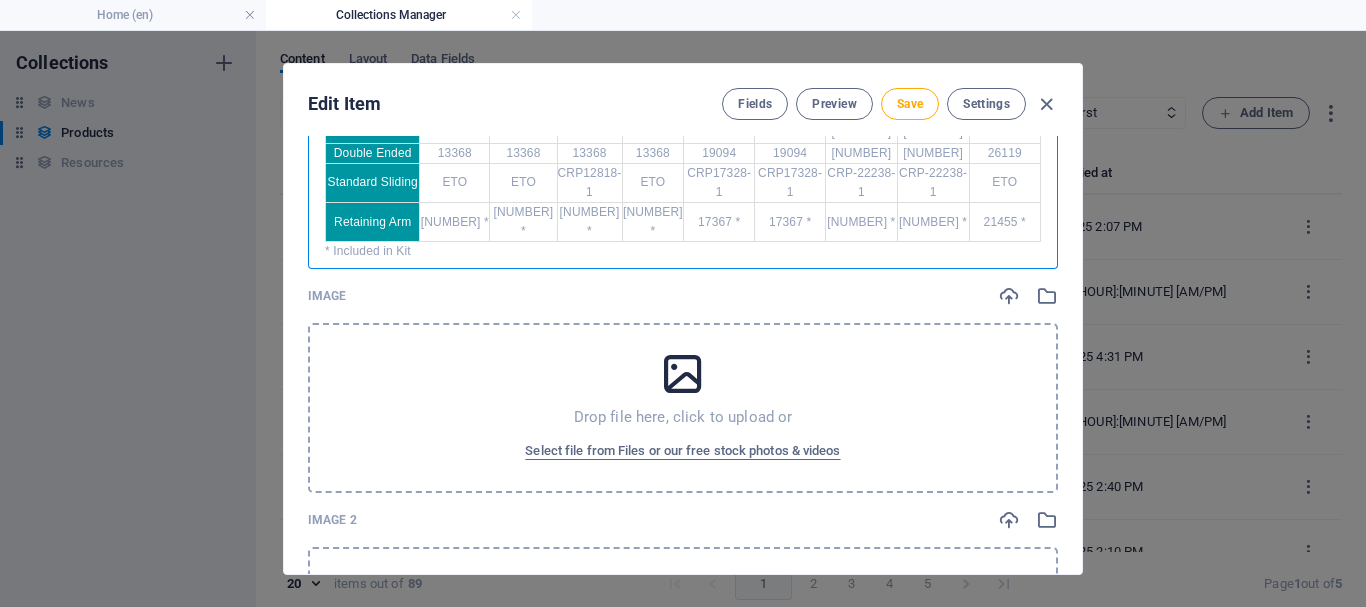 click on "* Included in Kit" at bounding box center (683, 251) 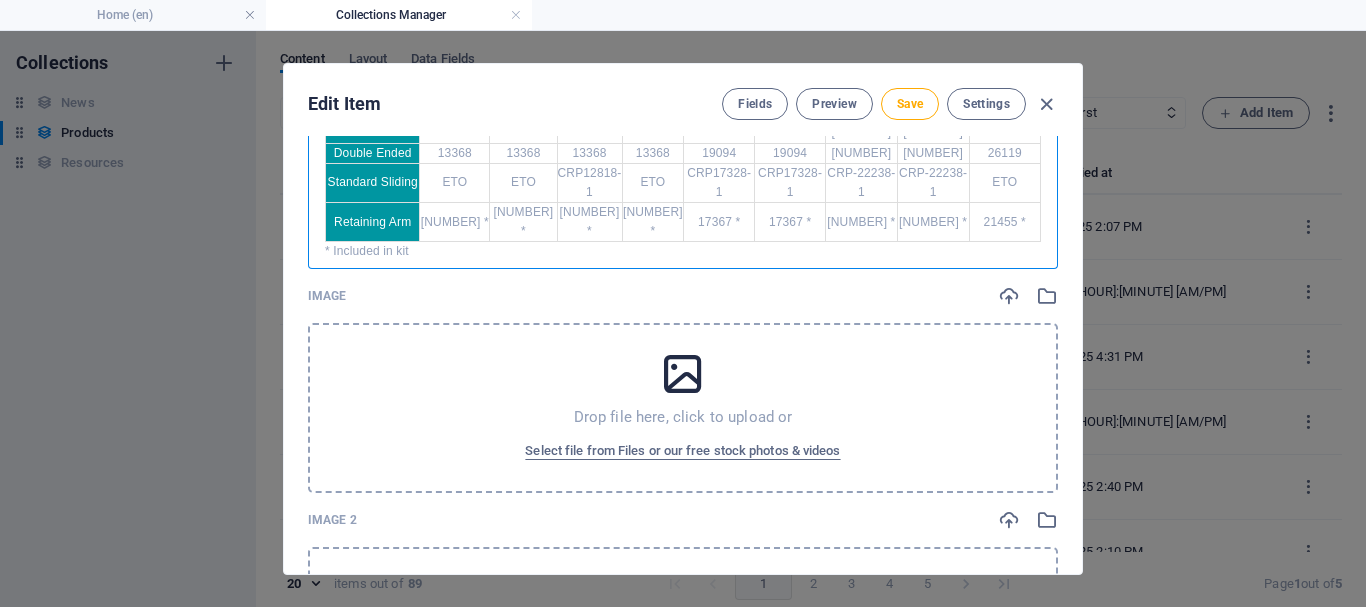 type 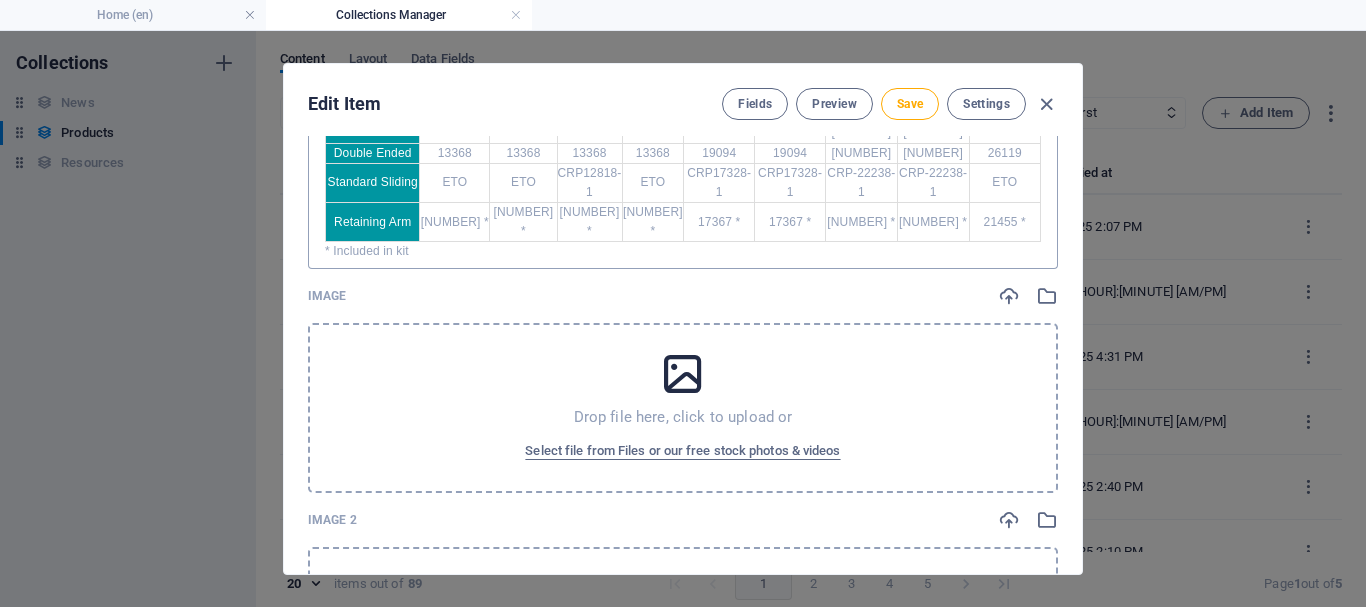 click on "ETO =" at bounding box center [683, 271] 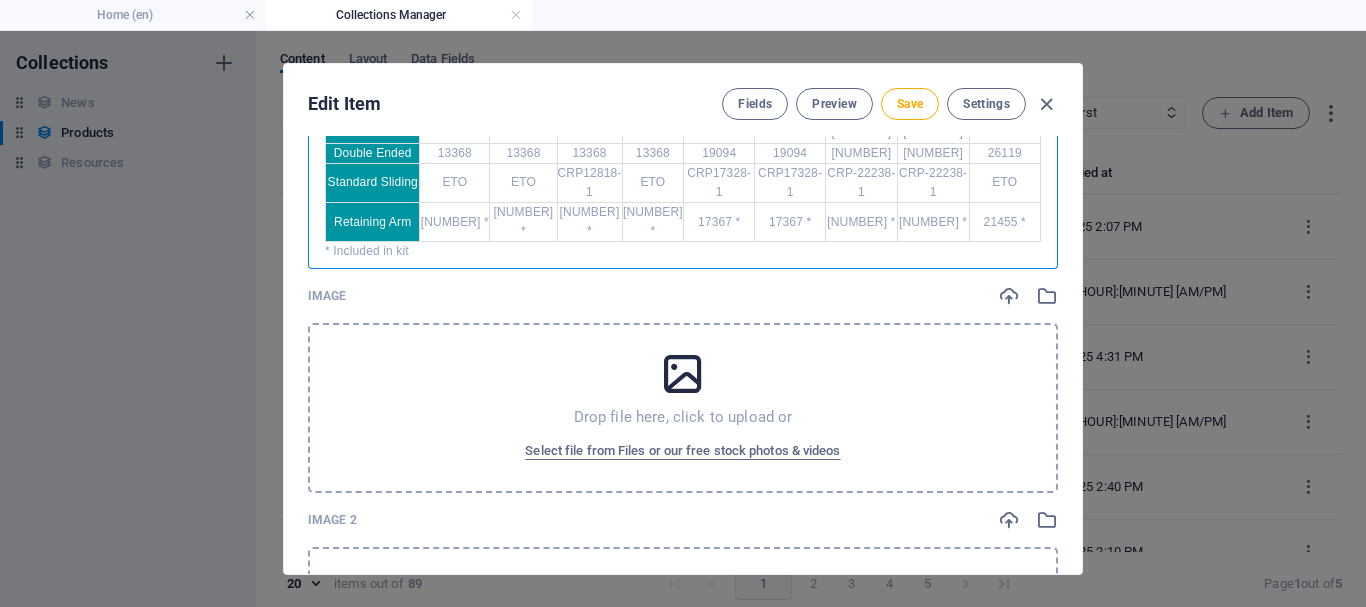 scroll, scrollTop: 97, scrollLeft: 0, axis: vertical 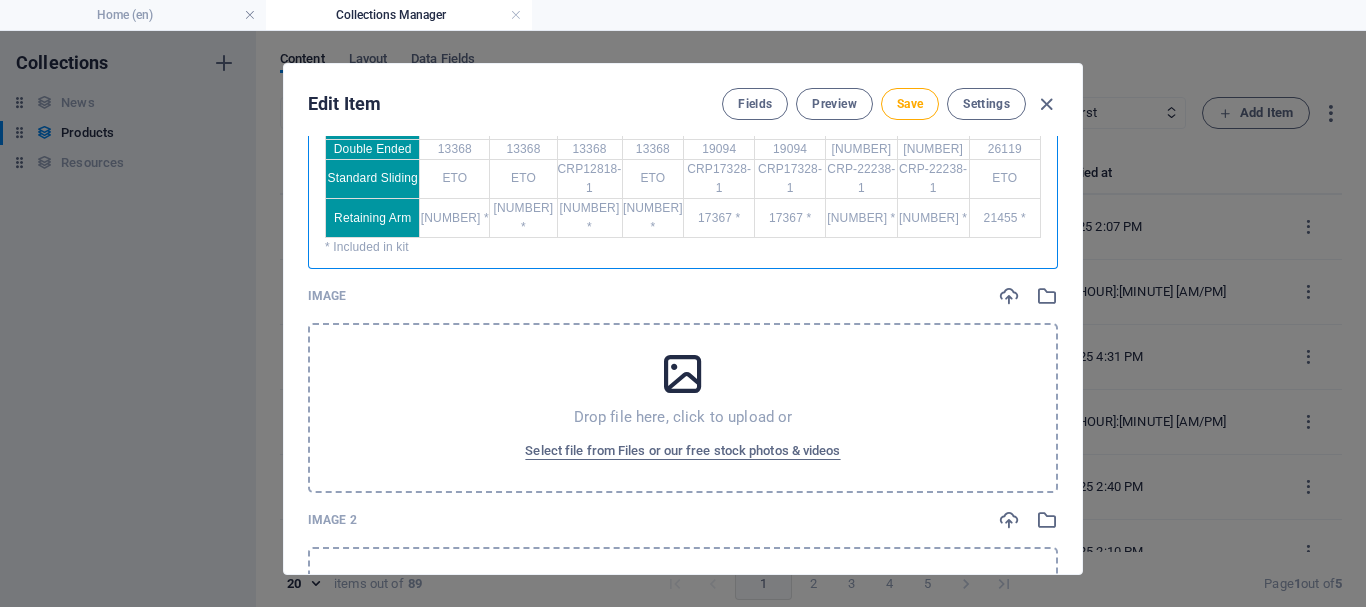 click on "ETO = Engineered to order" at bounding box center [683, 267] 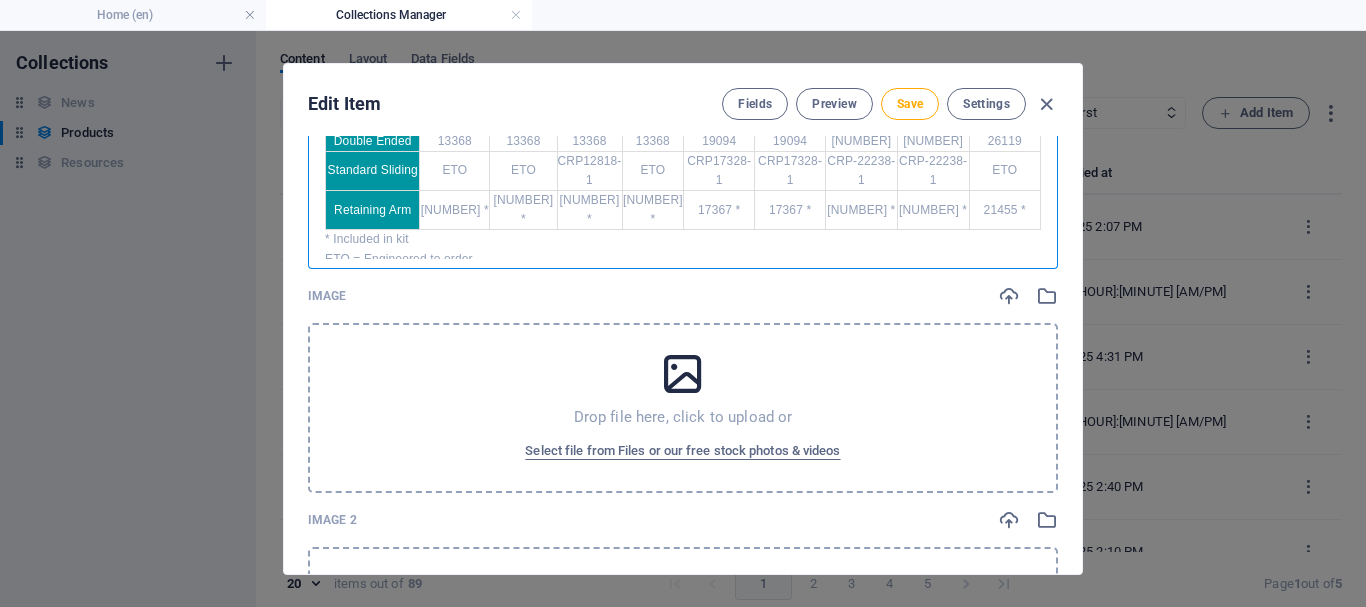 scroll, scrollTop: 112, scrollLeft: 0, axis: vertical 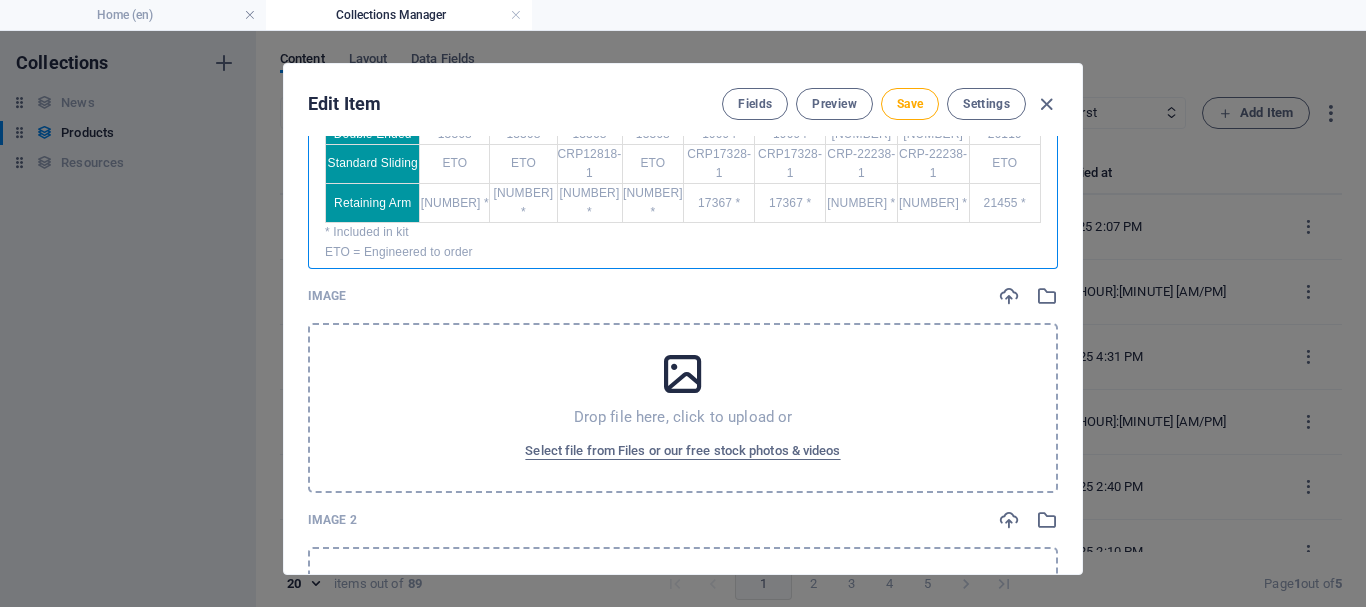 click on "Drop file here, click to upload or Select file from Files or our free stock photos & videos" at bounding box center [683, 408] 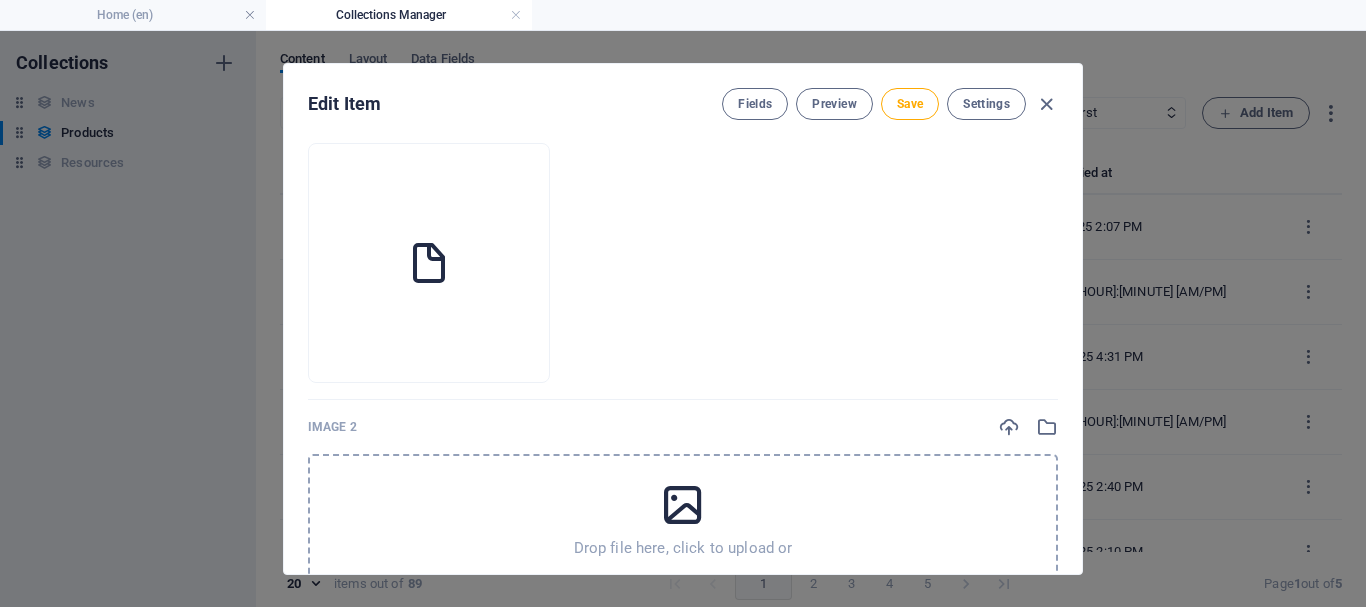 scroll, scrollTop: 500, scrollLeft: 0, axis: vertical 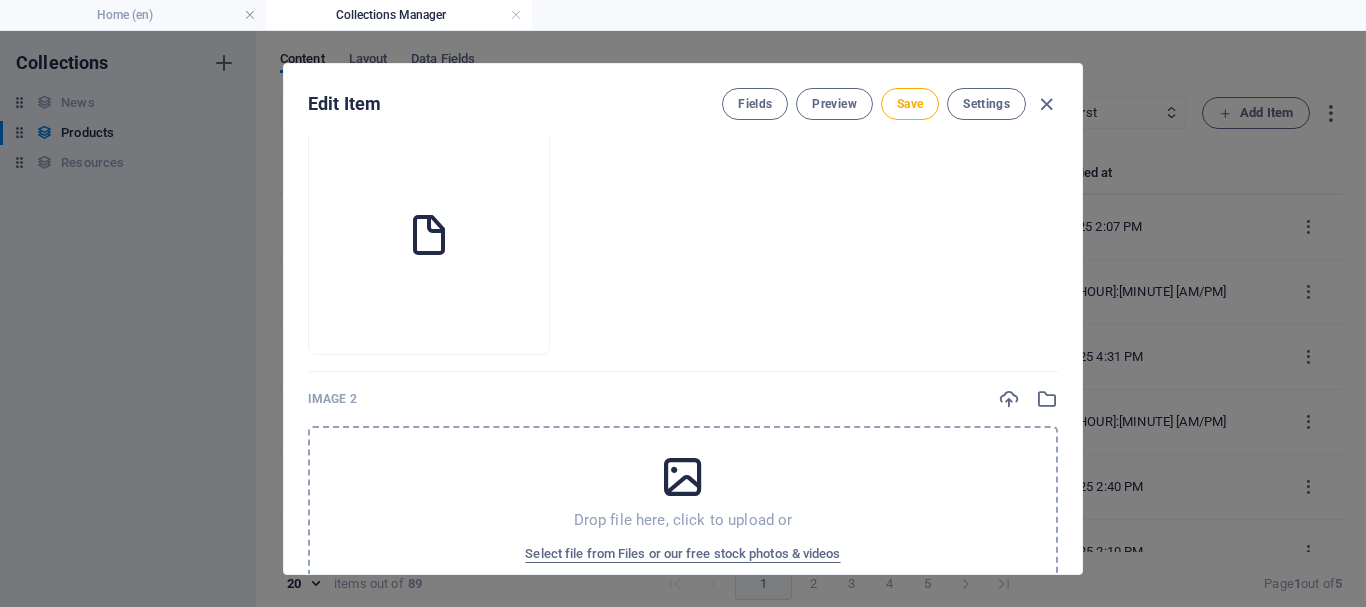 click on "Drop file here, click to upload or Select file from Files or our free stock photos & videos" at bounding box center [683, 511] 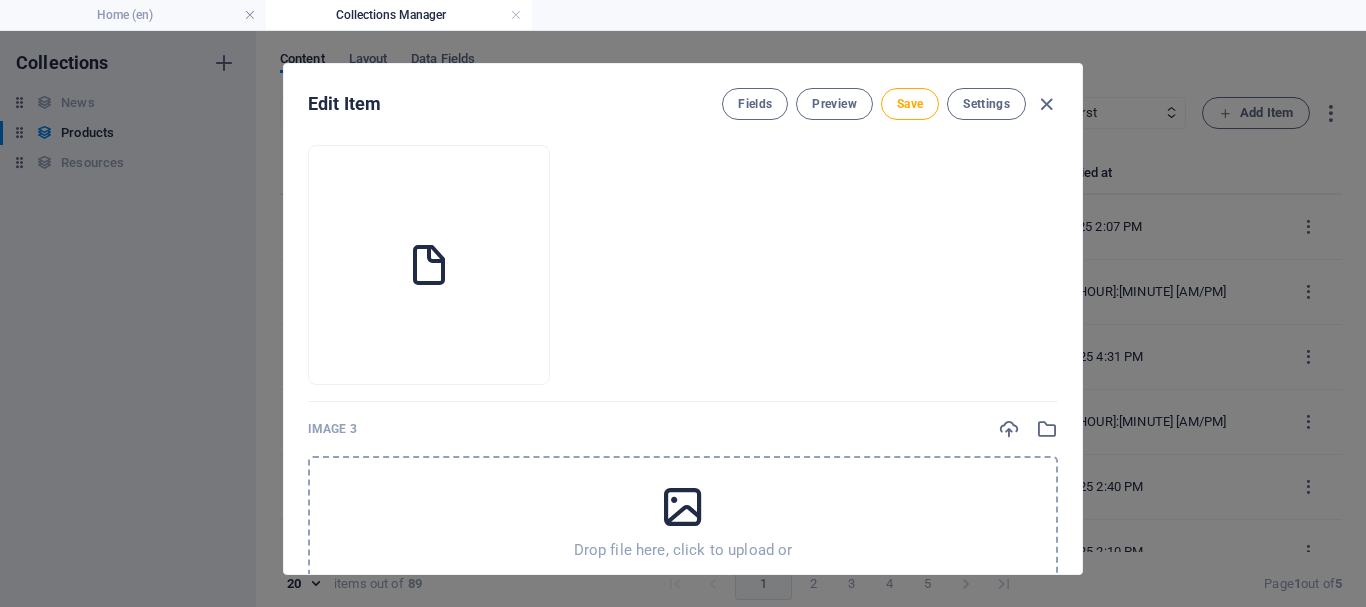 scroll, scrollTop: 800, scrollLeft: 0, axis: vertical 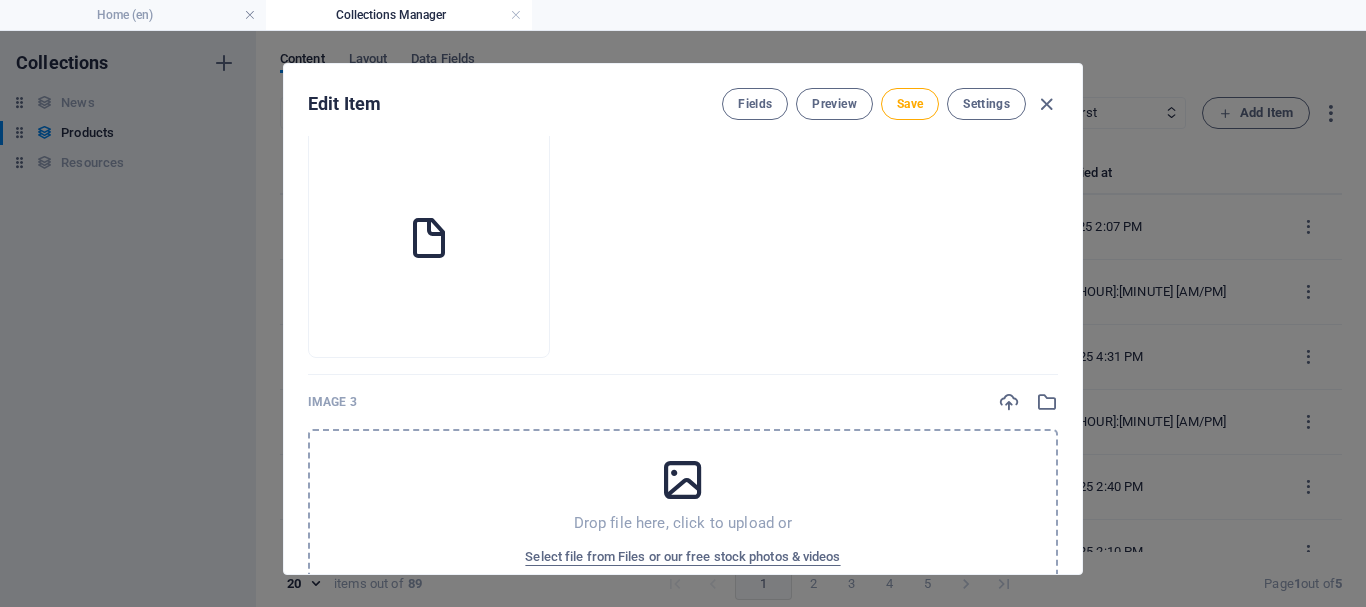 click on "Drop file here, click to upload or Select file from Files or our free stock photos & videos" at bounding box center [683, 514] 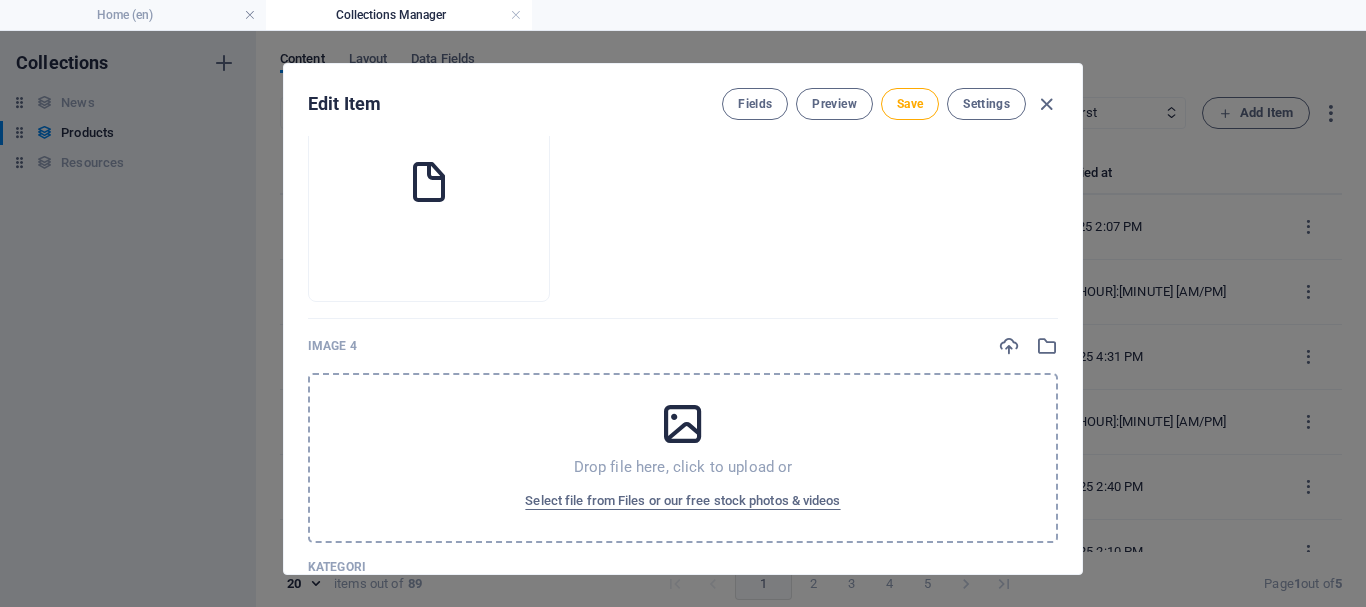 scroll, scrollTop: 1200, scrollLeft: 0, axis: vertical 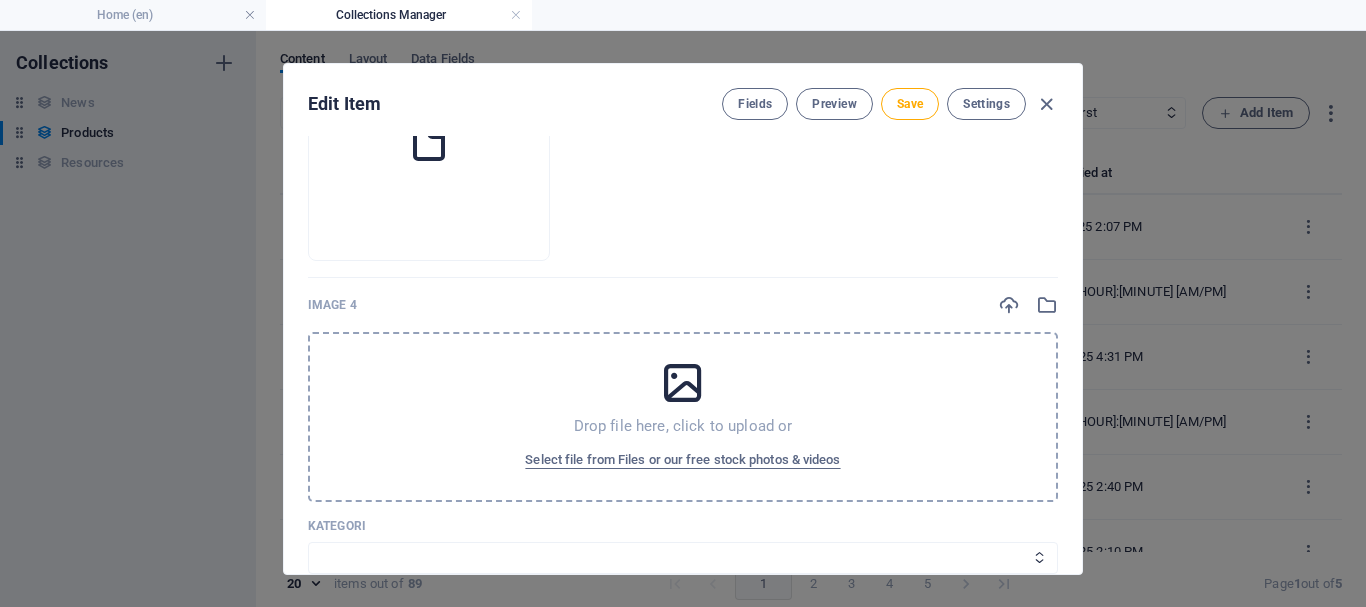 click on "Drop file here, click to upload or Select file from Files or our free stock photos & videos" at bounding box center [683, 417] 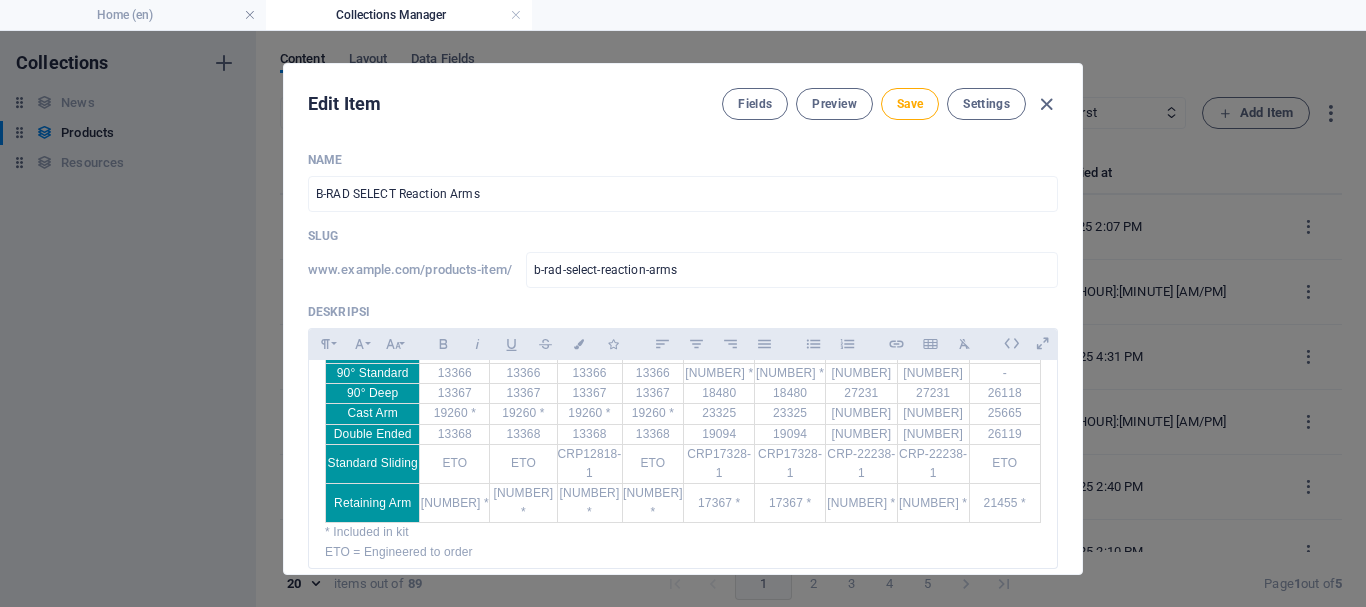 scroll, scrollTop: 100, scrollLeft: 0, axis: vertical 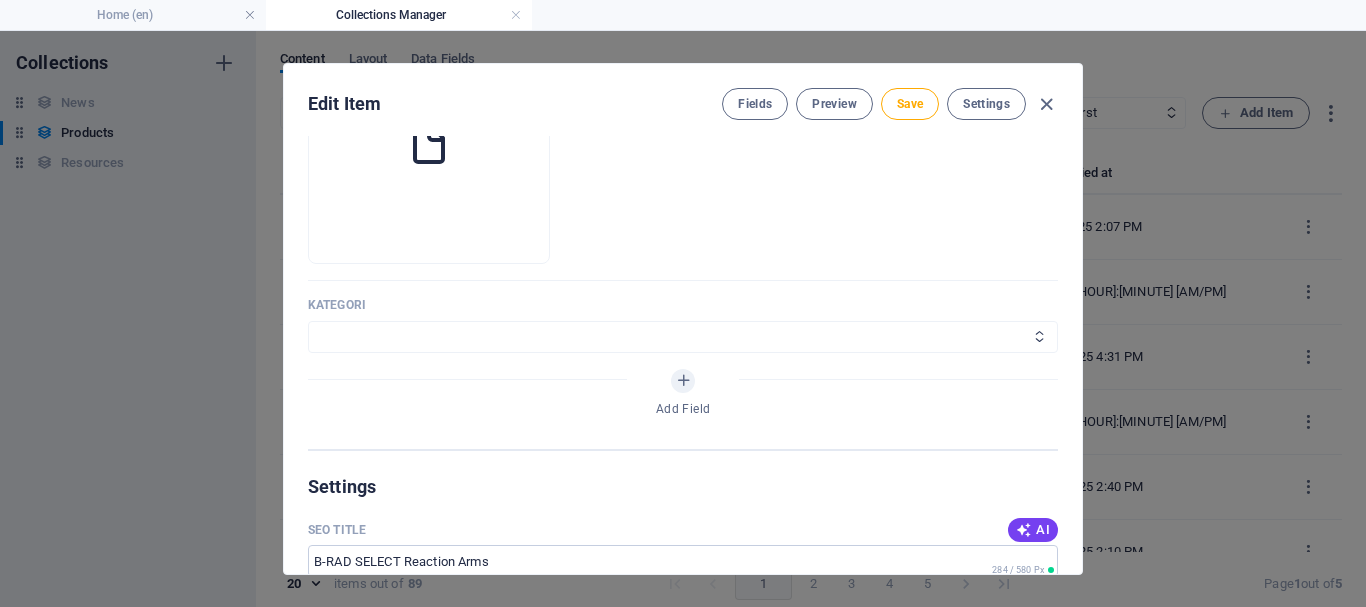 click on "Wheels & Rims RIMEX Complementary Products TyreSense Haltec RAD Checkers Myers Others" at bounding box center [683, 337] 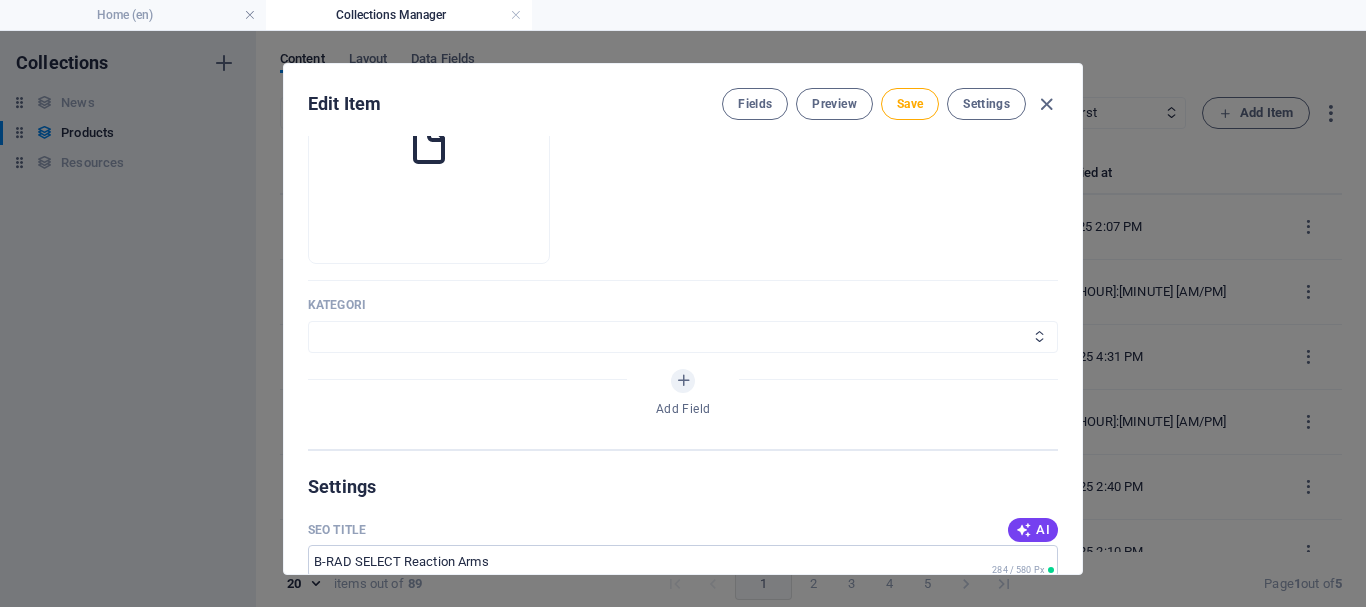 select on "RAD" 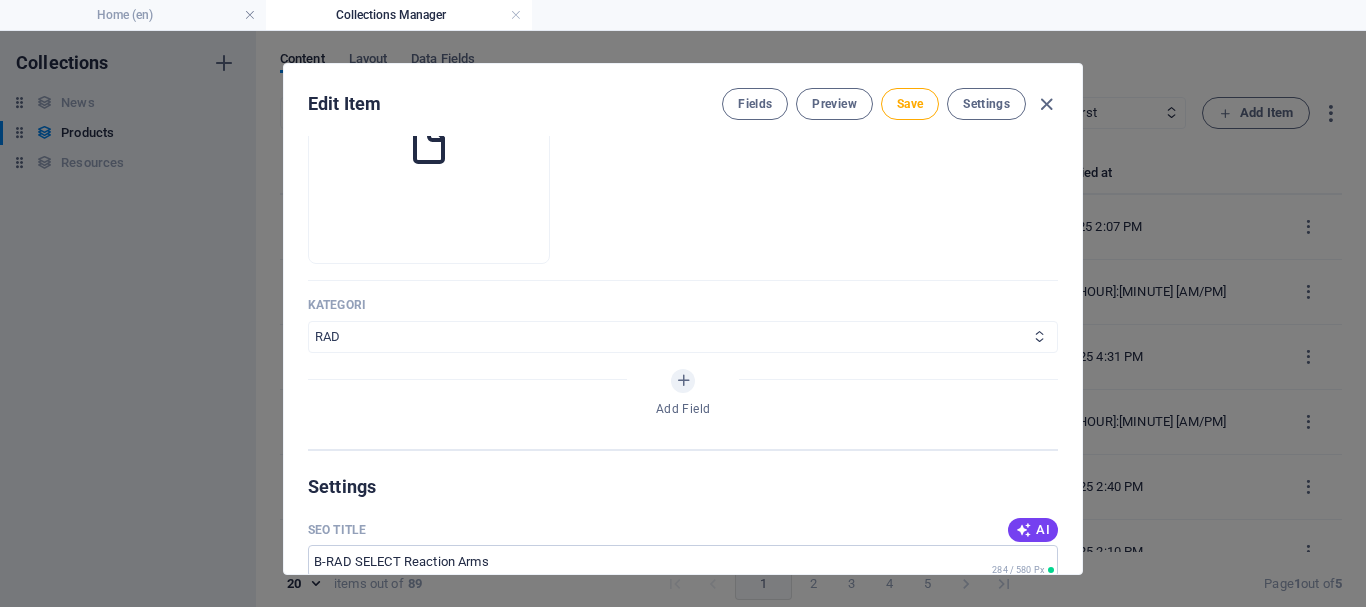 click on "Wheels & Rims RIMEX Complementary Products TyreSense Haltec RAD Checkers Myers Others" at bounding box center [683, 337] 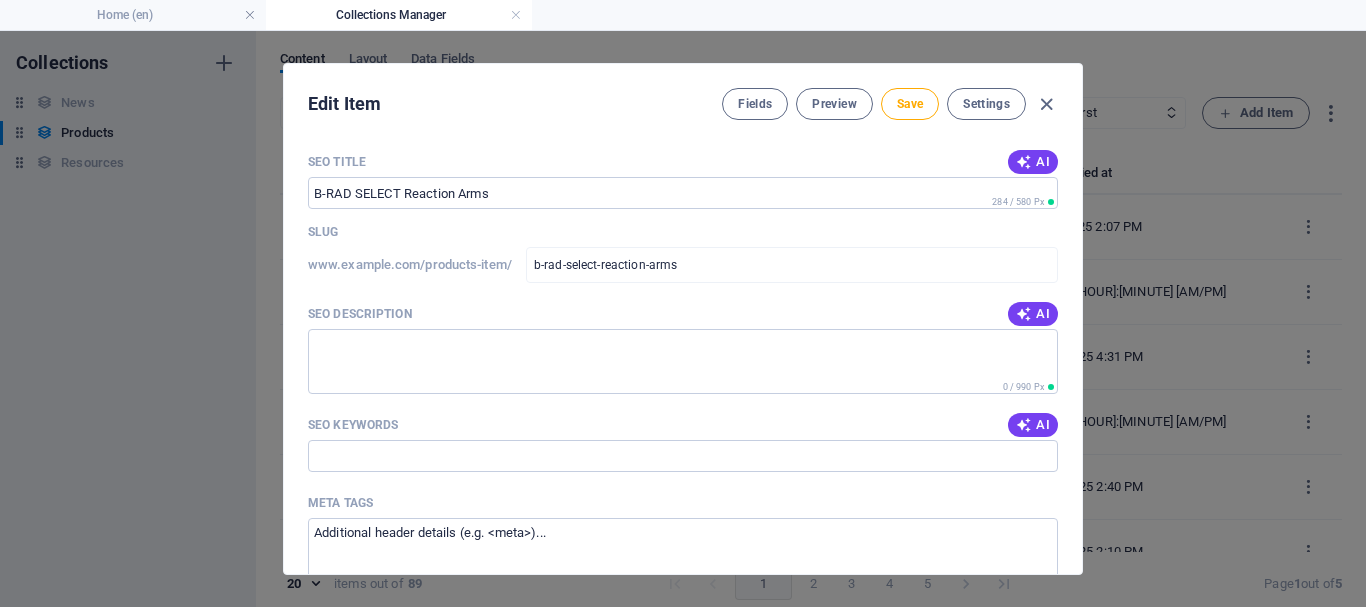 scroll, scrollTop: 1900, scrollLeft: 0, axis: vertical 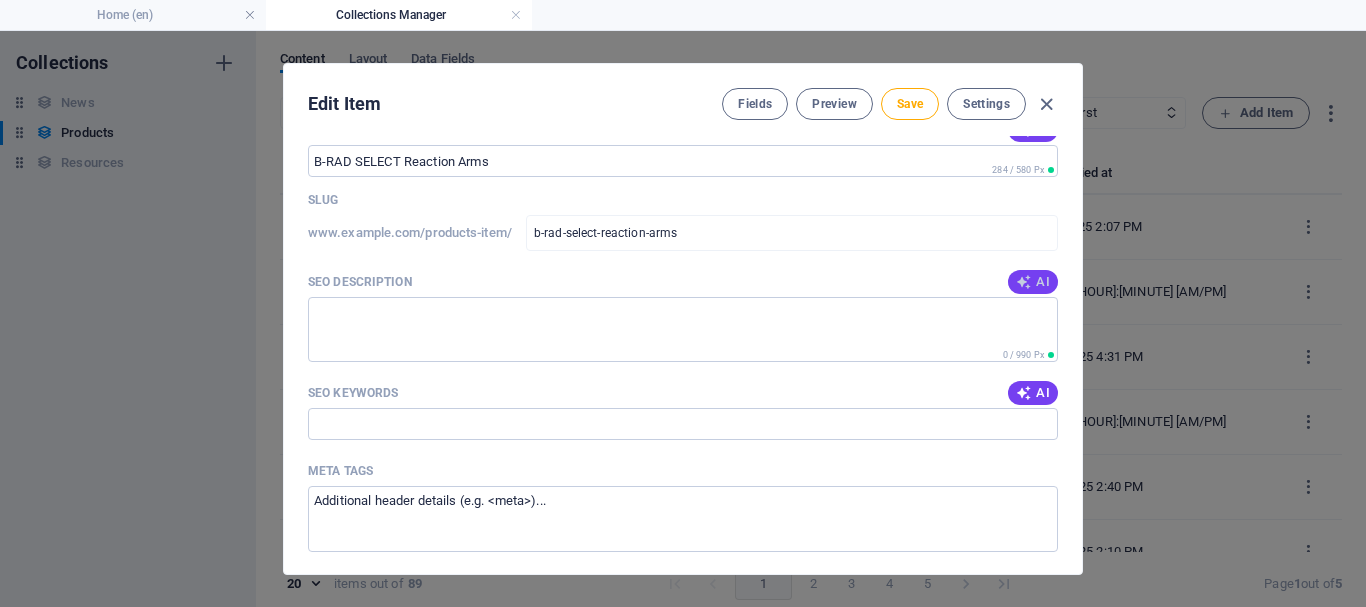 click on "AI" at bounding box center [1033, 282] 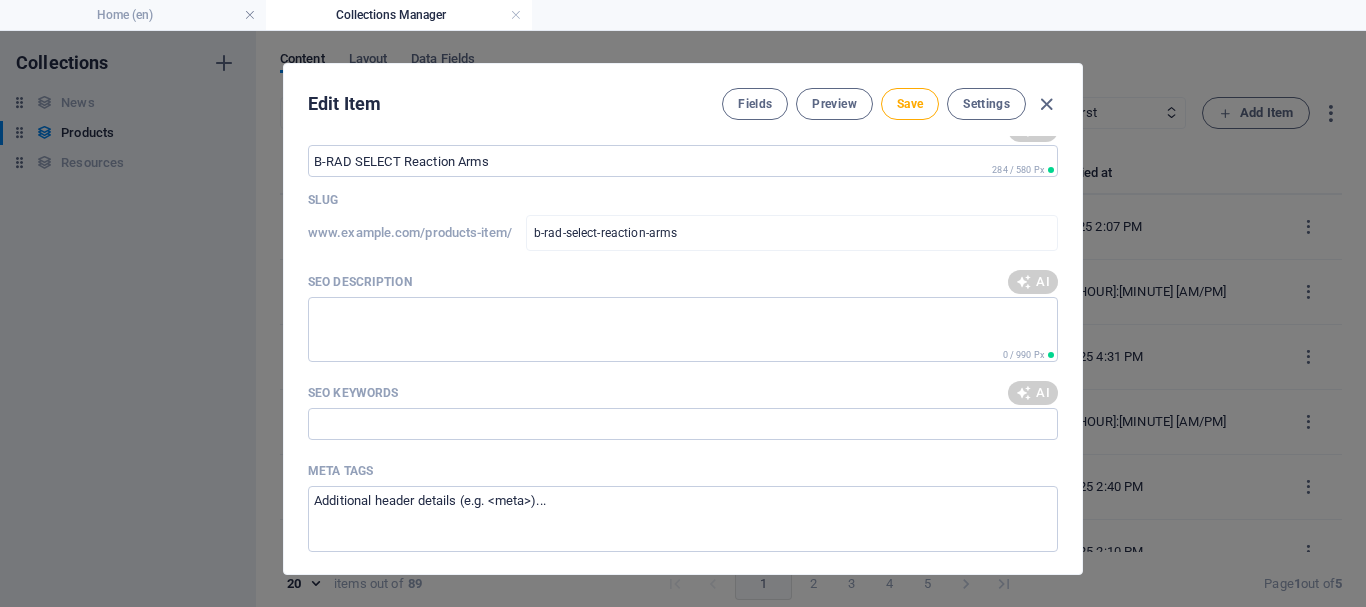 type on "Discover B-RAD SELECT Reaction Arms for versatile tool attachment solutions. Perfect for enhancing efficiency in your projects!" 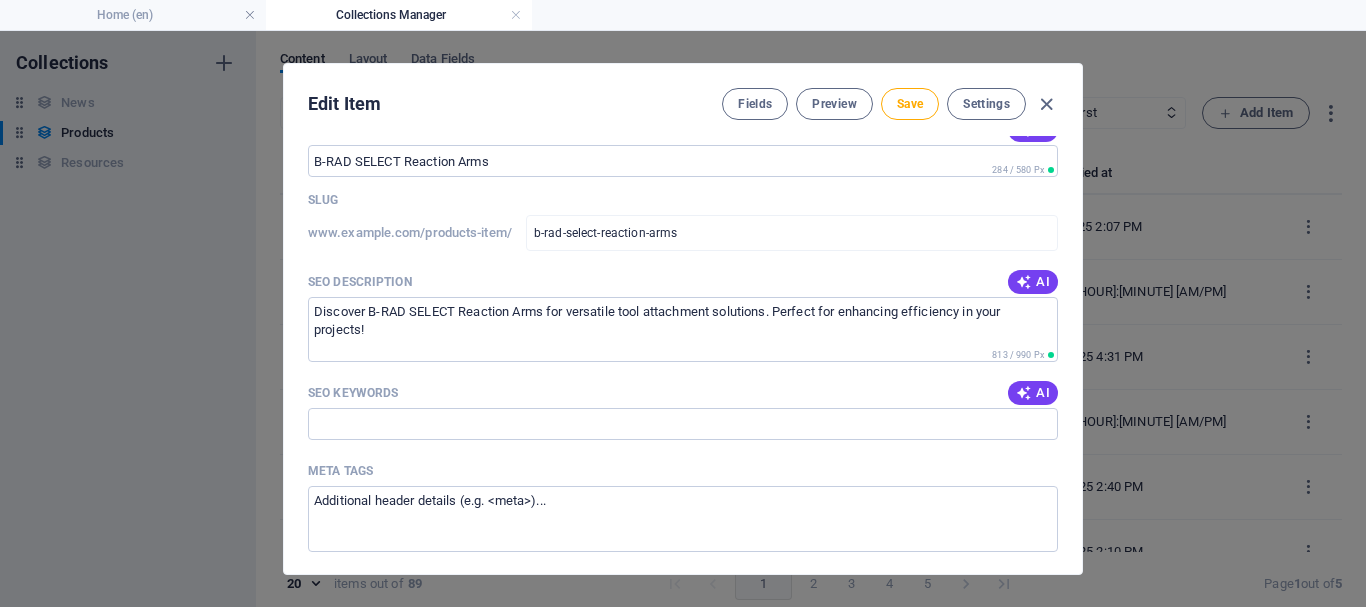 click on "AI" at bounding box center (1033, 393) 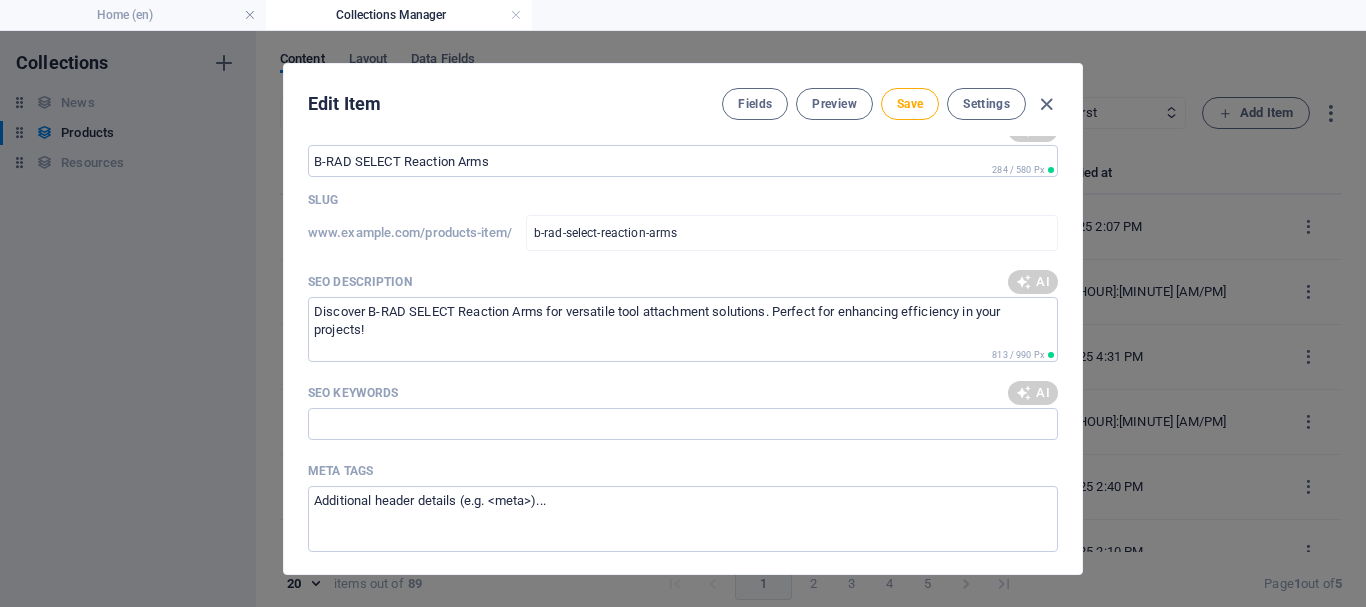 type on "B-RAD SELECT Reaction Arms, Tool Reaction Accessory, RAD Tooling, Adjustable Reaction Arms, Standard and Deep Angled Reaction Arms, B-RAD Select Models" 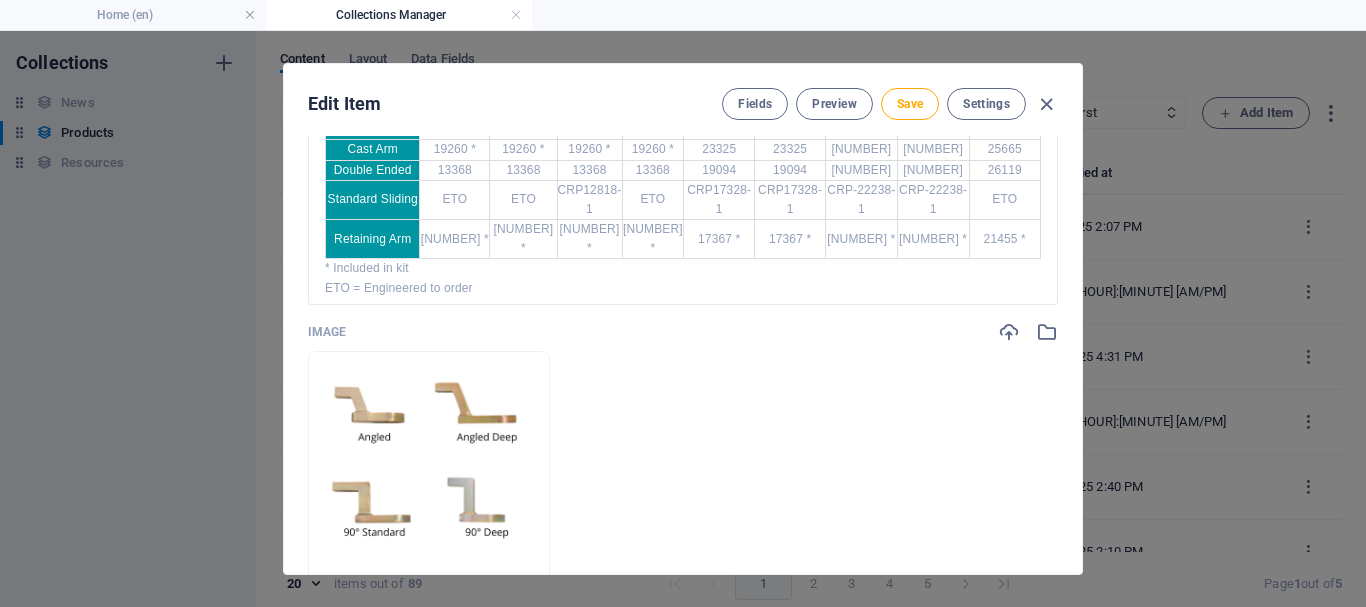 scroll, scrollTop: 0, scrollLeft: 0, axis: both 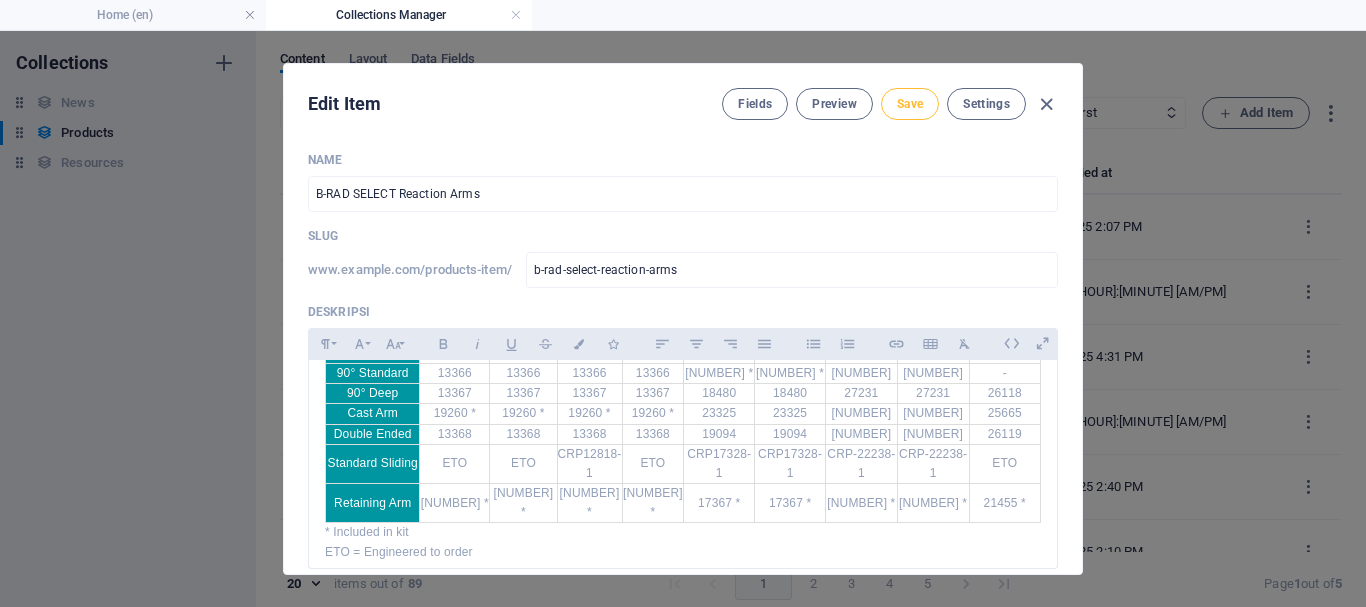 click on "Save" at bounding box center (910, 104) 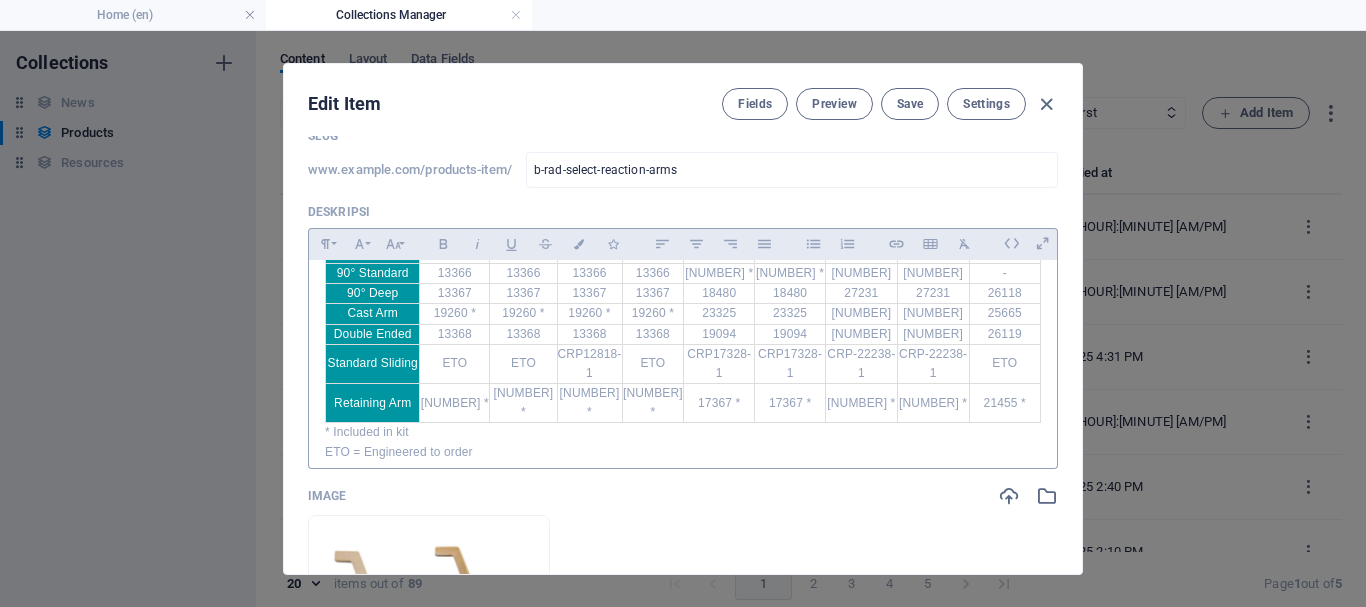 scroll, scrollTop: 0, scrollLeft: 0, axis: both 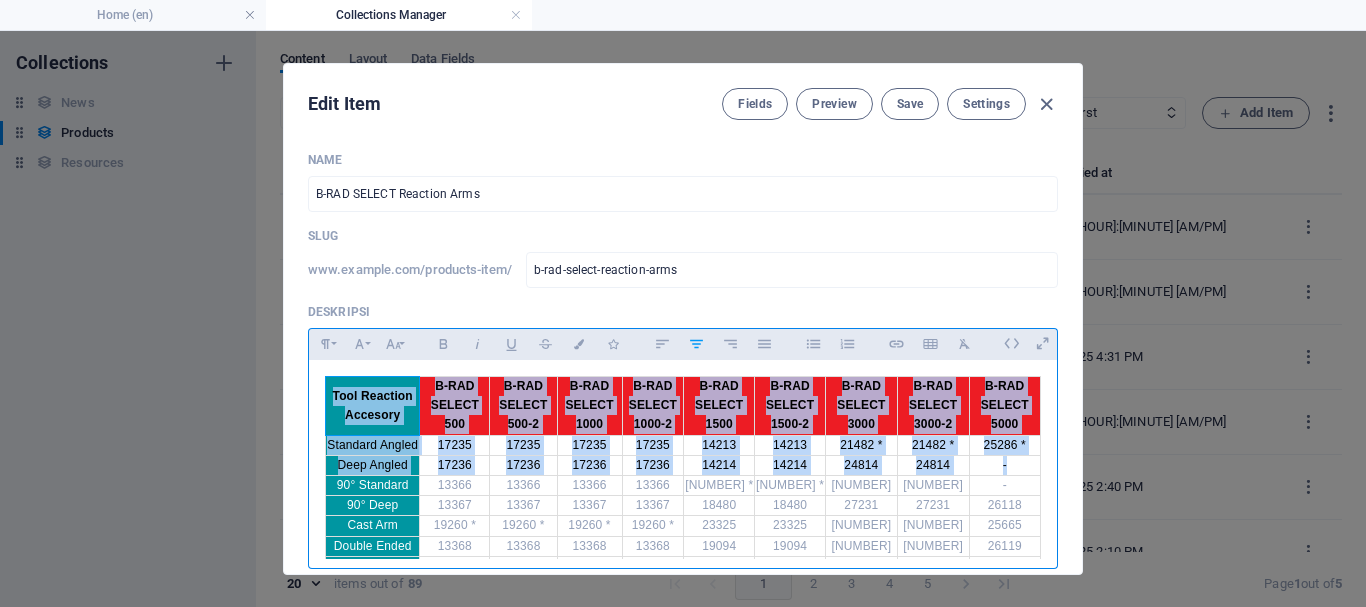 drag, startPoint x: 330, startPoint y: 389, endPoint x: 1021, endPoint y: 469, distance: 695.61554 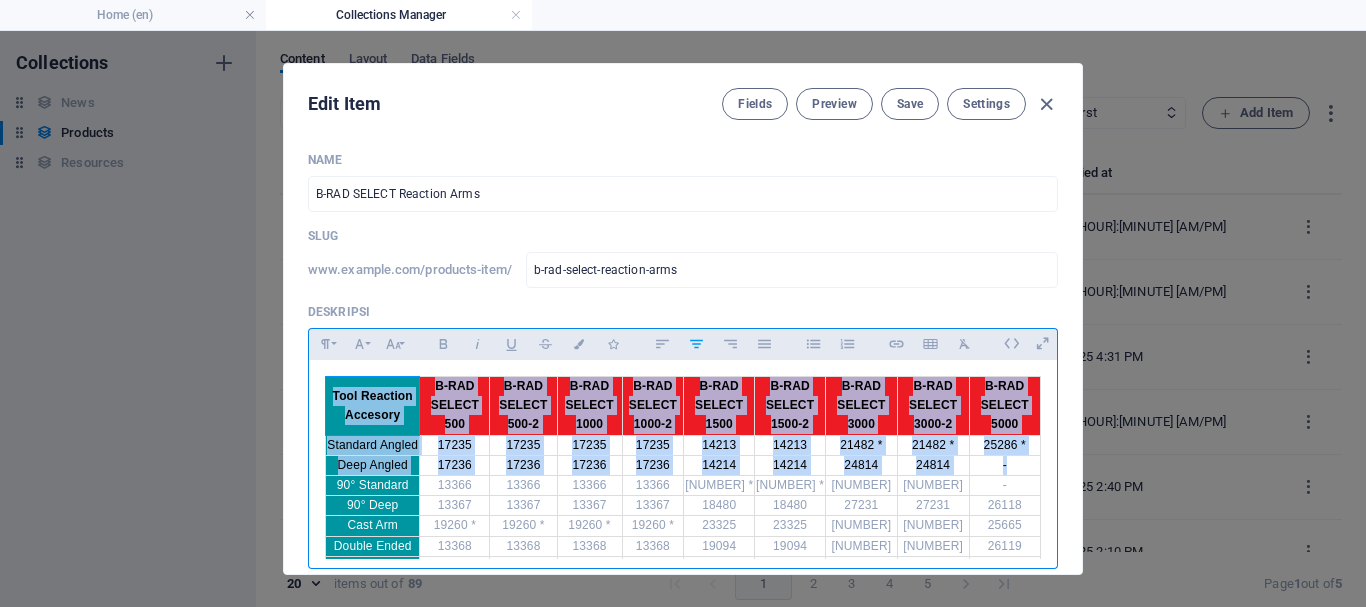 click on "Tool Reaction Accesory B-RAD SELECT 500 B-RAD SELECT 500-2 B-RAD SELECT 1000 B-RAD SELECT 1000-2 ​B-RAD SELECT 1500 B-RAD SELECT 1500-2 B-RAD SELECT 3000 B-RAD SELECT 3000-2 B-RAD SELECT 5000 Standard Angled 17235 17235 17235 17235 14213 14213 21482 * 21482 * 25286 * Deep Angled 17236 17236 17236 17236 14214 14214 24814 24814 - 90° Standard 13366 13366 13366 13366 17375 * 17375 * 25981 25981 - 90° Deep 13367 13367 13367 13367 18480 18480 27231 27231 26118 Cast Arm 19260 * 19260 * 19260 * 19260 * 23325 23325 24639 24639 25665 Double Ended 13368 13368 13368 13368 19094 19094 25437 25437 26119 Standard Sliding ETO ETO CRP12818-1 ETO CRP17328-1 CRP17328-1 CRP-22238-1 CRP-22238-1 ETO Retaining Arm 12733 * 12733 * 12733 * 12733 * 17367 * 17367 * 21474 * 21474 * 21455 *" at bounding box center (683, 505) 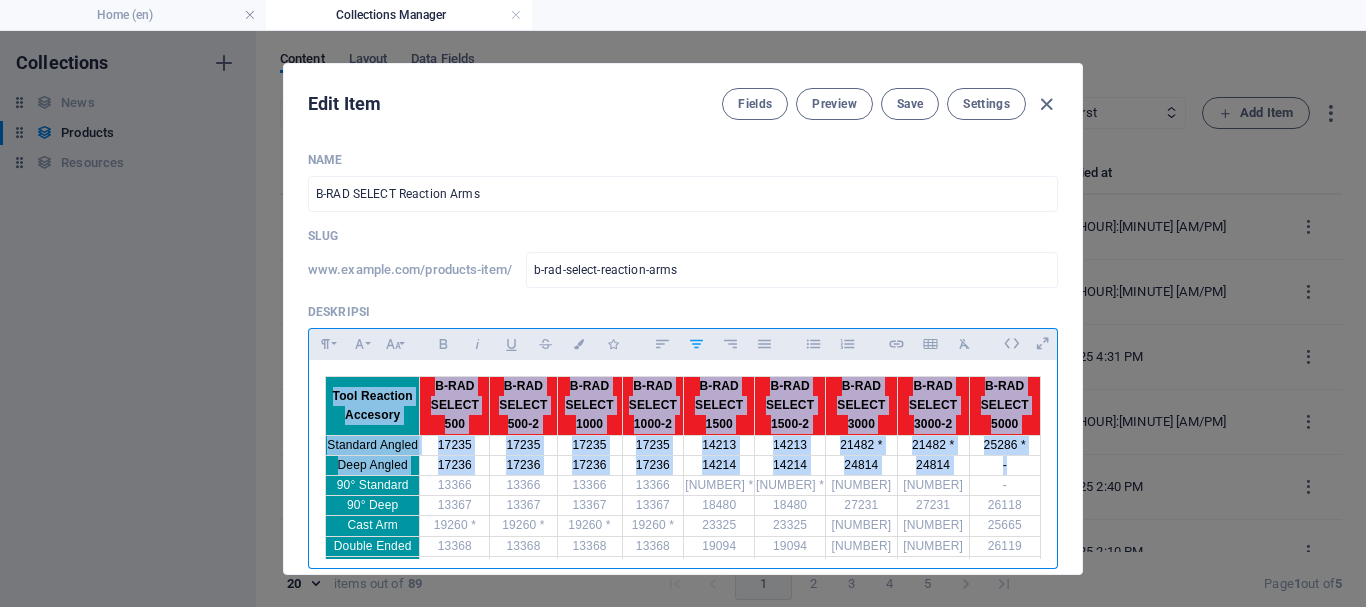 copy on "Tool Reaction Accesory B-RAD SELECT 500 B-RAD SELECT 500-2 B-RAD SELECT 1000 B-RAD SELECT 1000-2 ​B-RAD SELECT 1500 B-RAD SELECT 1500-2 B-RAD SELECT 3000 B-RAD SELECT 3000-2 B-RAD SELECT 5000 Standard Angled [NUMBER] [NUMBER] [NUMBER] [NUMBER] [NUMBER] [NUMBER] [NUMBER] * [NUMBER] * [NUMBER] * Deep Angled [NUMBER] [NUMBER] [NUMBER] [NUMBER] [NUMBER] [NUMBER] [NUMBER] [NUMBER] -" 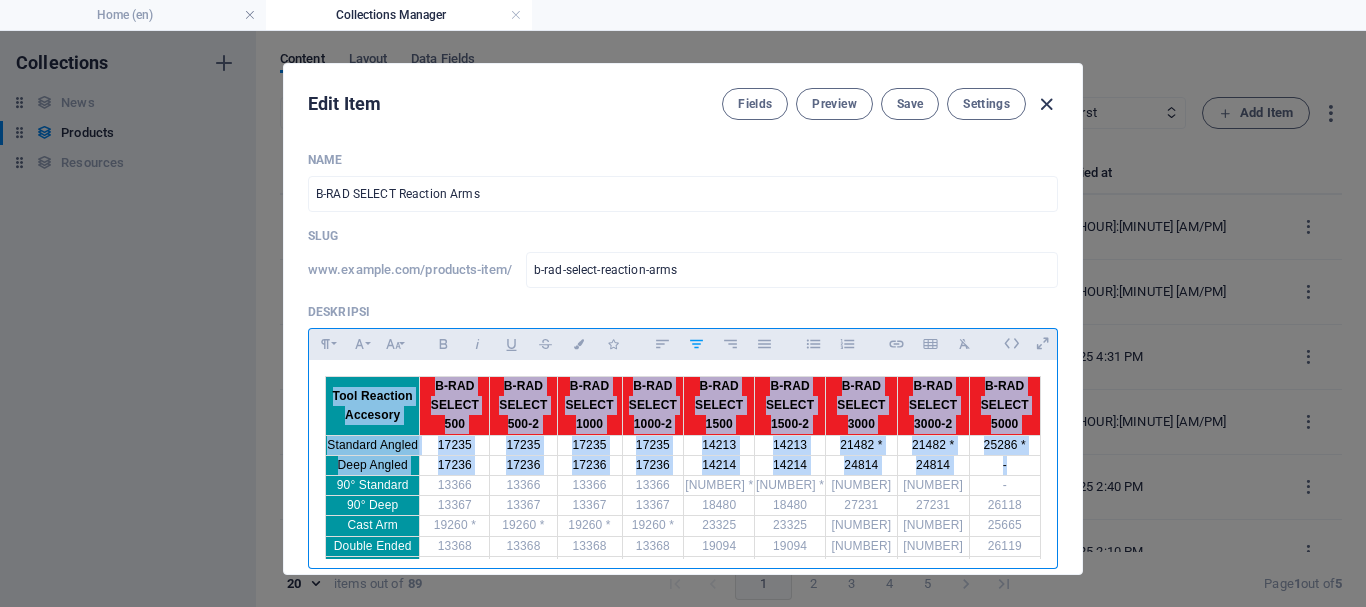 click at bounding box center [1046, 104] 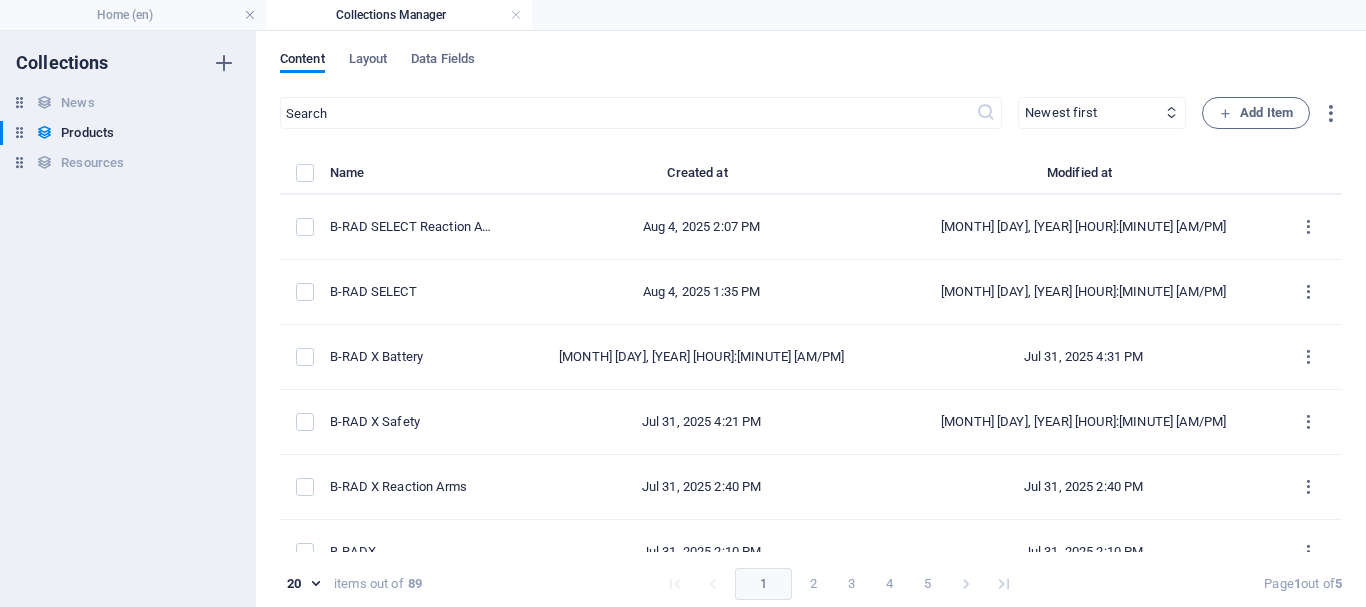 type on "b-rad-select-reaction-arms" 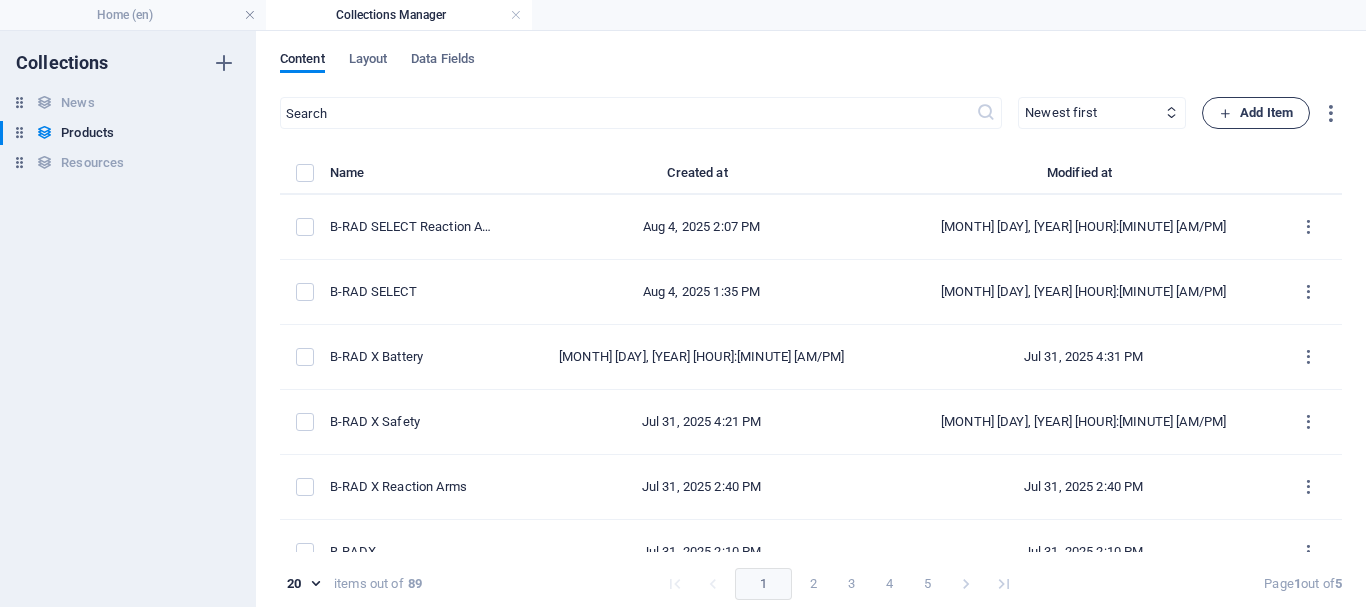 click on "Add Item" at bounding box center [1256, 113] 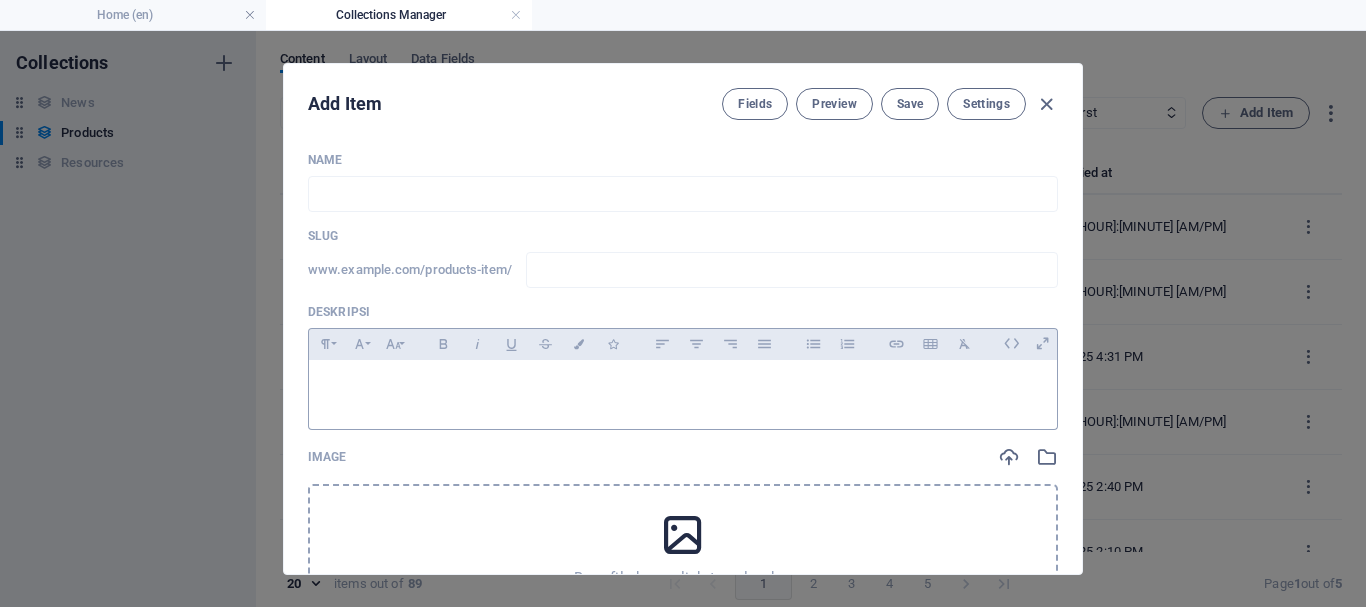 click at bounding box center (683, 390) 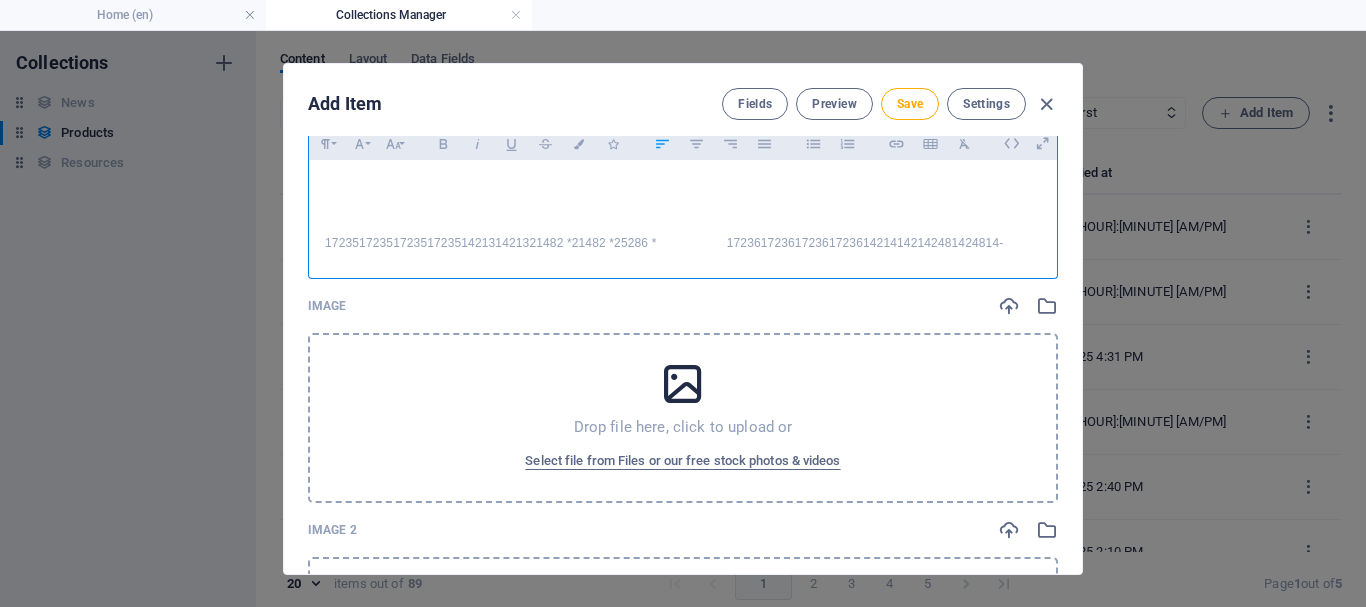 scroll, scrollTop: 100, scrollLeft: 0, axis: vertical 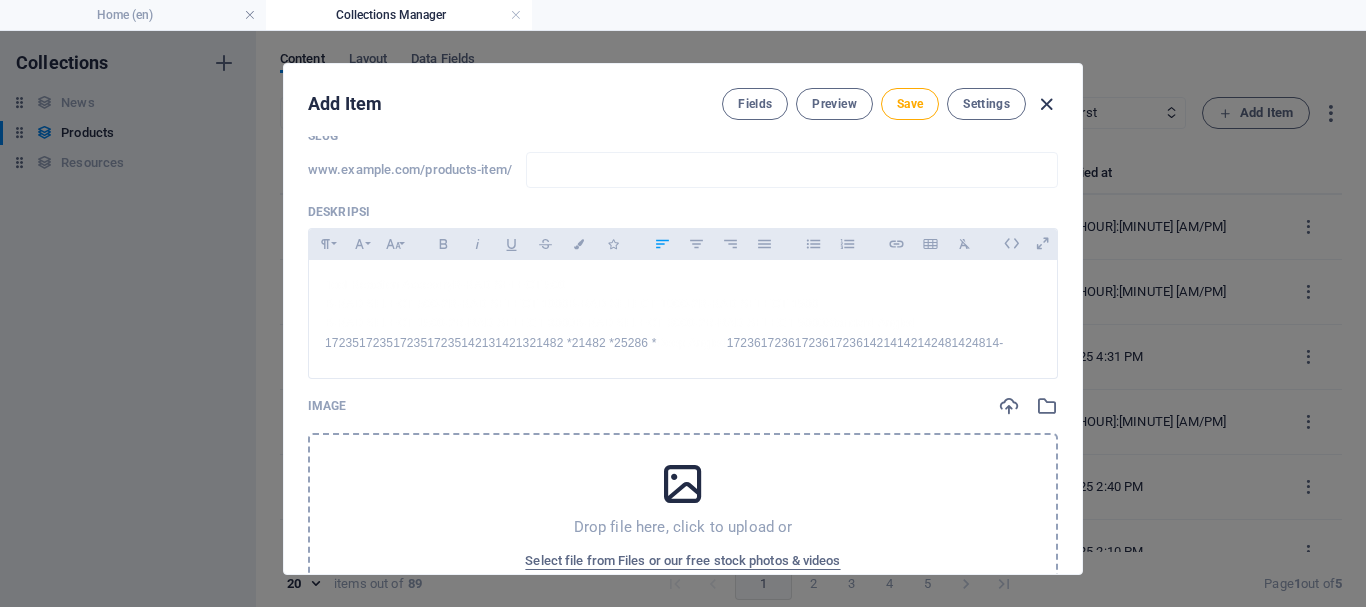 click at bounding box center [1046, 104] 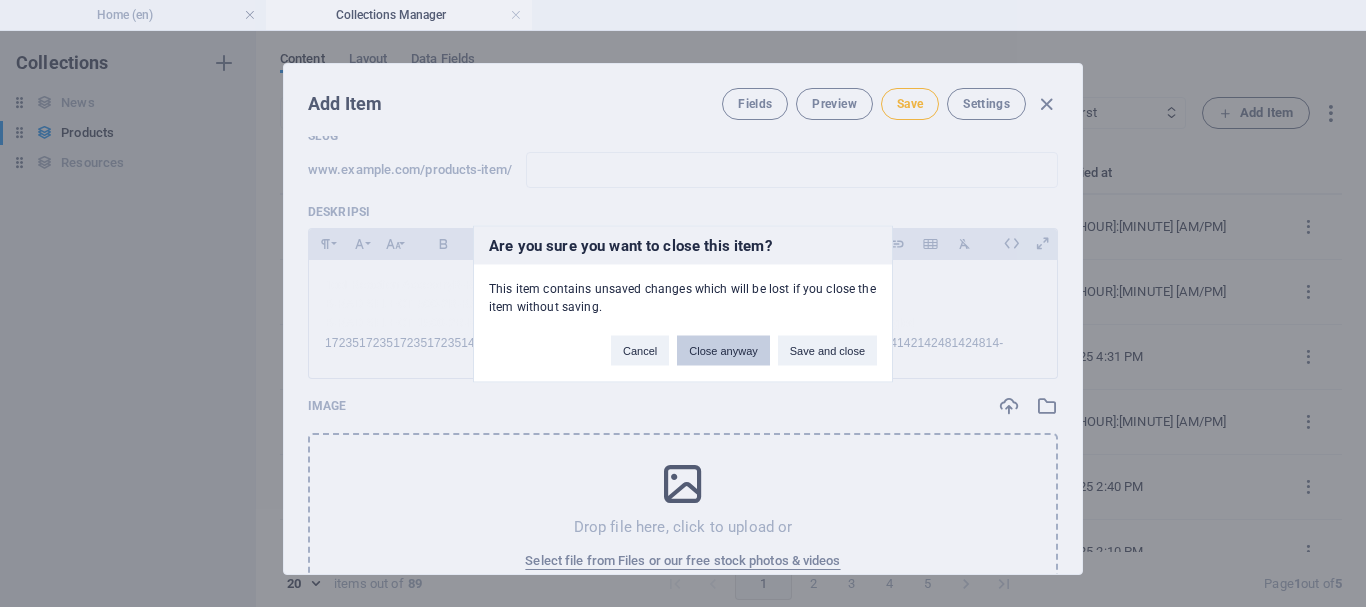 click on "Close anyway" at bounding box center [723, 350] 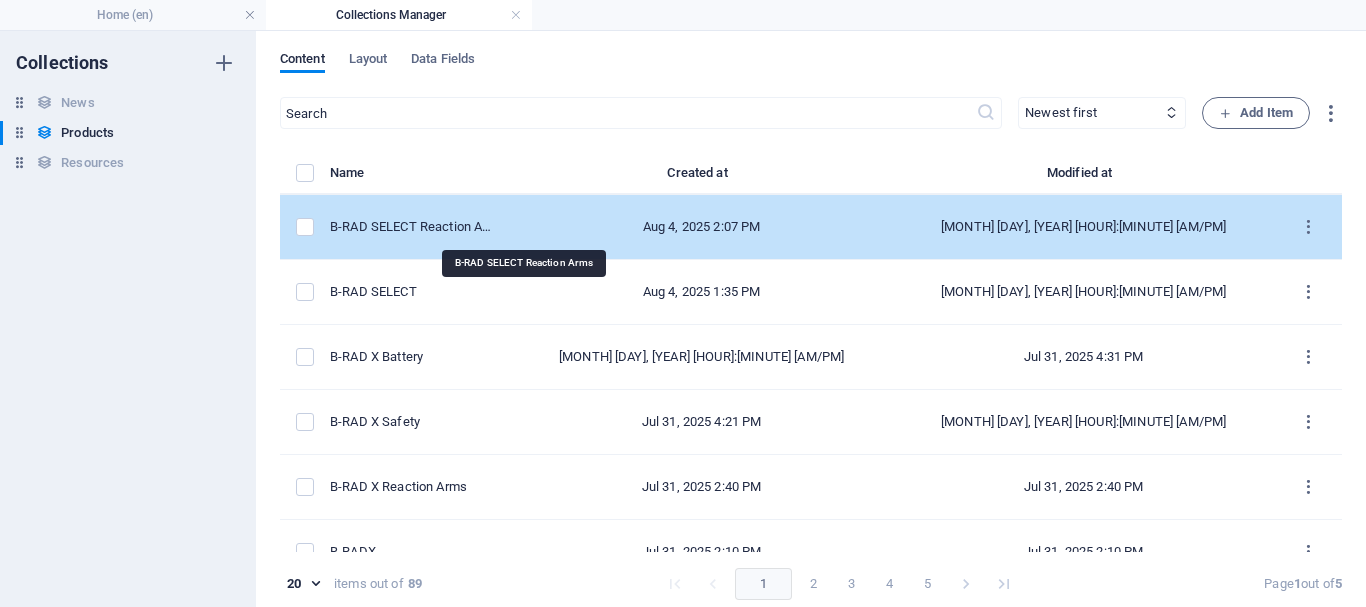 click on "B-RAD SELECT Reaction Arms" at bounding box center [412, 227] 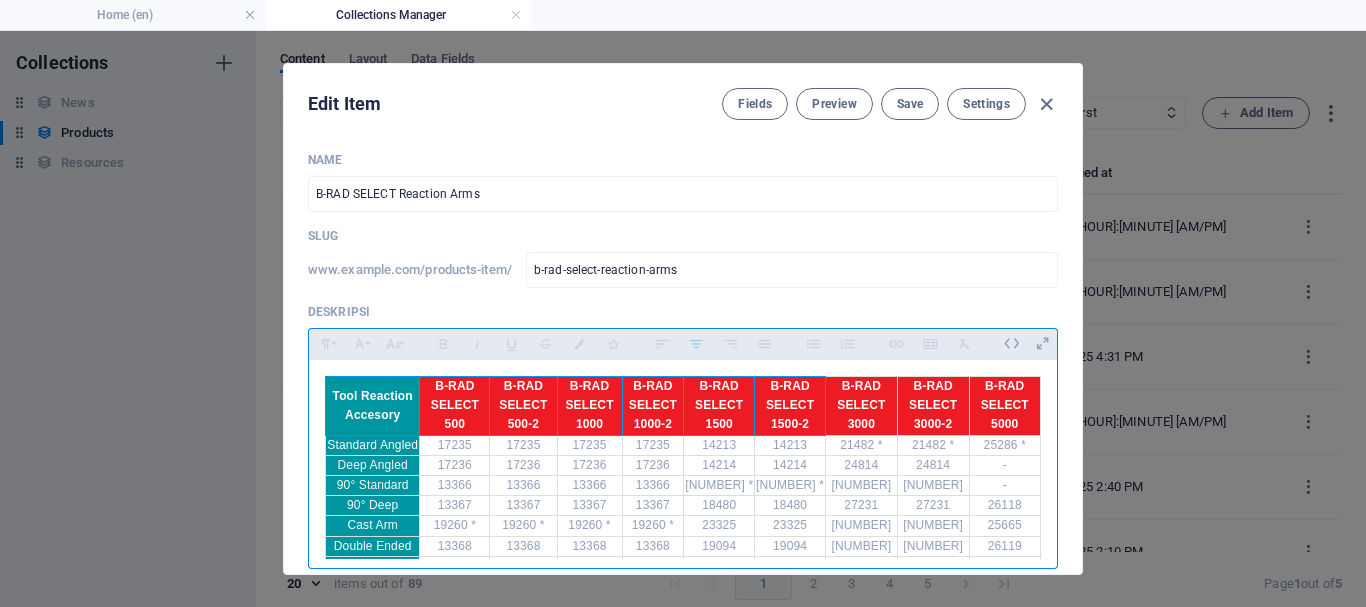 drag, startPoint x: 328, startPoint y: 393, endPoint x: 382, endPoint y: 374, distance: 57.245087 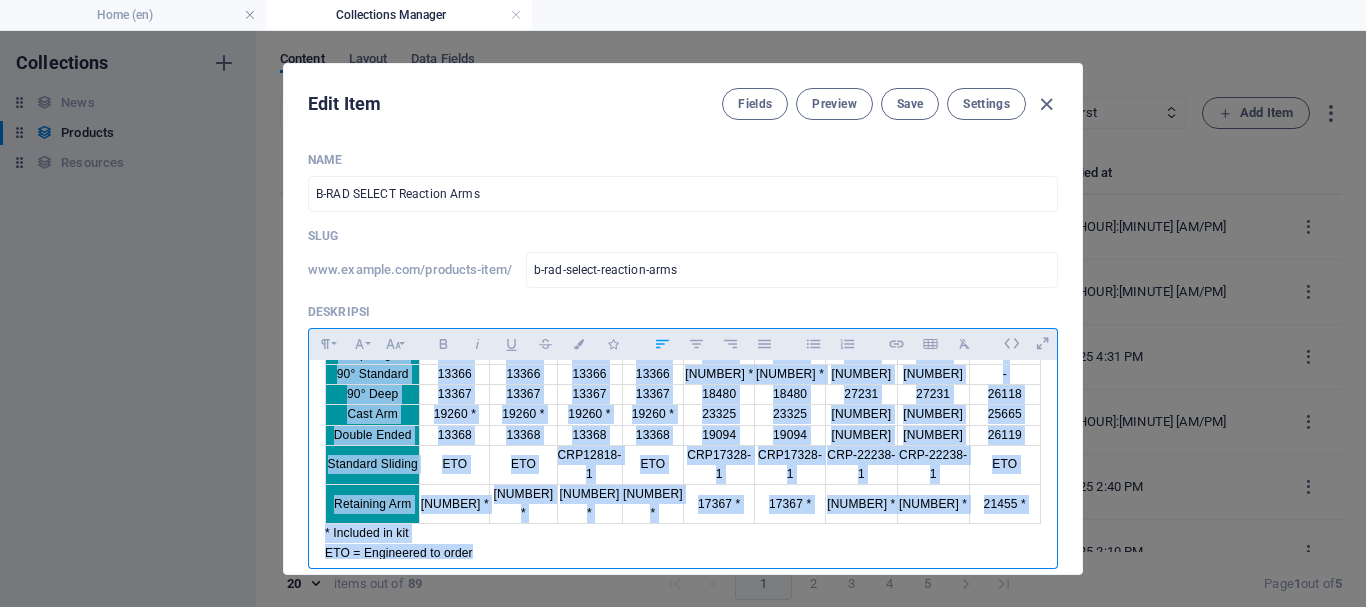 scroll, scrollTop: 112, scrollLeft: 0, axis: vertical 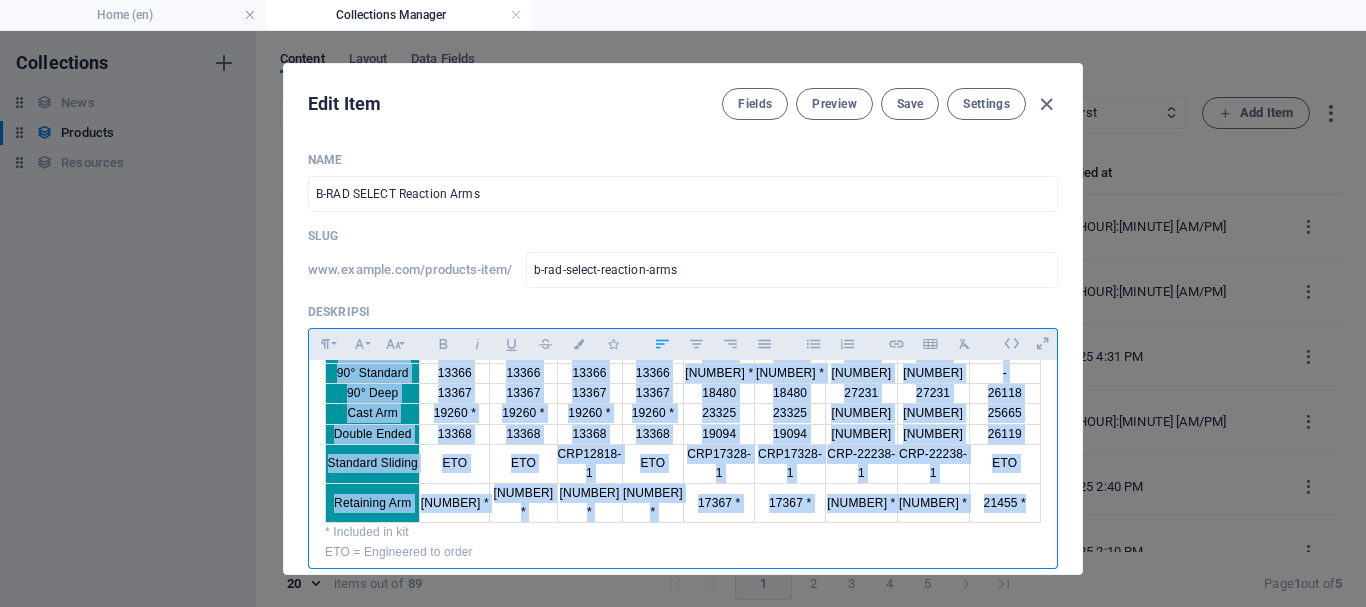 drag, startPoint x: 315, startPoint y: 389, endPoint x: 1023, endPoint y: 500, distance: 716.64844 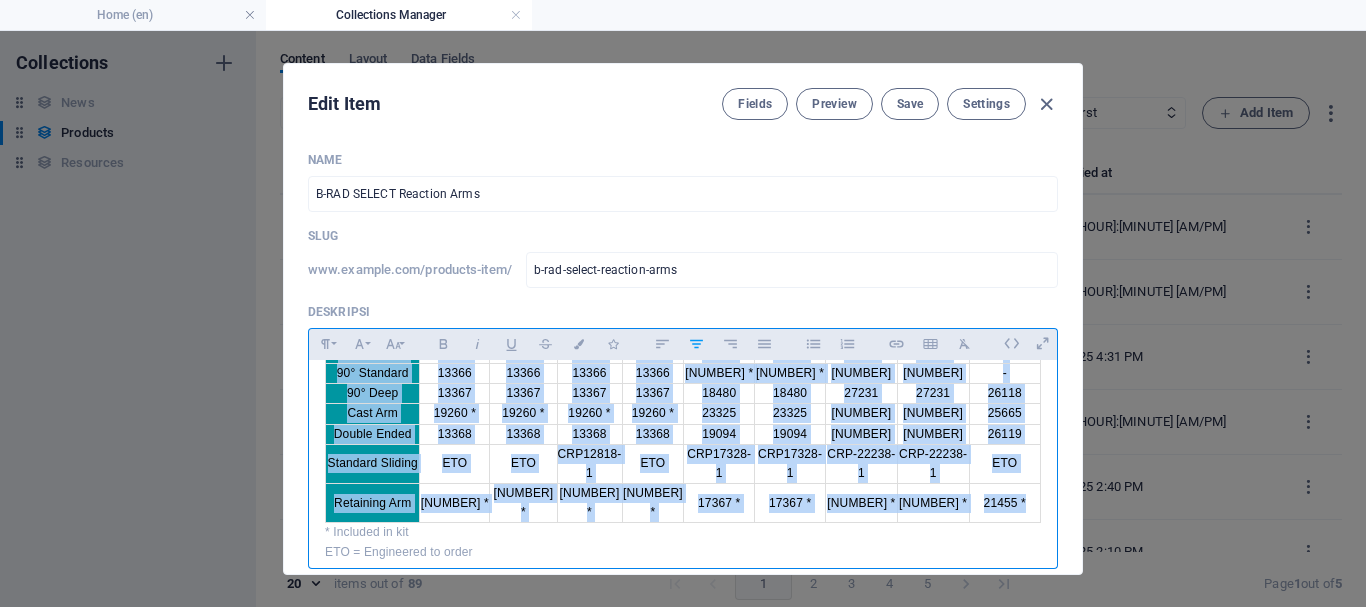copy on "Tool Reaction Accesory B-RAD SELECT 500 B-RAD SELECT 500-2 B-RAD SELECT 1000 B-RAD SELECT 1000-2 B-RAD SELECT 1500 B-RAD SELECT 1500-2 B-RAD SELECT 3000 B-RAD SELECT 3000-2 B-RAD SELECT 5000 Standard Angled [NUMBER] [NUMBER] [NUMBER] [NUMBER] [NUMBER] [NUMBER] [NUMBER] * [NUMBER] * [NUMBER] * Deep Angled [NUMBER] [NUMBER] [NUMBER] [NUMBER] [NUMBER] [NUMBER] [NUMBER] [NUMBER] - 90° Standard [NUMBER] [NUMBER] [NUMBER] [NUMBER] [NUMBER] * [NUMBER] * [NUMBER] [NUMBER] - 90° Deep [NUMBER] [NUMBER] [NUMBER] [NUMBER] [NUMBER] [NUMBER] [NUMBER] [NUMBER] [NUMBER] Cast Arm [NUMBER] * [NUMBER] * [NUMBER] * [NUMBER] * [NUMBER] [NUMBER] [NUMBER] [NUMBER] Double Ended [NUMBER] [NUMBER] [NUMBER] [NUMBER] [NUMBER] [NUMBER] [NUMBER] [NUMBER] Standard Sliding ETO ETO CRP12818-1 ETO CRP17328-1 CRP17328-1 CRP-22238-1 CRP-22238-1 ETO Retaining Arm [NUMBER] * [NUMBER] * [NUMBER] * [NUMBER] * [NUMBER] * [NUMBER] * [NUMBER] * [NUMBER] * [NUMBER] *" 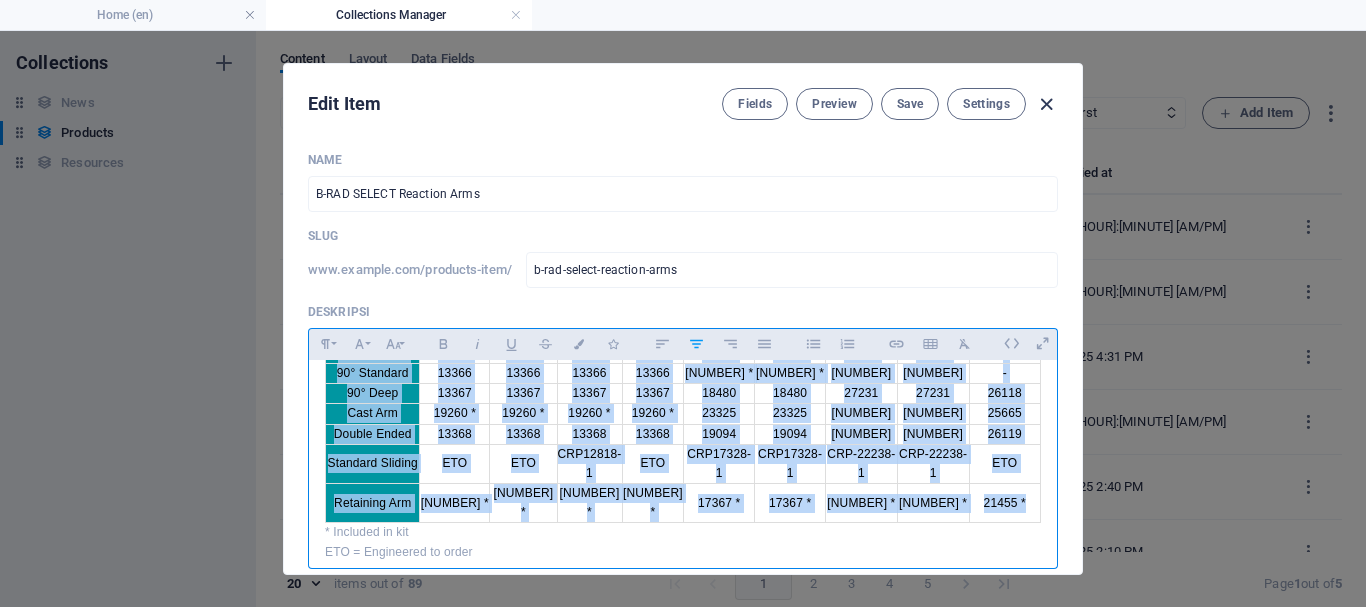 click at bounding box center (1046, 104) 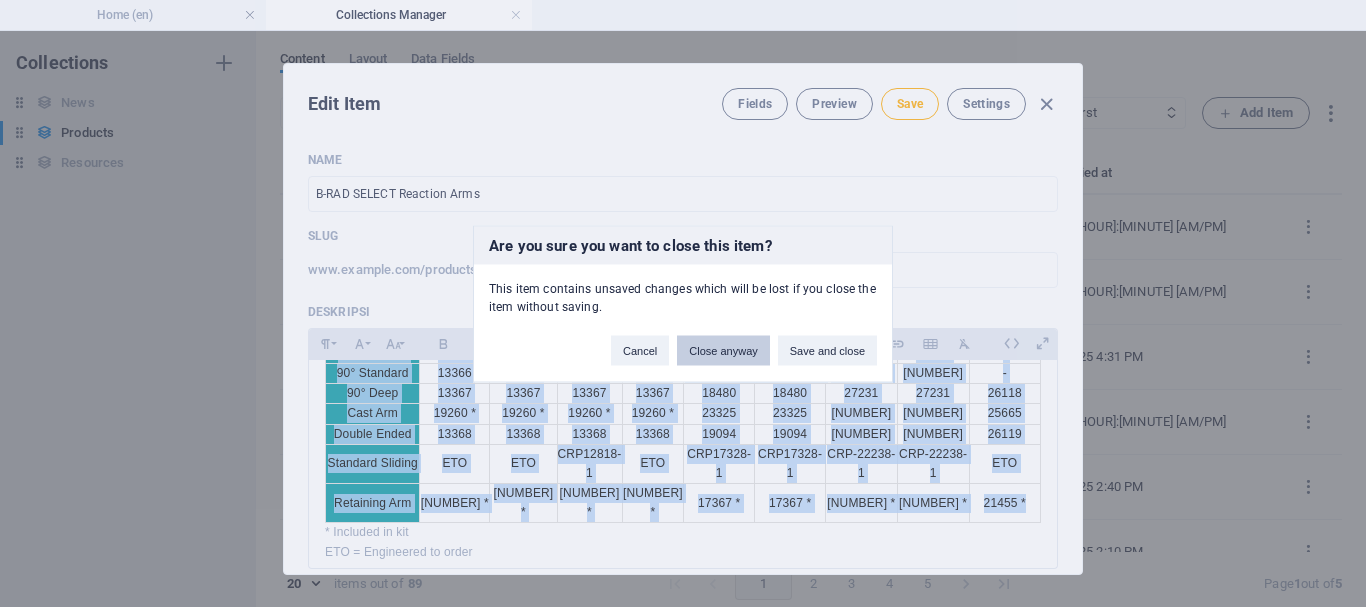 click on "Close anyway" at bounding box center (723, 350) 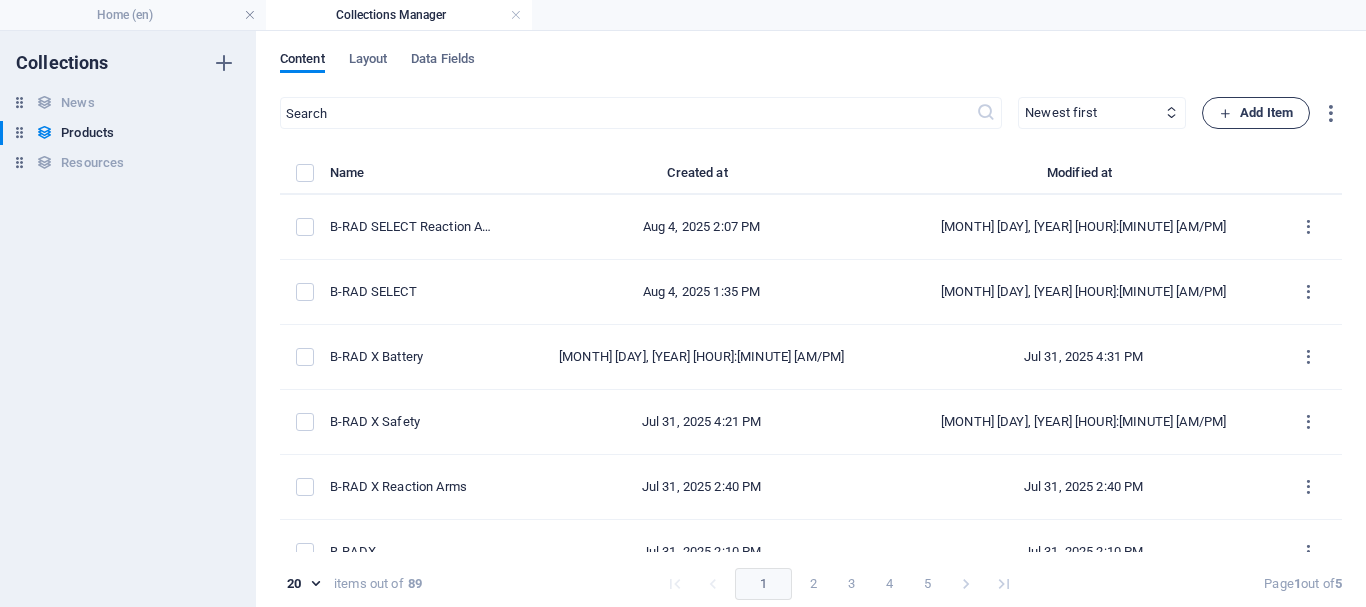 click on "Add Item" at bounding box center [1256, 113] 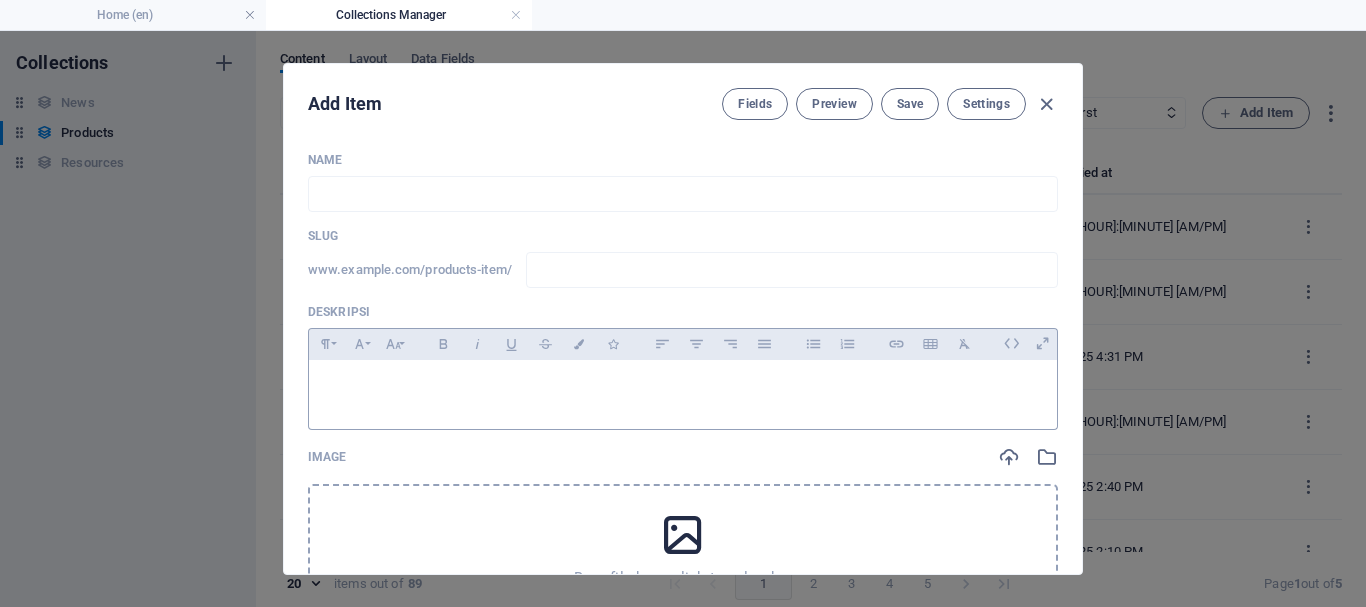 click at bounding box center [683, 390] 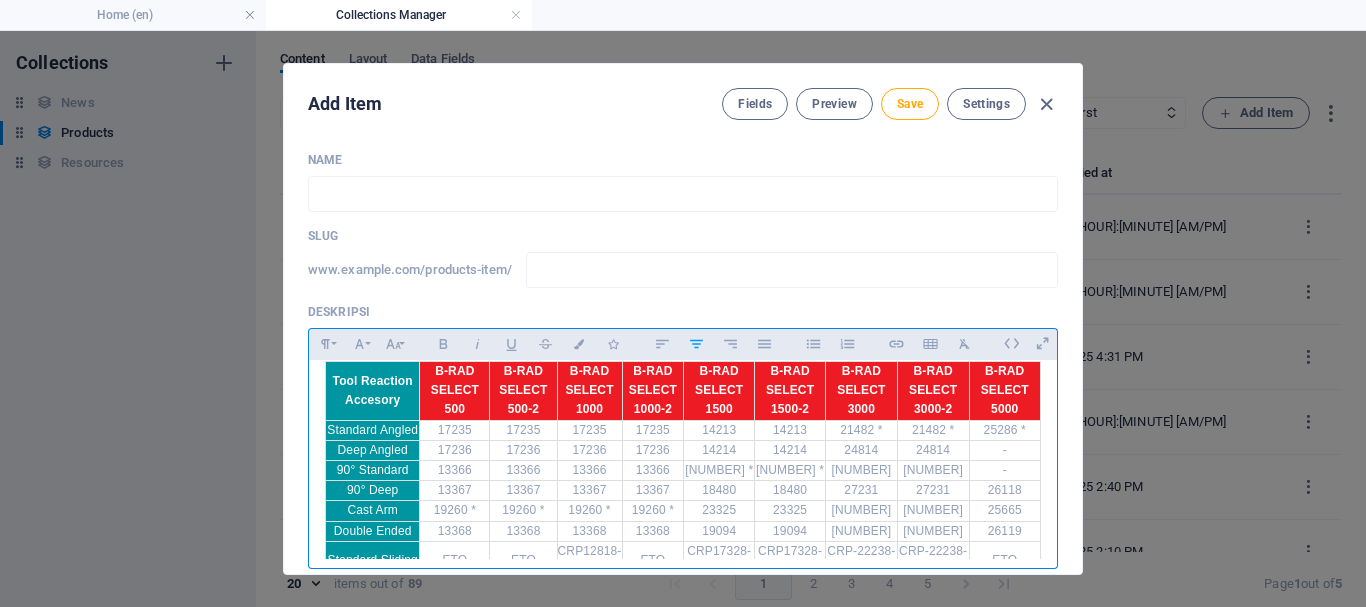 scroll, scrollTop: 0, scrollLeft: 0, axis: both 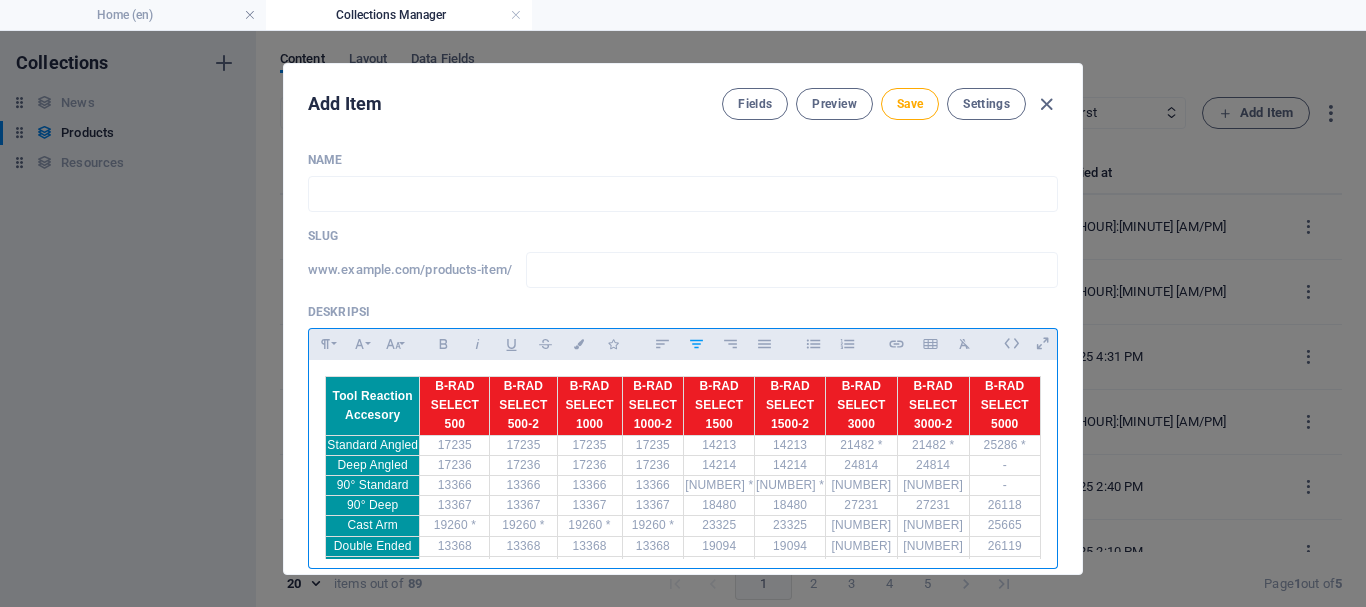 click on "90° Standard" at bounding box center (373, 485) 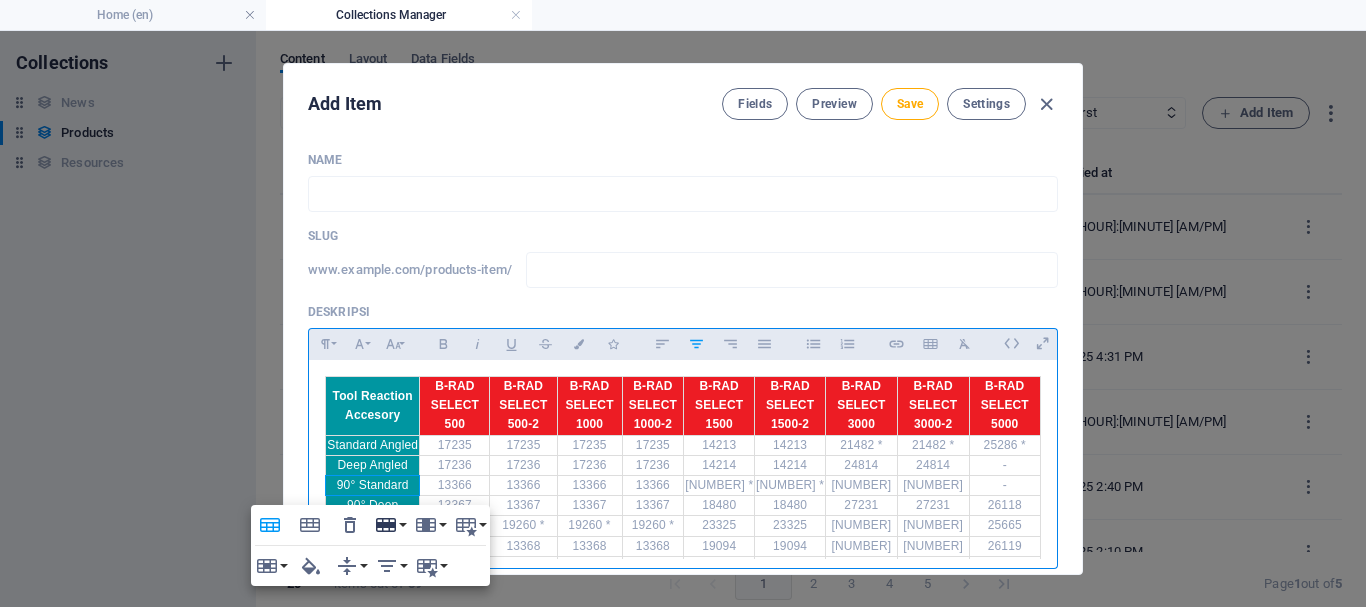 click 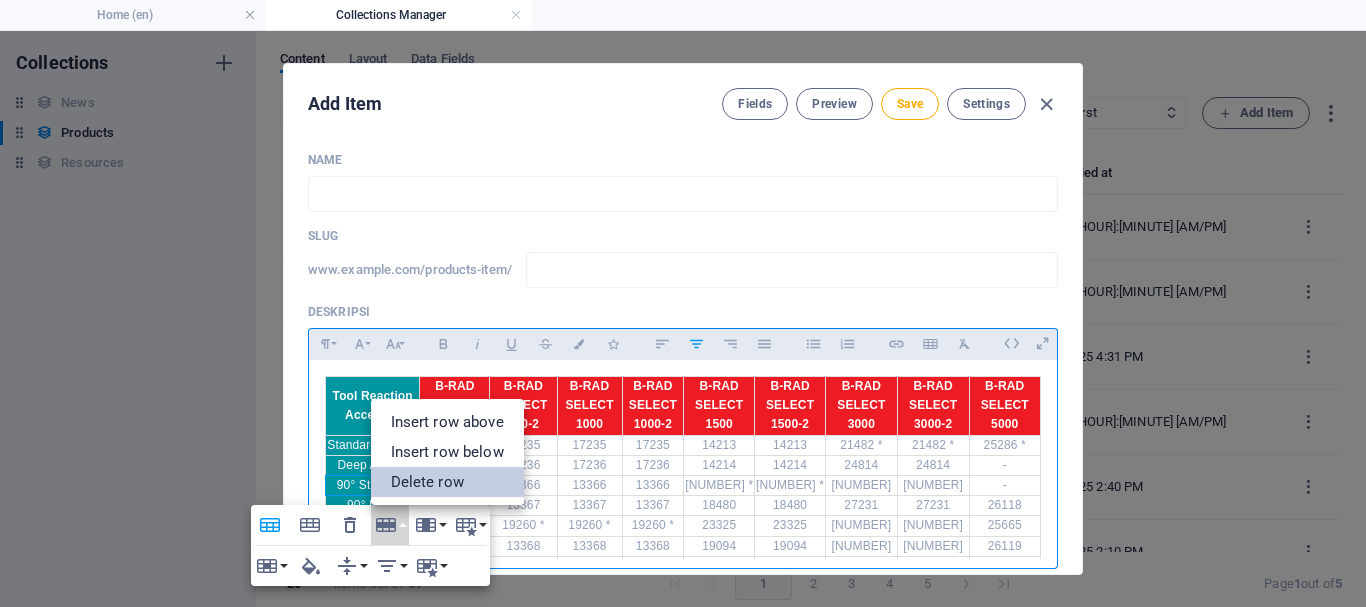 click on "Delete row" at bounding box center (447, 482) 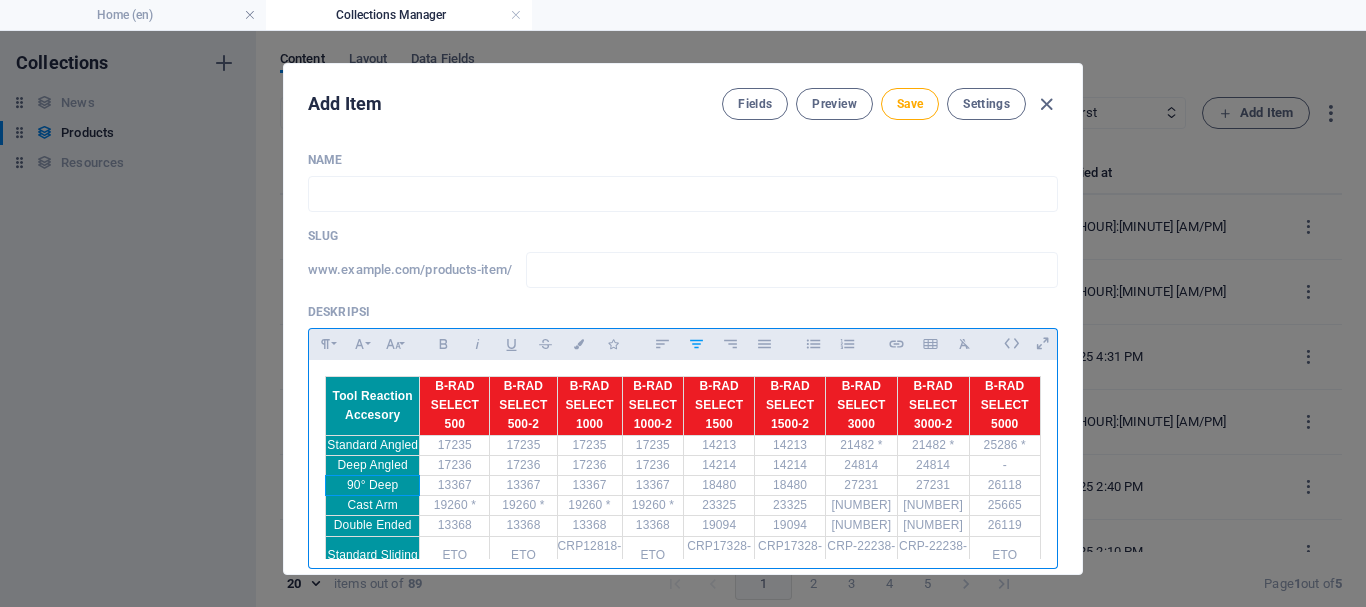 click on "90° Deep" at bounding box center (373, 485) 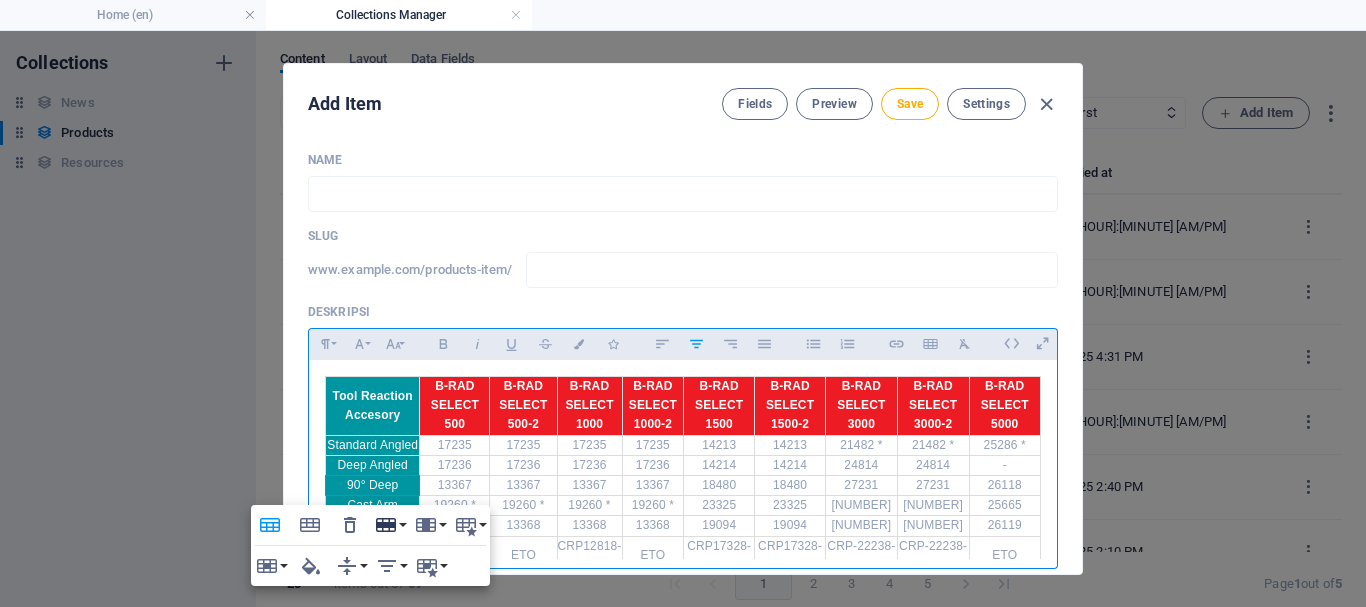click on "Row" at bounding box center (390, 525) 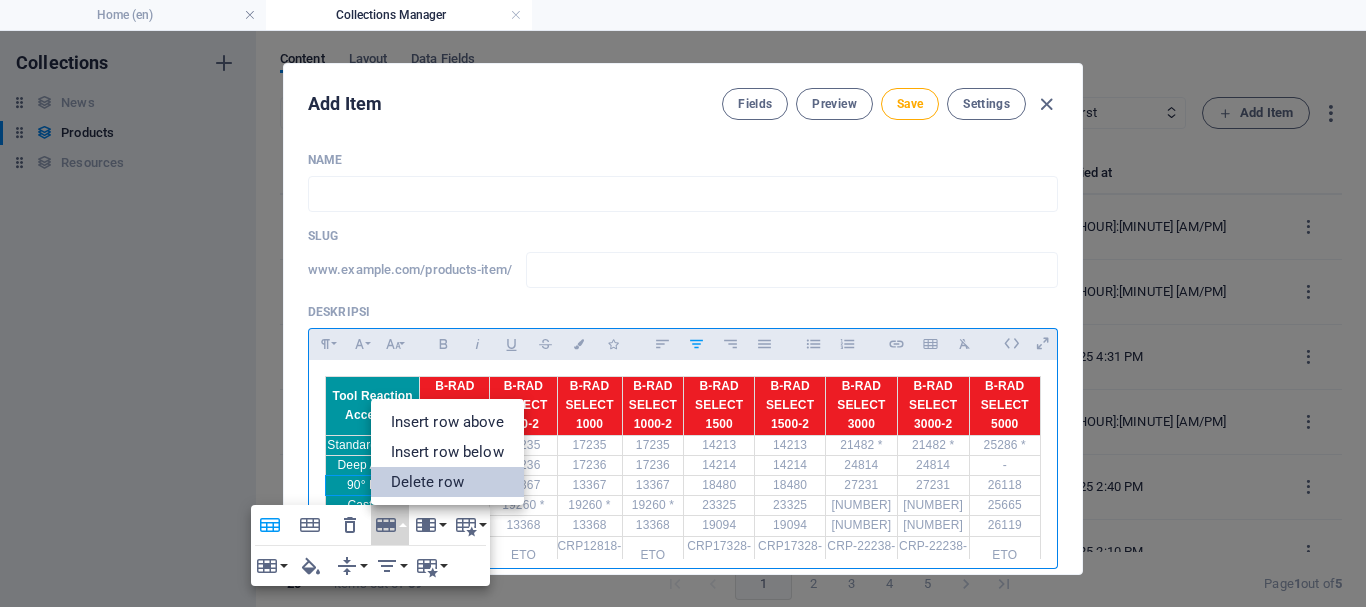 click on "Delete row" at bounding box center (447, 482) 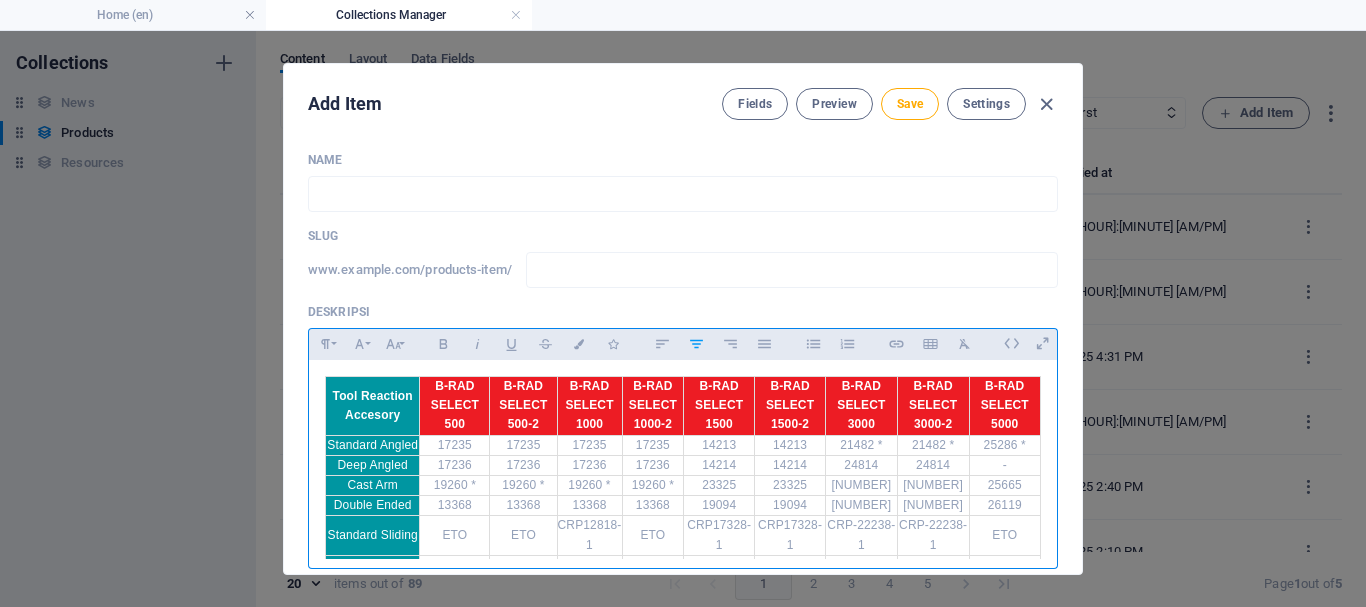 click on "Cast Arm" at bounding box center (372, 485) 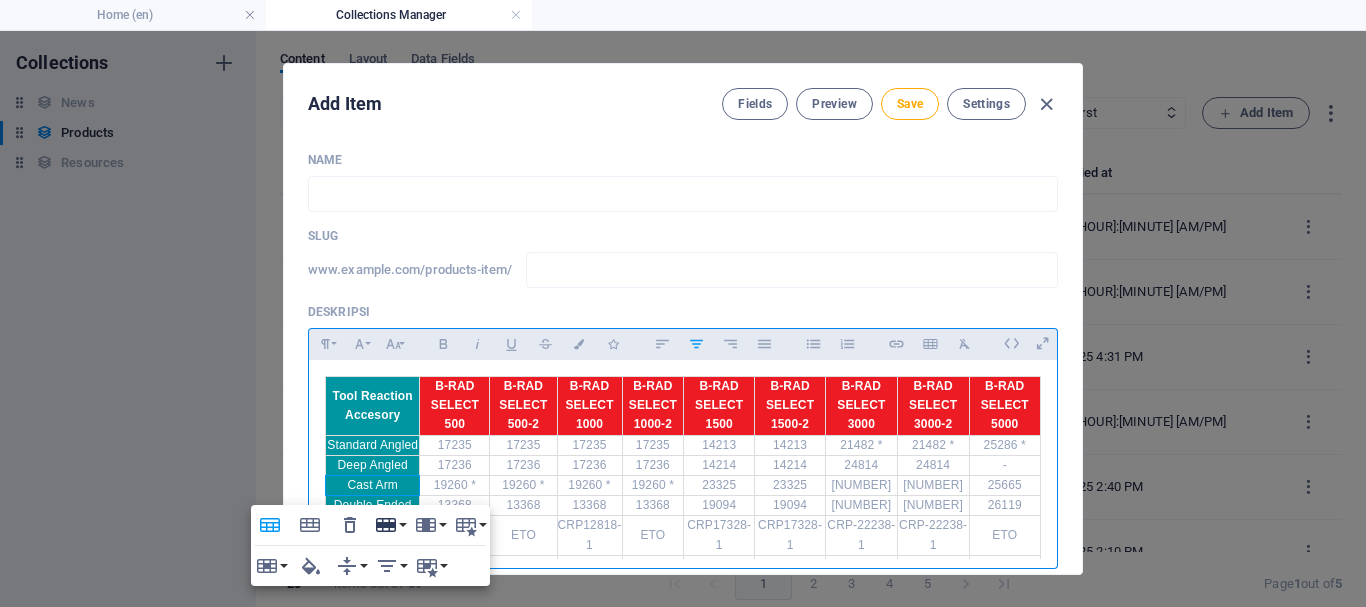 click on "Row" at bounding box center [390, 525] 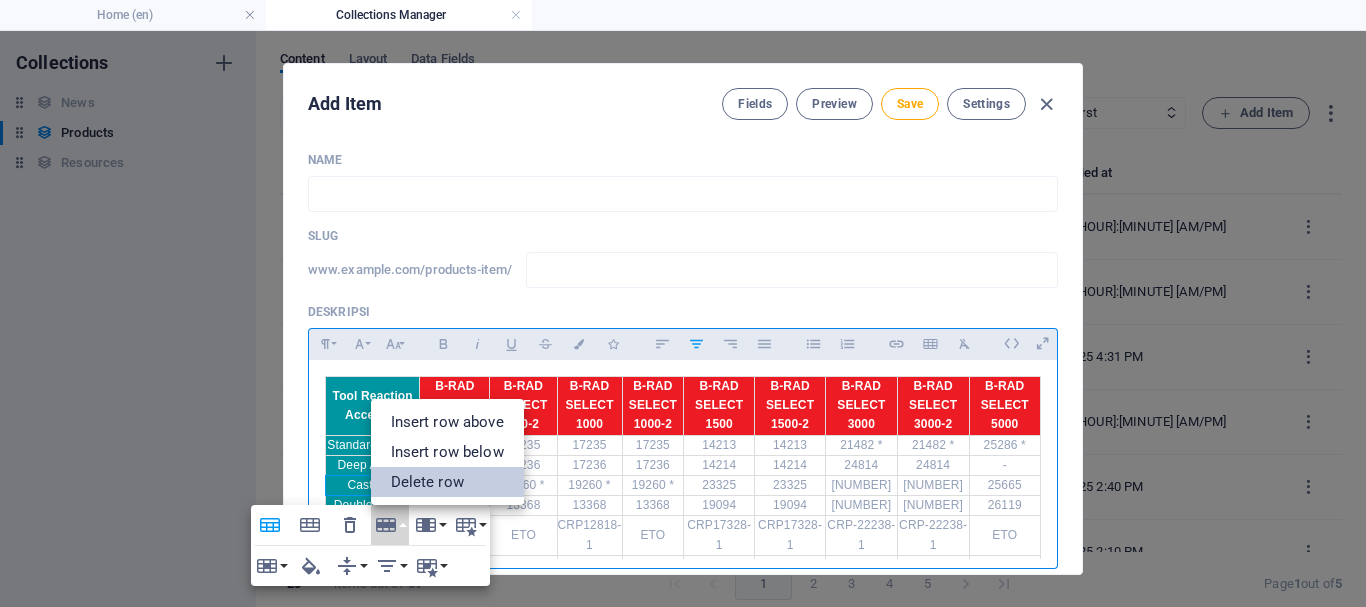 click on "Delete row" at bounding box center [447, 482] 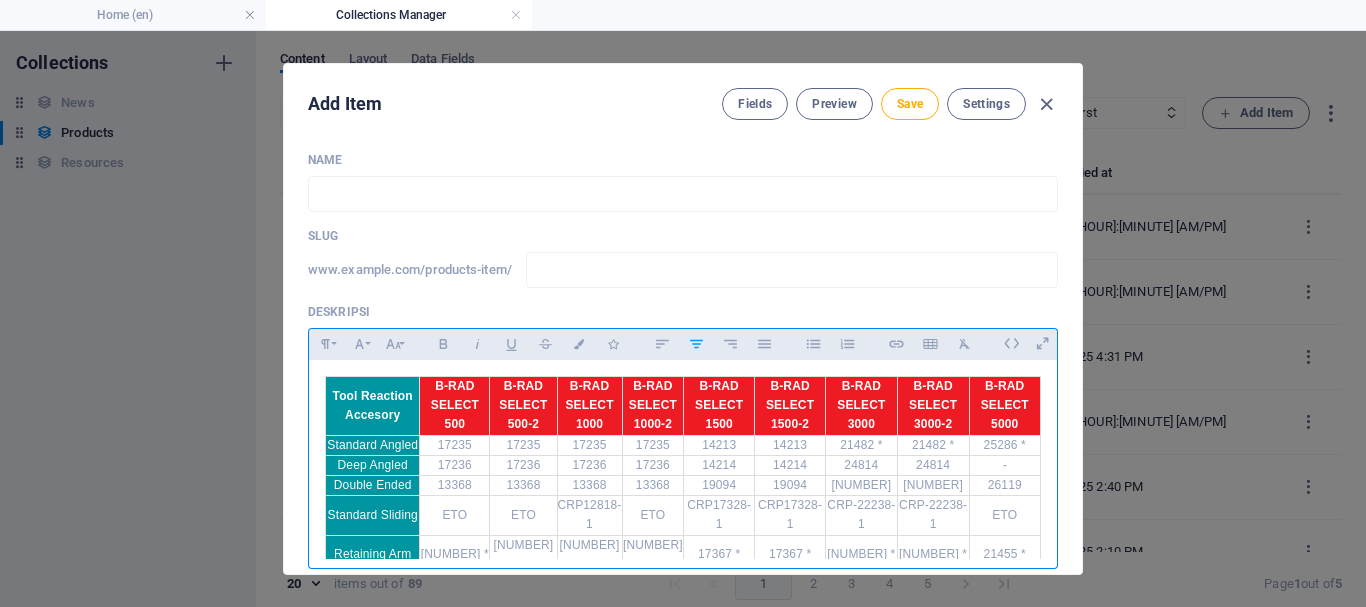 click on "Double Ended" at bounding box center [373, 485] 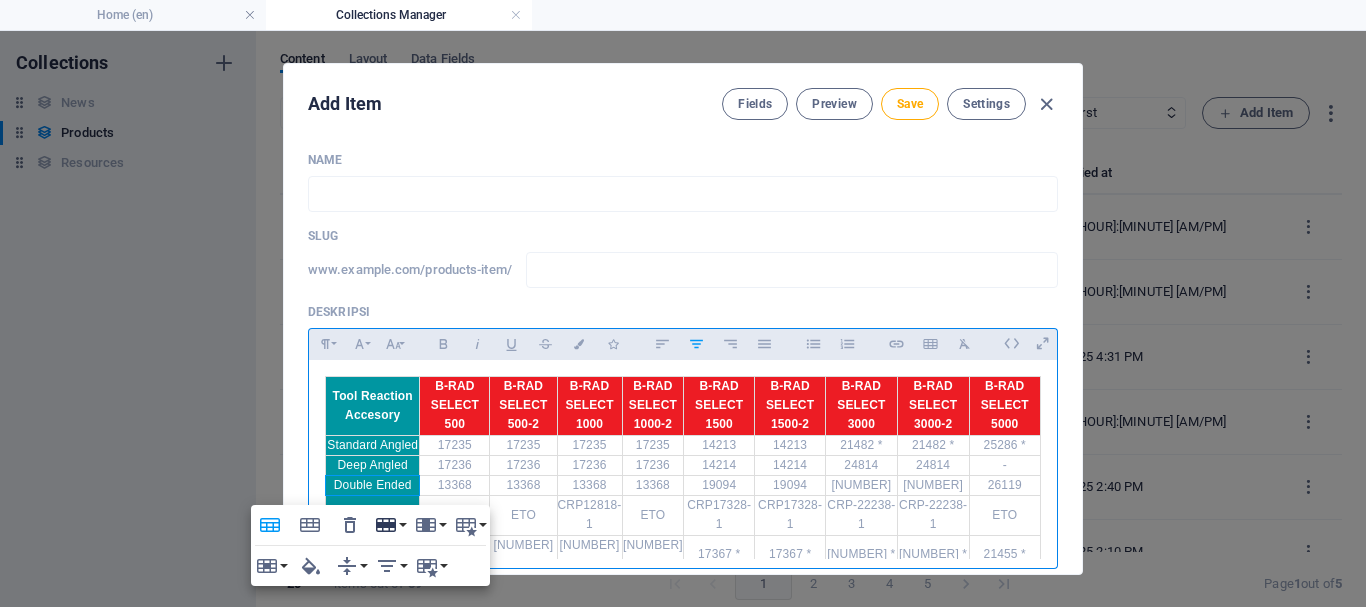 click on "Row" at bounding box center (390, 525) 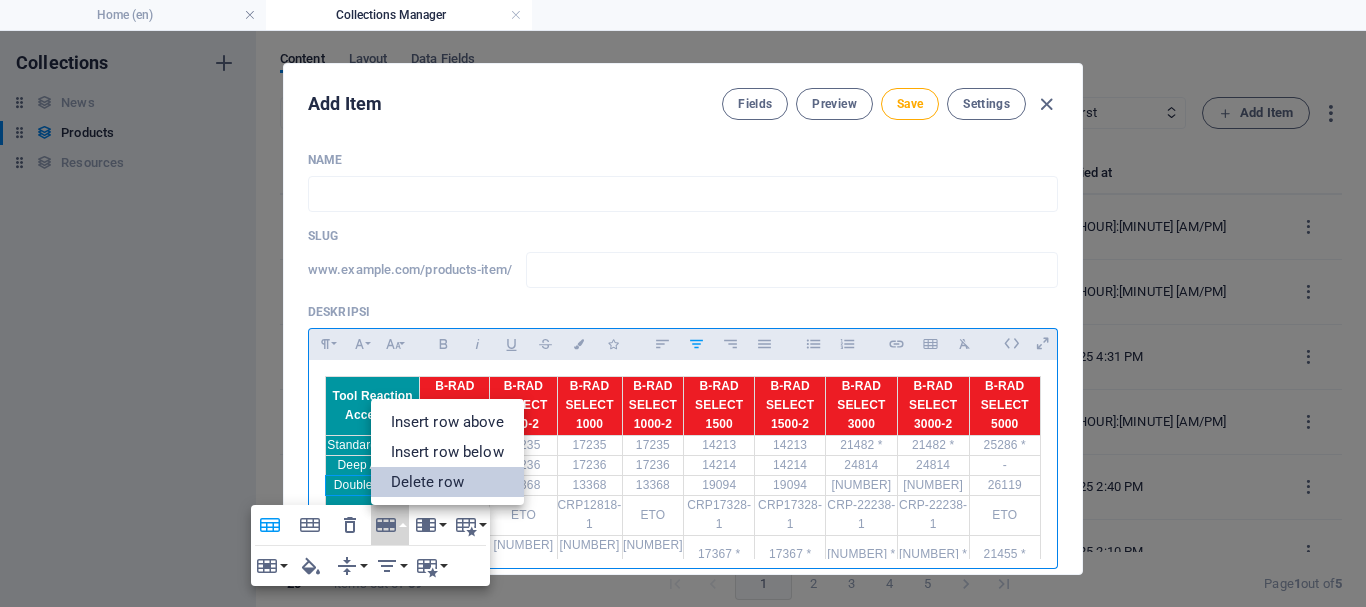 click on "Delete row" at bounding box center (447, 482) 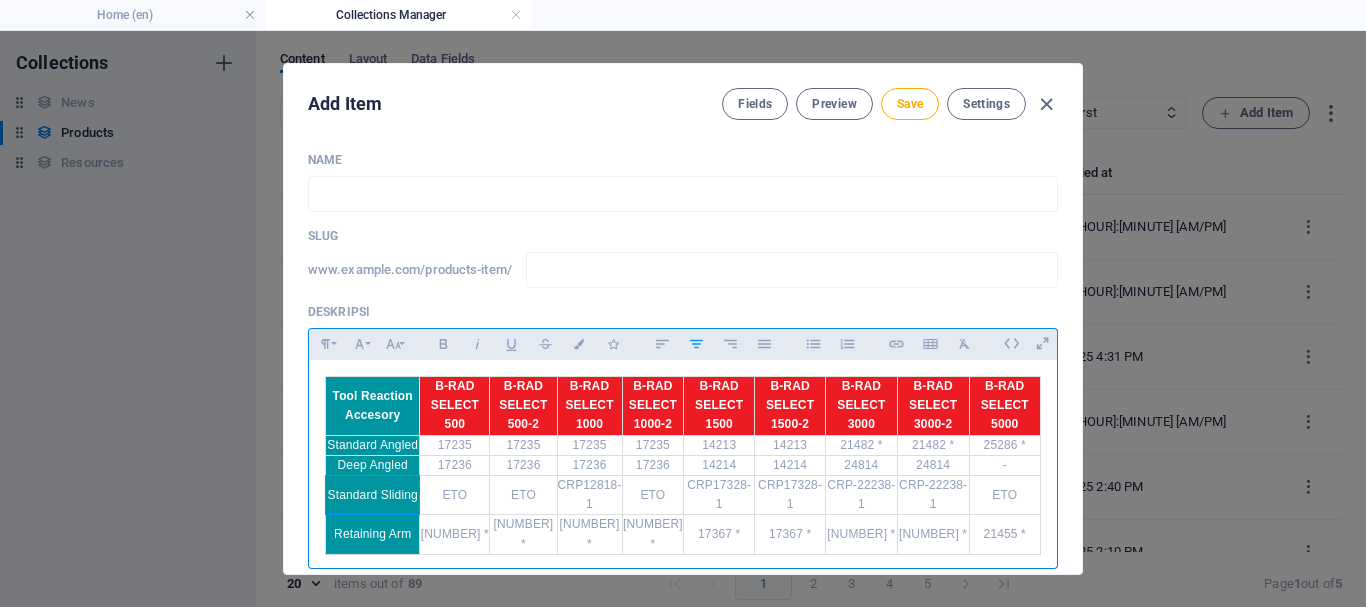 click on "Standard Sliding" at bounding box center [373, 495] 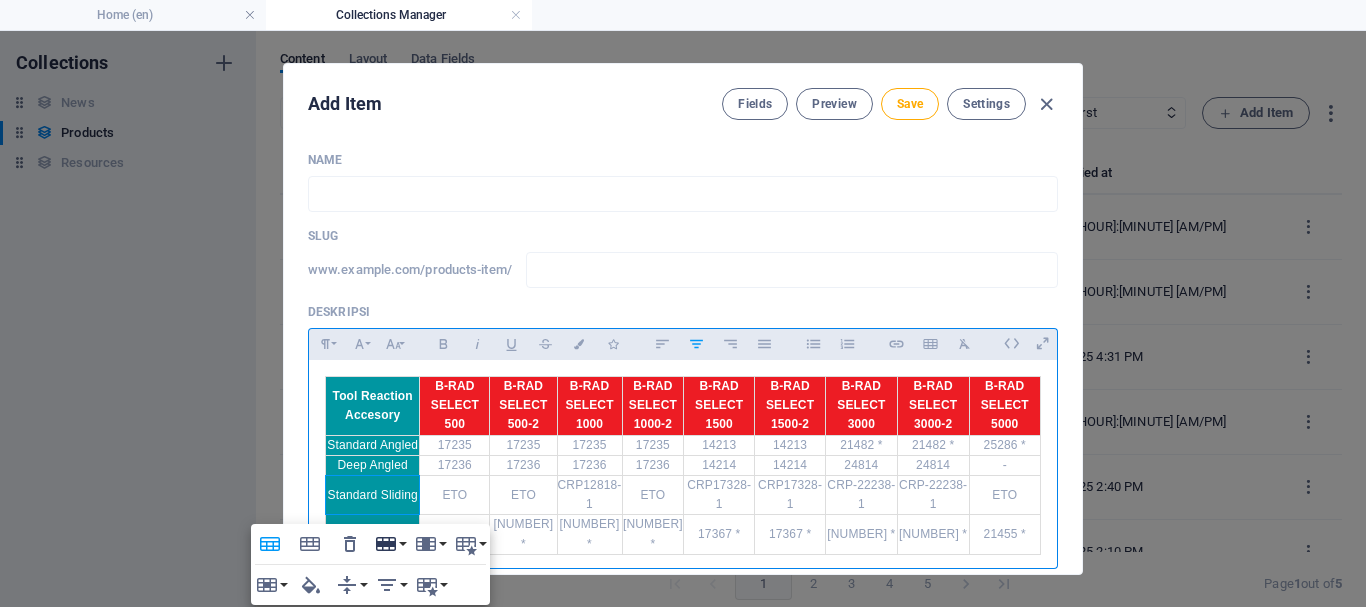 click 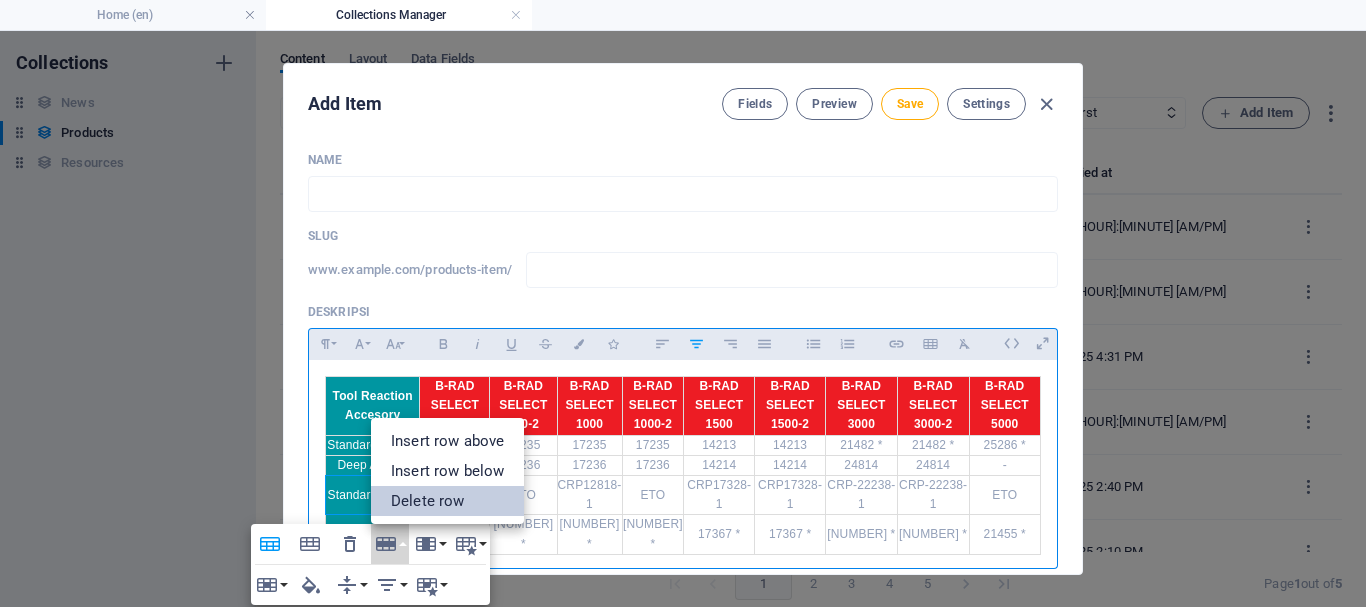 click on "Delete row" at bounding box center [447, 501] 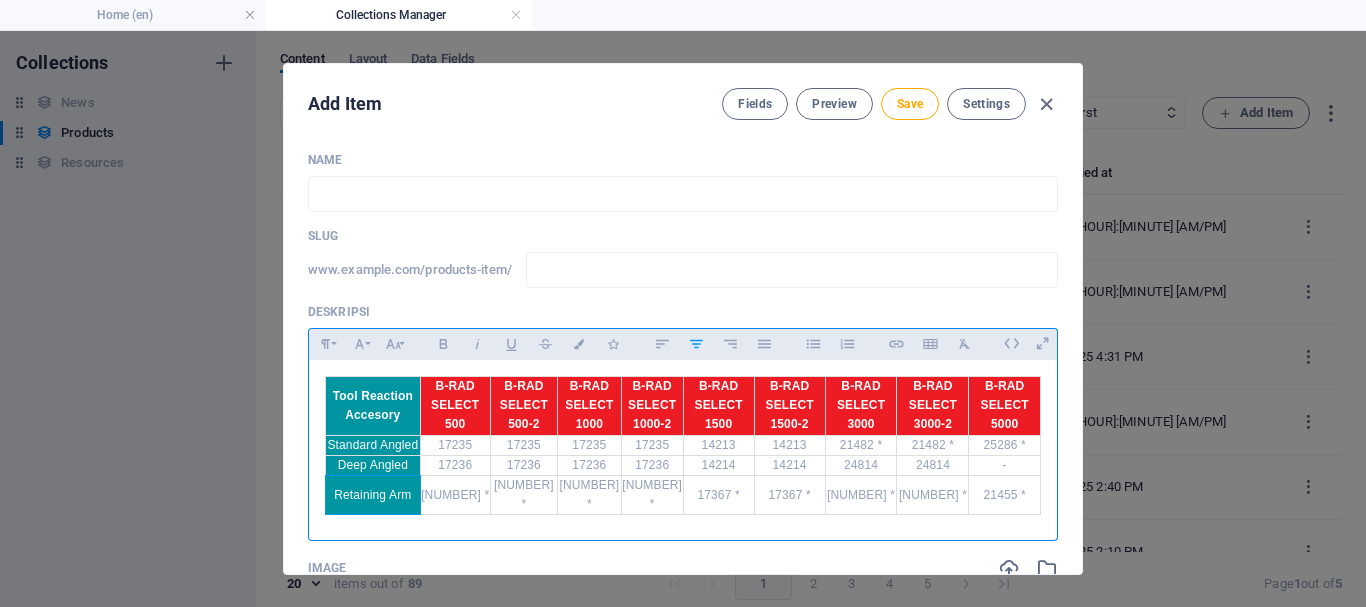 click on "Retaining Arm" at bounding box center (373, 494) 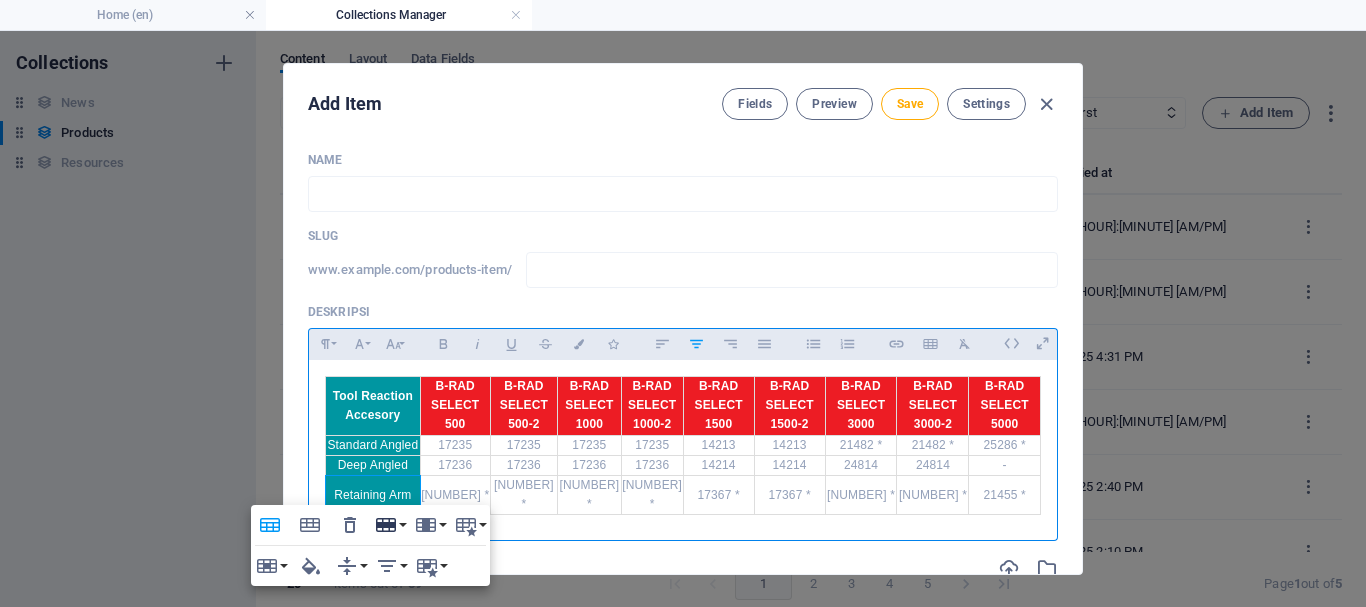 click on "Row" at bounding box center (390, 525) 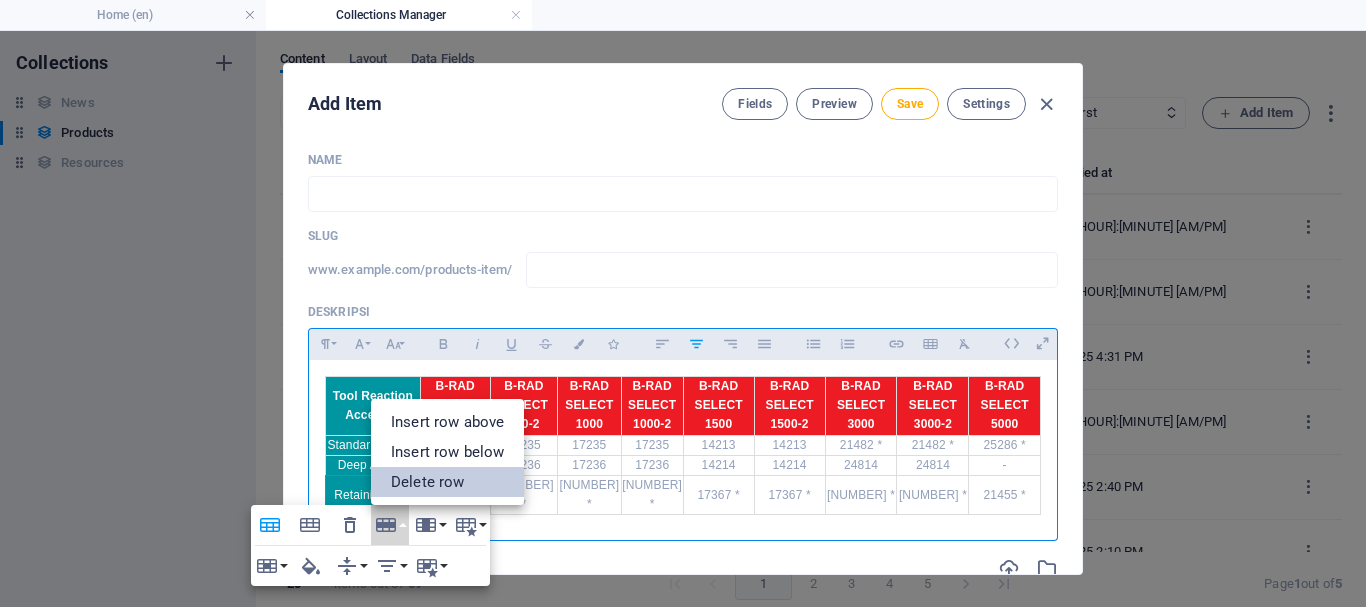 click on "Delete row" at bounding box center [447, 482] 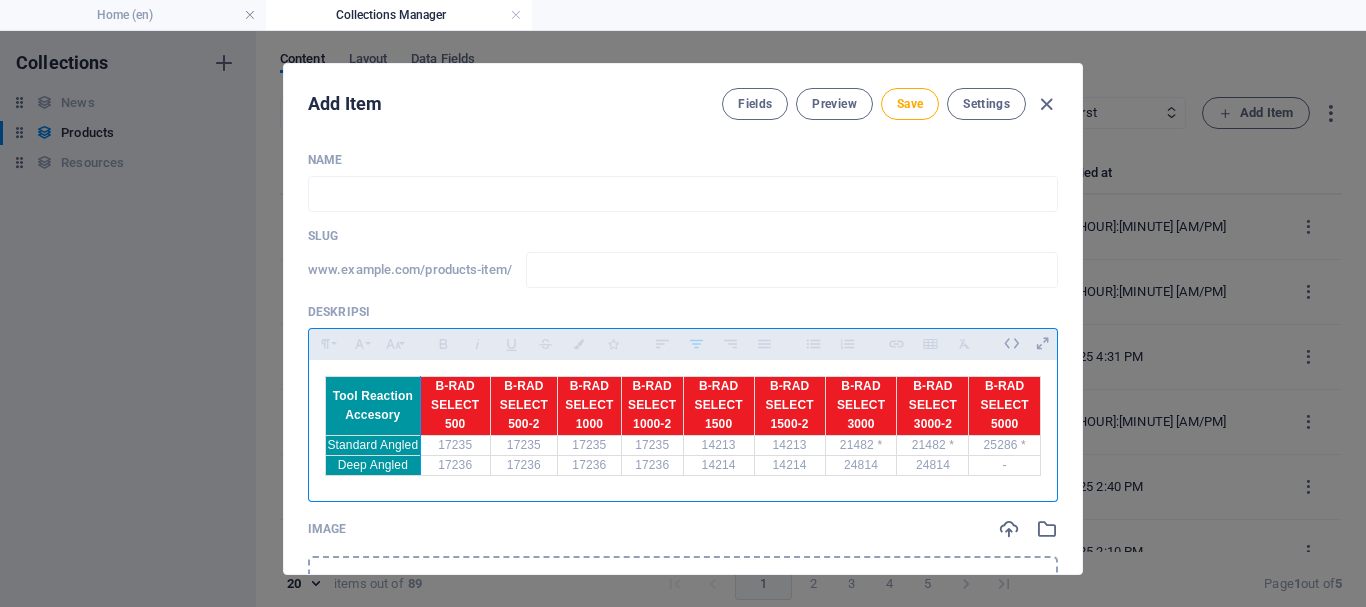 click at bounding box center (420, 425) 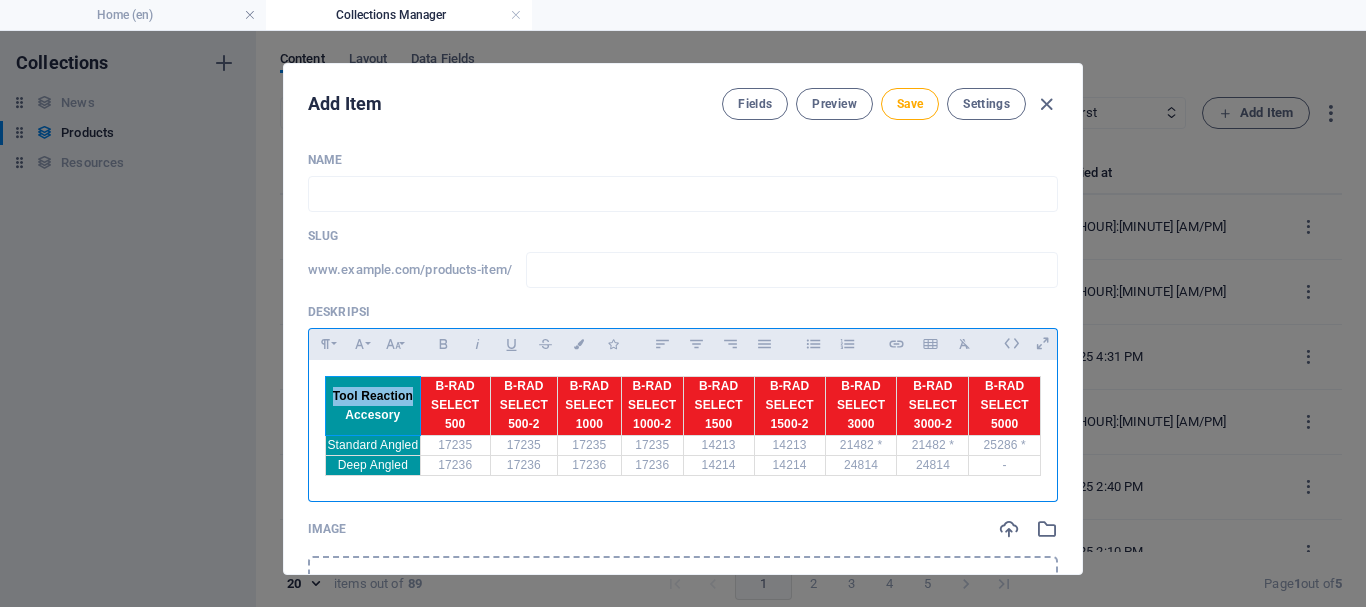 drag, startPoint x: 411, startPoint y: 395, endPoint x: 332, endPoint y: 391, distance: 79.101204 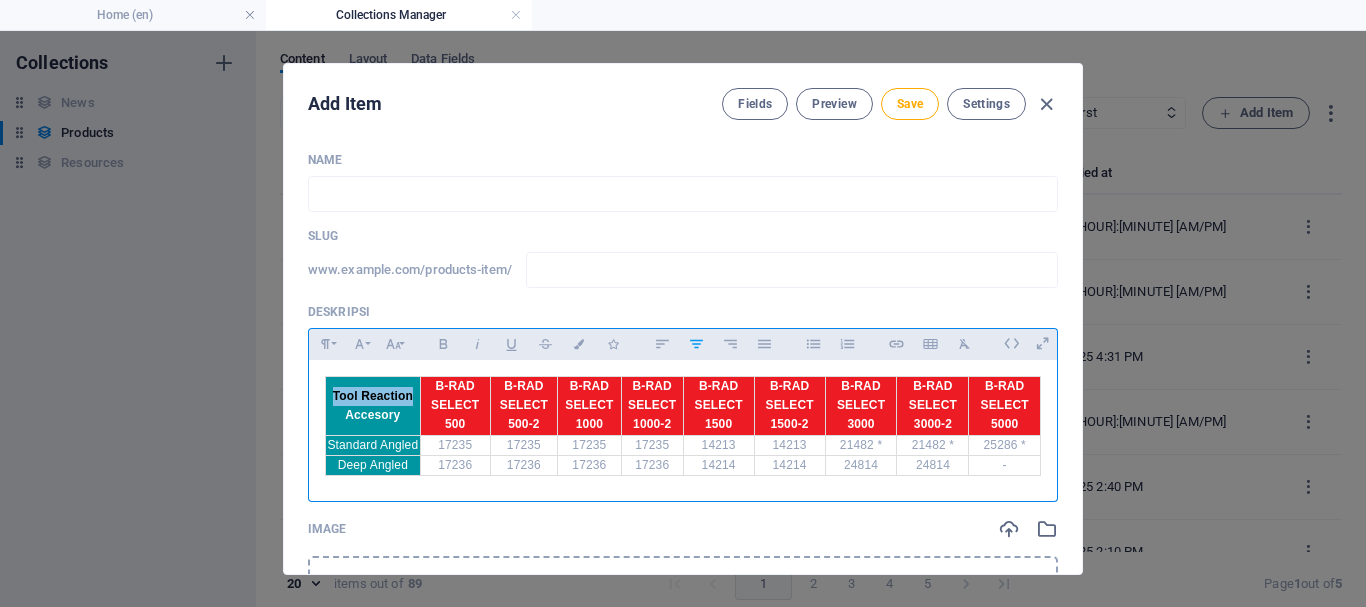 type 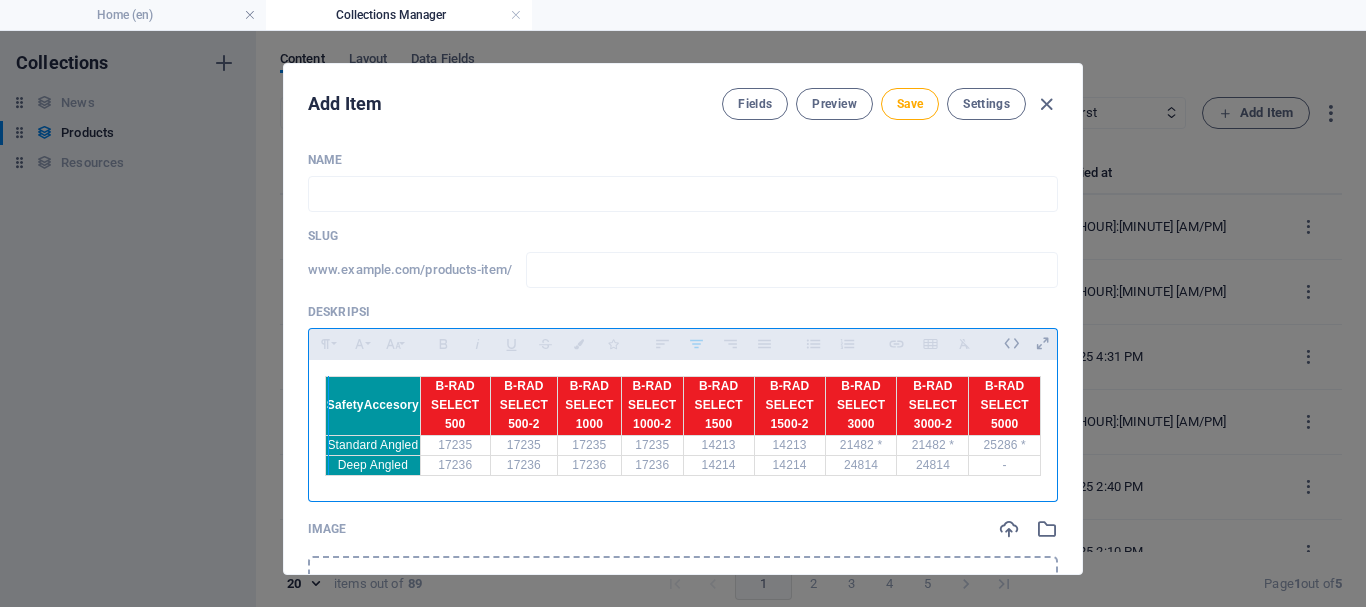 drag, startPoint x: 324, startPoint y: 442, endPoint x: 334, endPoint y: 445, distance: 10.440307 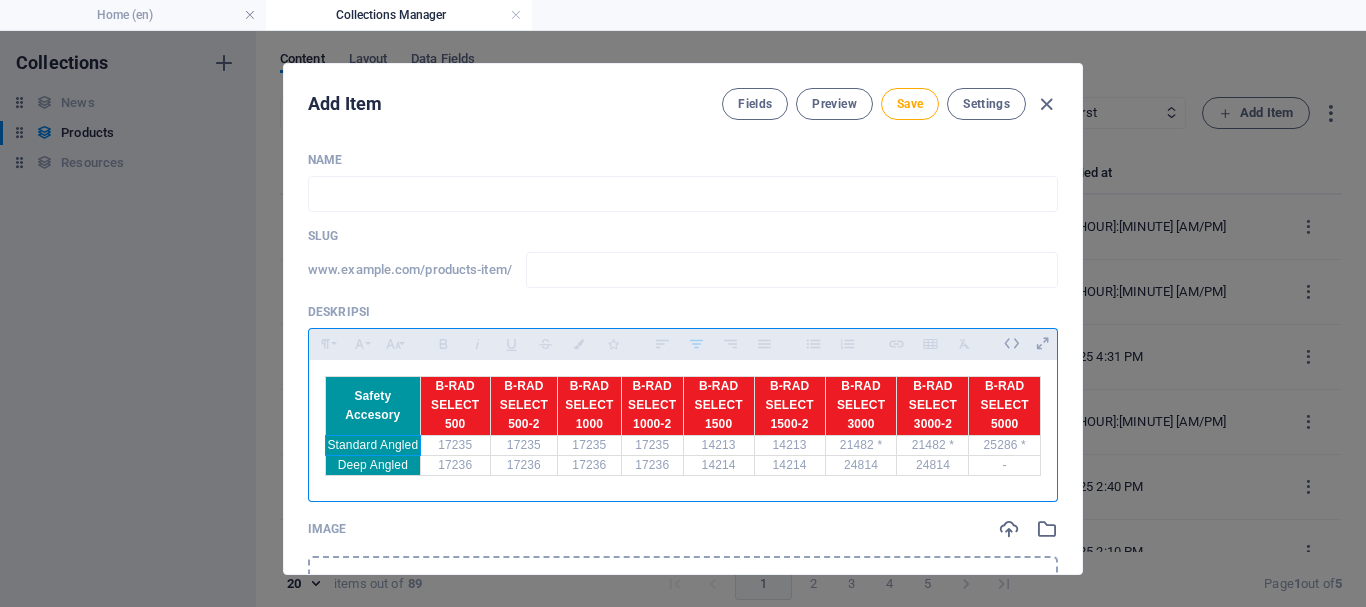 drag, startPoint x: 327, startPoint y: 443, endPoint x: 413, endPoint y: 446, distance: 86.05231 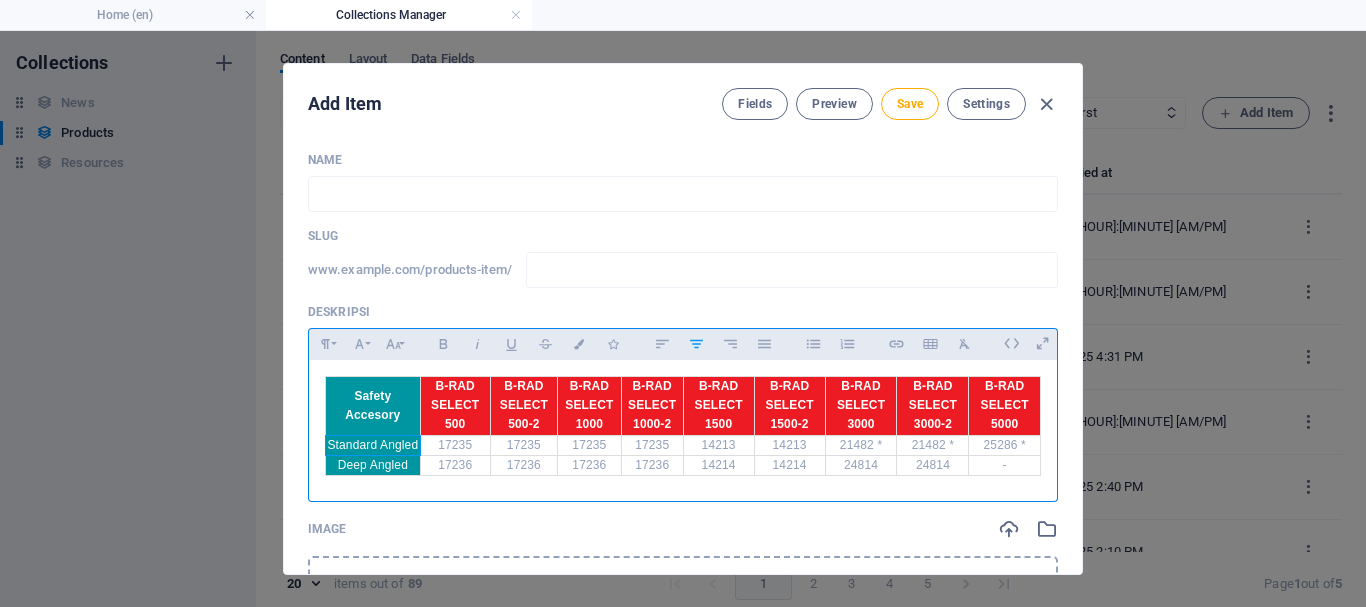 click on "Standard Angled" at bounding box center [372, 445] 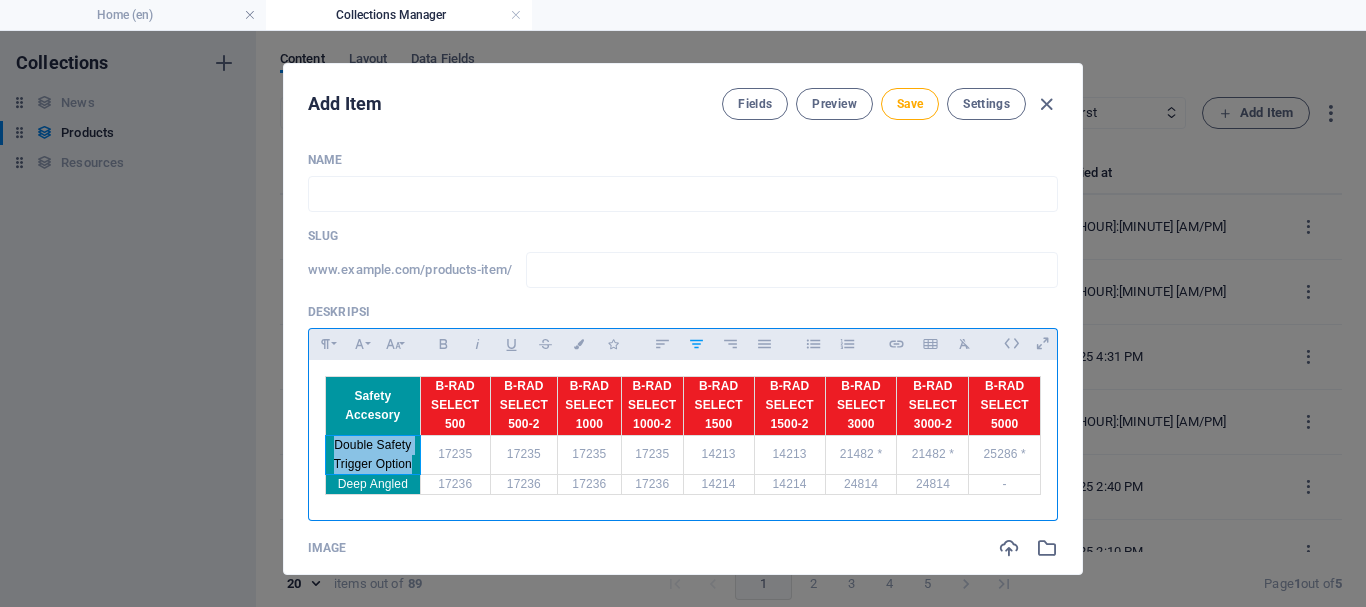 drag, startPoint x: 333, startPoint y: 444, endPoint x: 409, endPoint y: 463, distance: 78.339005 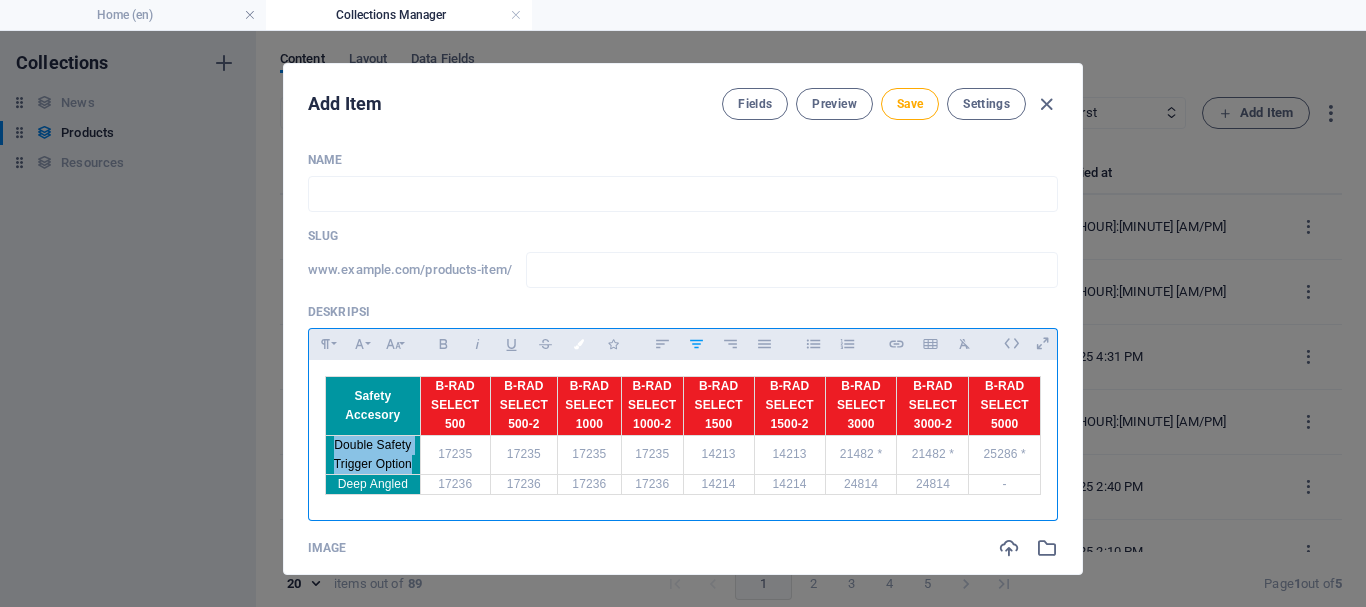 click at bounding box center [579, 344] 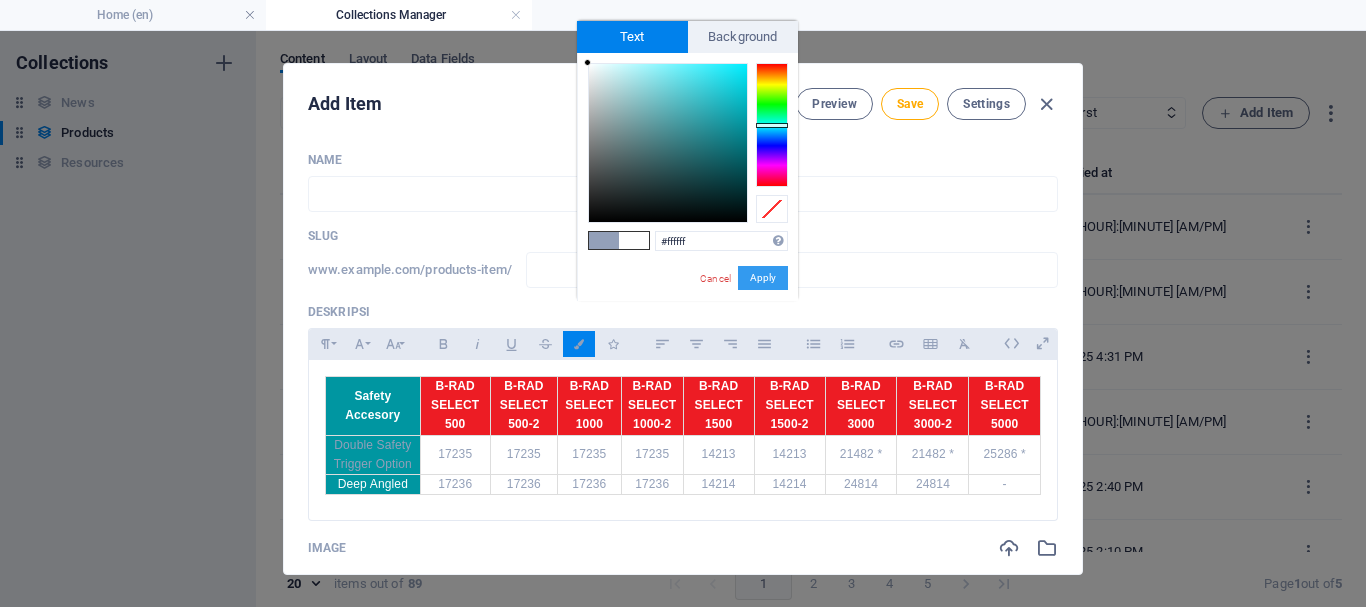 click on "Apply" at bounding box center [763, 278] 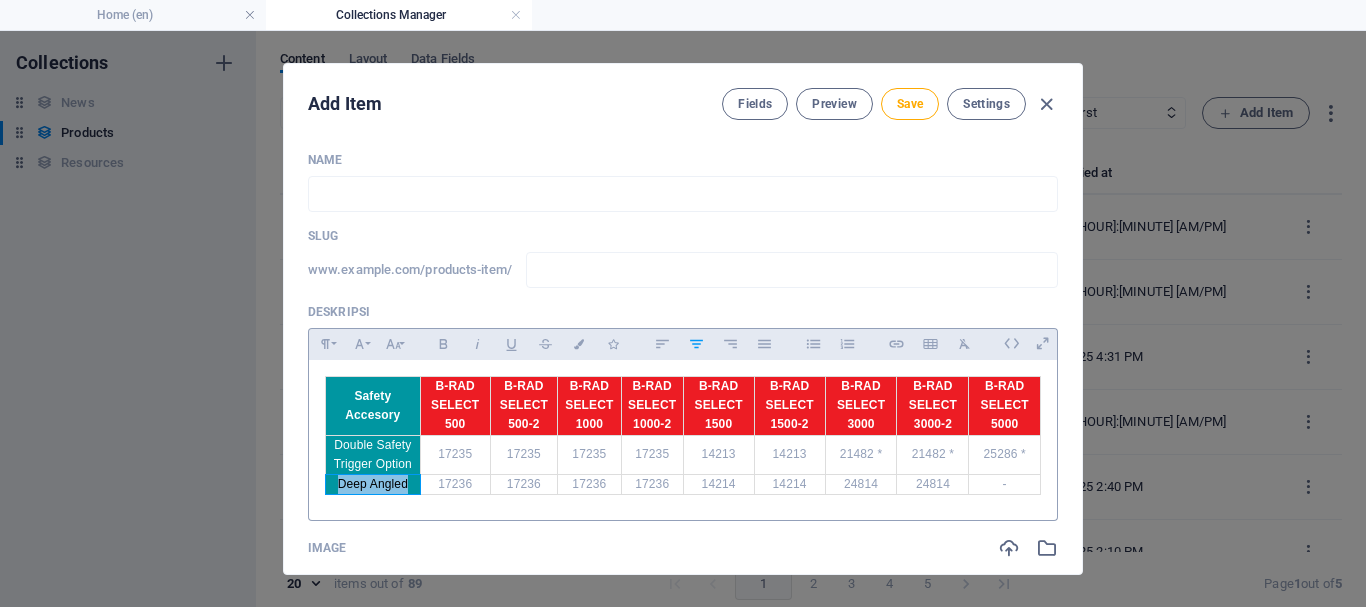 drag, startPoint x: 334, startPoint y: 487, endPoint x: 404, endPoint y: 487, distance: 70 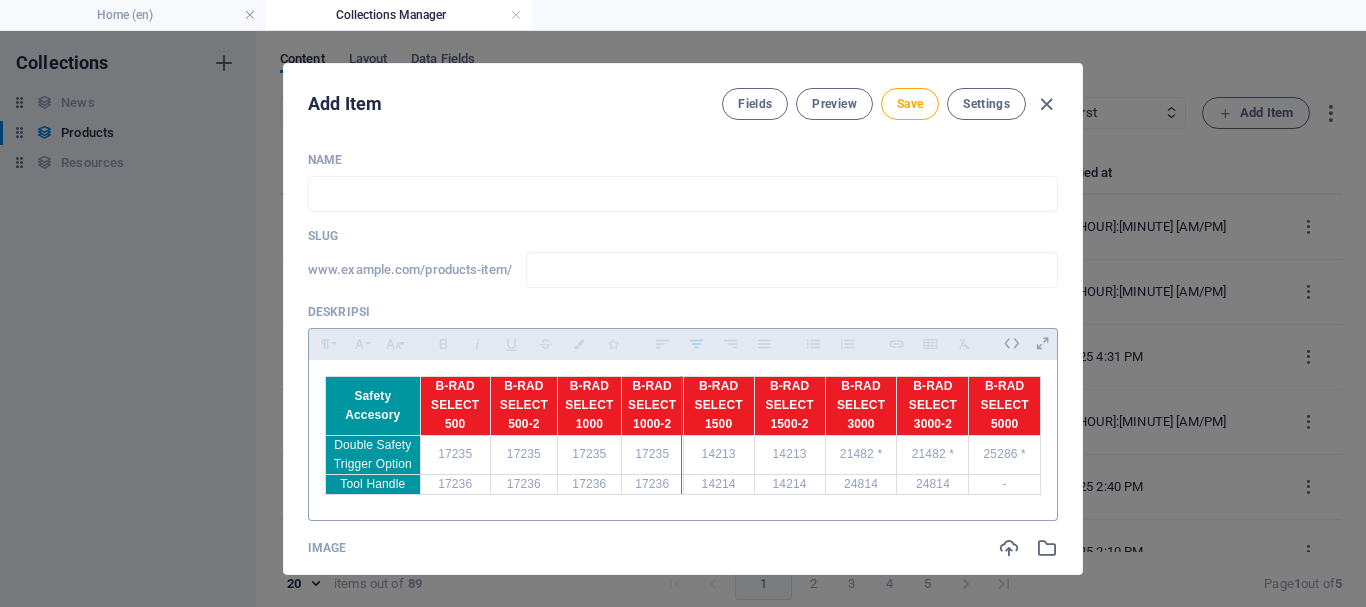 click at bounding box center (681, 435) 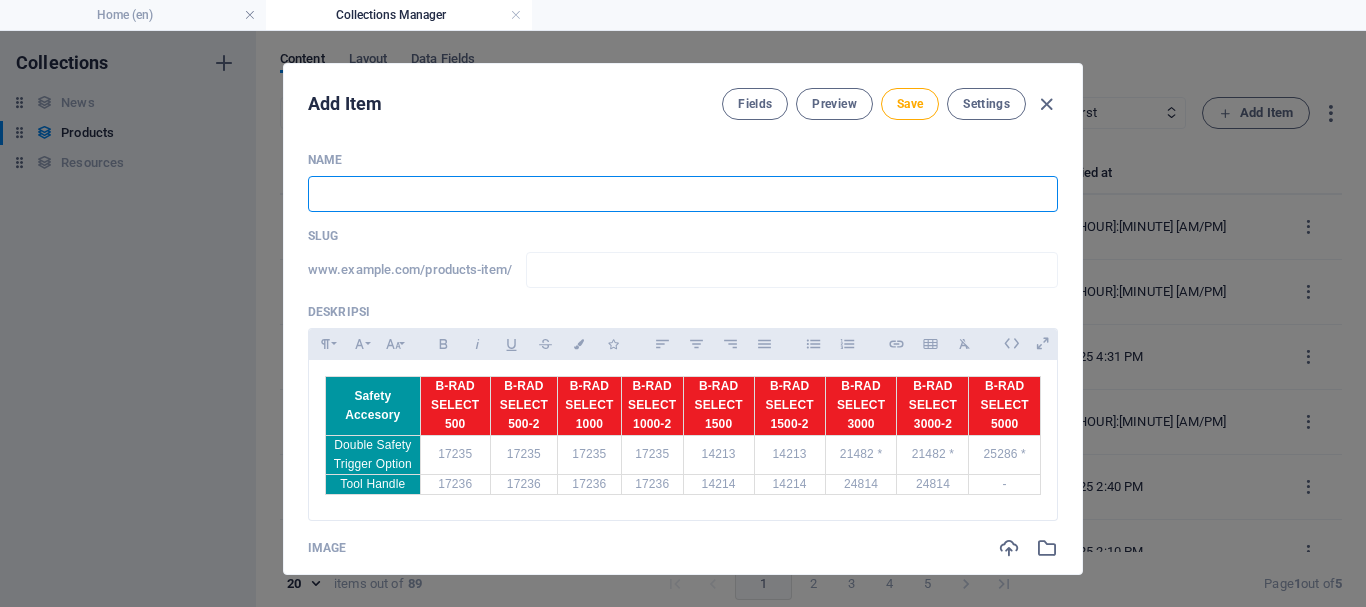 click at bounding box center (683, 194) 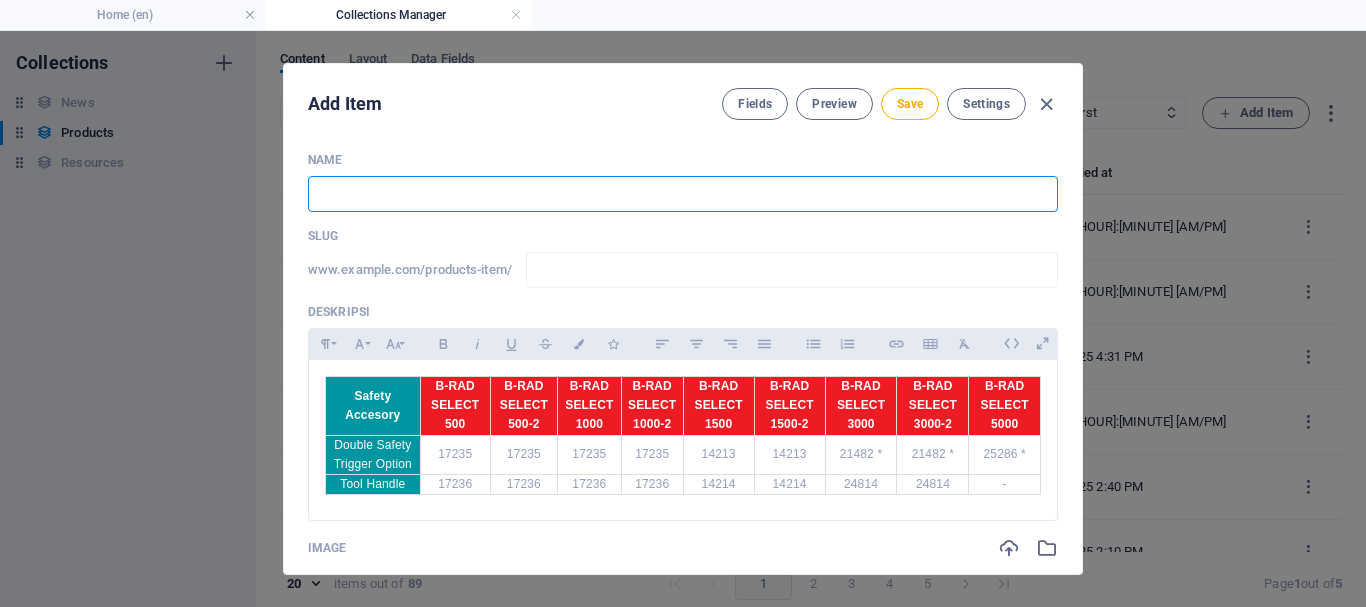 type on "b" 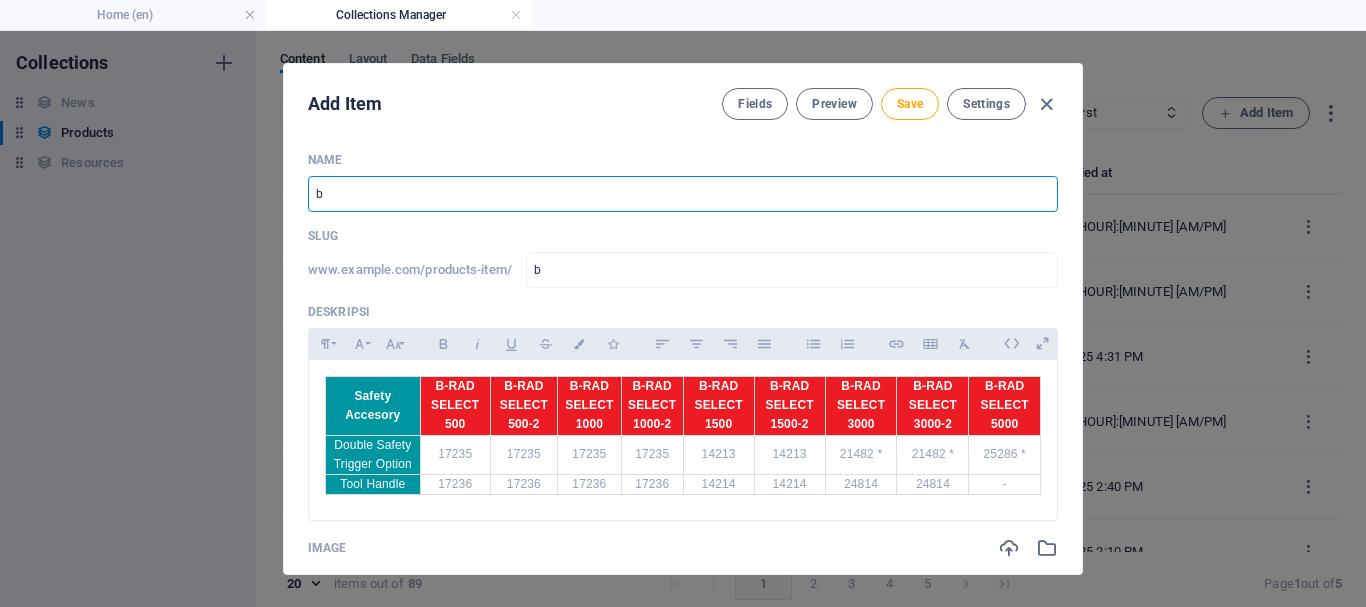 type 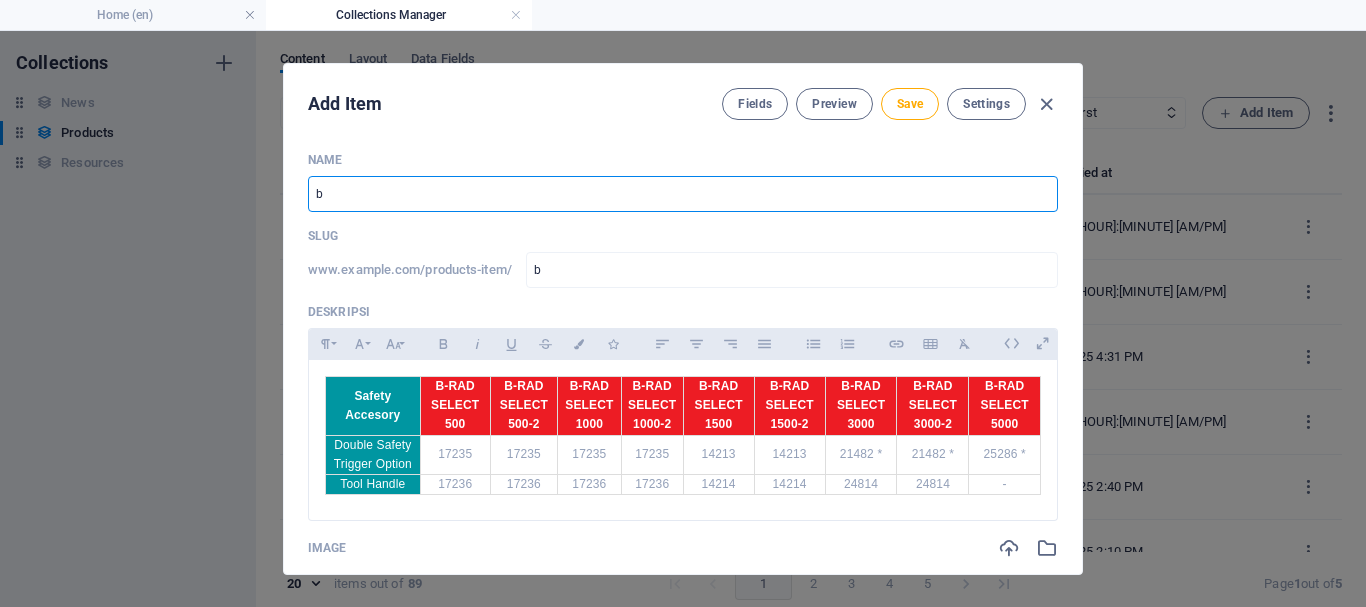 type 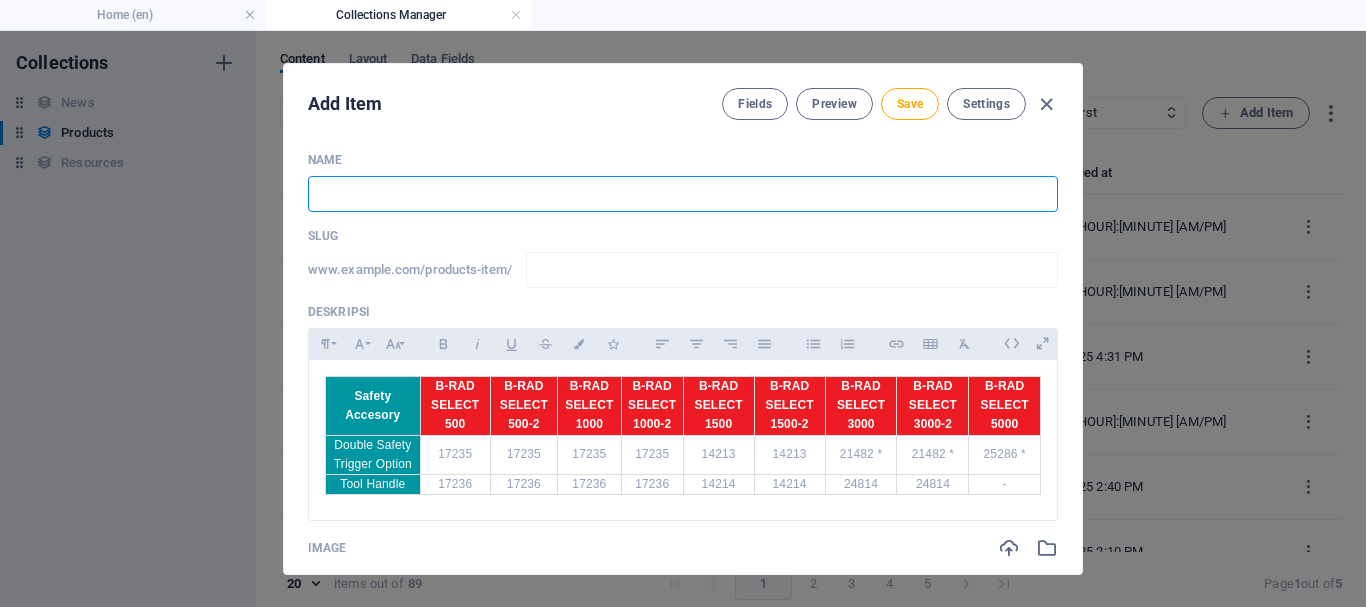 type on "B" 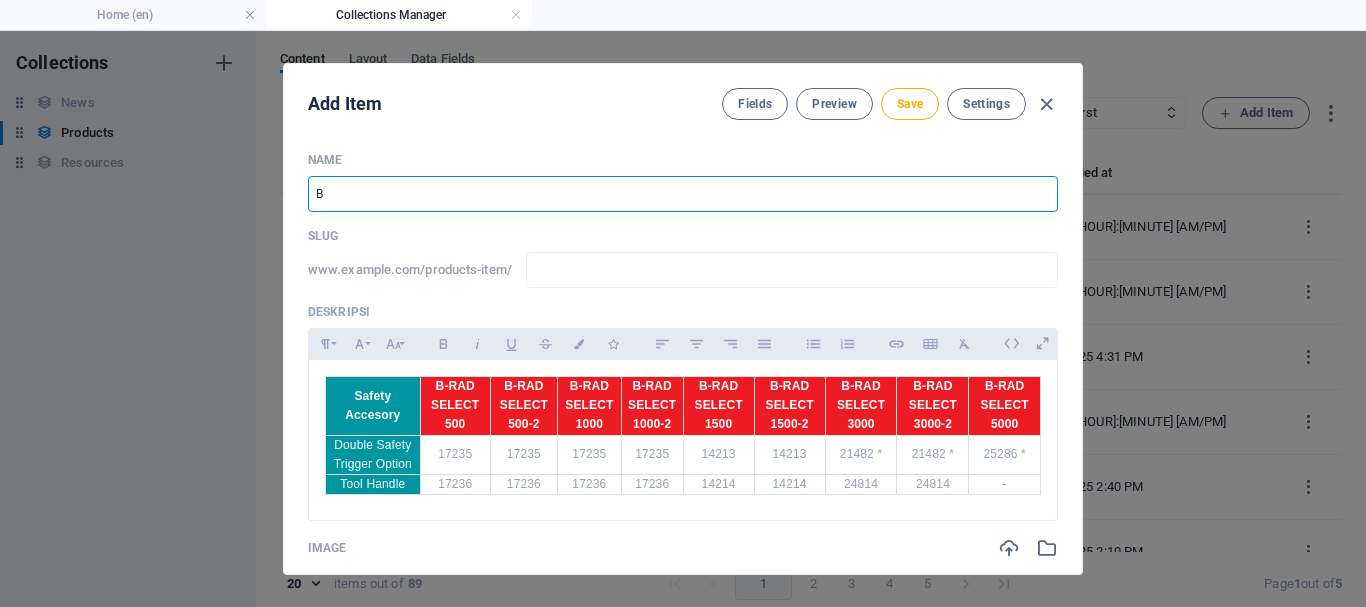 type on "b" 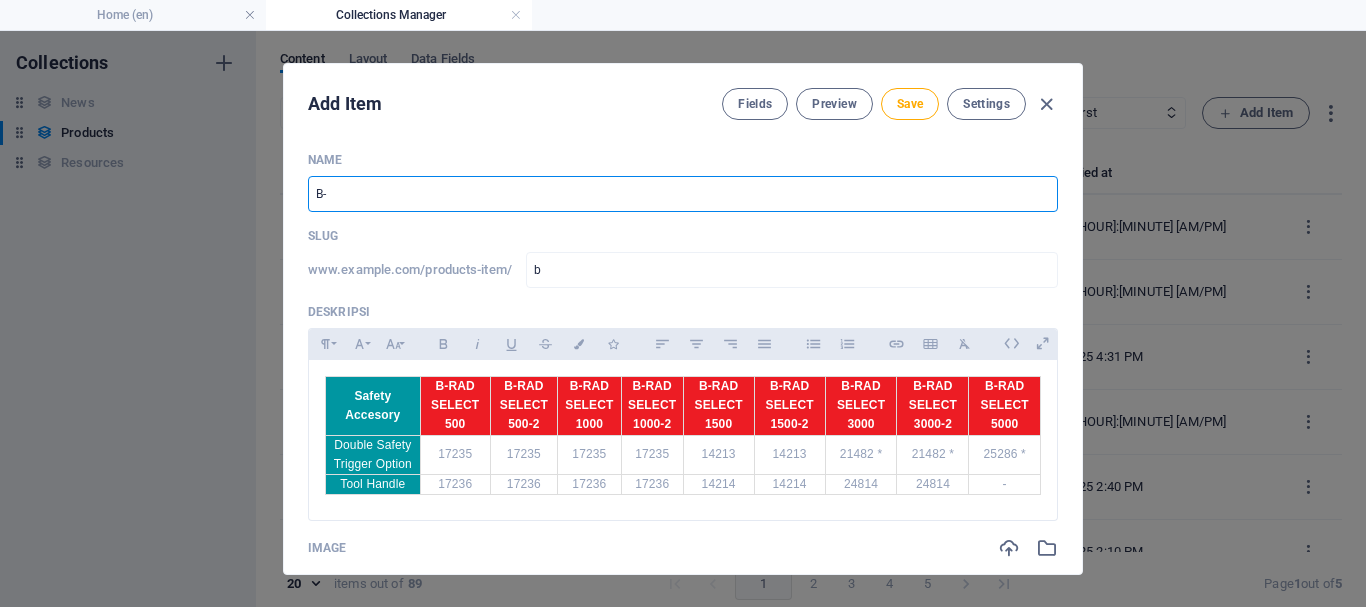 type on "B-R" 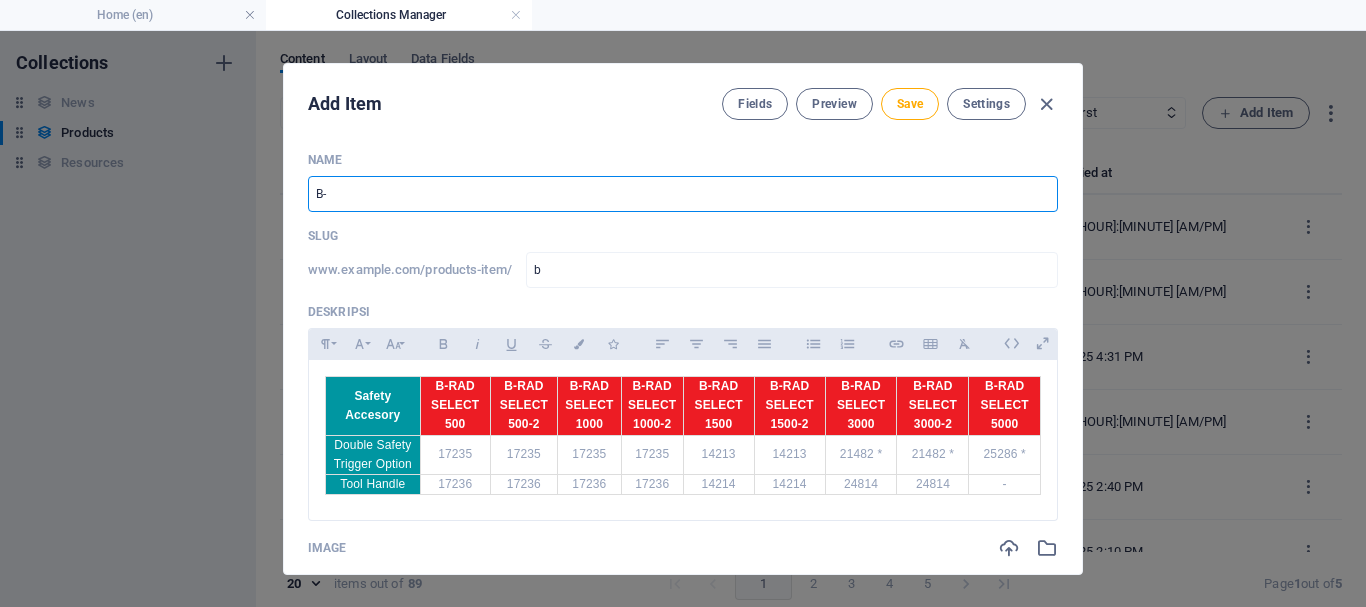 type on "b-r" 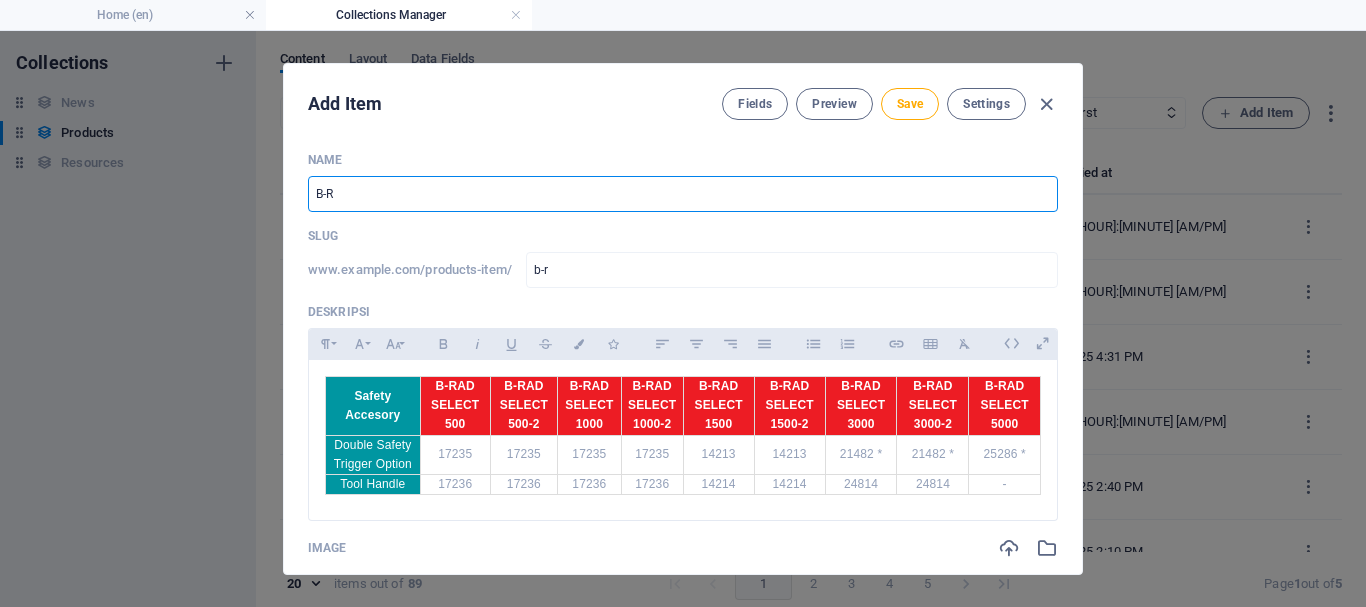 type on "B-RA" 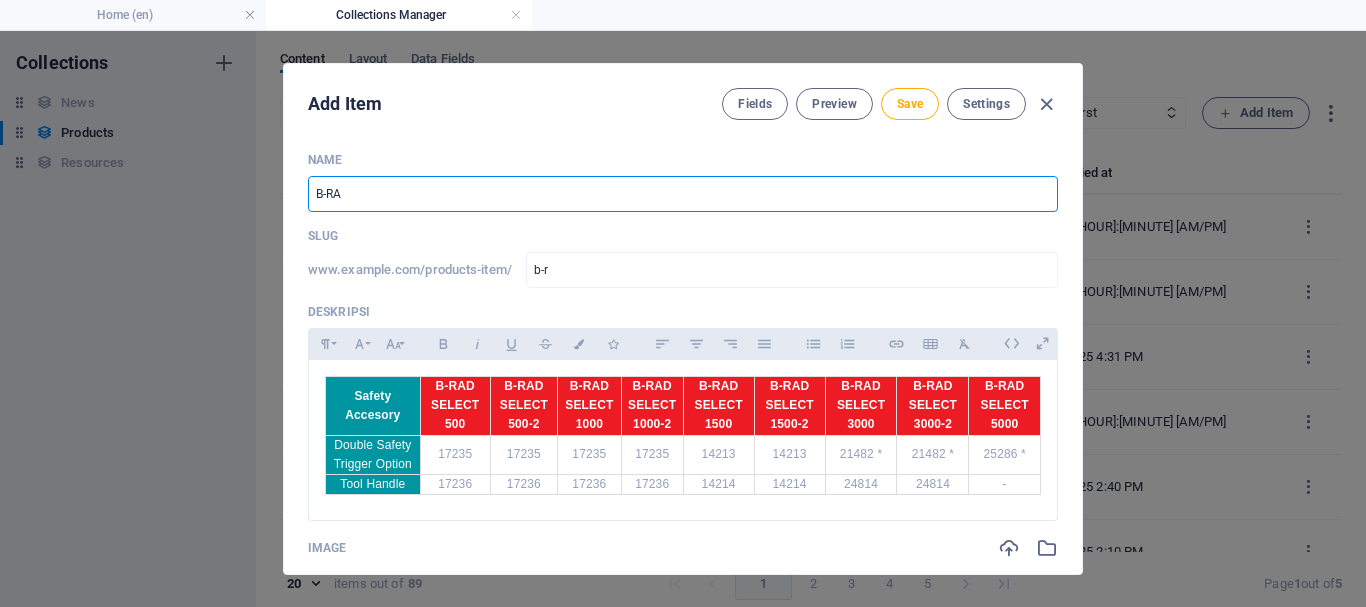 type on "b-ra" 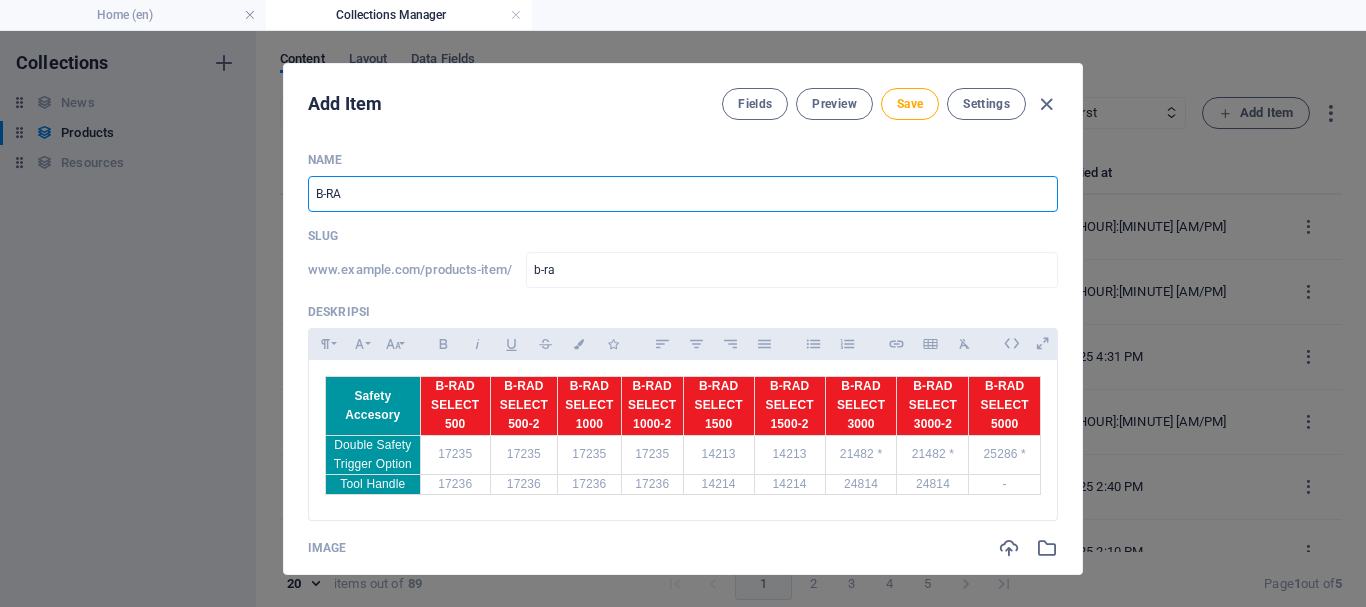 type on "B-RAD" 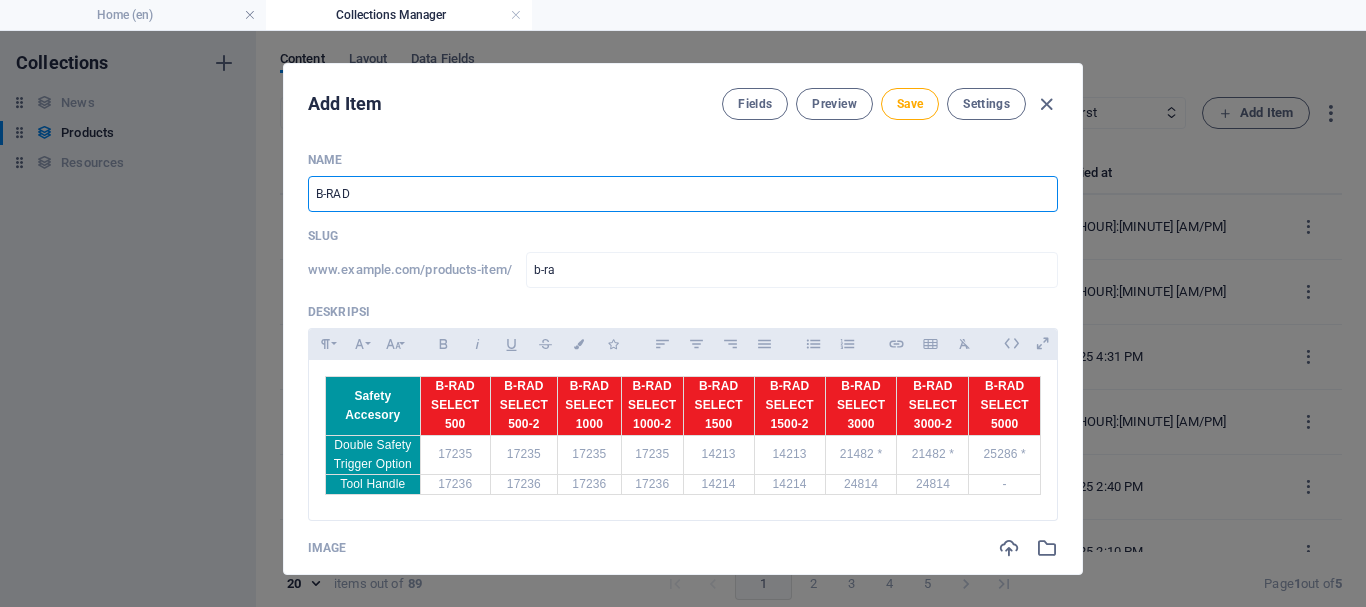 type on "b-rad" 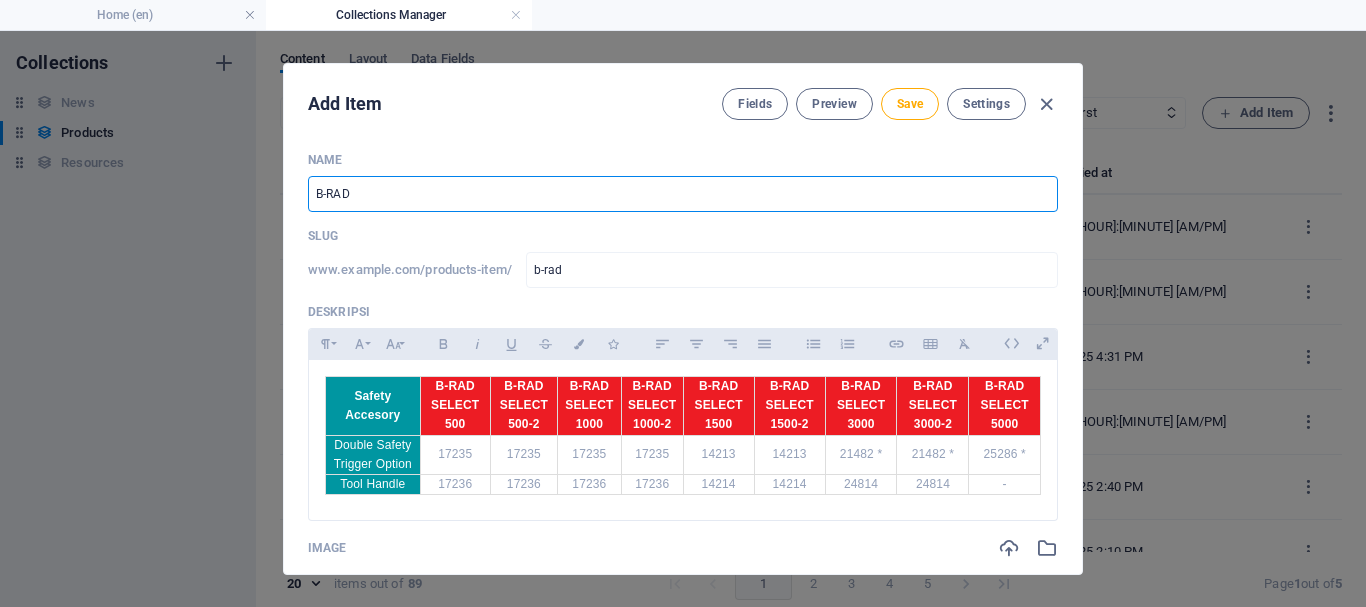 type on "B-RAD S" 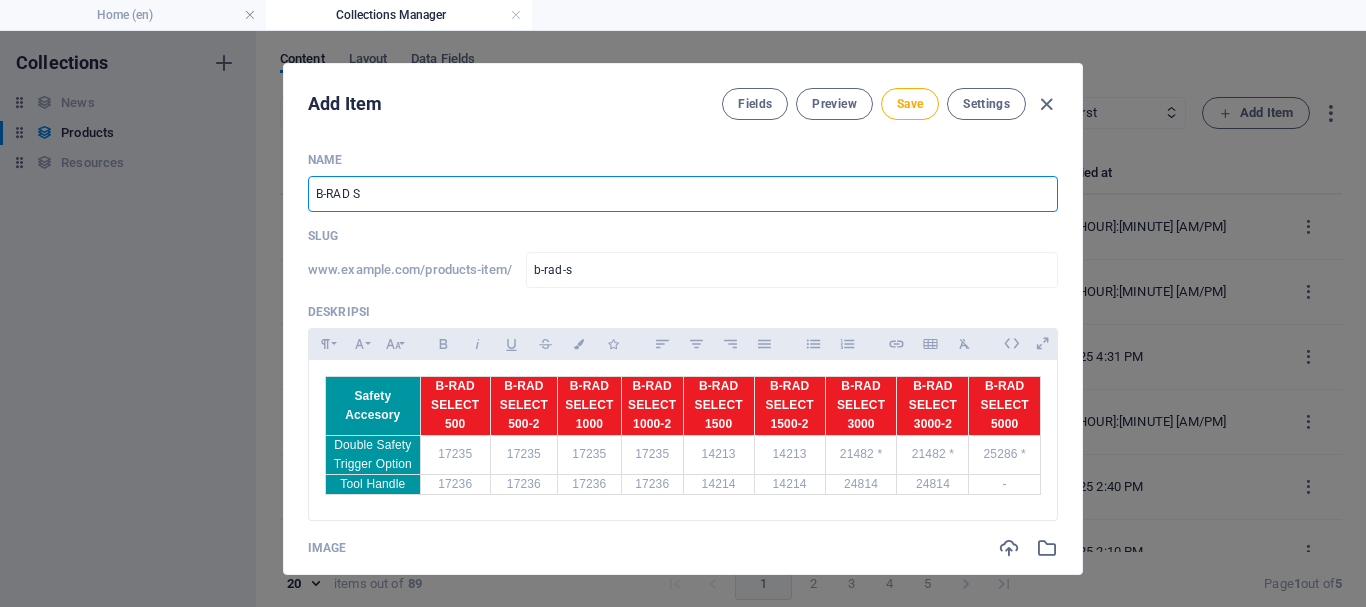 type 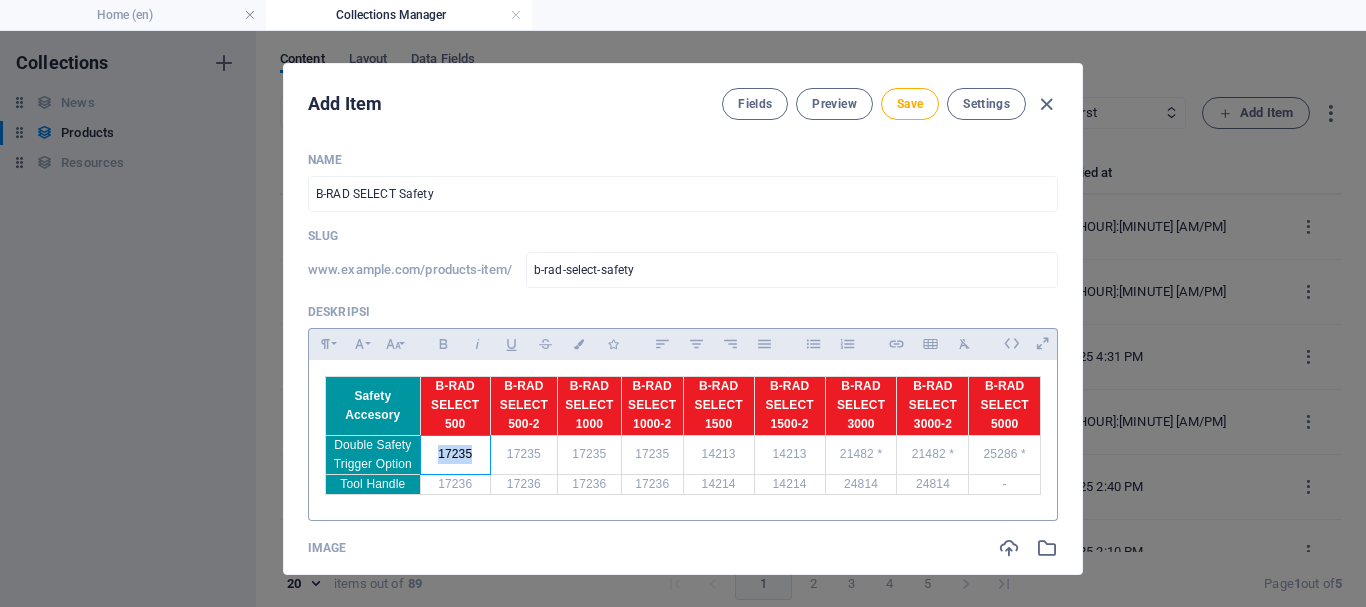drag, startPoint x: 434, startPoint y: 447, endPoint x: 480, endPoint y: 453, distance: 46.389652 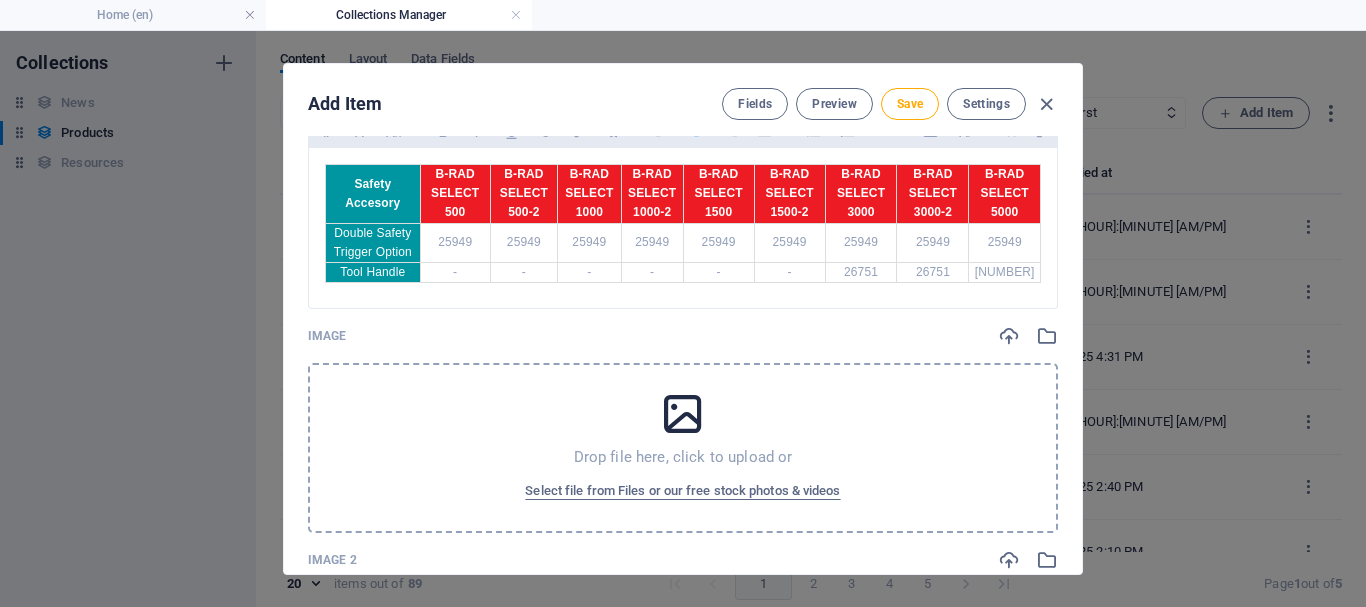 scroll, scrollTop: 200, scrollLeft: 0, axis: vertical 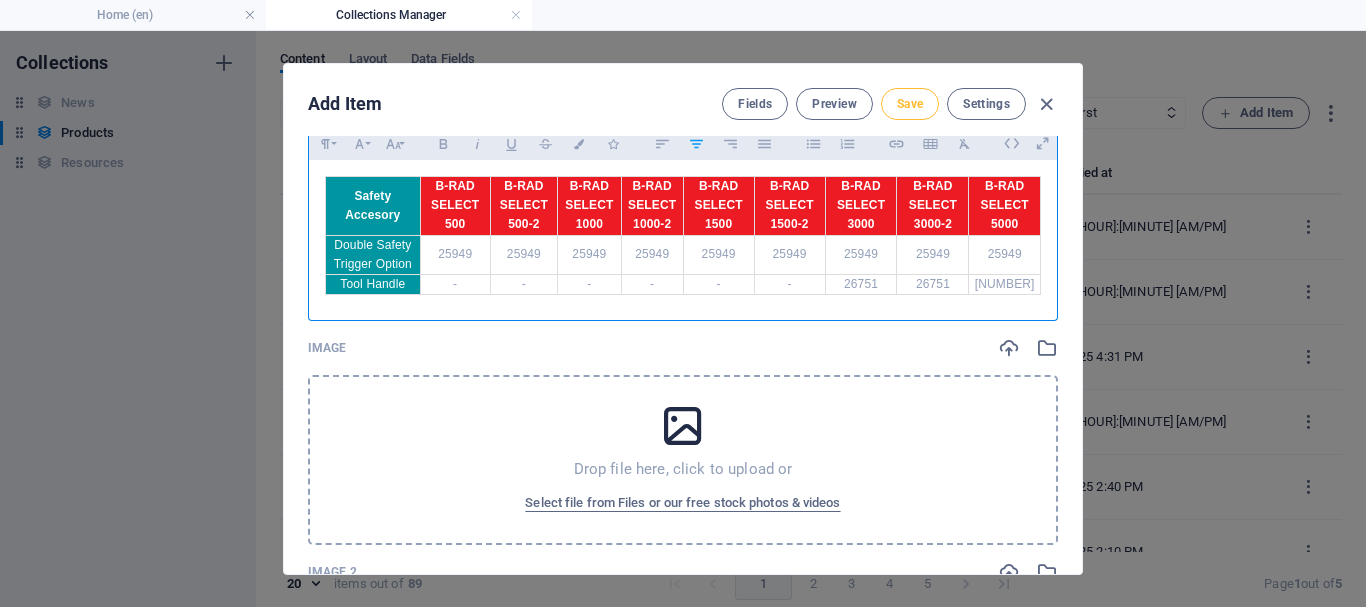 click on "Save" at bounding box center (910, 104) 